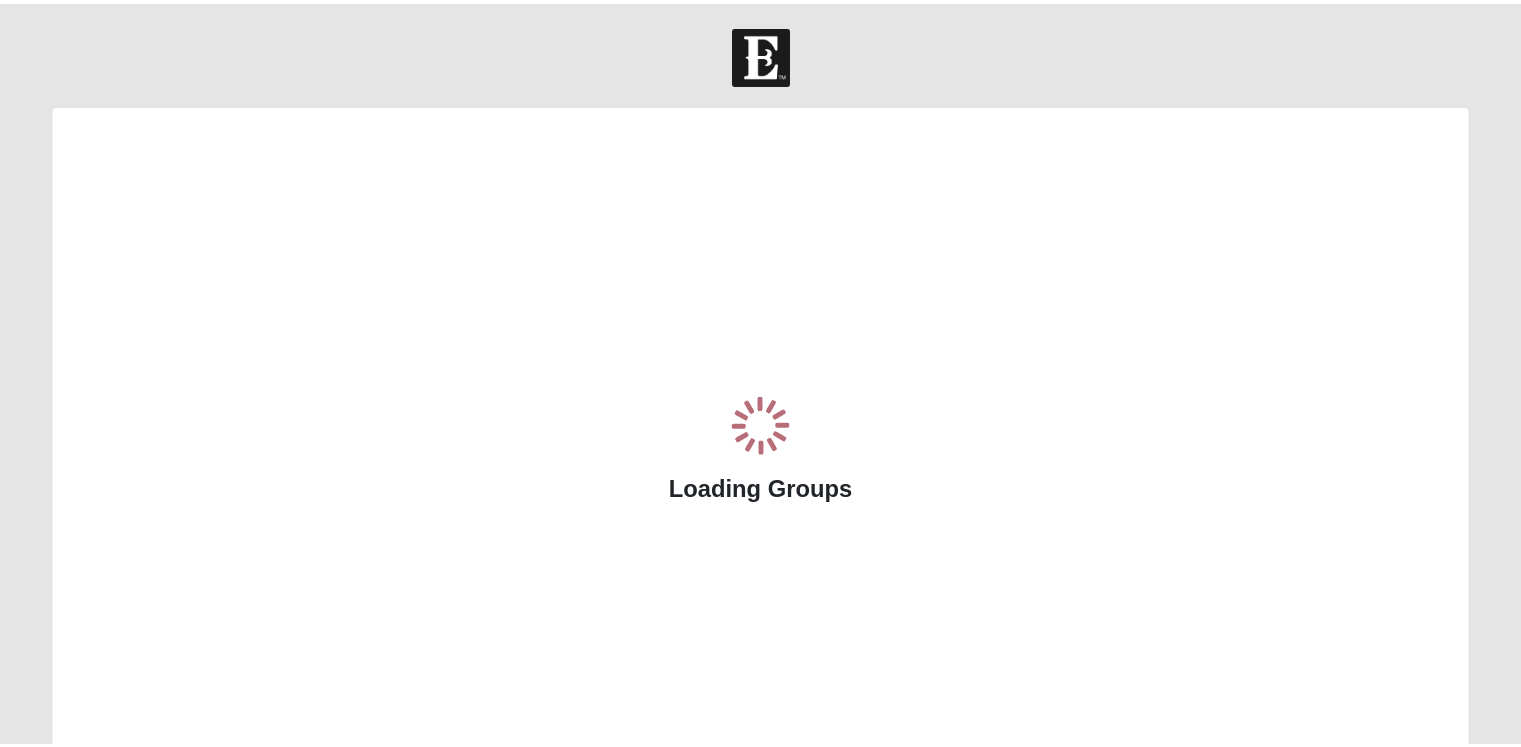 scroll, scrollTop: 0, scrollLeft: 0, axis: both 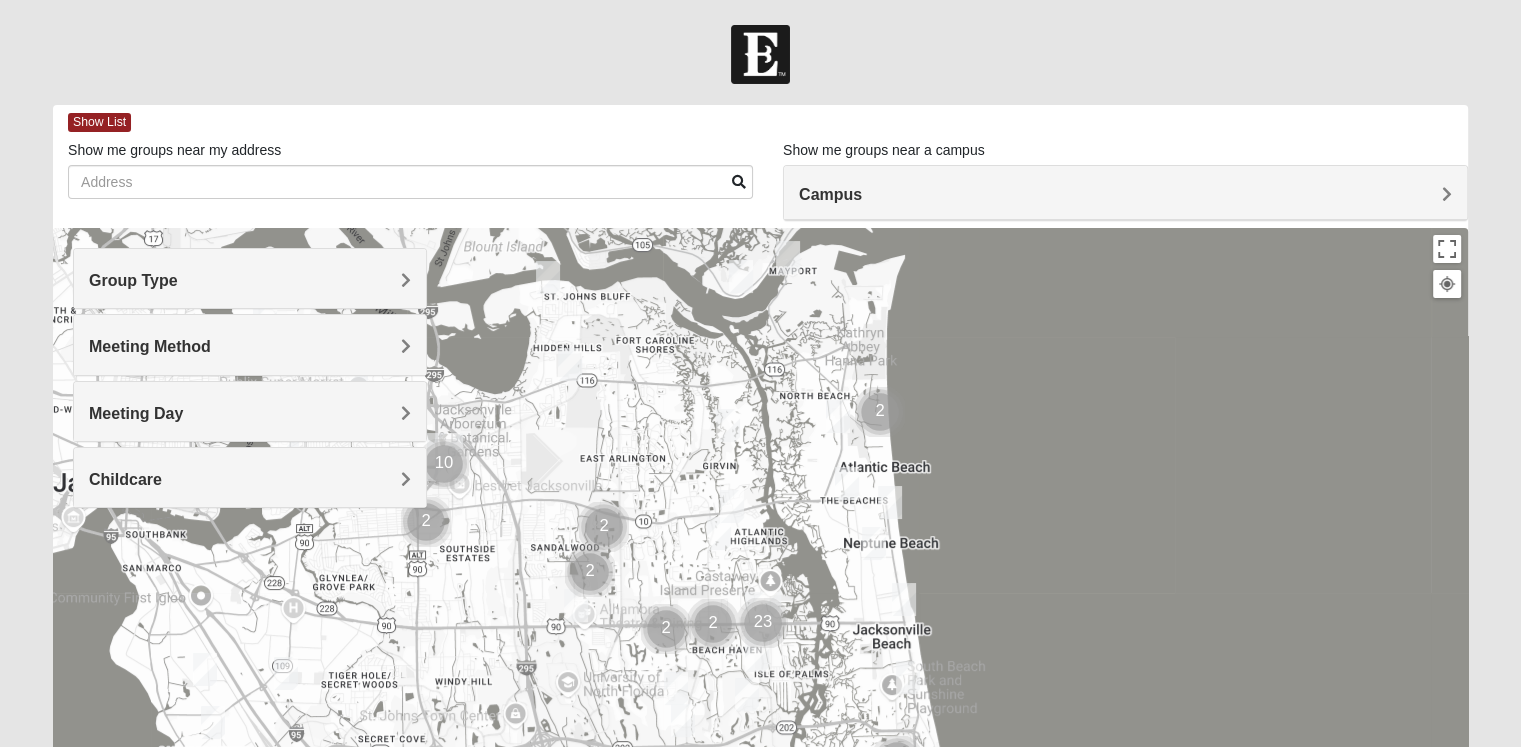 click on "Group Type" at bounding box center [250, 280] 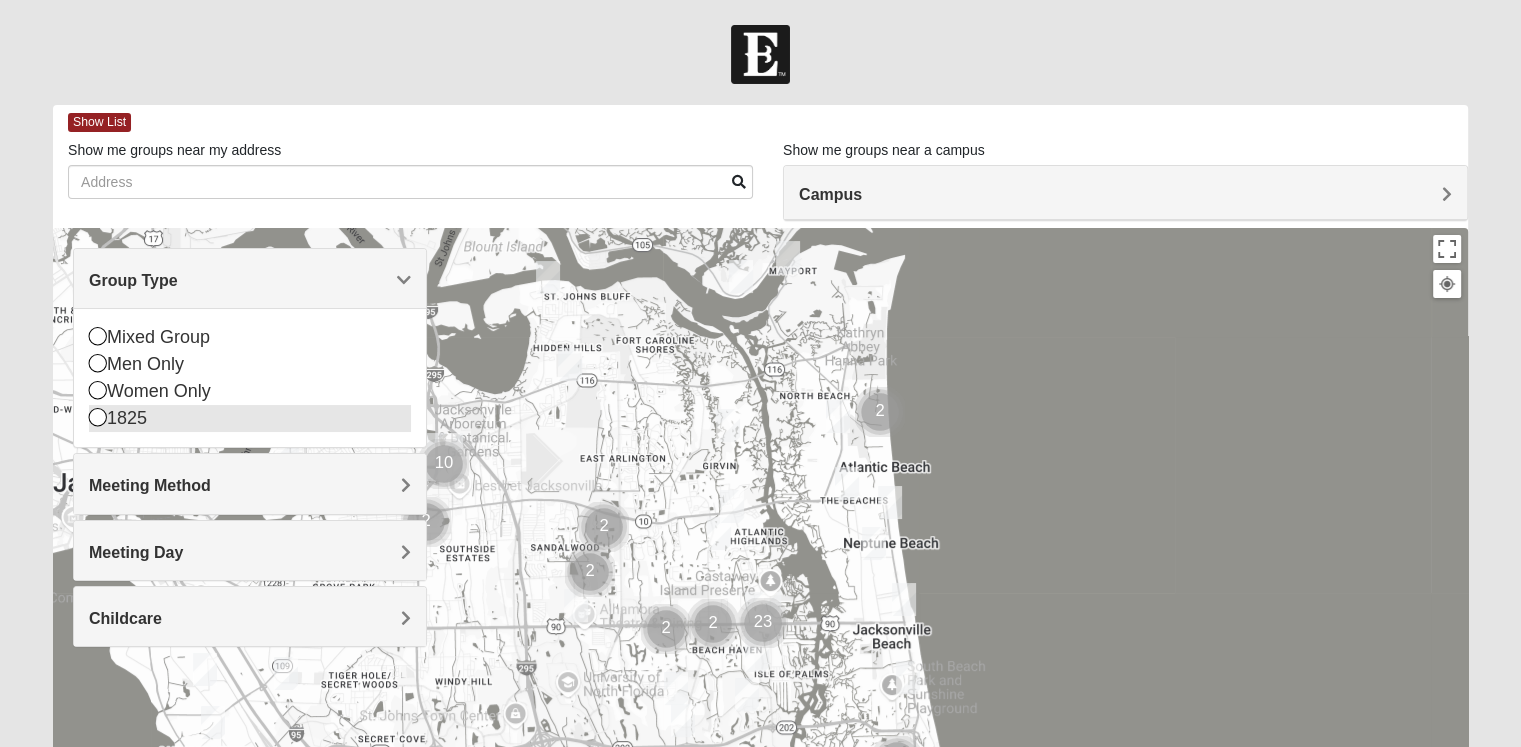 click at bounding box center (98, 417) 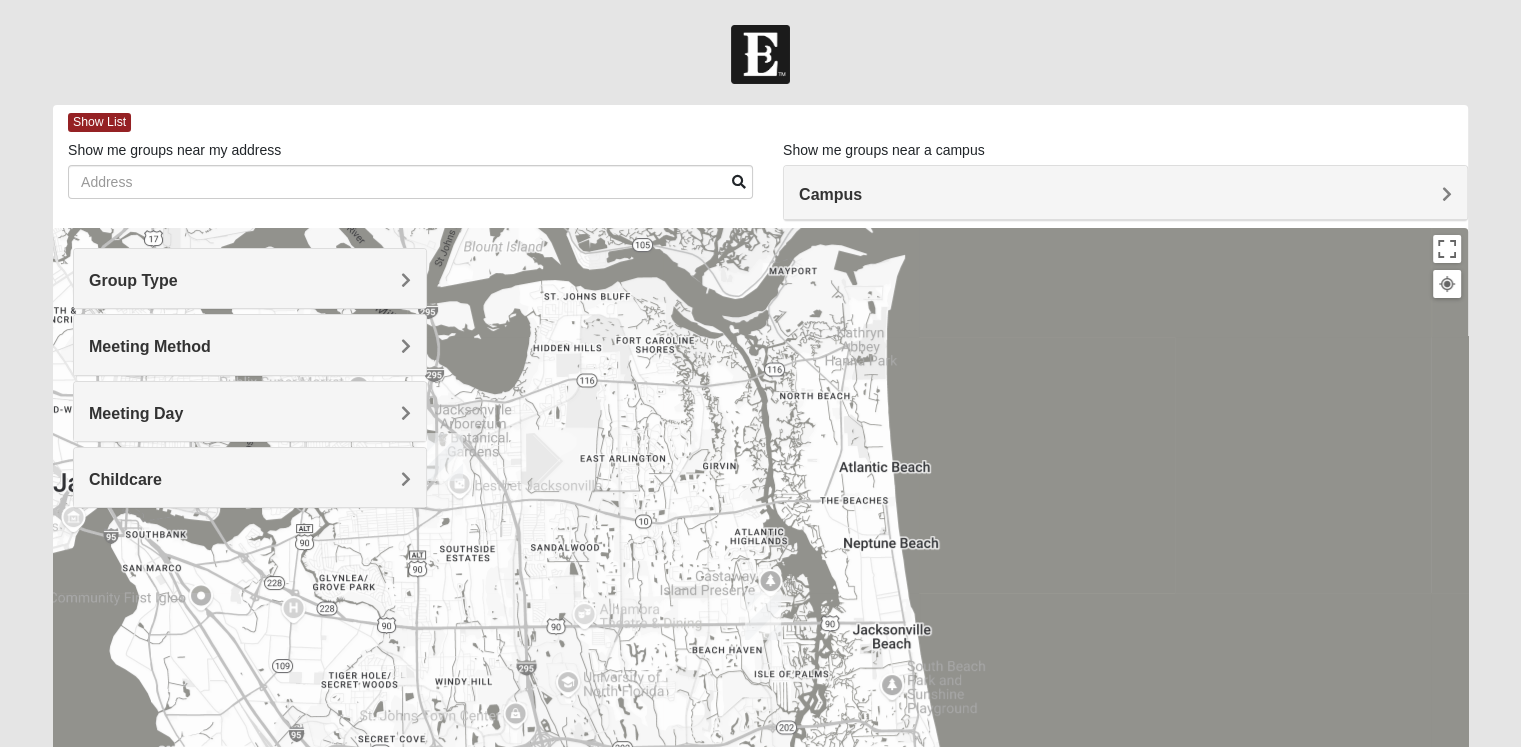 click on "Group Type" at bounding box center (250, 280) 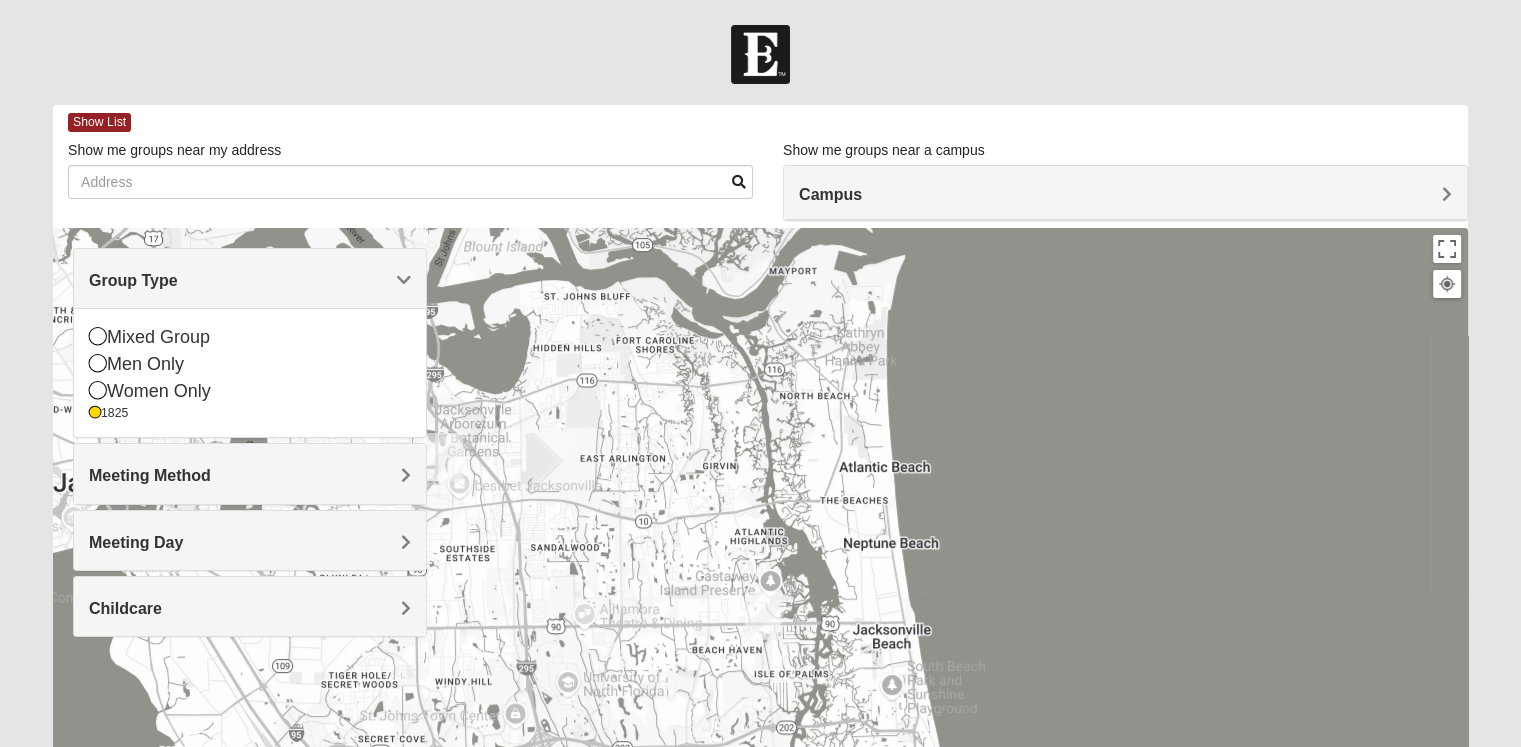 click on "Group Type" at bounding box center (250, 280) 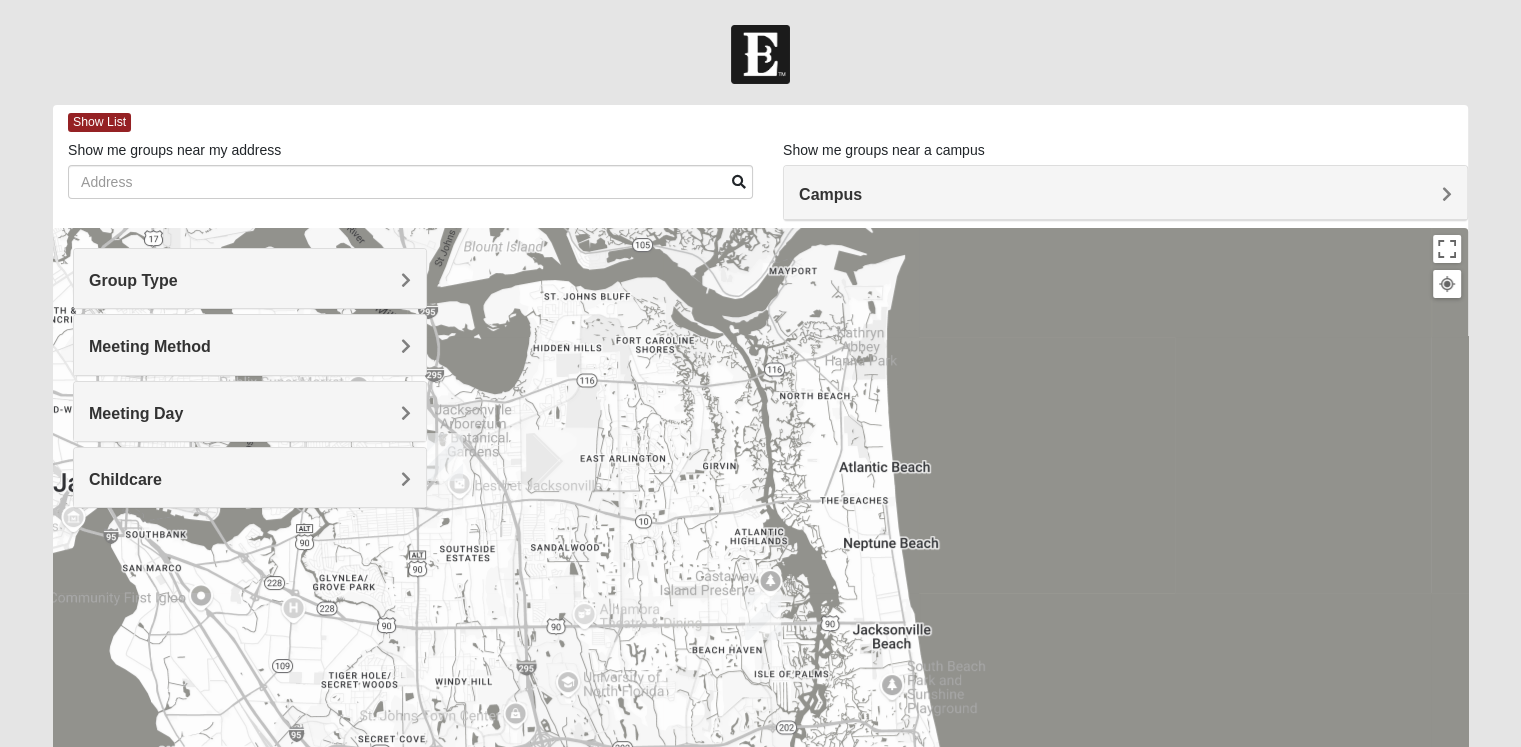 click on "Group Type" at bounding box center (250, 280) 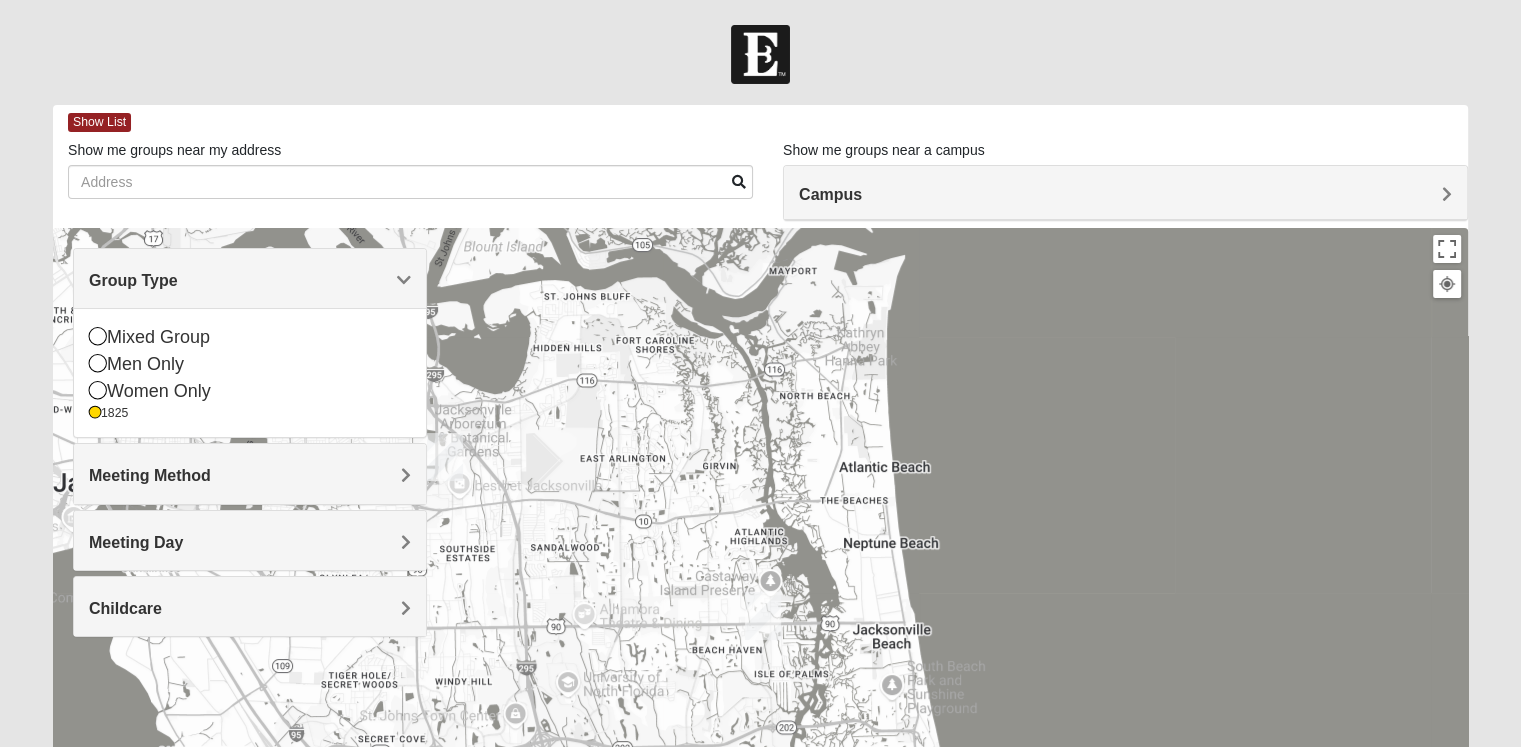 click on "Group Type" at bounding box center [250, 280] 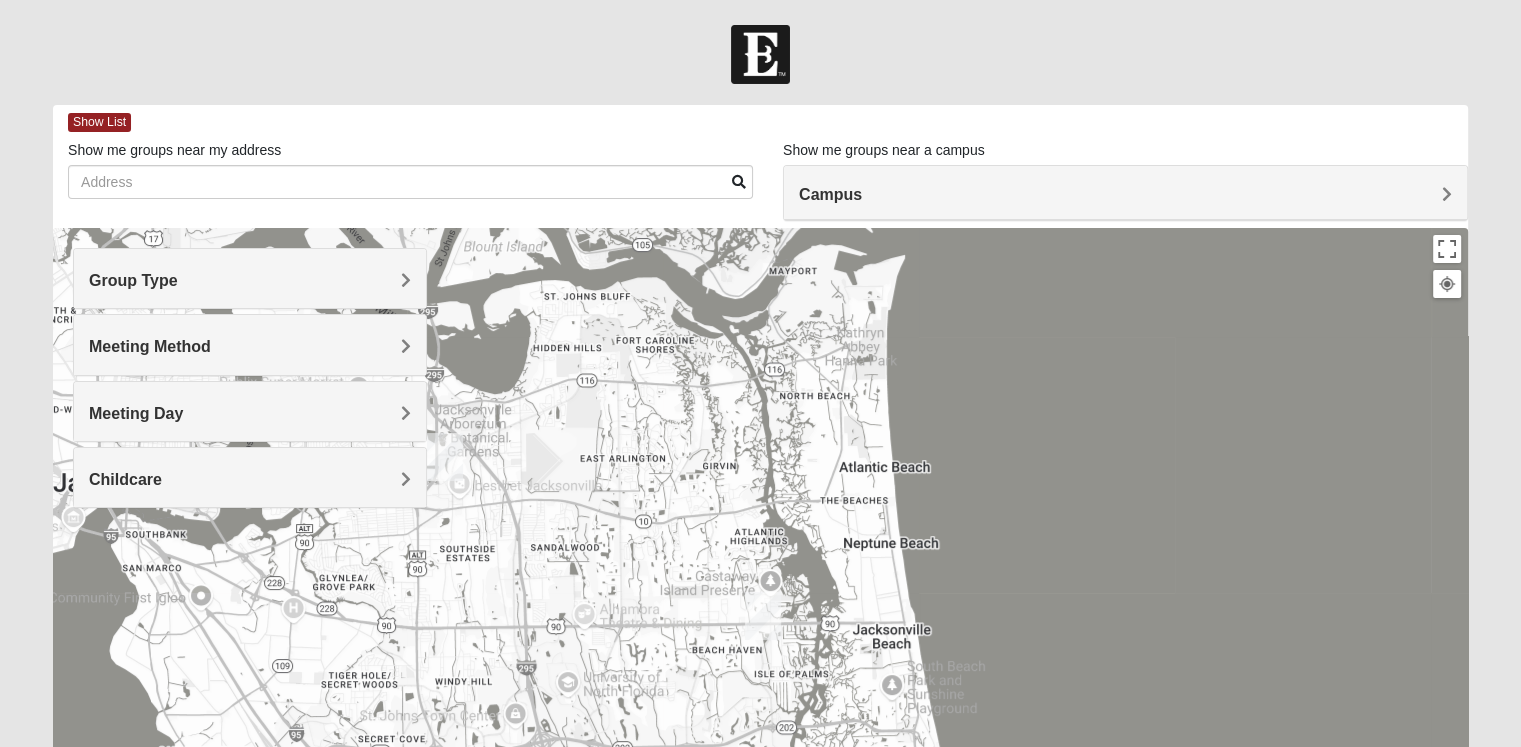 click on "Meeting Method" at bounding box center [250, 344] 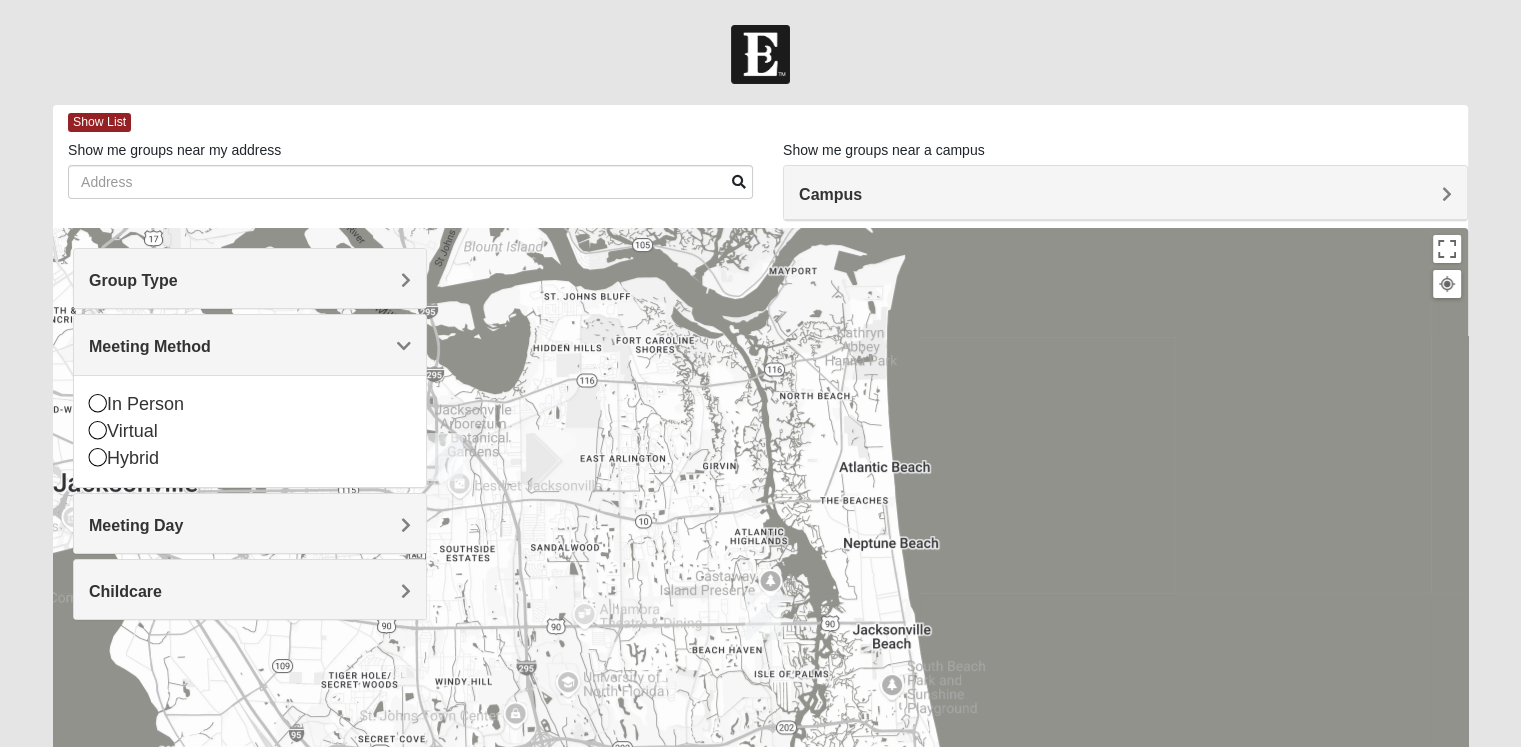 click on "Meeting Method" at bounding box center (250, 346) 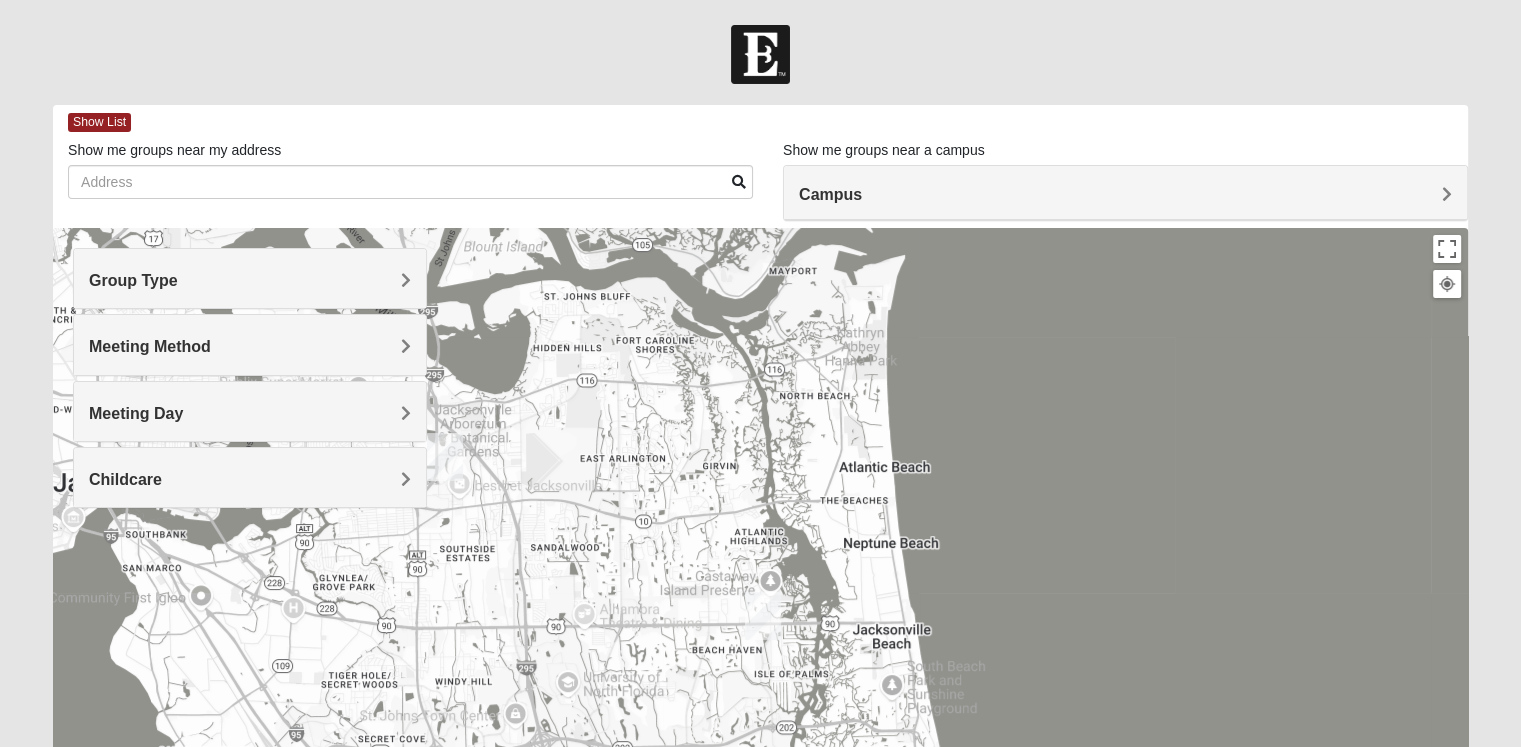 click on "Meeting Day" at bounding box center [250, 411] 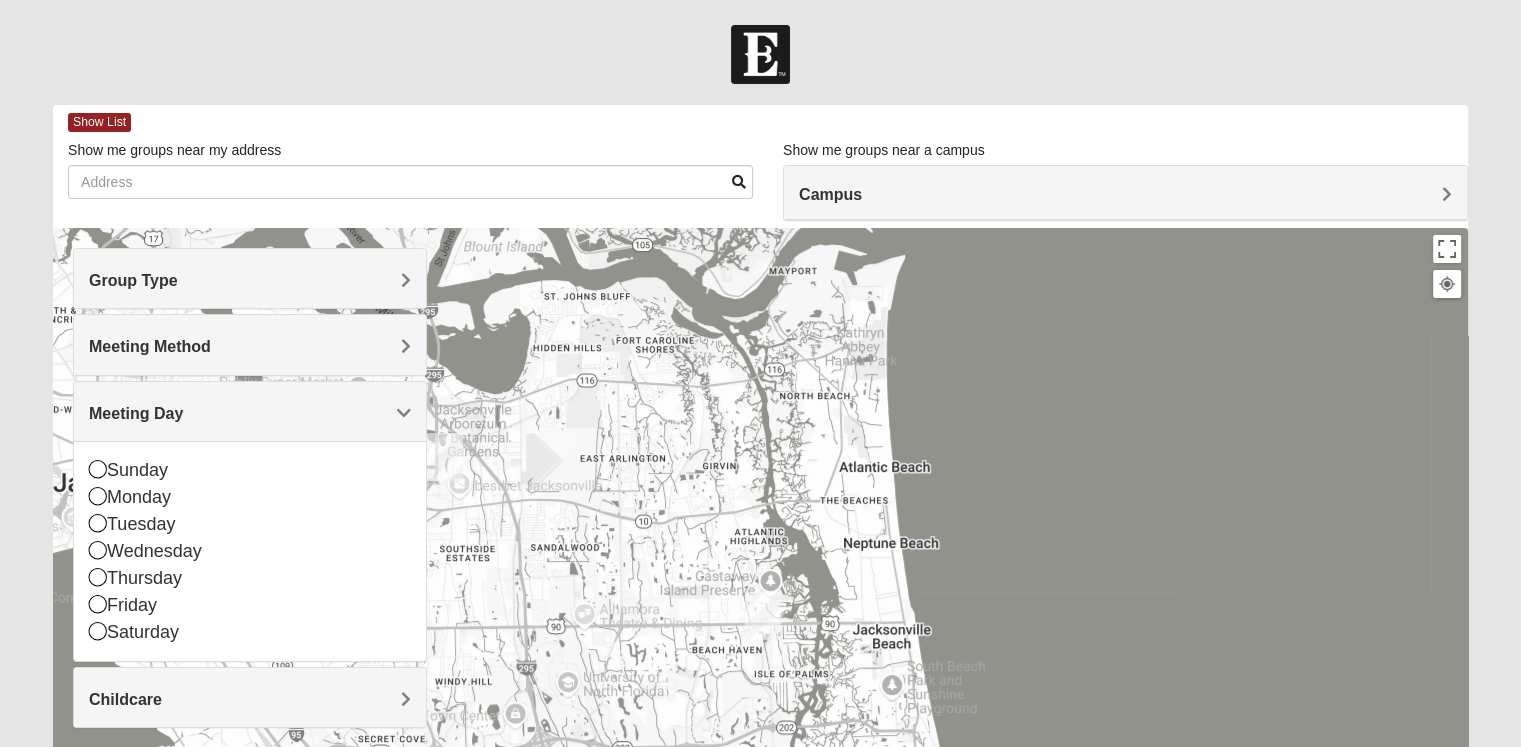 scroll, scrollTop: 100, scrollLeft: 0, axis: vertical 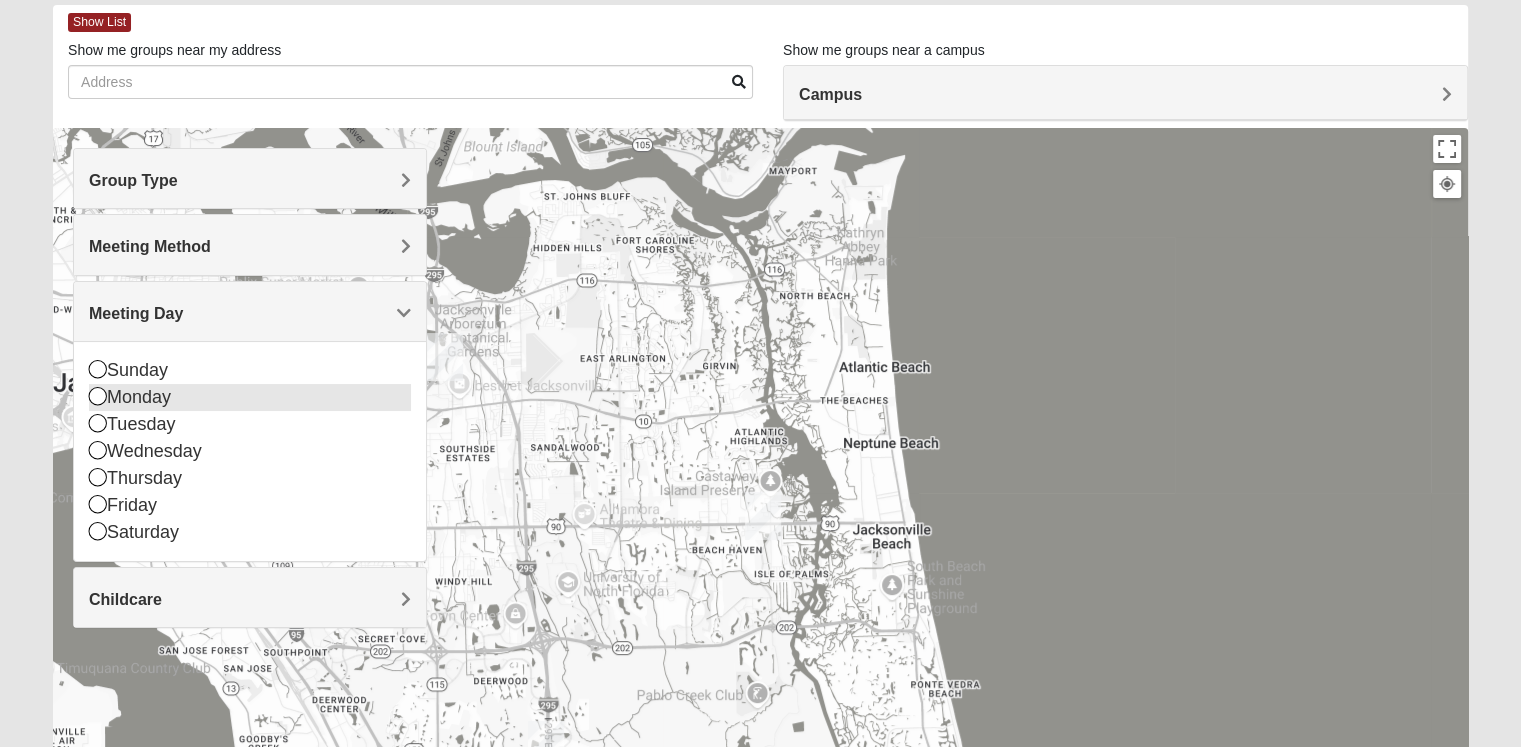 click on "Monday" at bounding box center [250, 397] 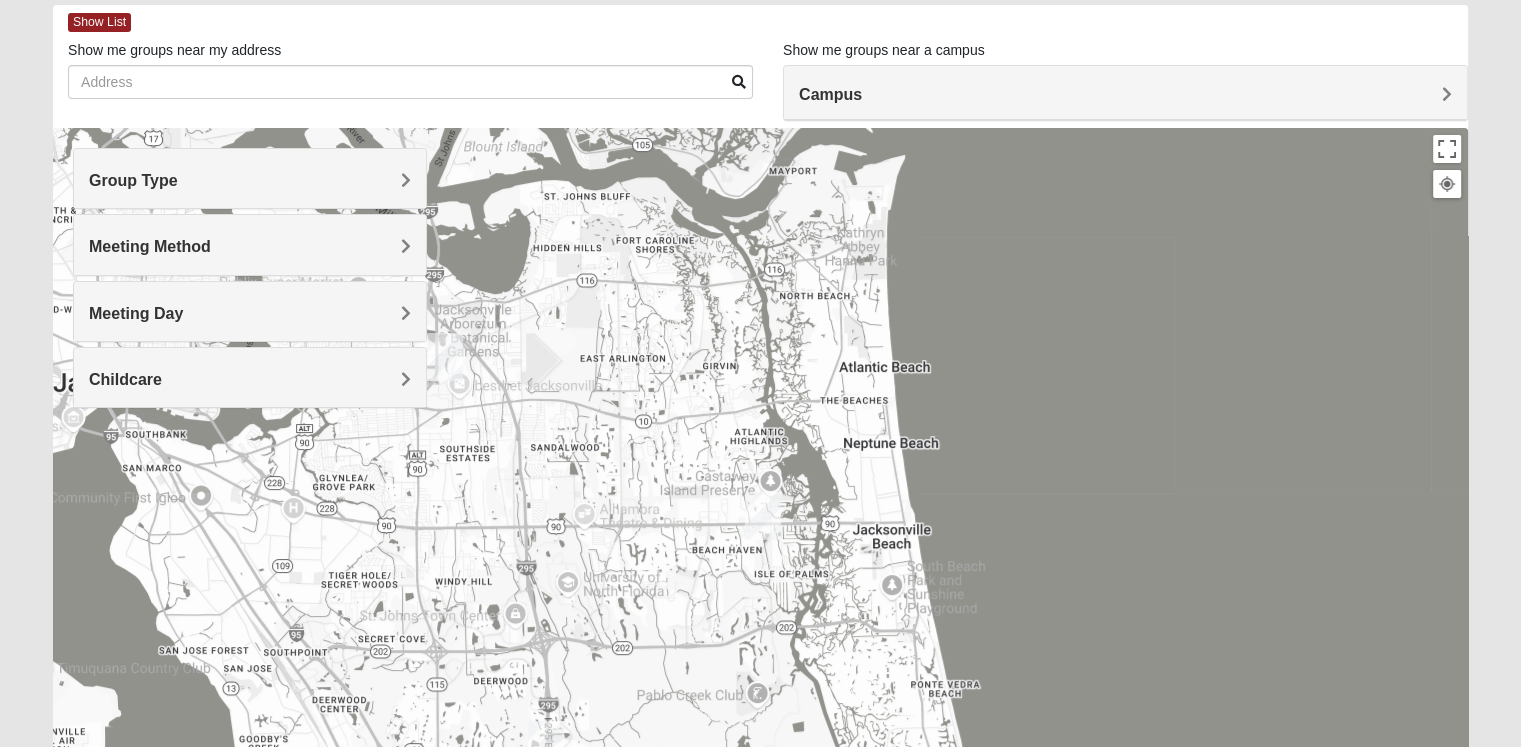 click on "Group Type
Mixed Group
Men Only
Women Only
1825
Meeting Method
In Person
Virtual
Hybrid" at bounding box center [250, 278] 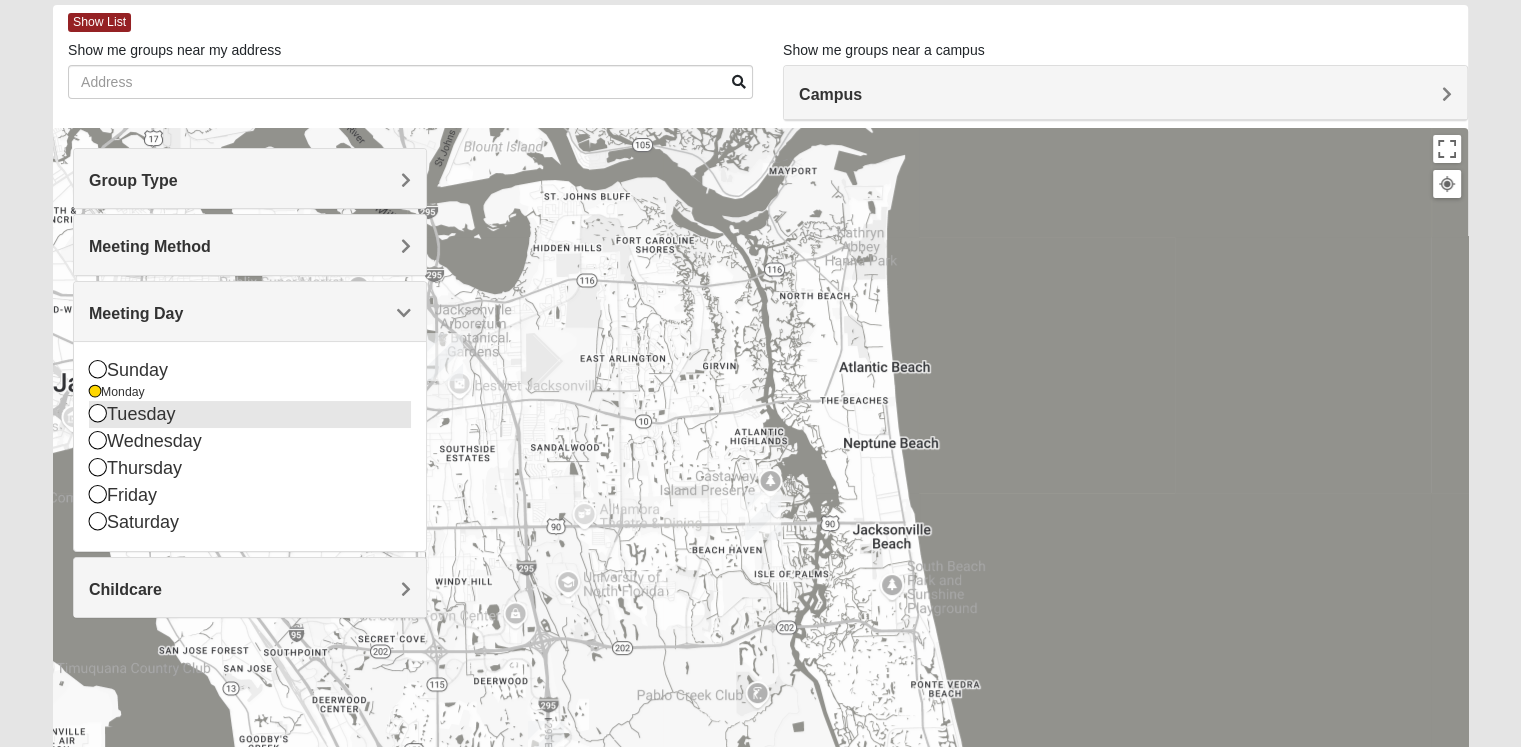 click at bounding box center [98, 413] 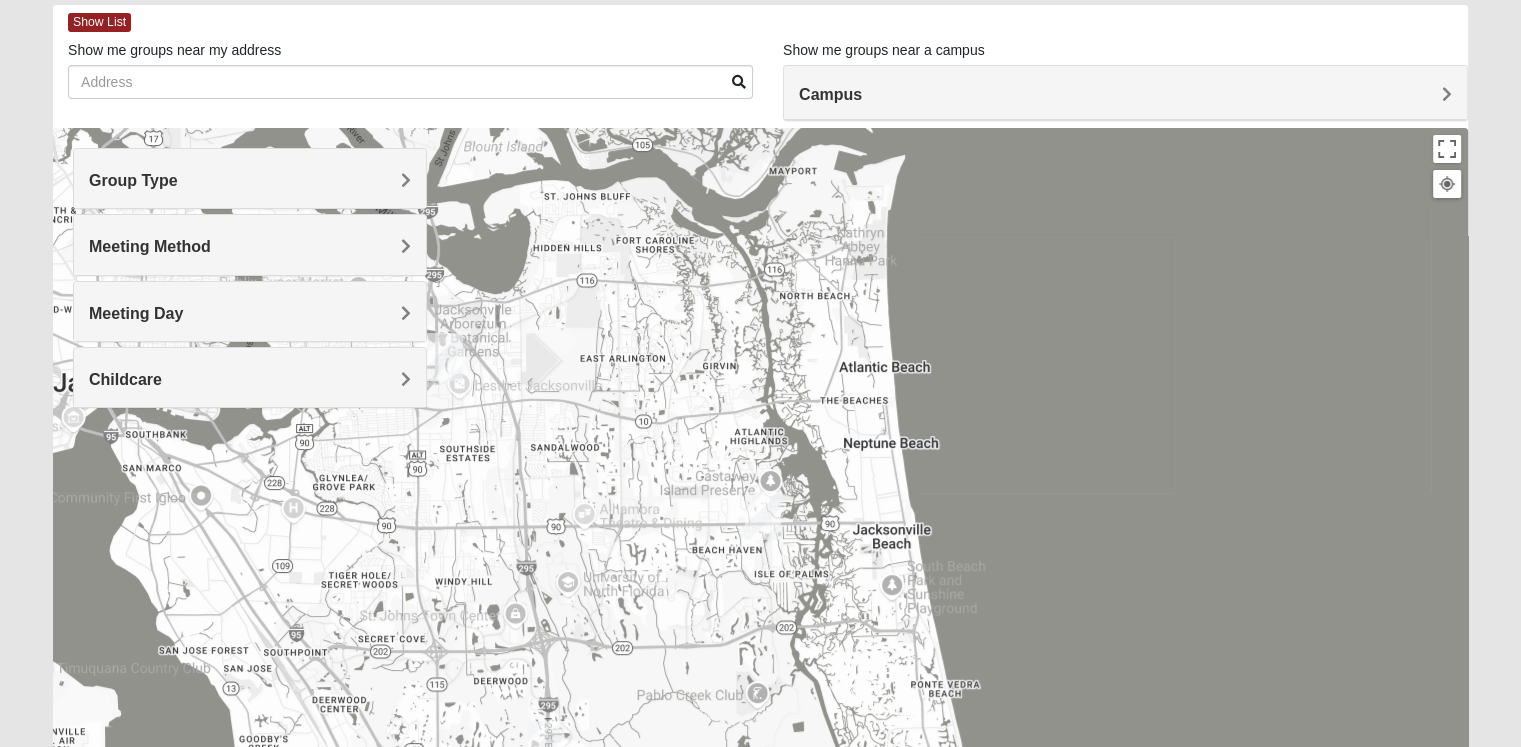 click on "Meeting Day" at bounding box center [250, 313] 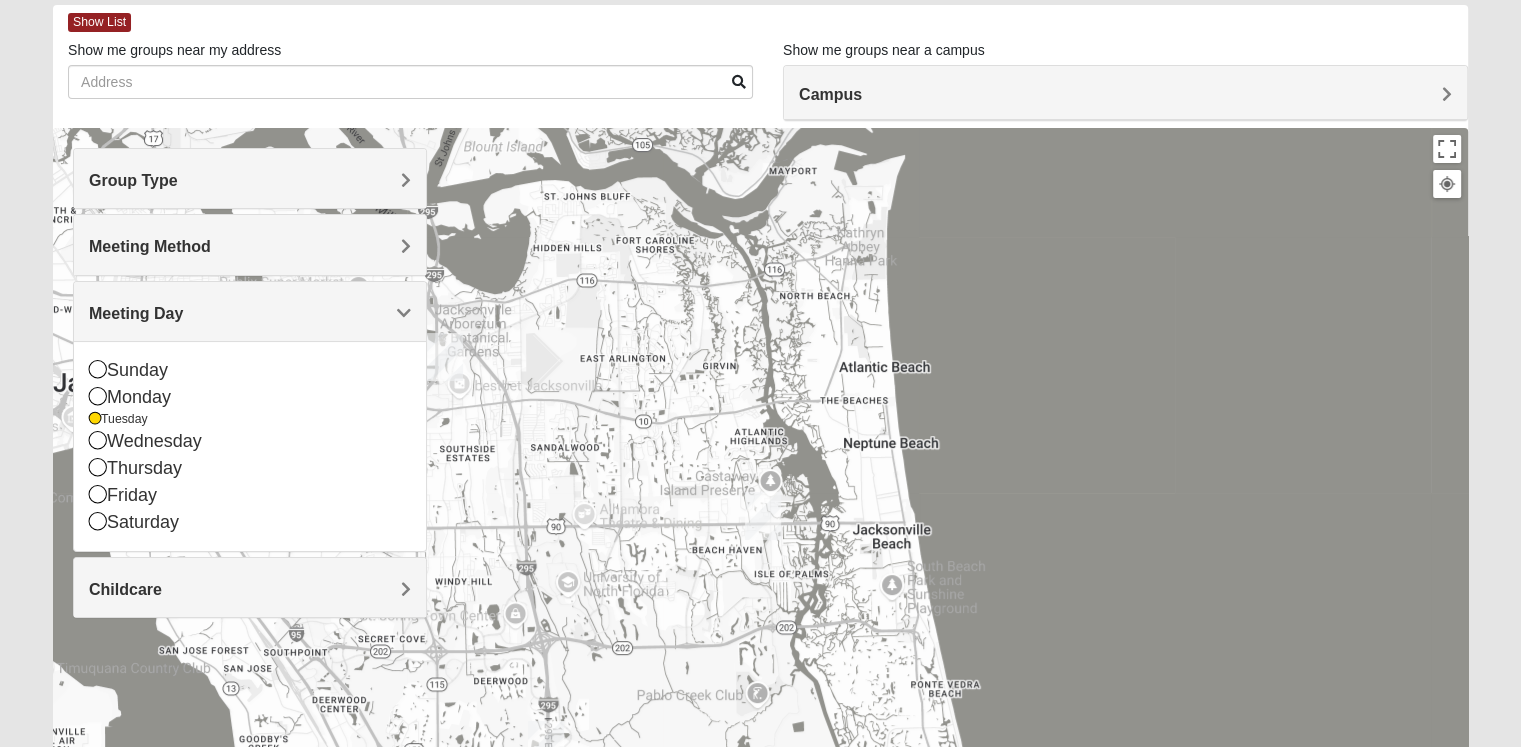 click on "Meeting Day" at bounding box center (250, 313) 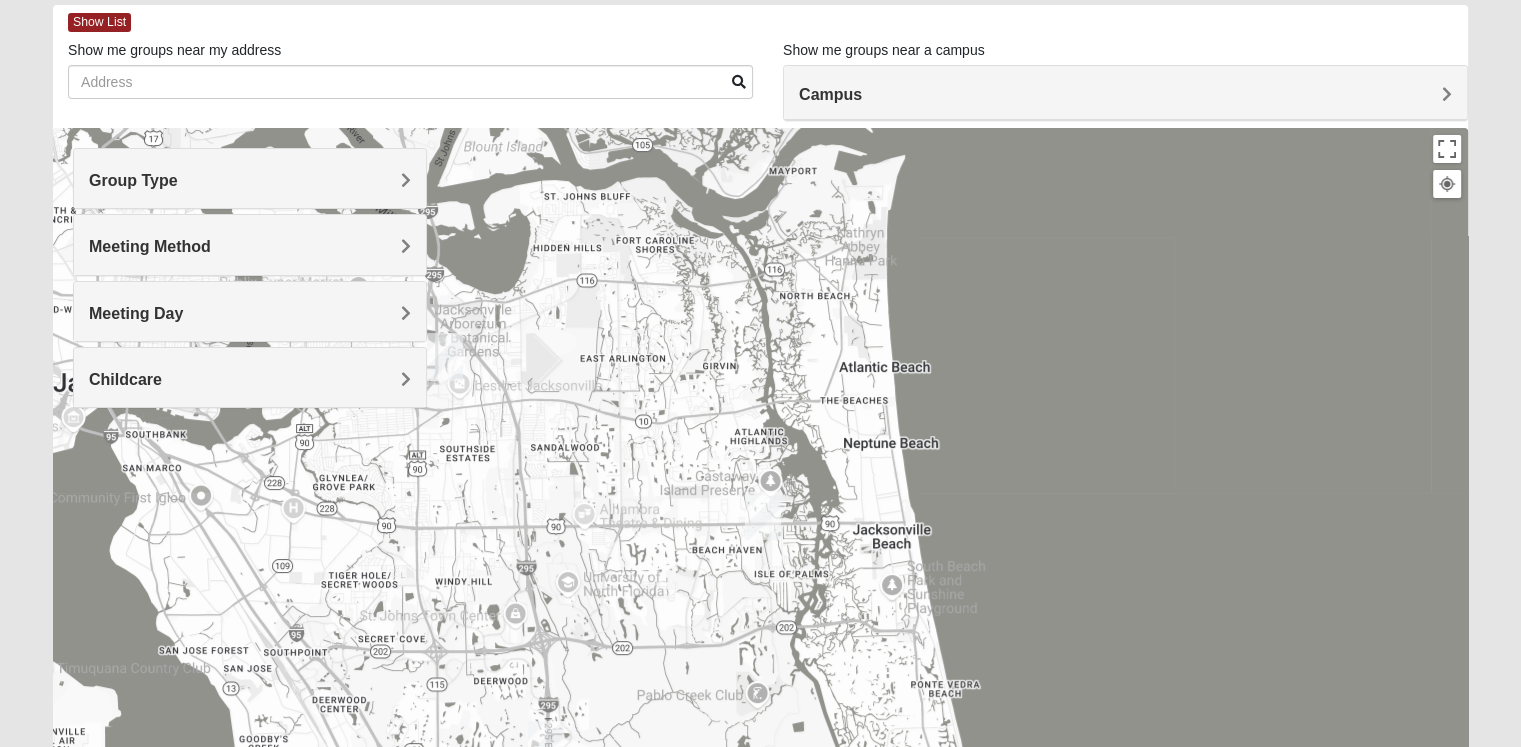 click on "Meeting Day" at bounding box center [250, 313] 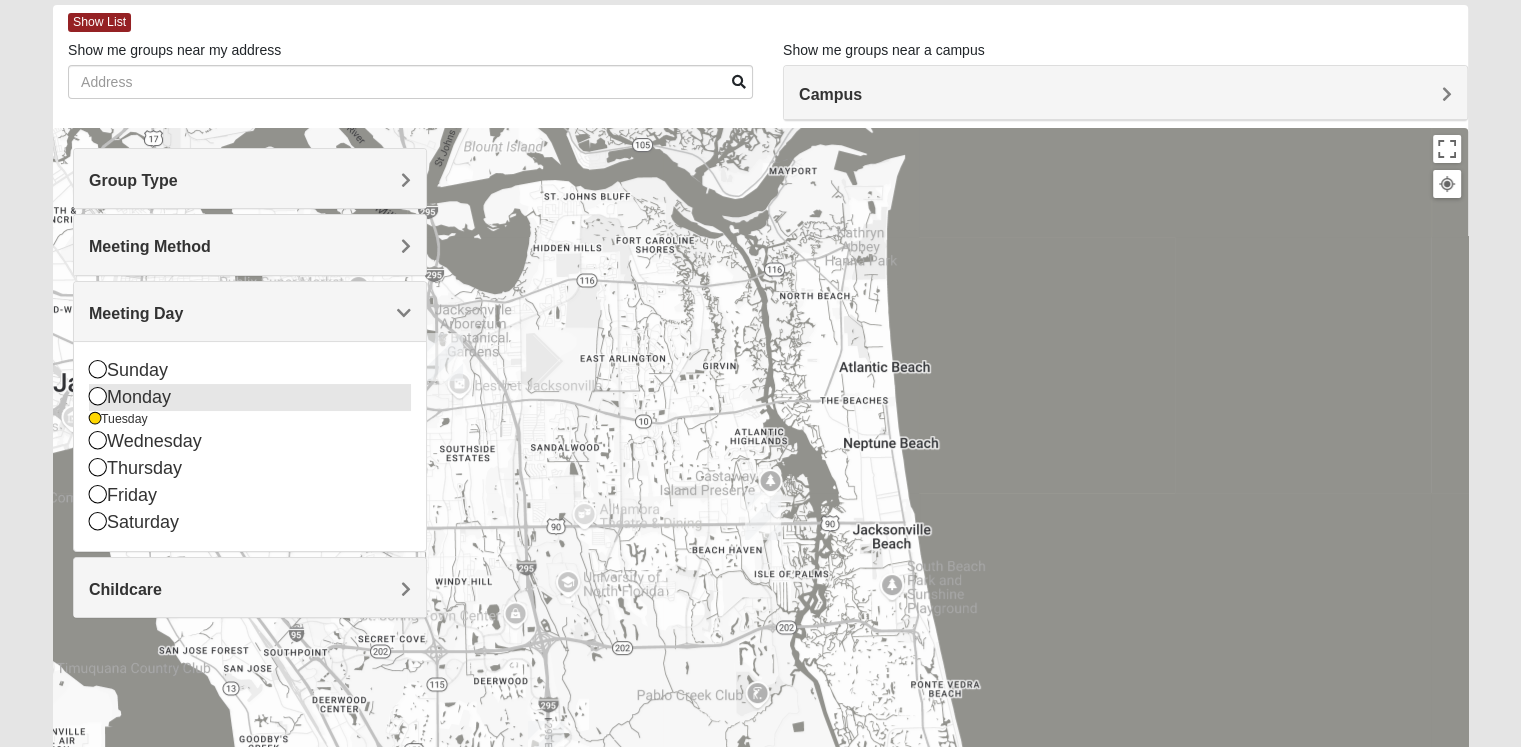 click at bounding box center (98, 396) 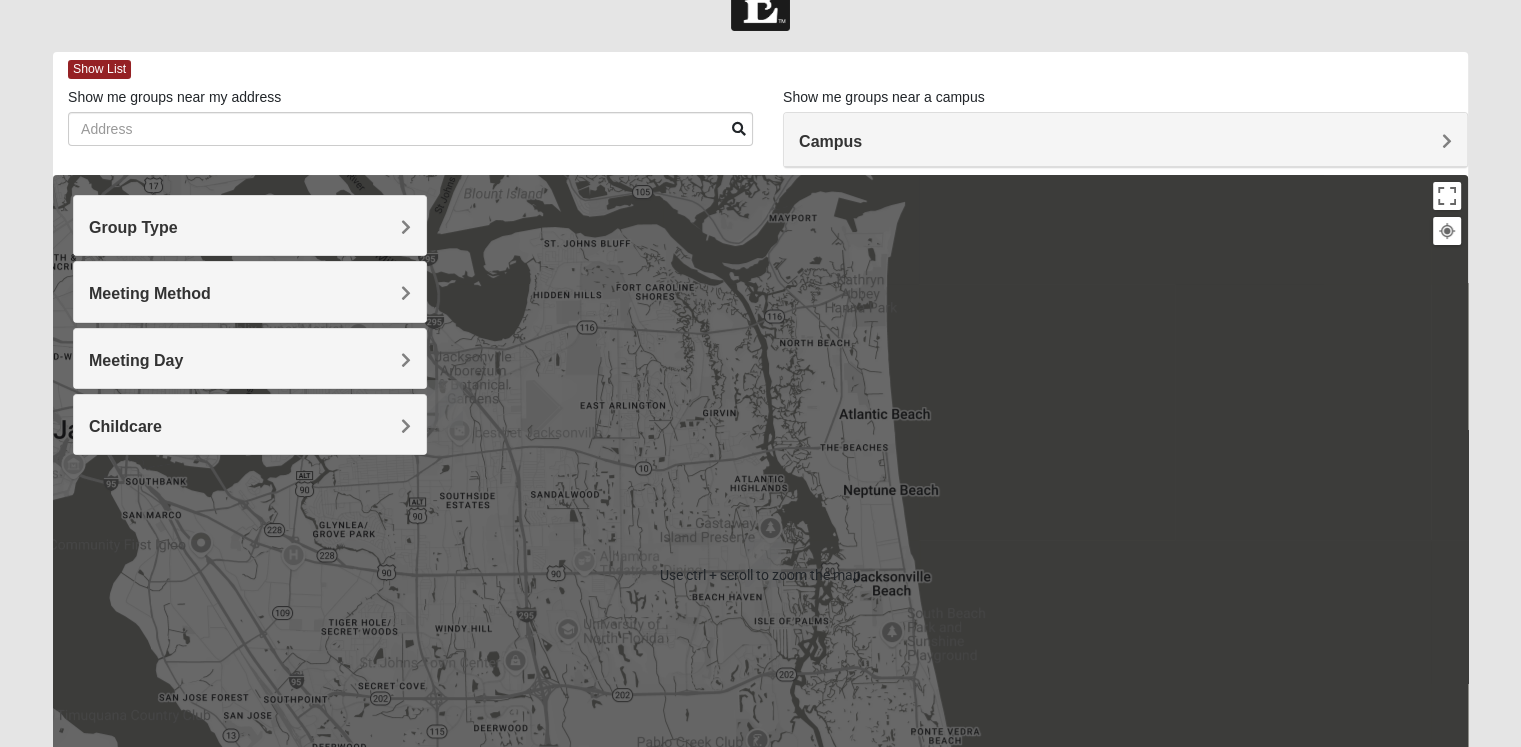 scroll, scrollTop: 0, scrollLeft: 0, axis: both 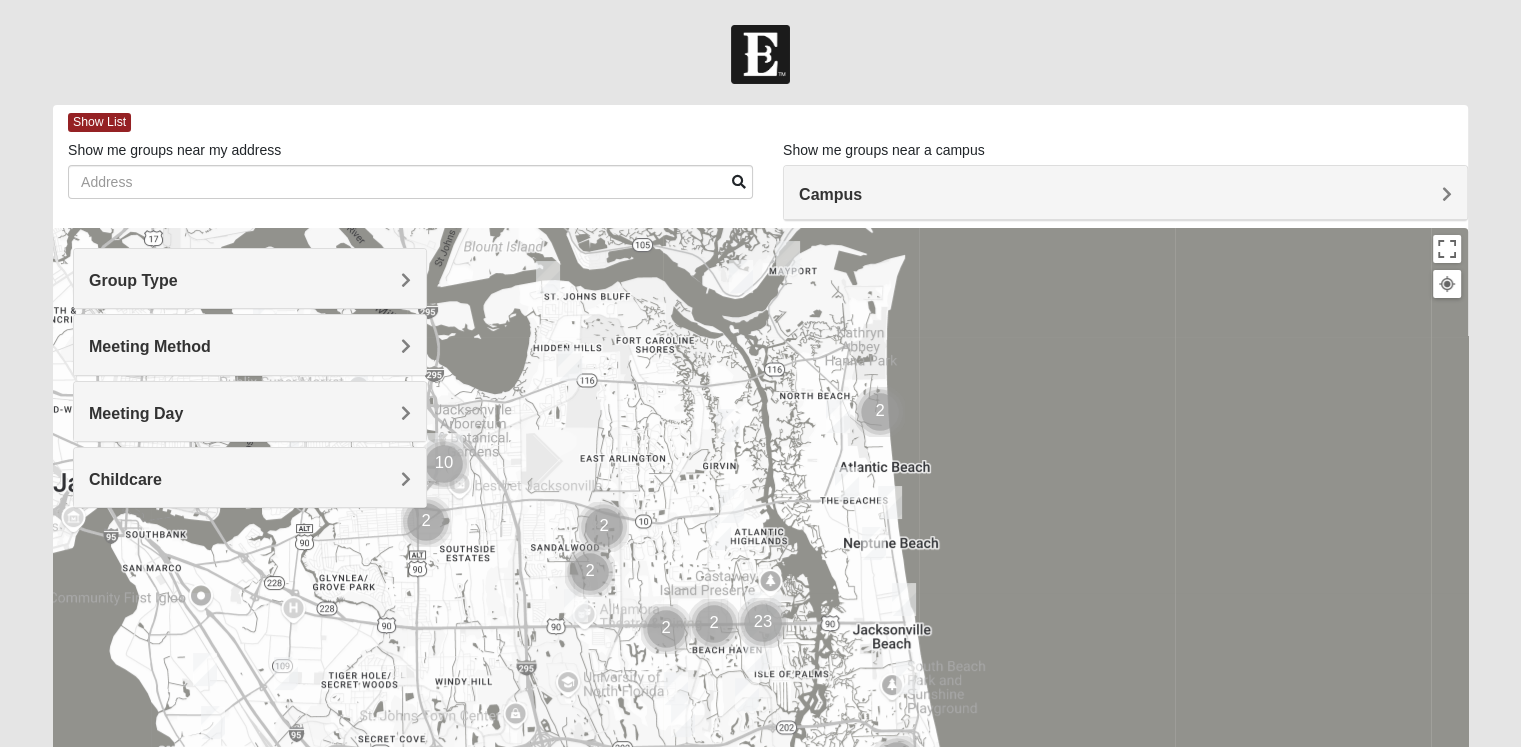 click on "Group Type" at bounding box center [250, 280] 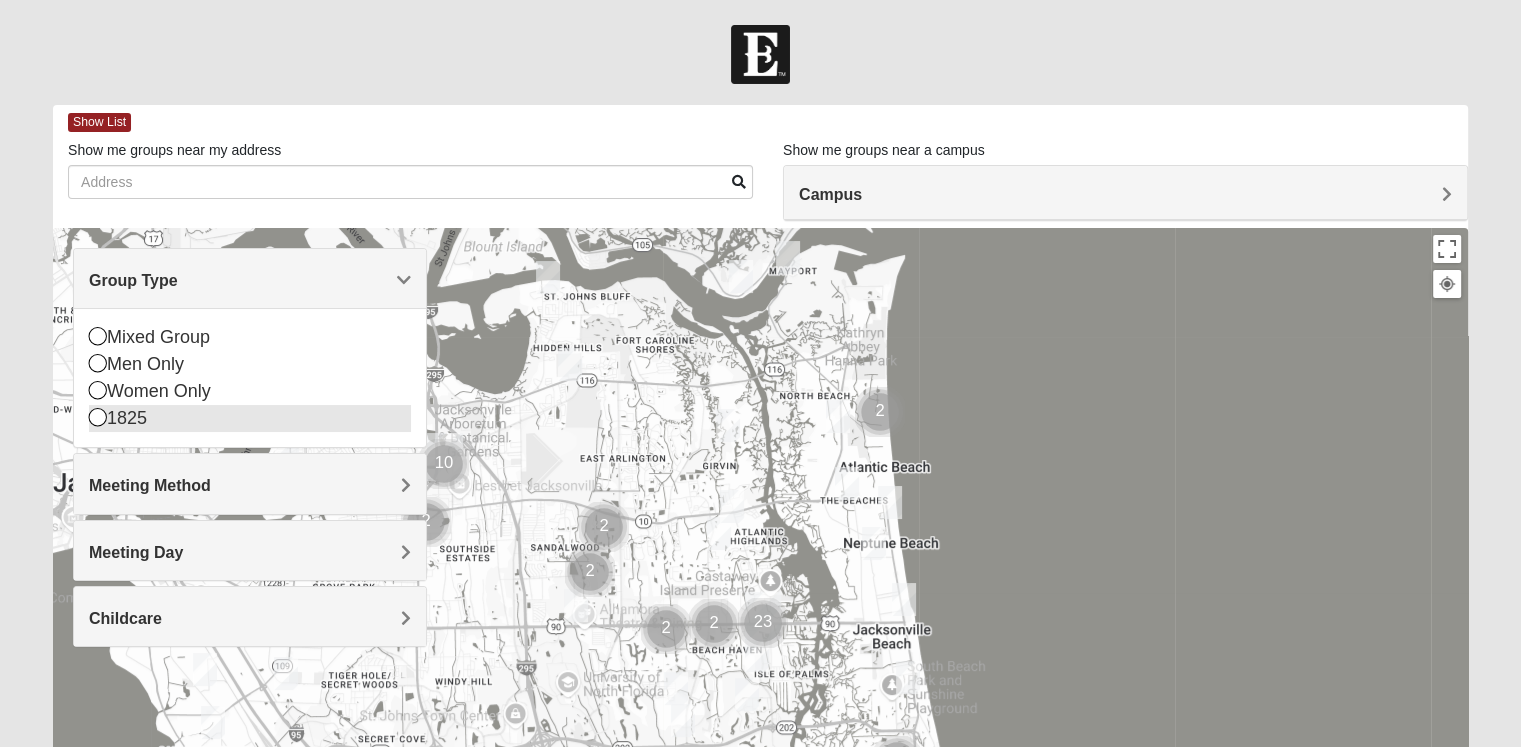 click at bounding box center [98, 417] 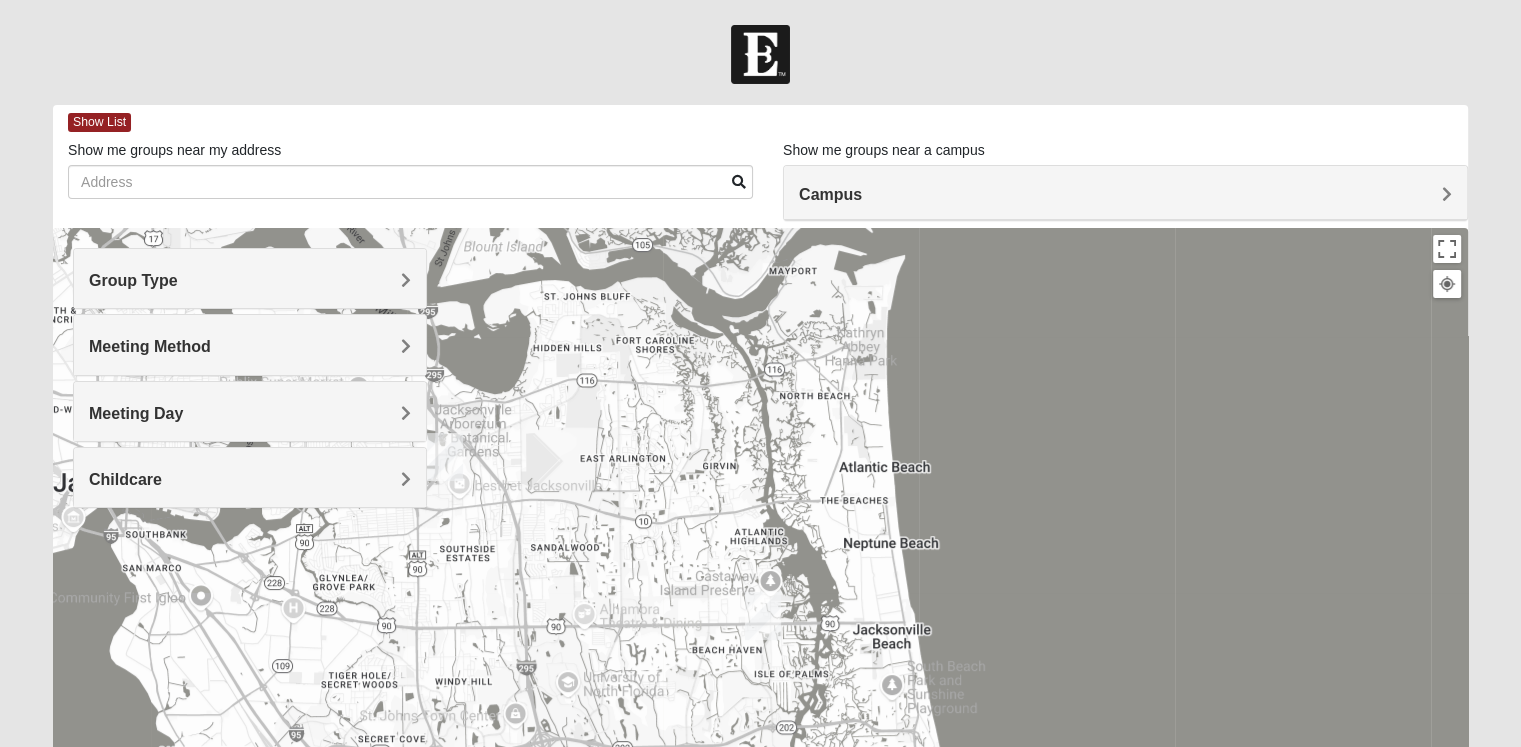 click on "Meeting Method" at bounding box center [250, 346] 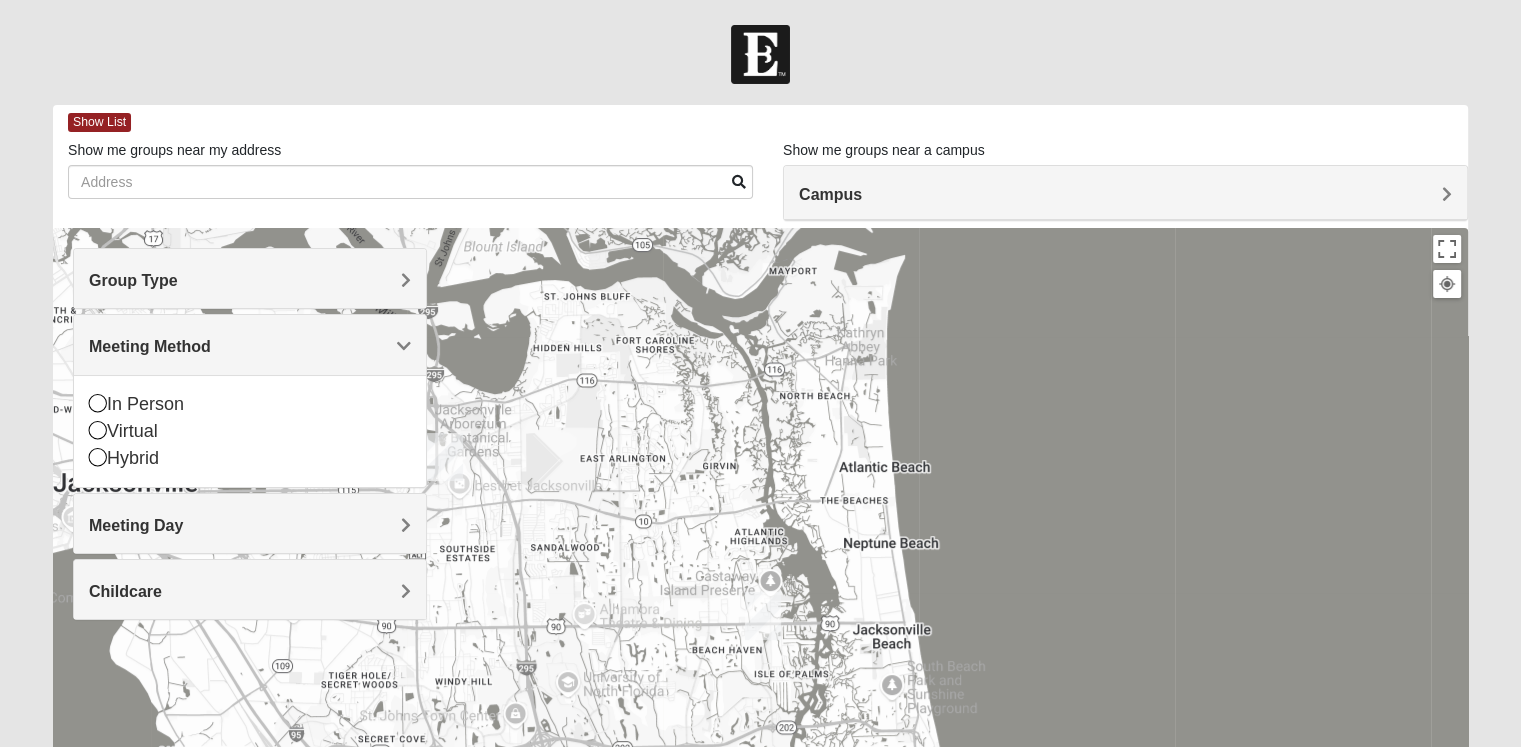 click on "Meeting Day" at bounding box center (250, 525) 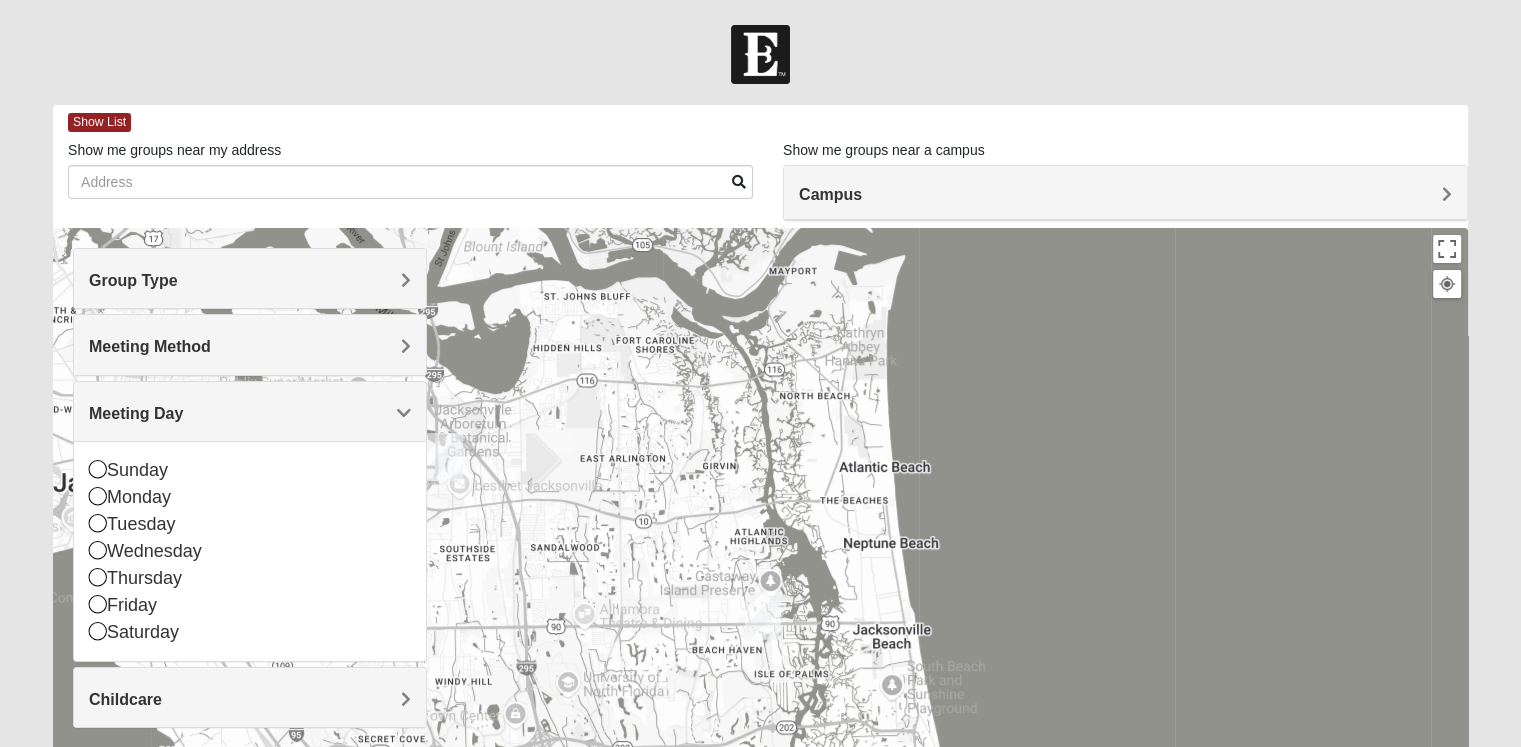 click on "Childcare" at bounding box center (250, 699) 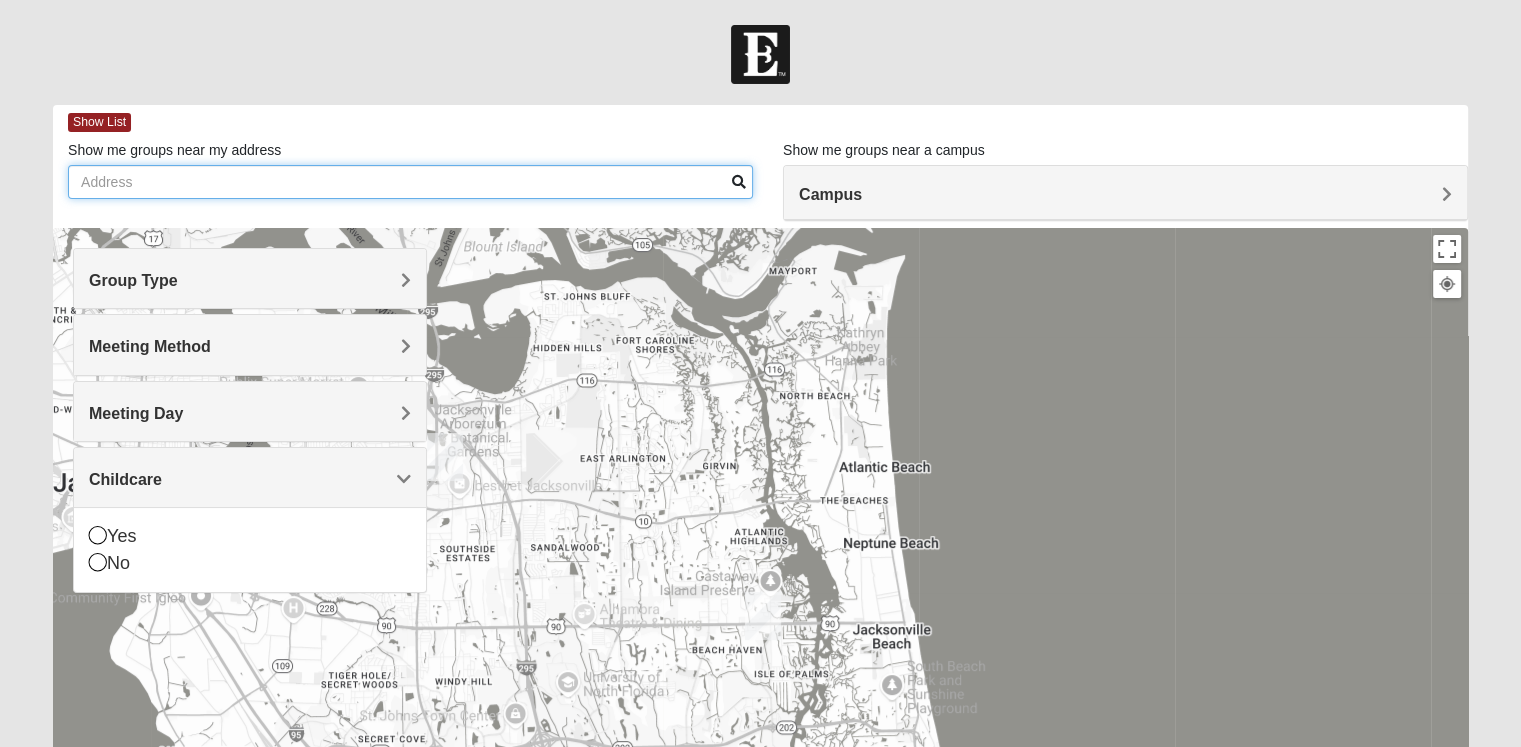 click on "Show me groups near my address" at bounding box center [410, 182] 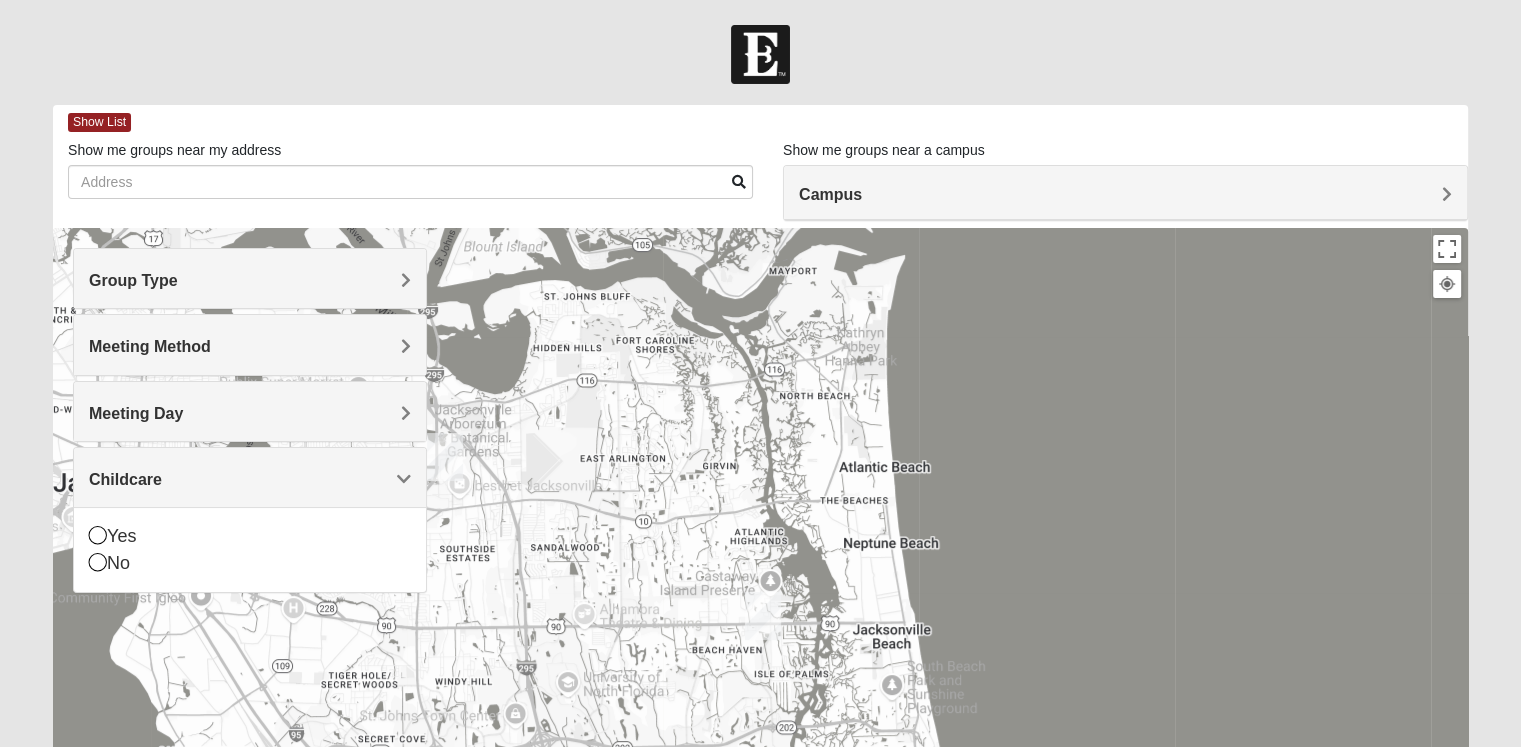 click on "Campus" at bounding box center [830, 194] 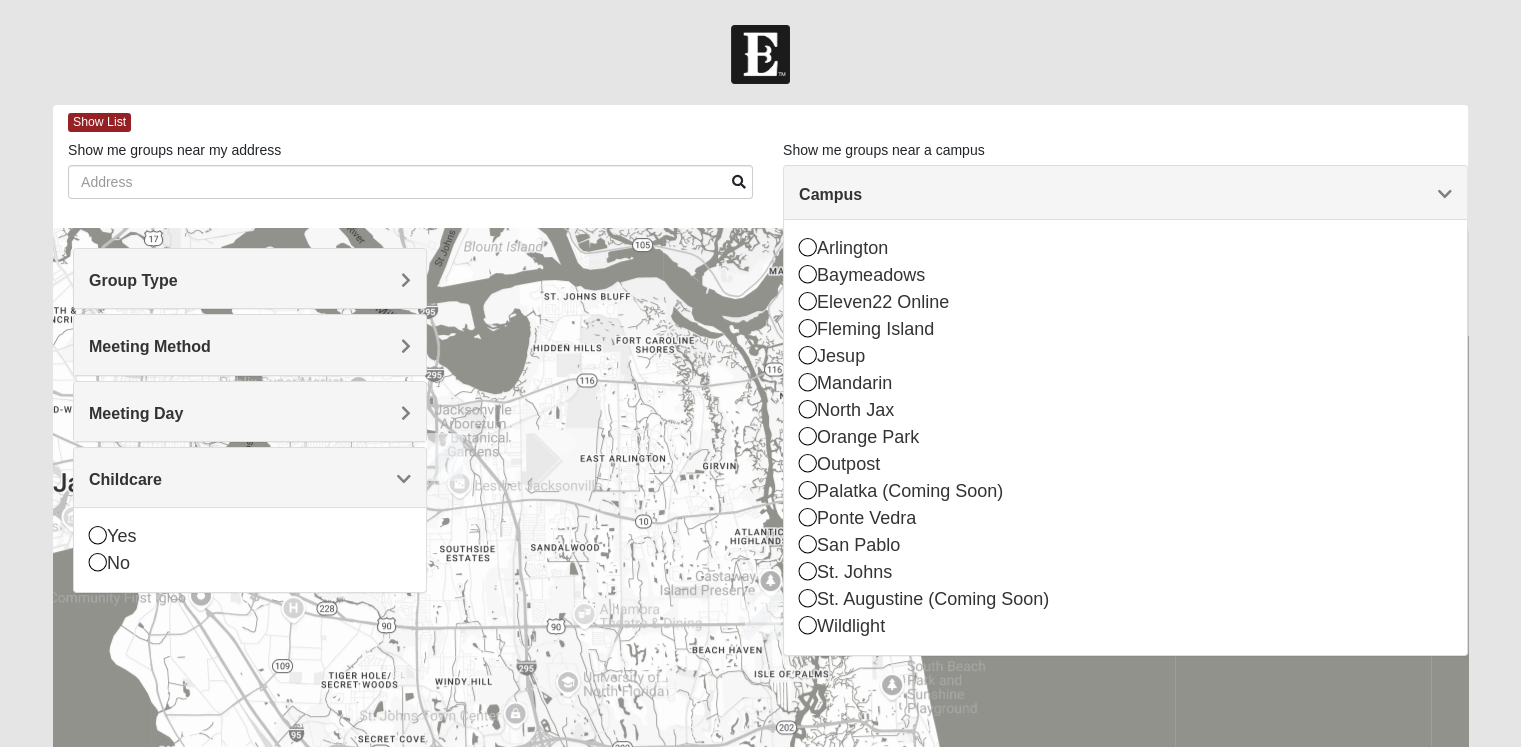 click on "Campus" at bounding box center (830, 194) 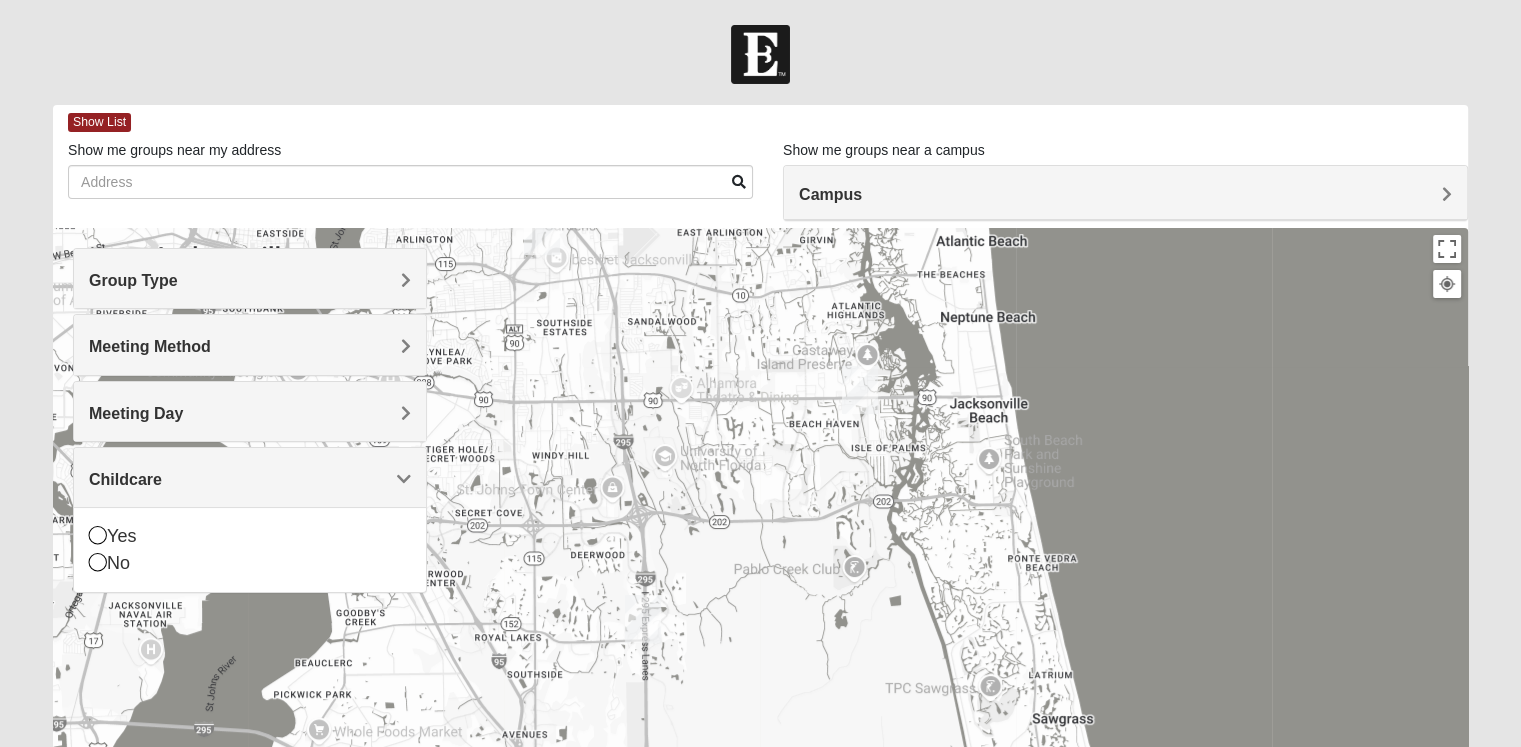drag, startPoint x: 623, startPoint y: 532, endPoint x: 724, endPoint y: 306, distance: 247.54192 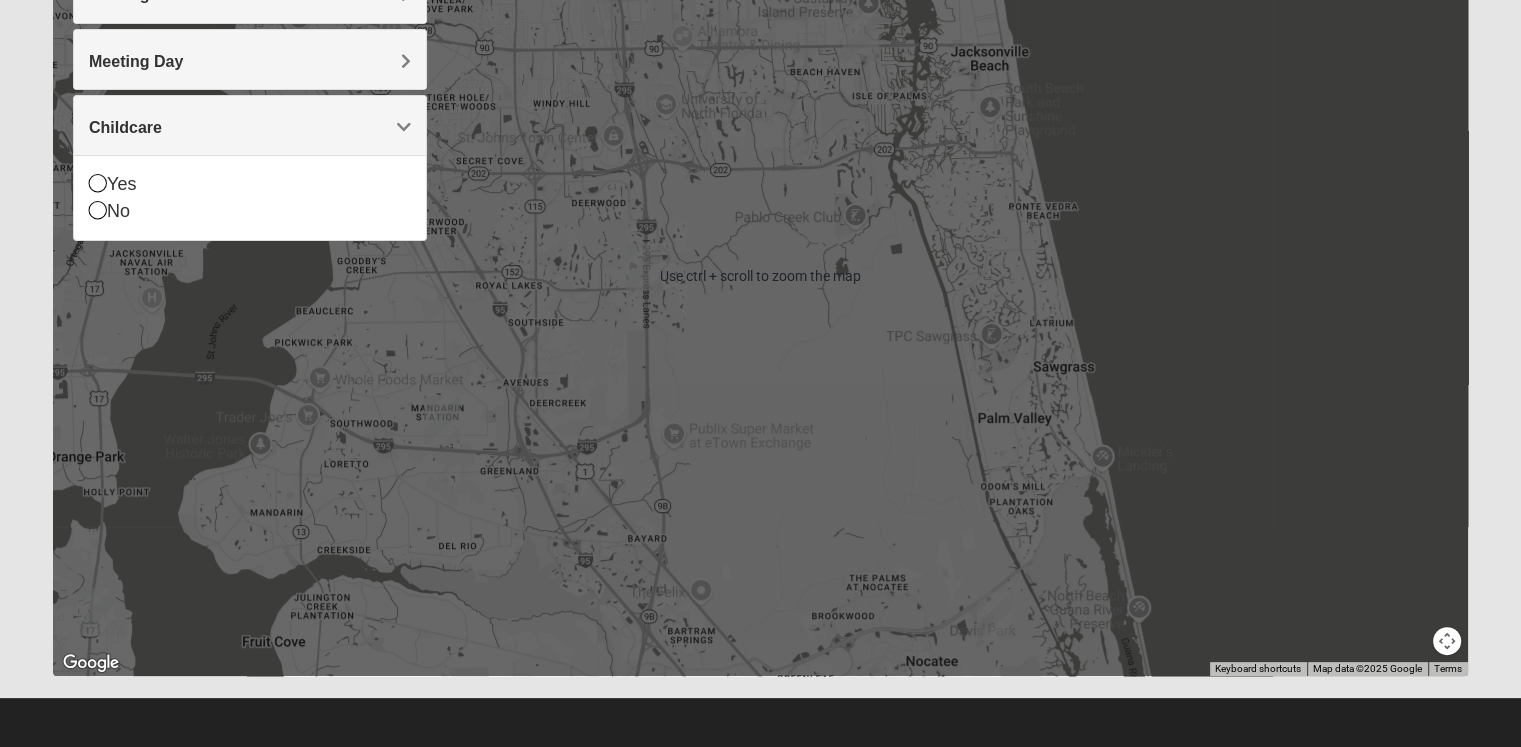 scroll, scrollTop: 353, scrollLeft: 0, axis: vertical 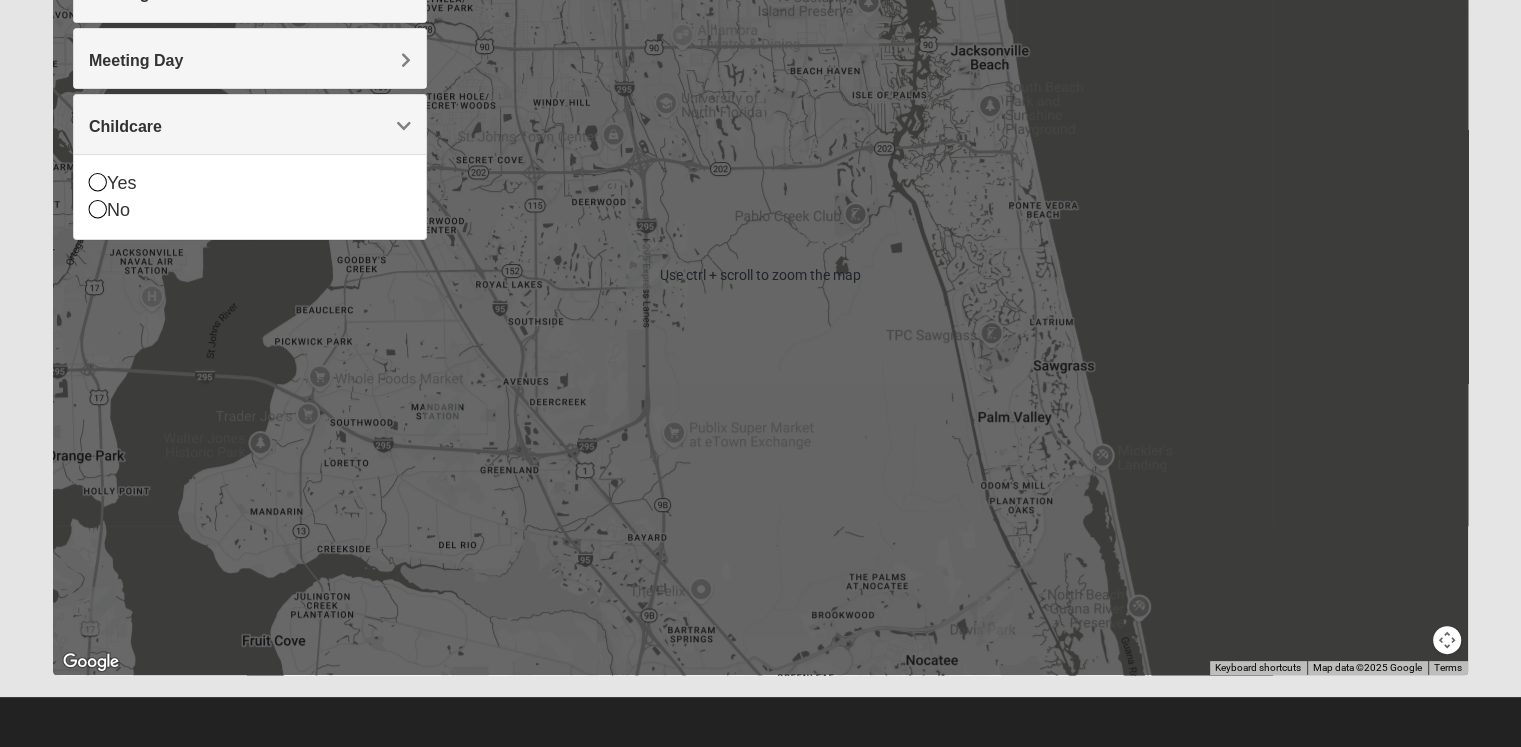 click at bounding box center [1447, 640] 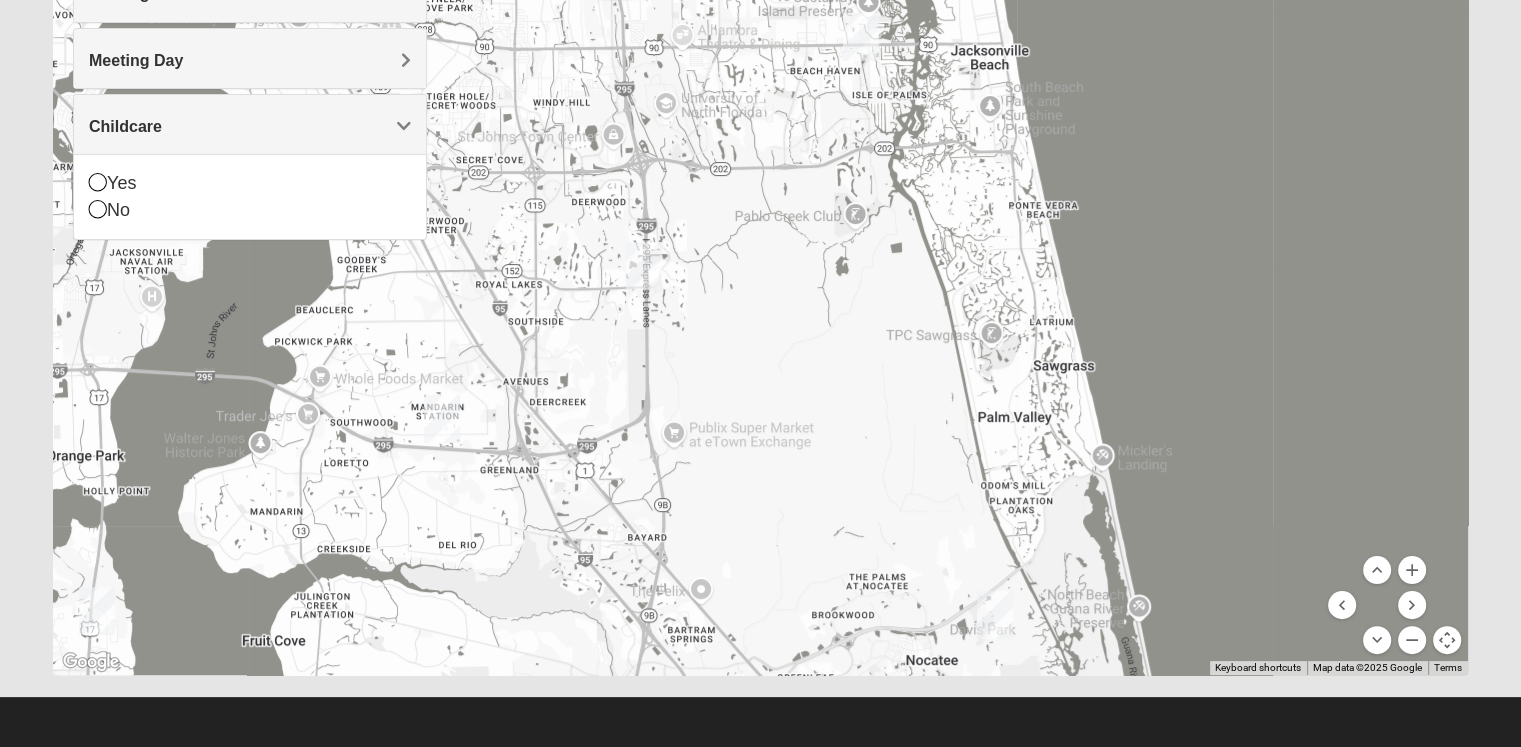 click at bounding box center (760, 275) 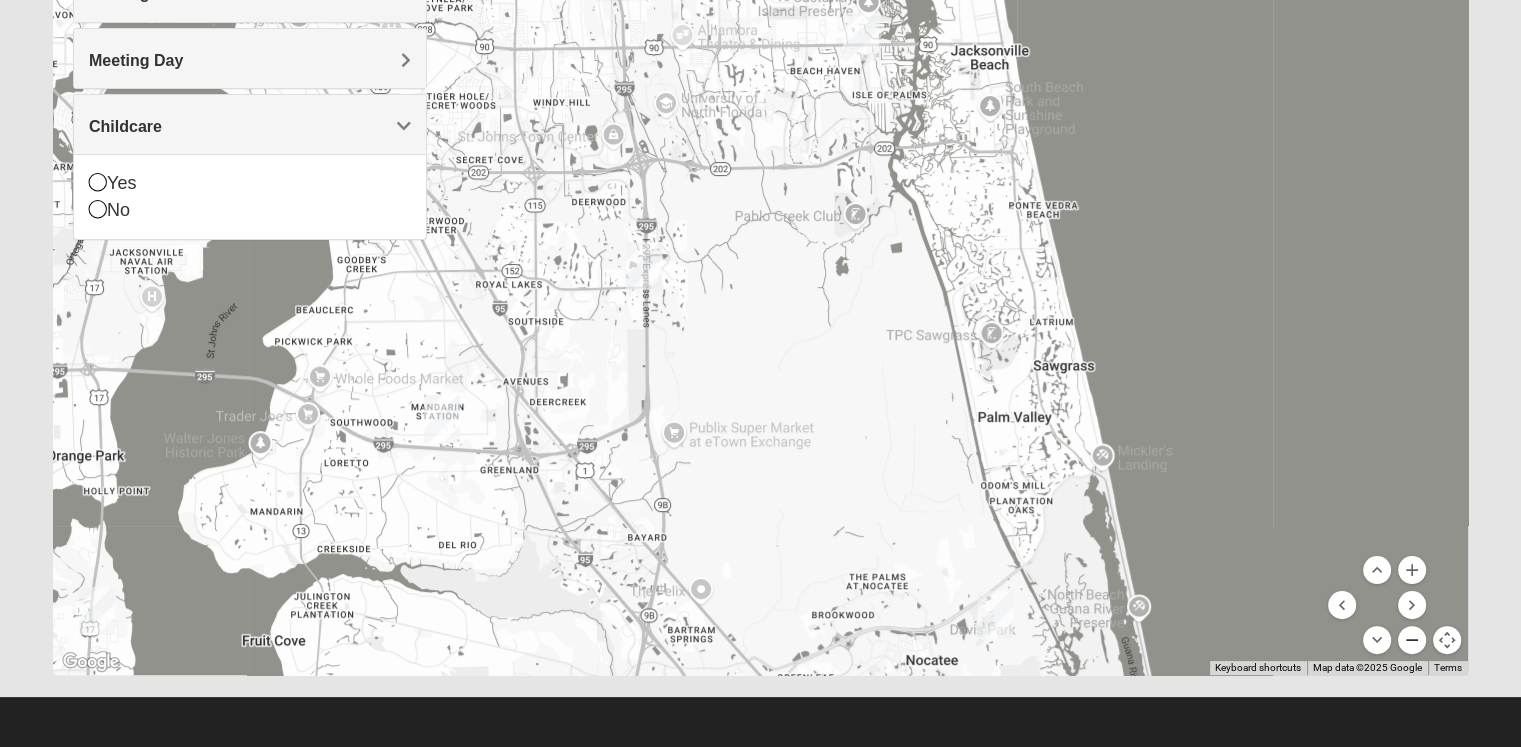 click at bounding box center [1412, 640] 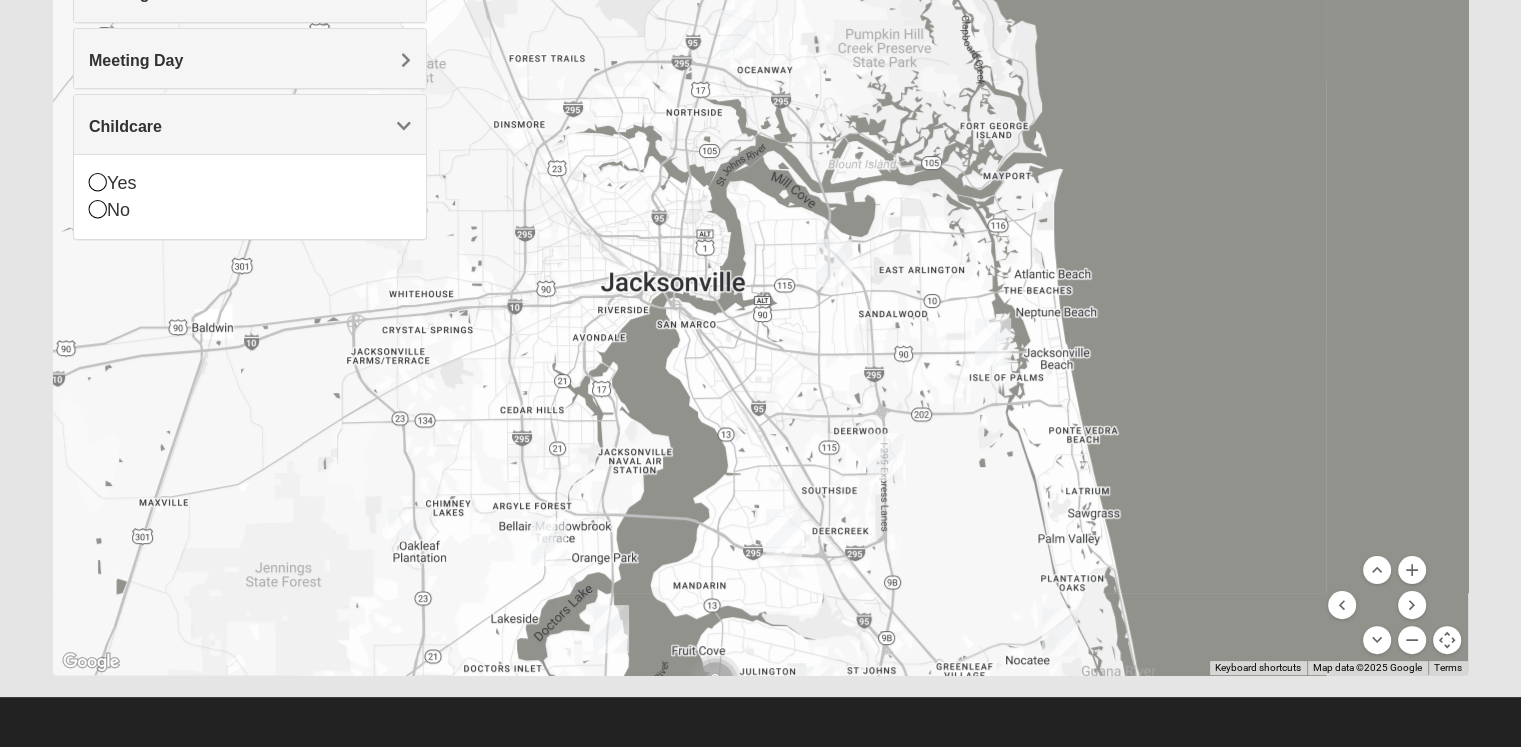 drag, startPoint x: 820, startPoint y: 508, endPoint x: 940, endPoint y: 633, distance: 173.27724 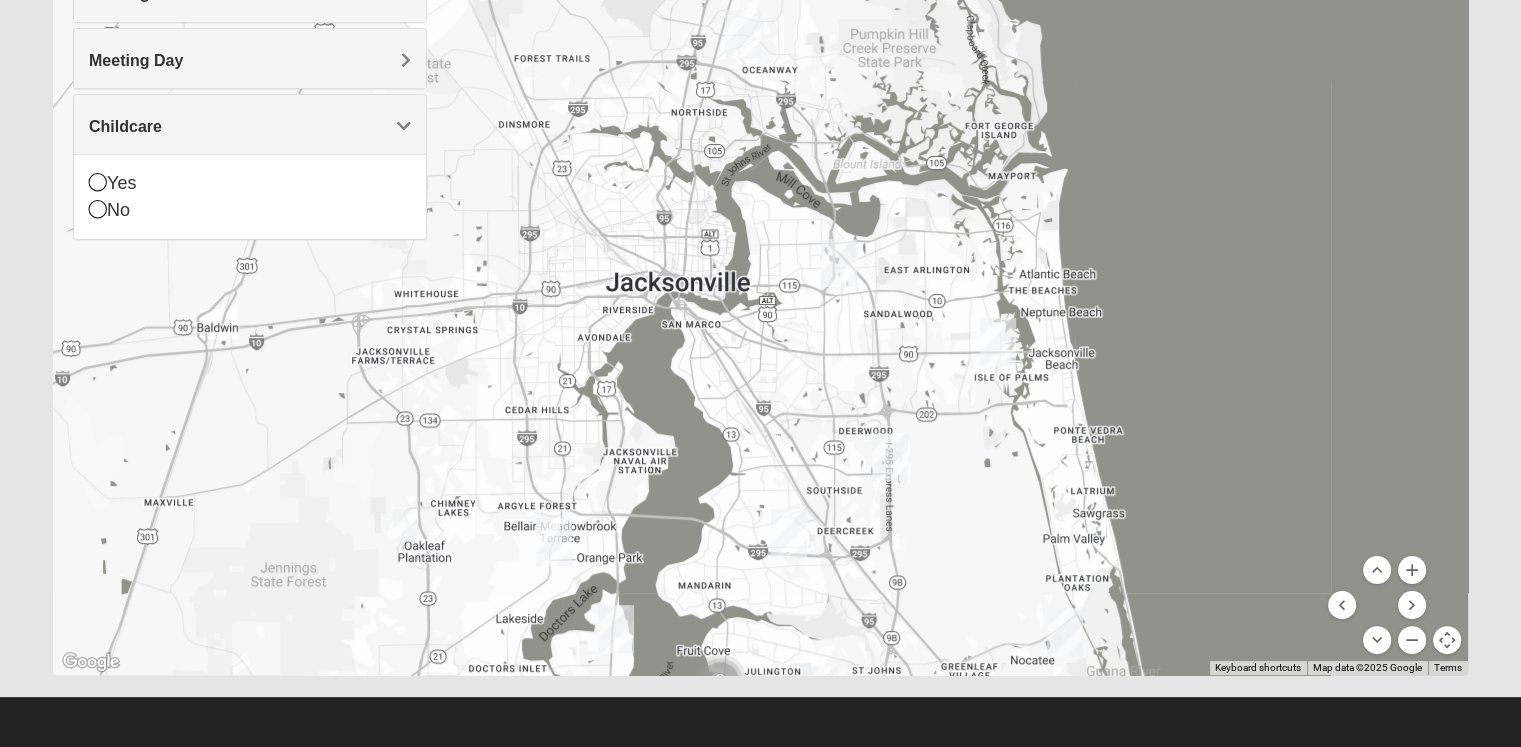 click at bounding box center [405, 525] 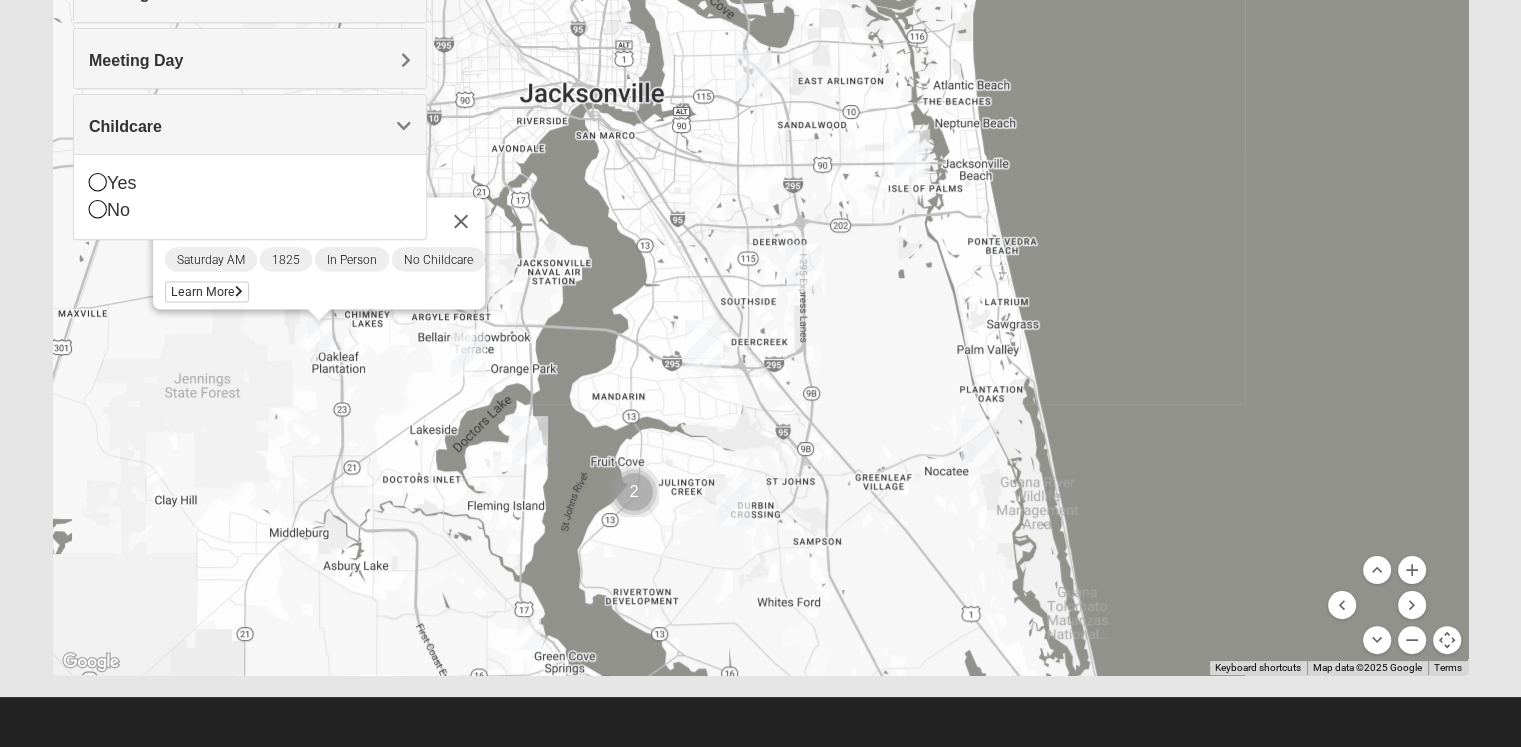 drag, startPoint x: 734, startPoint y: 526, endPoint x: 645, endPoint y: 341, distance: 205.2949 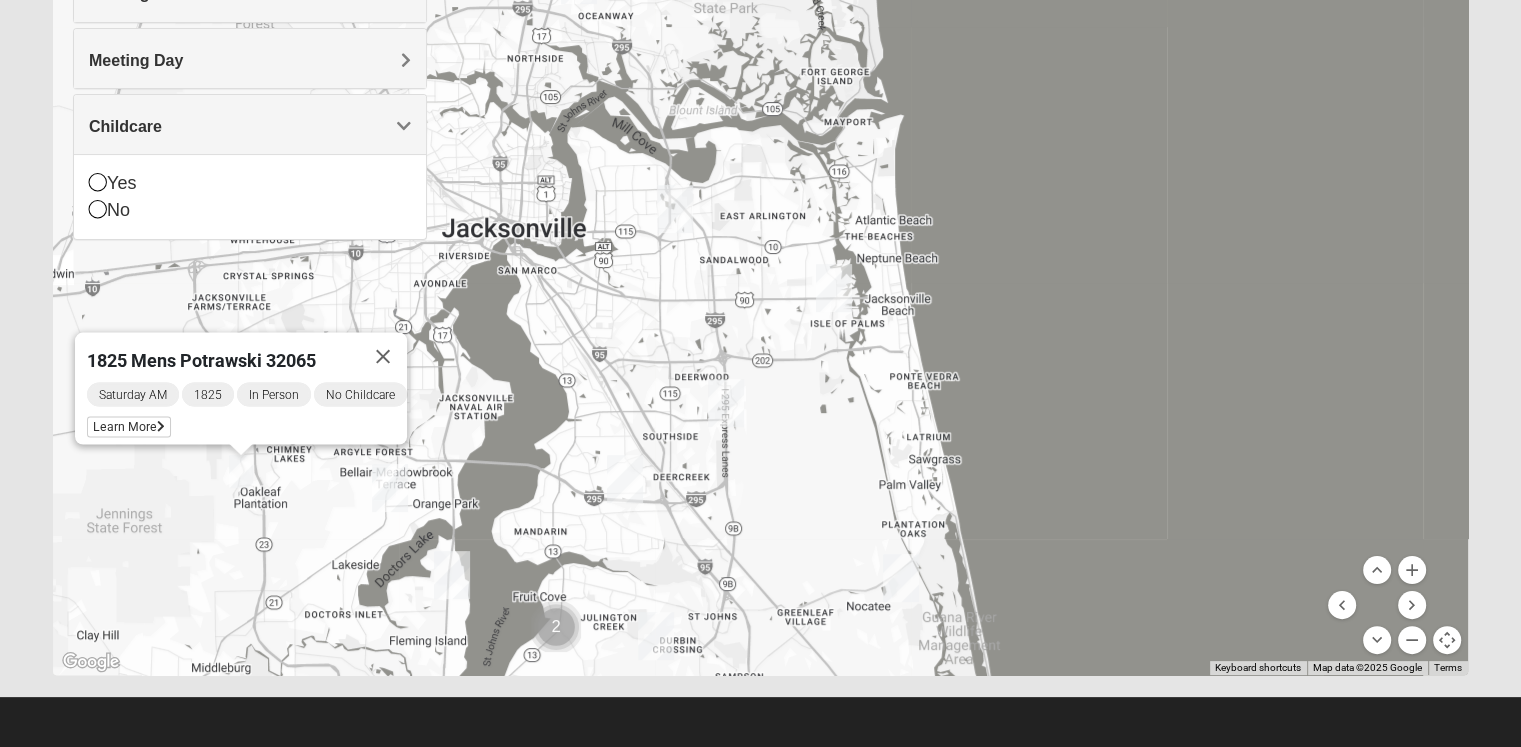 drag, startPoint x: 741, startPoint y: 415, endPoint x: 668, endPoint y: 573, distance: 174.04884 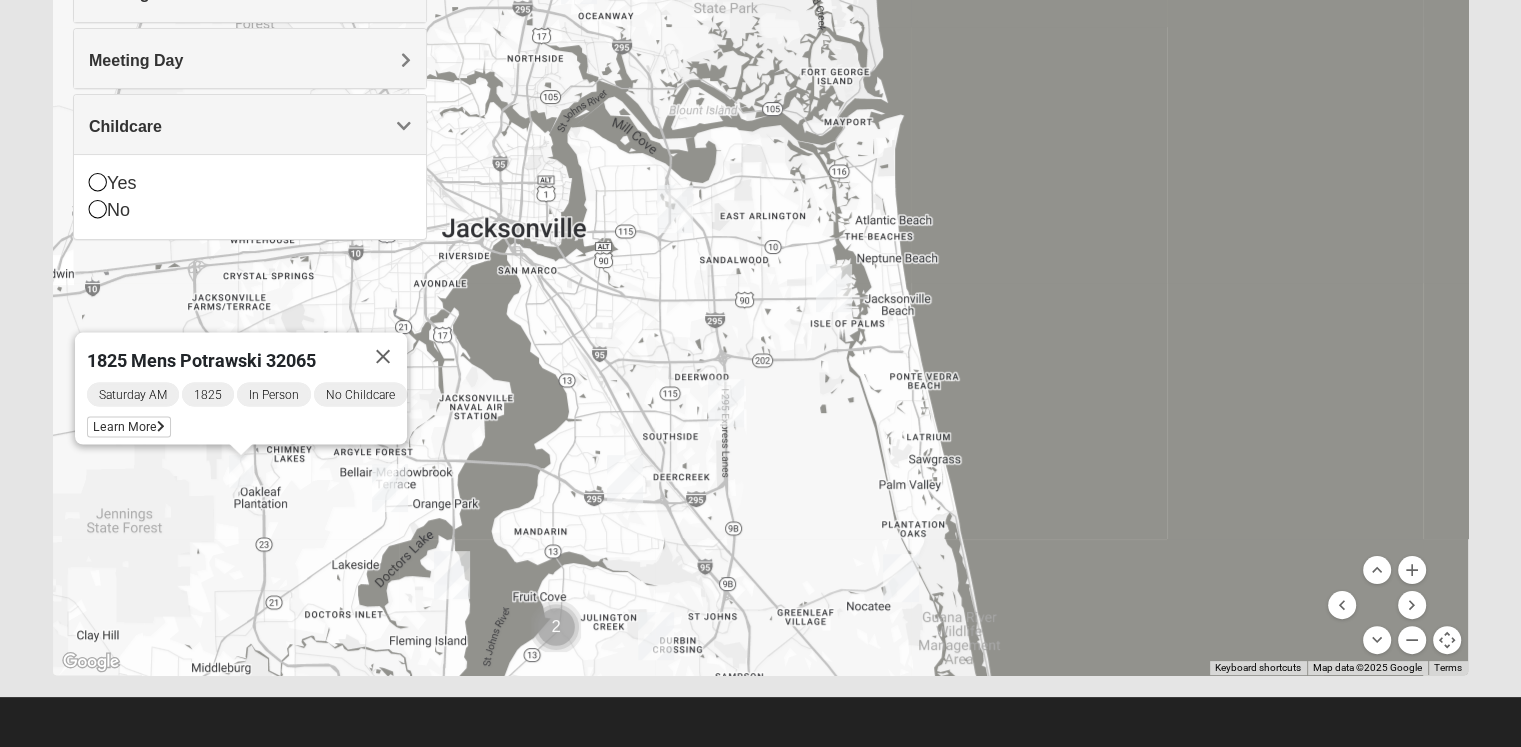 click at bounding box center (675, 209) 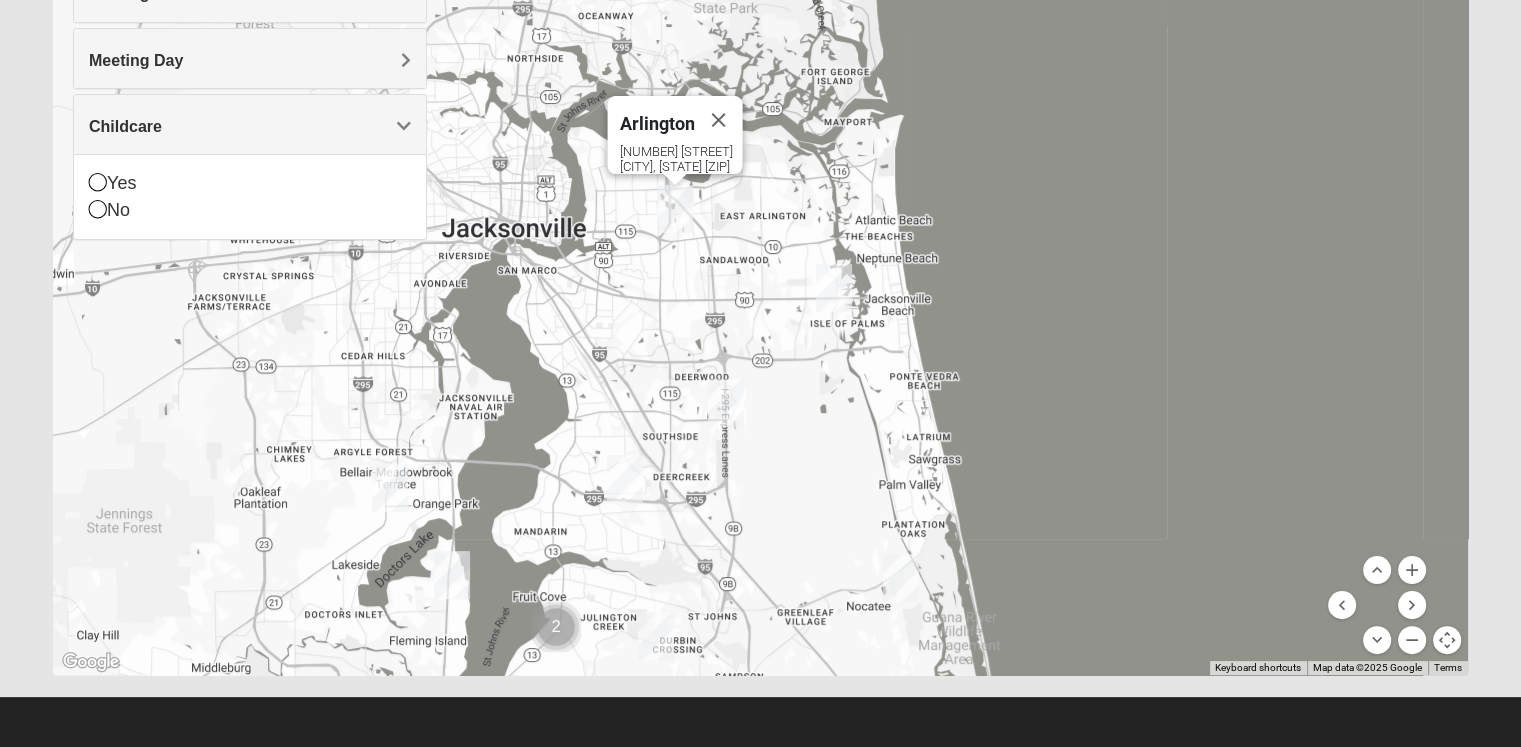 click on "651 Commerce Center Dr Jacksonville, FL 32225-7210" at bounding box center [680, 159] 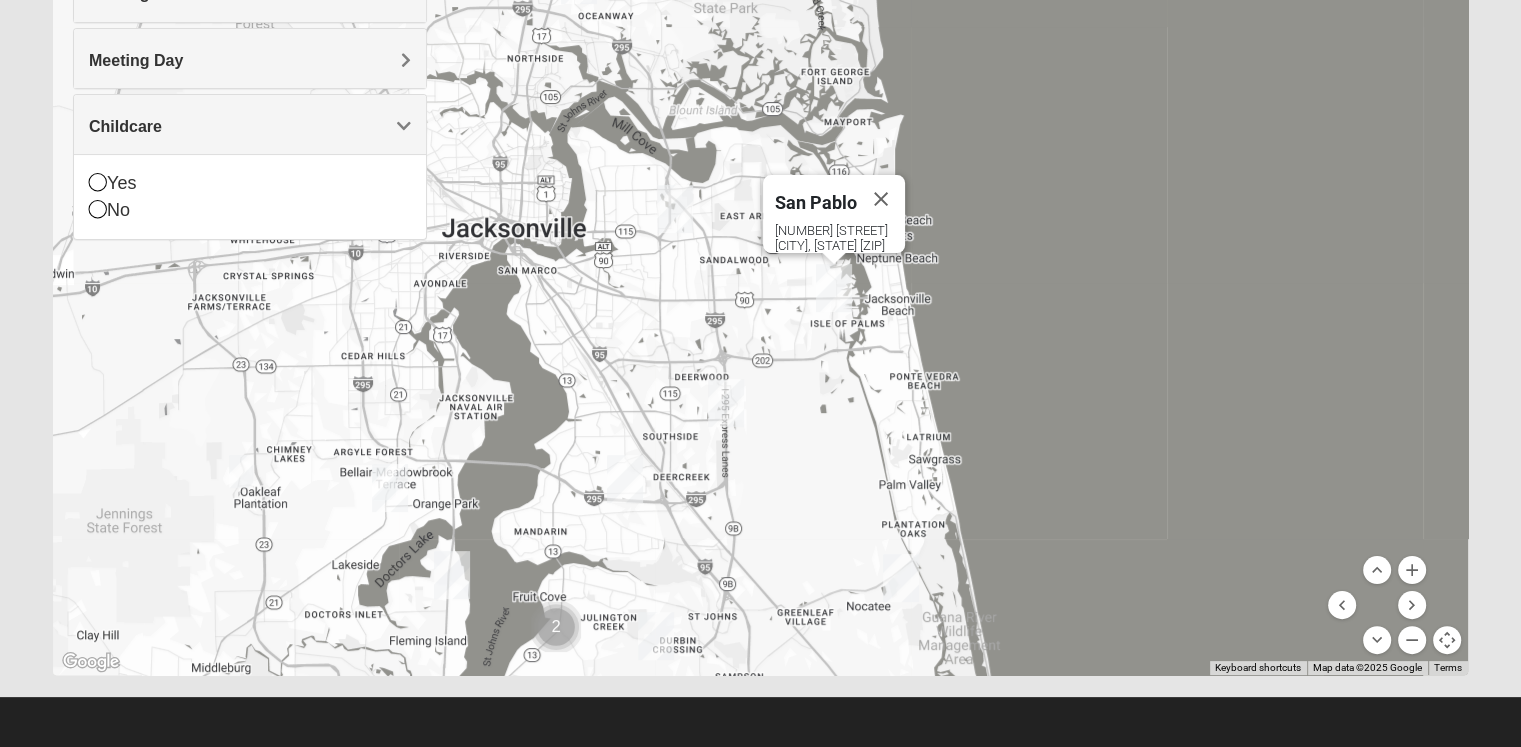 click at bounding box center [625, 479] 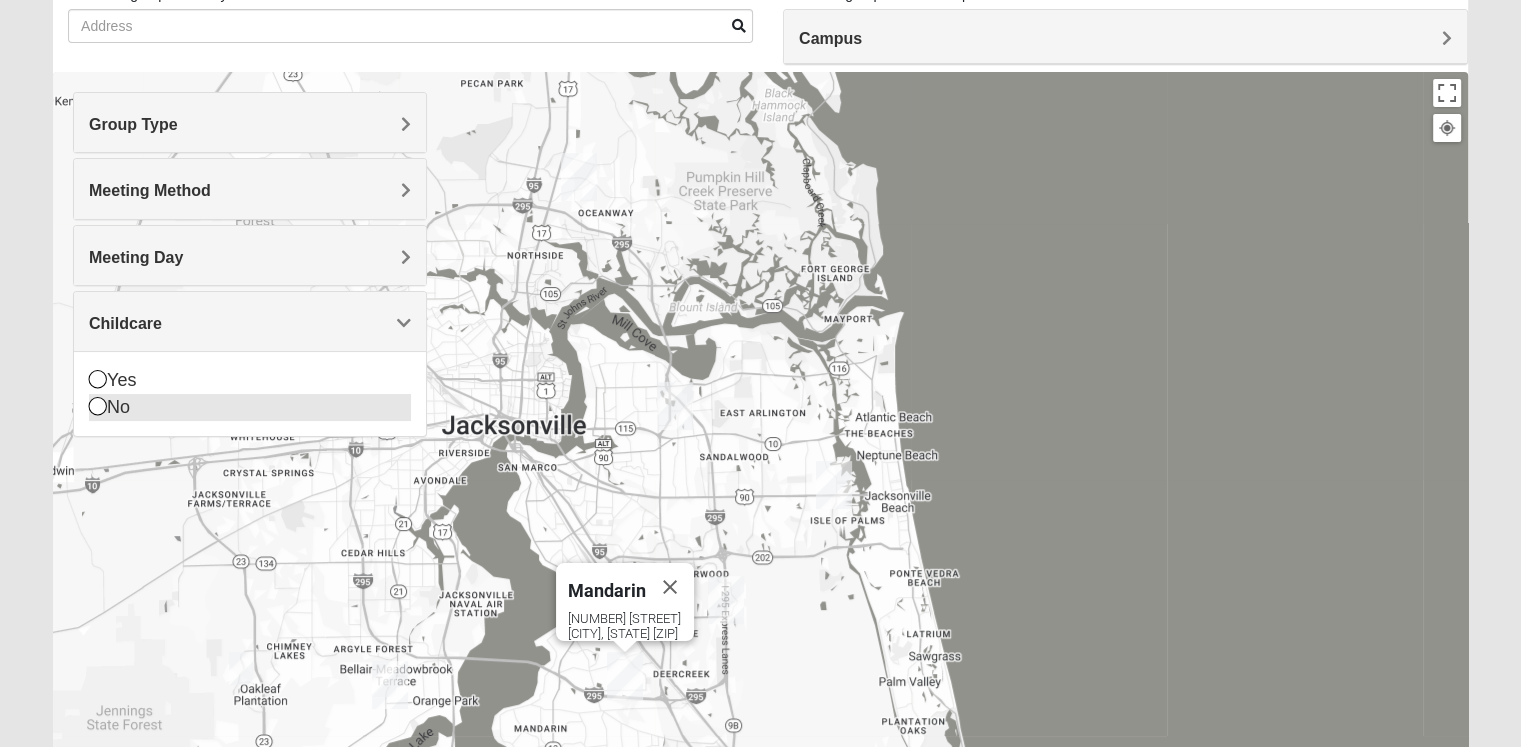 scroll, scrollTop: 153, scrollLeft: 0, axis: vertical 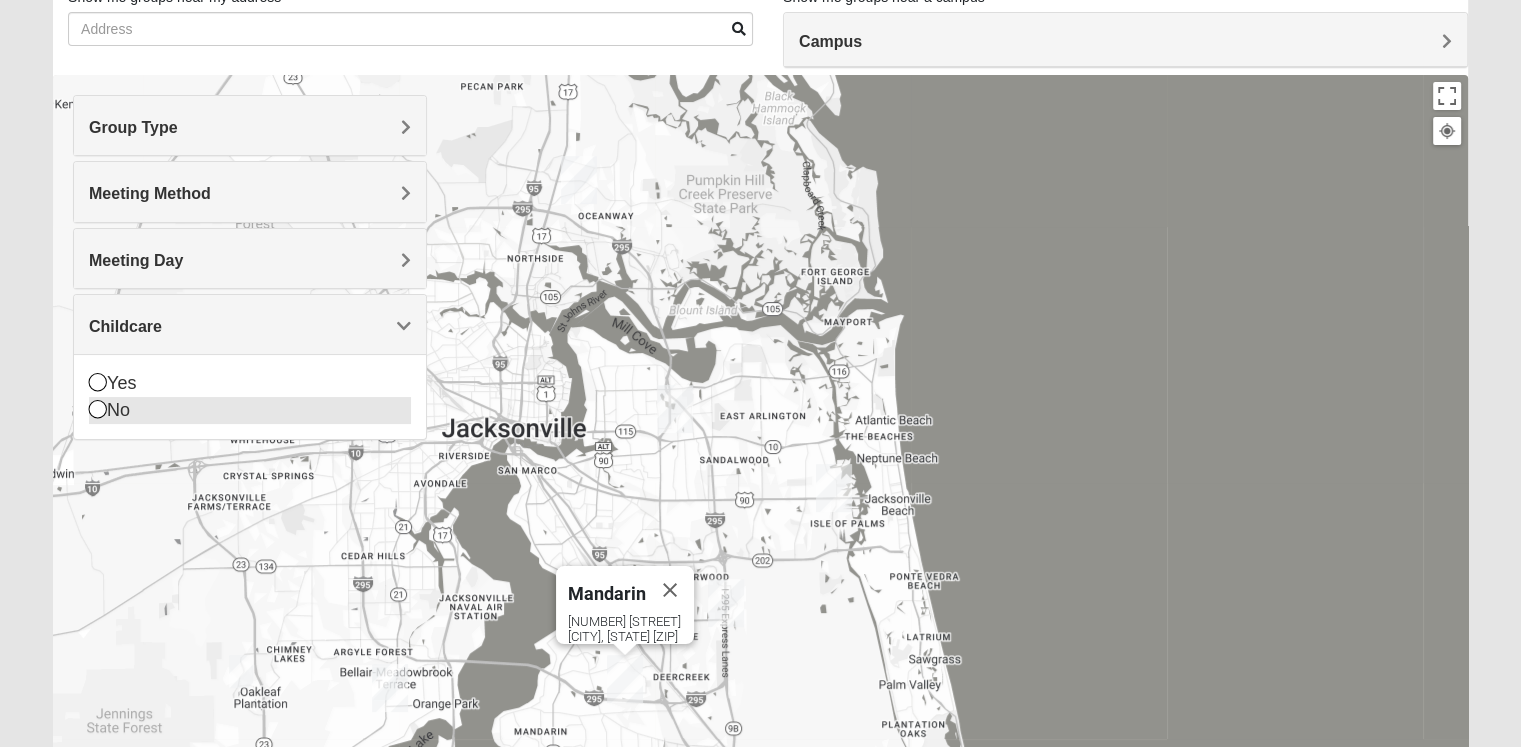 click on "Meeting Method" at bounding box center [250, 191] 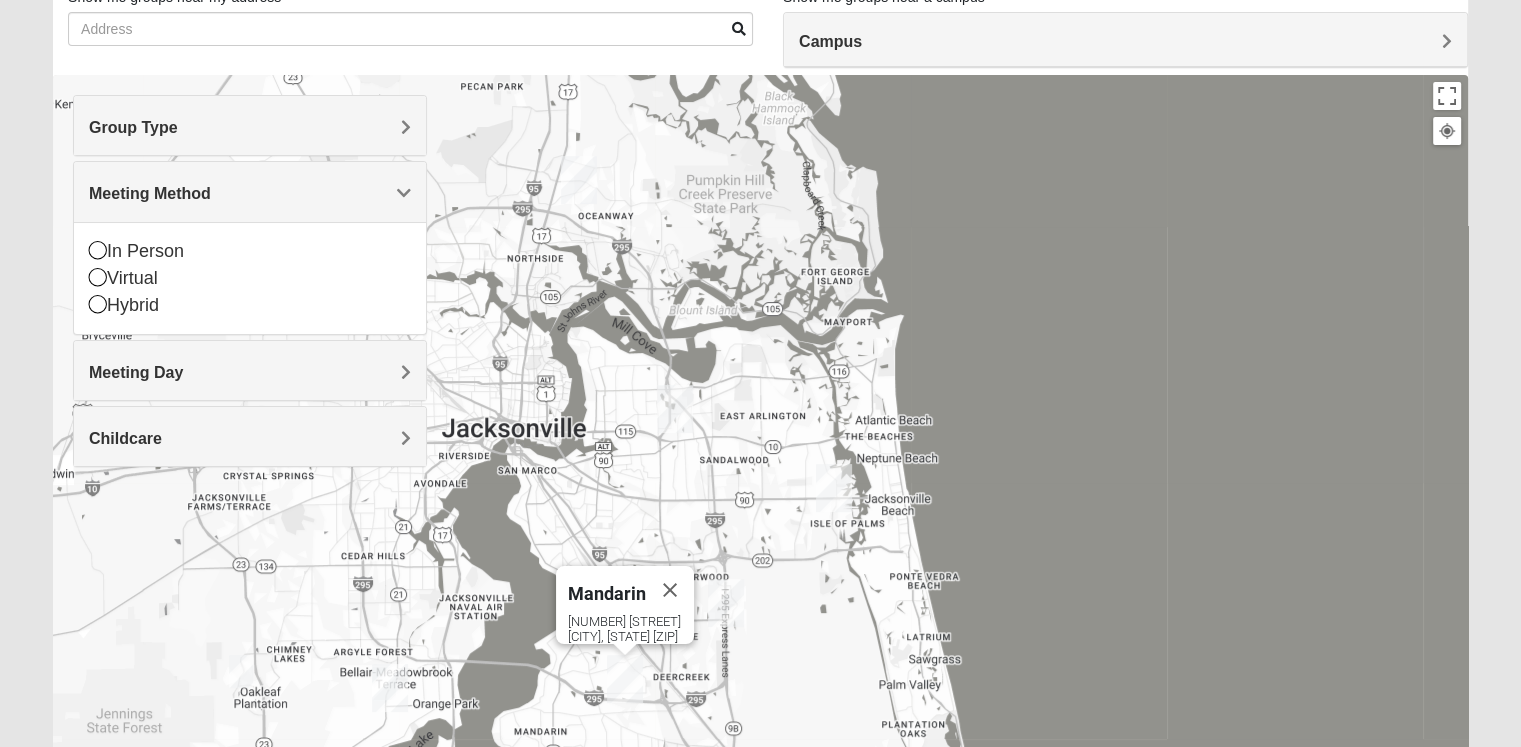 click on "Meeting Day" at bounding box center [250, 372] 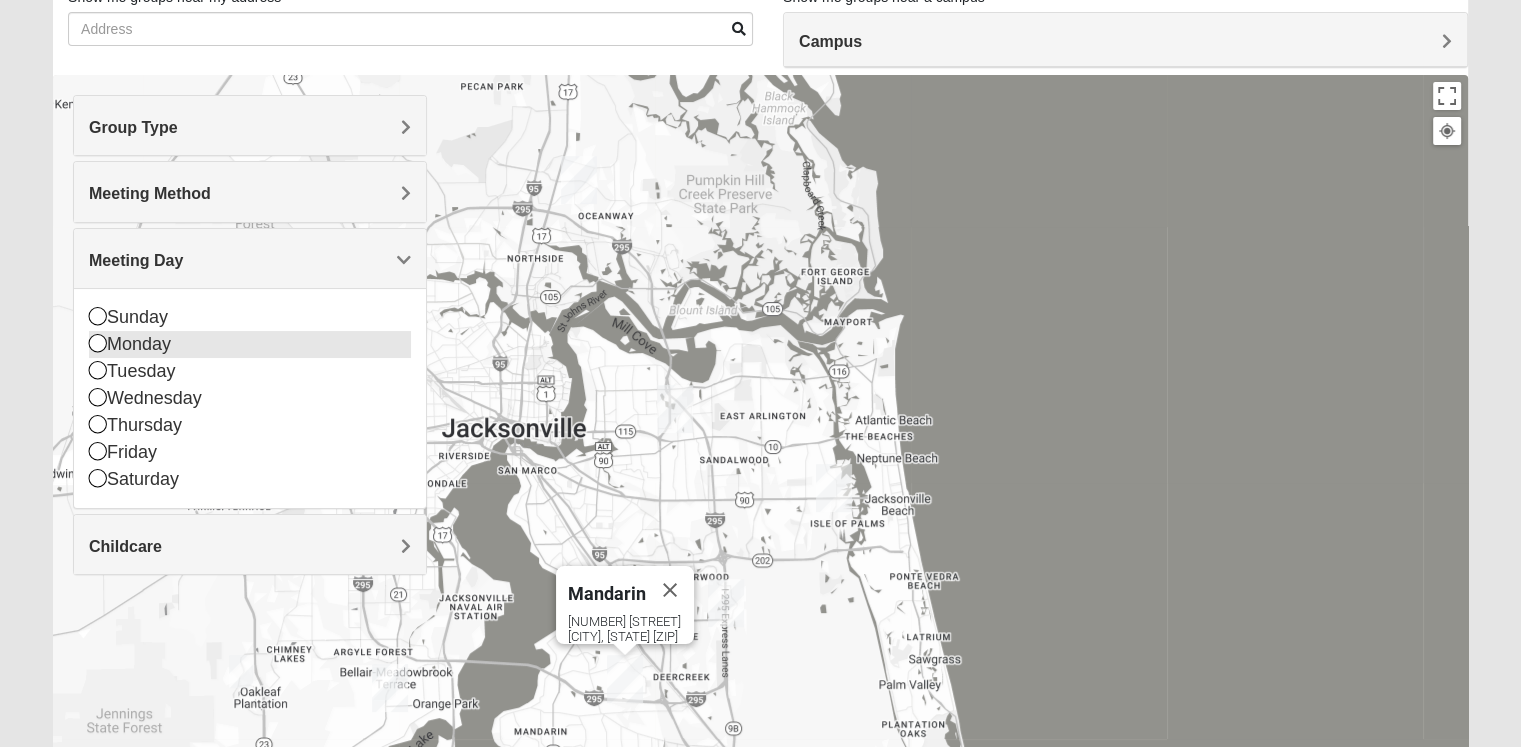 click on "Monday" at bounding box center [250, 344] 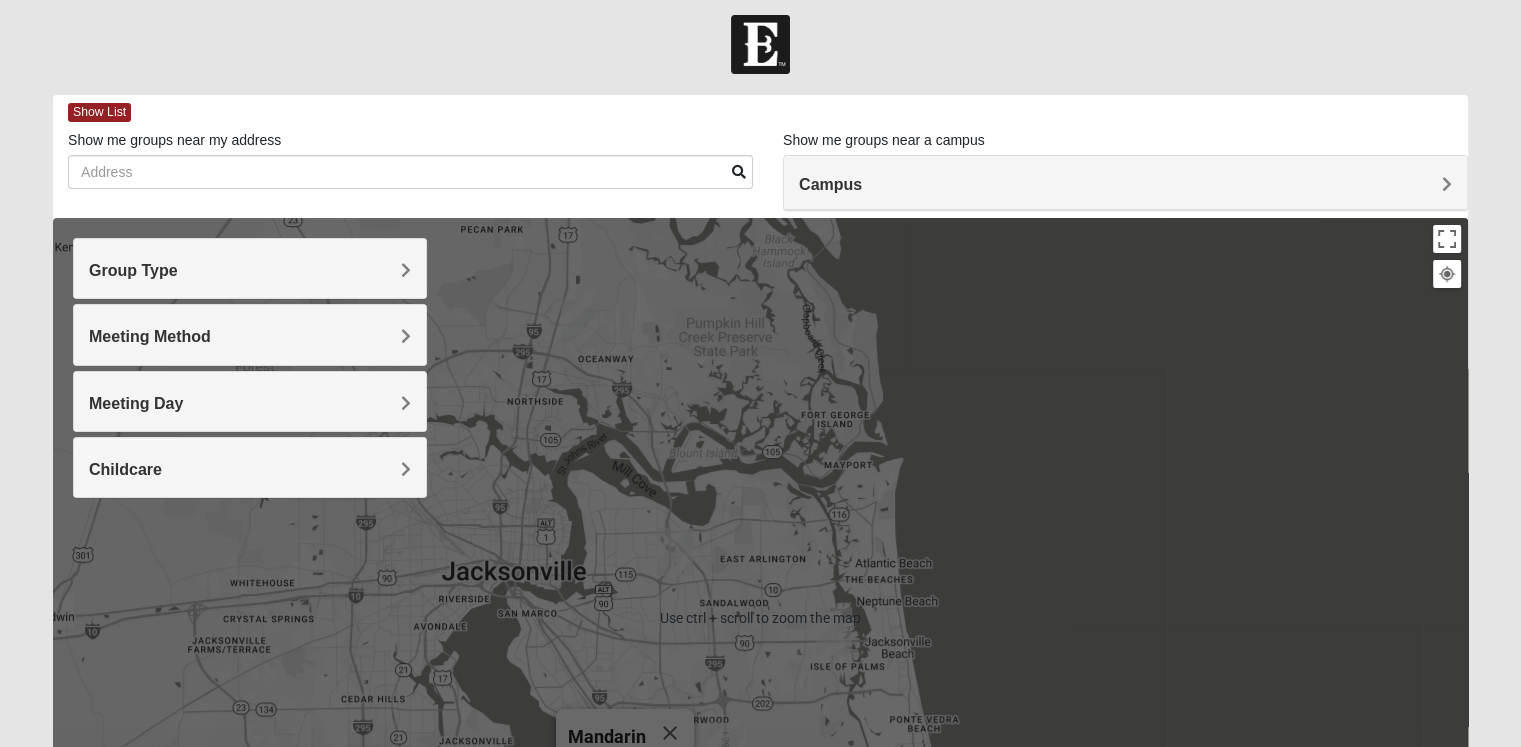 scroll, scrollTop: 0, scrollLeft: 0, axis: both 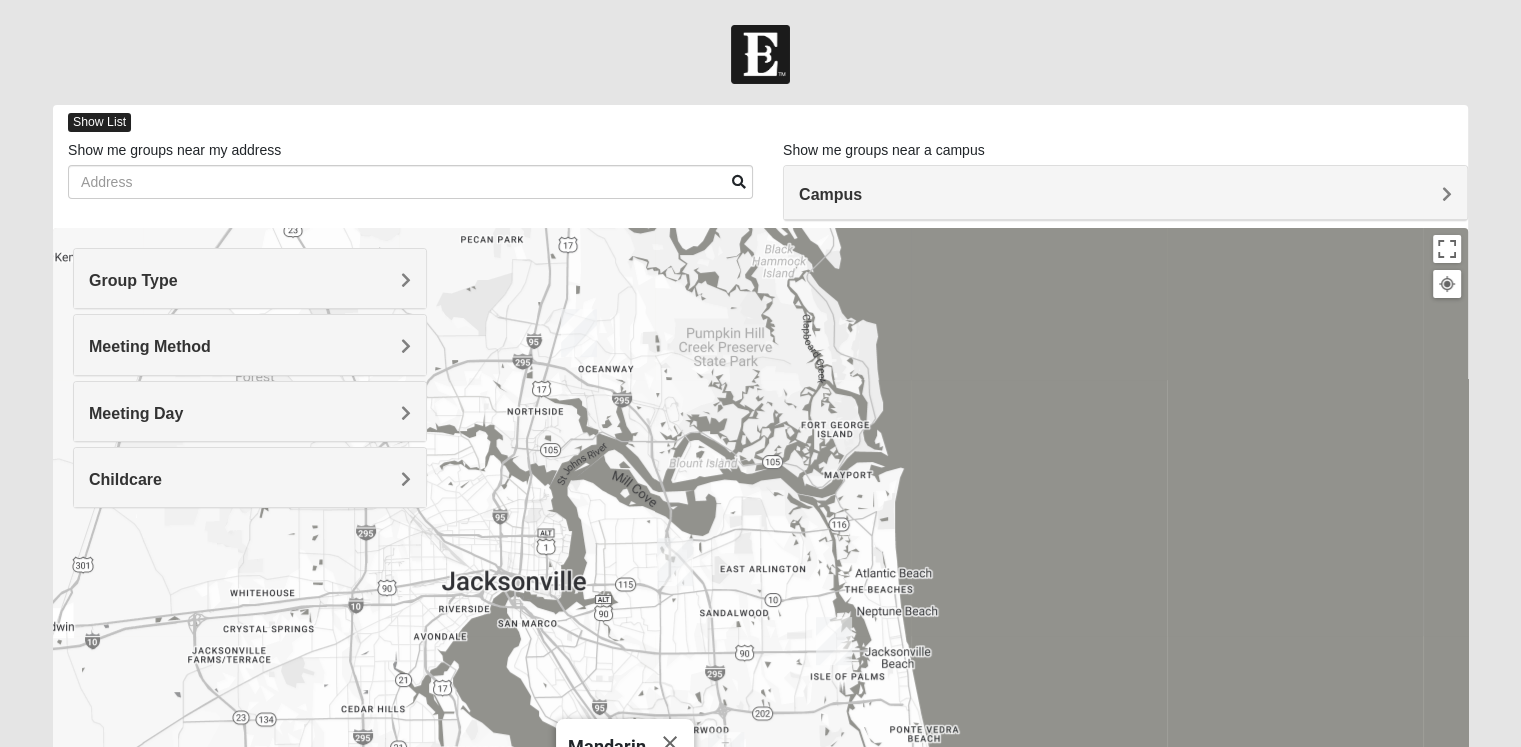click on "Show List" at bounding box center (99, 122) 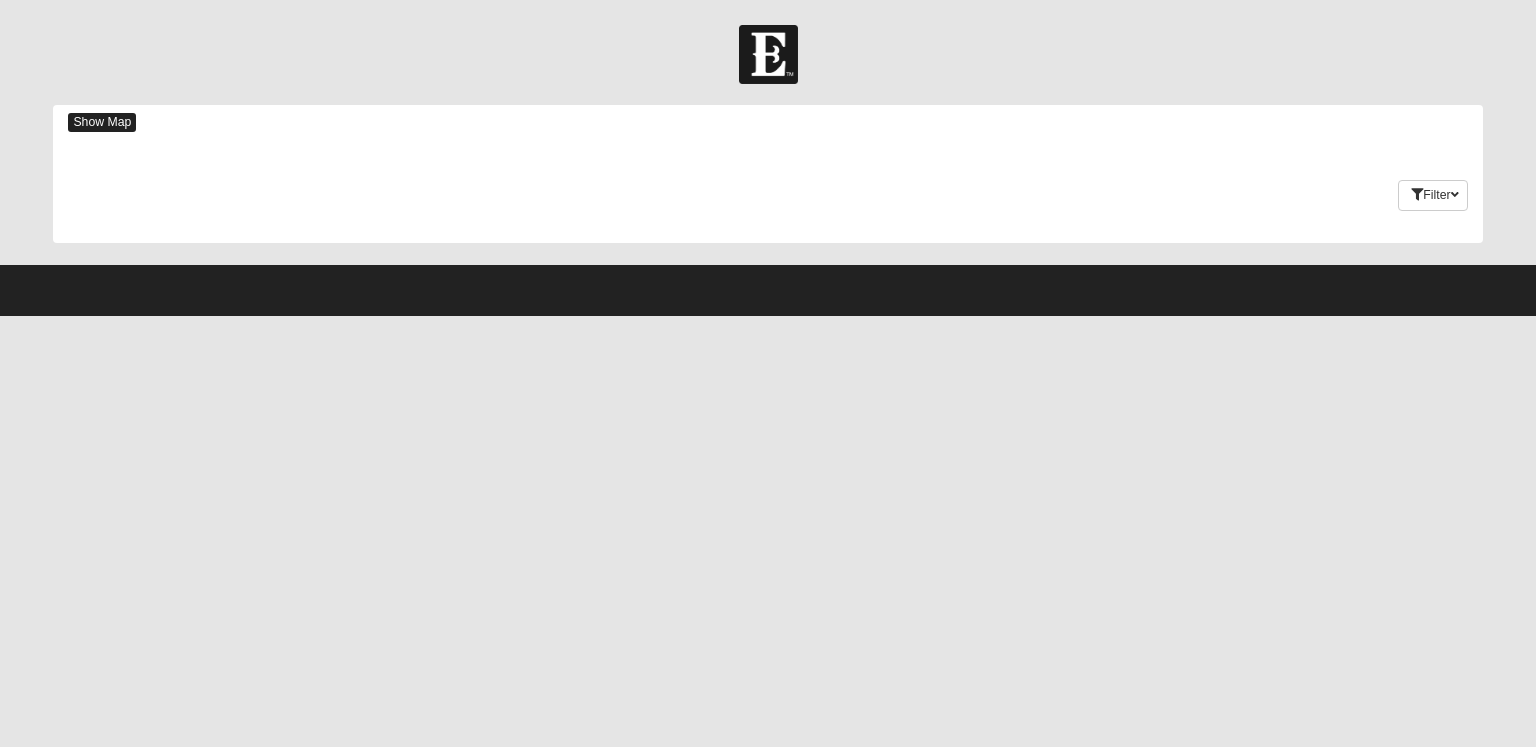 click on "Show Map" at bounding box center (102, 122) 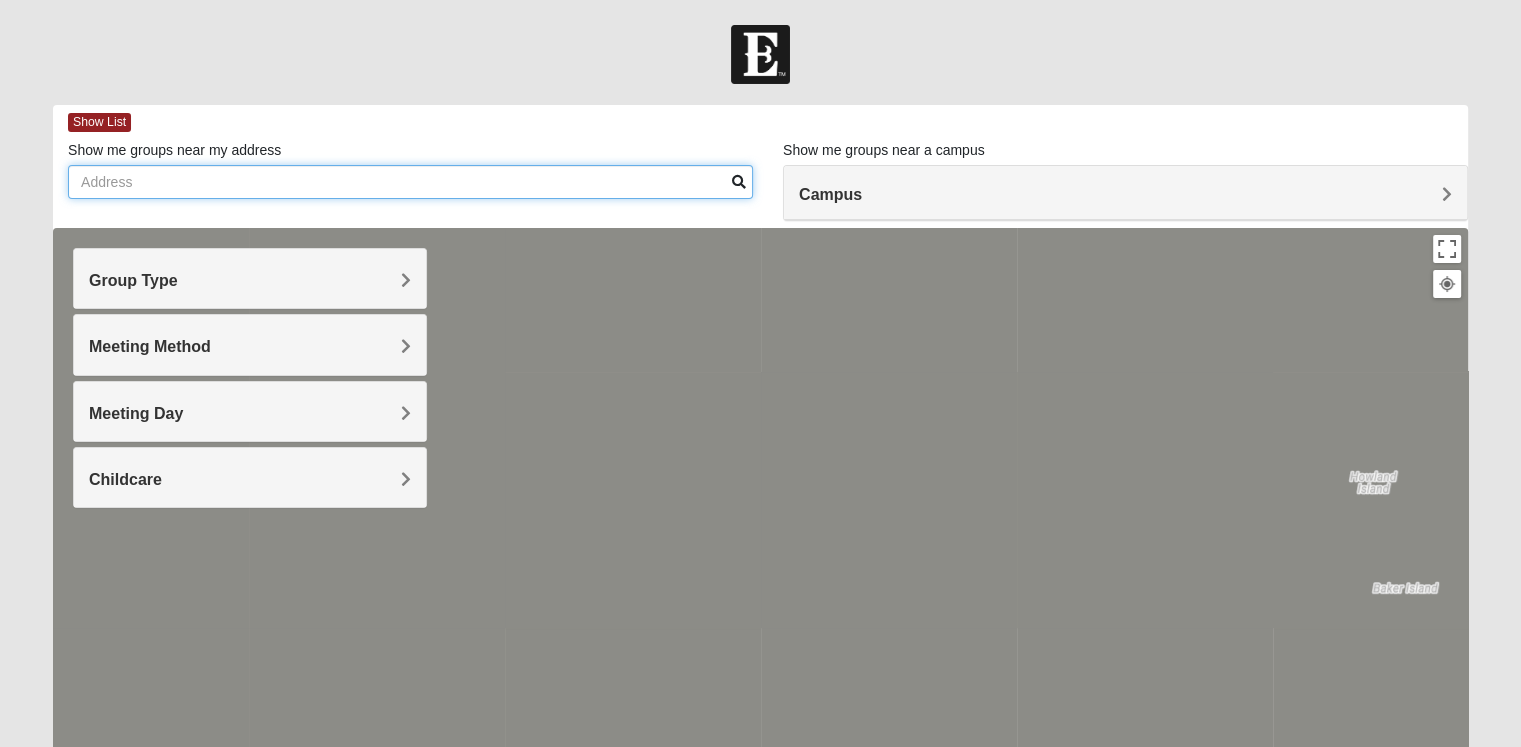 click on "Show me groups near my address" at bounding box center (410, 182) 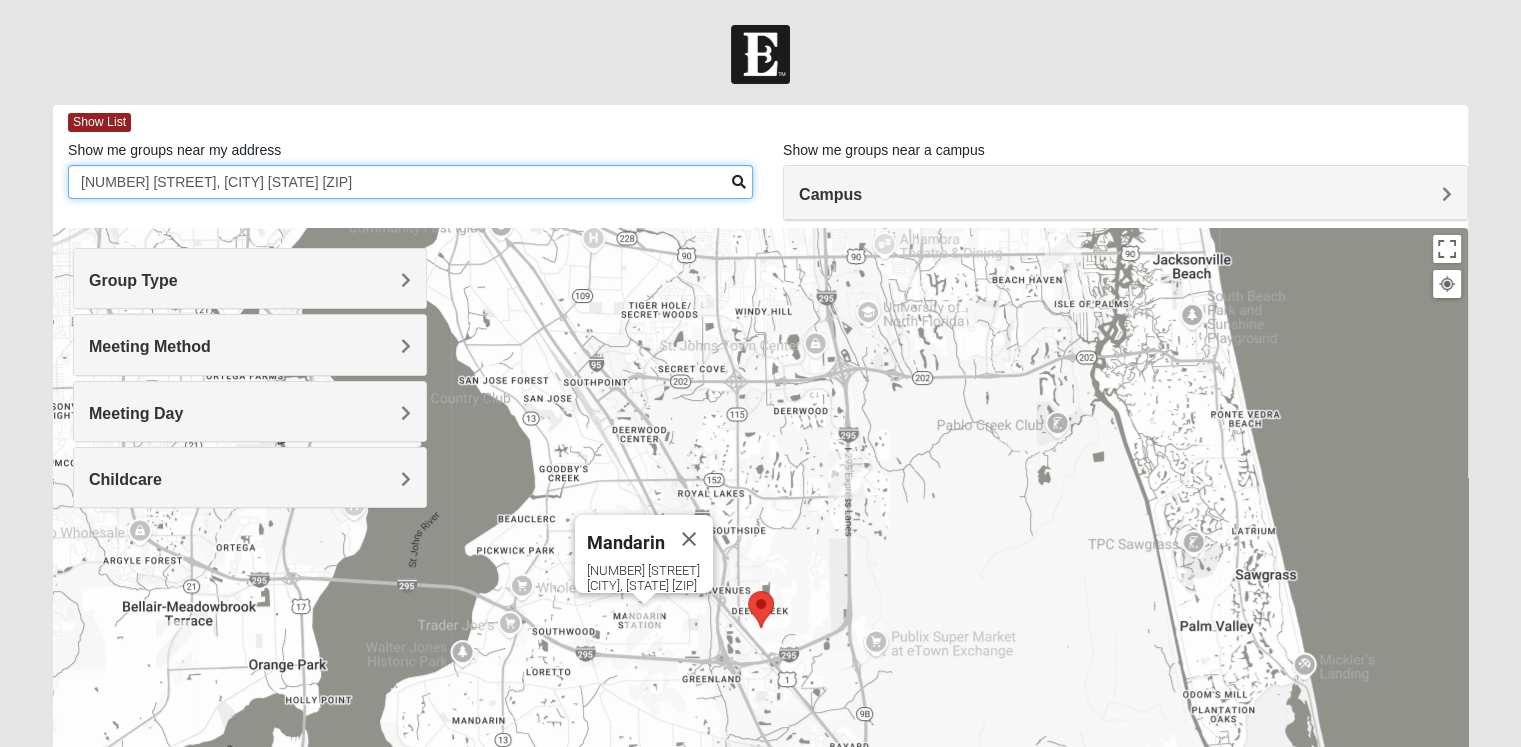 type on "7524 Fawn Lake South, Jacksonville Florida 32218" 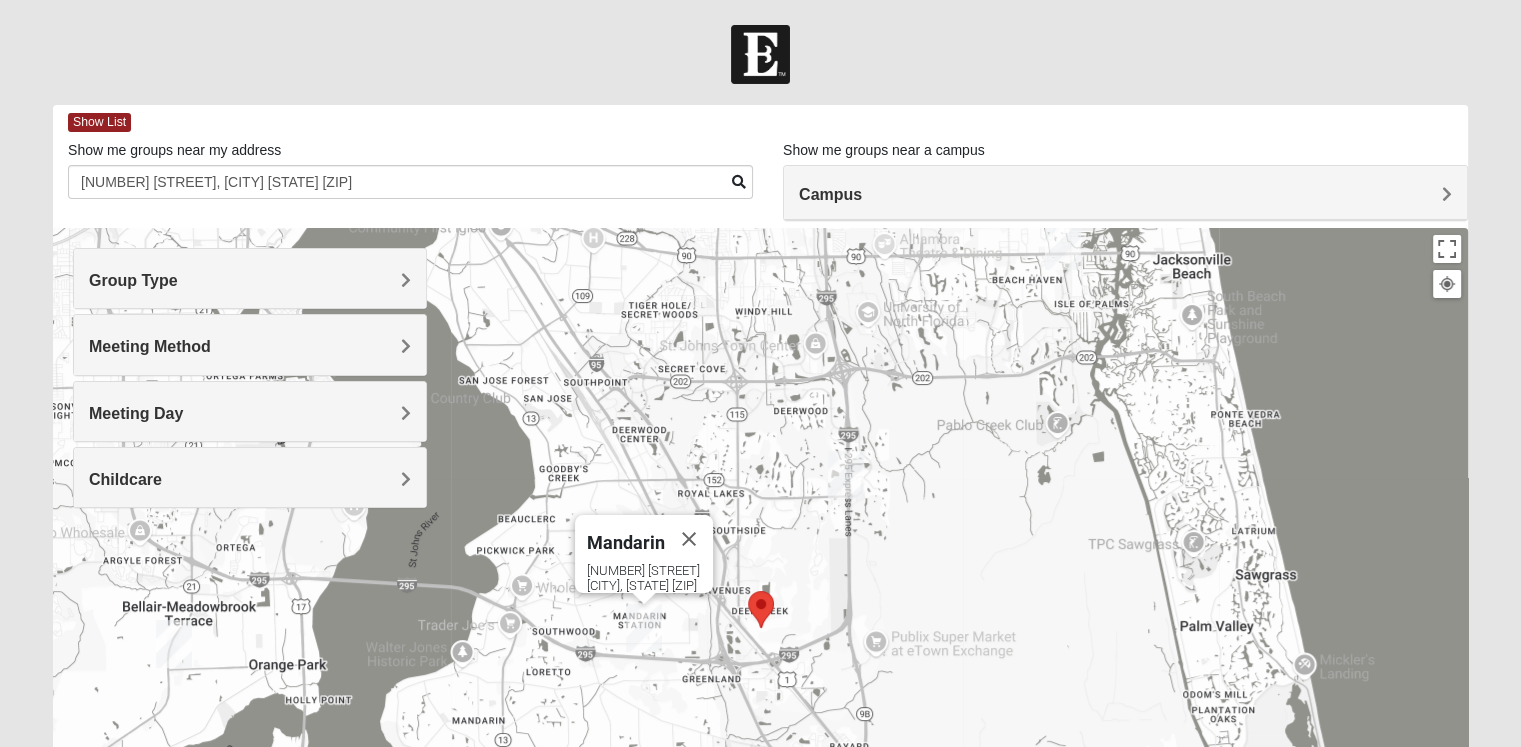 click on "Group Type" at bounding box center (250, 280) 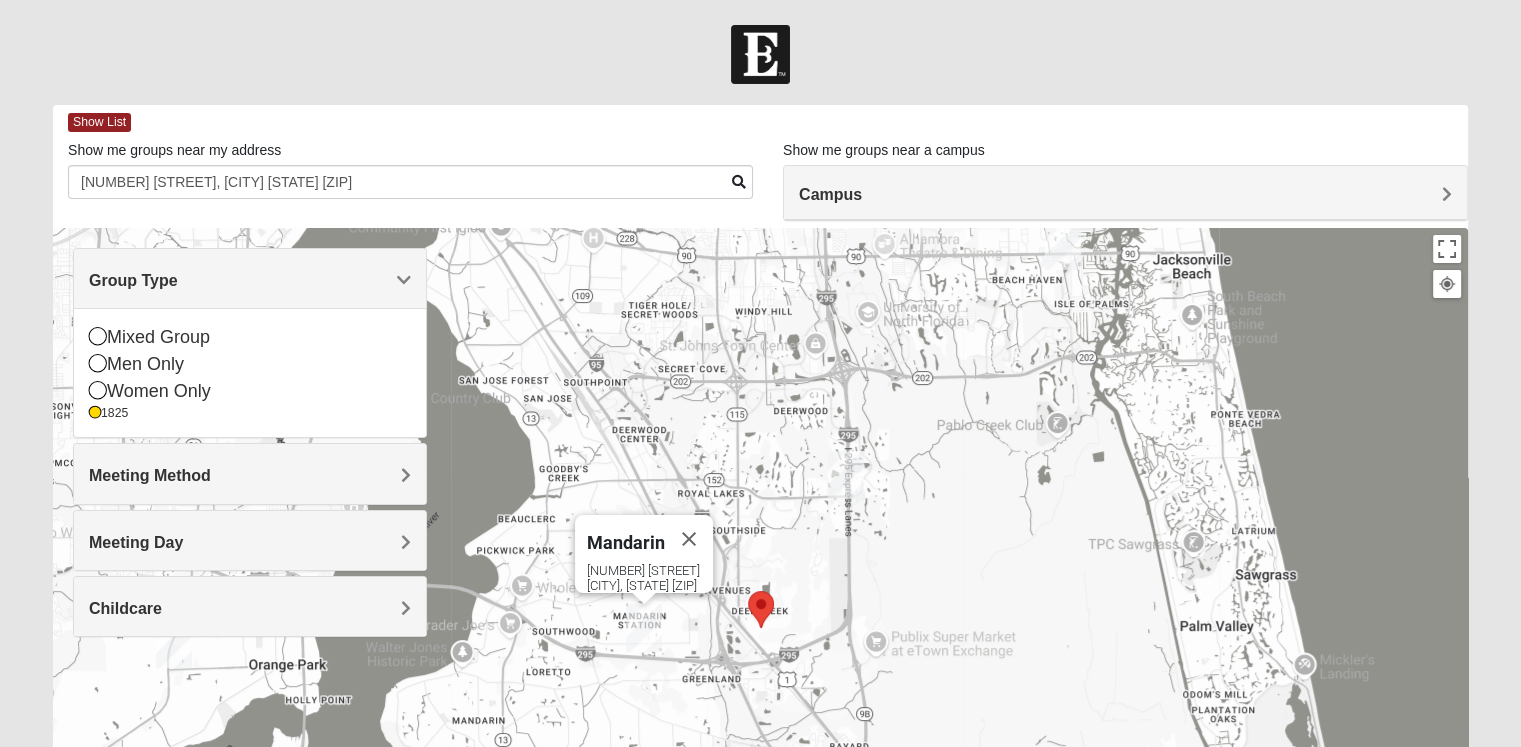 click on "Meeting Method" at bounding box center (250, 473) 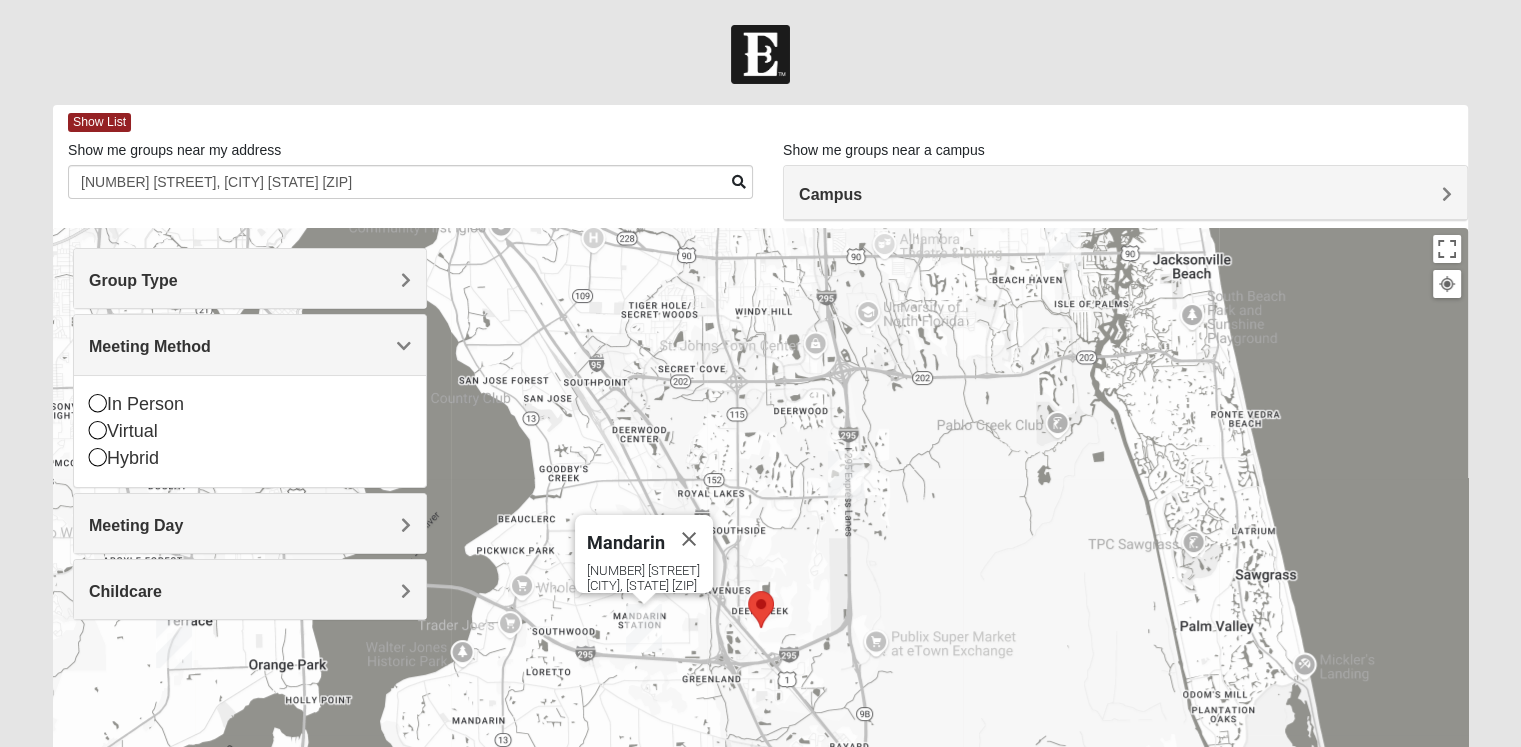 click on "Meeting Day" at bounding box center [250, 523] 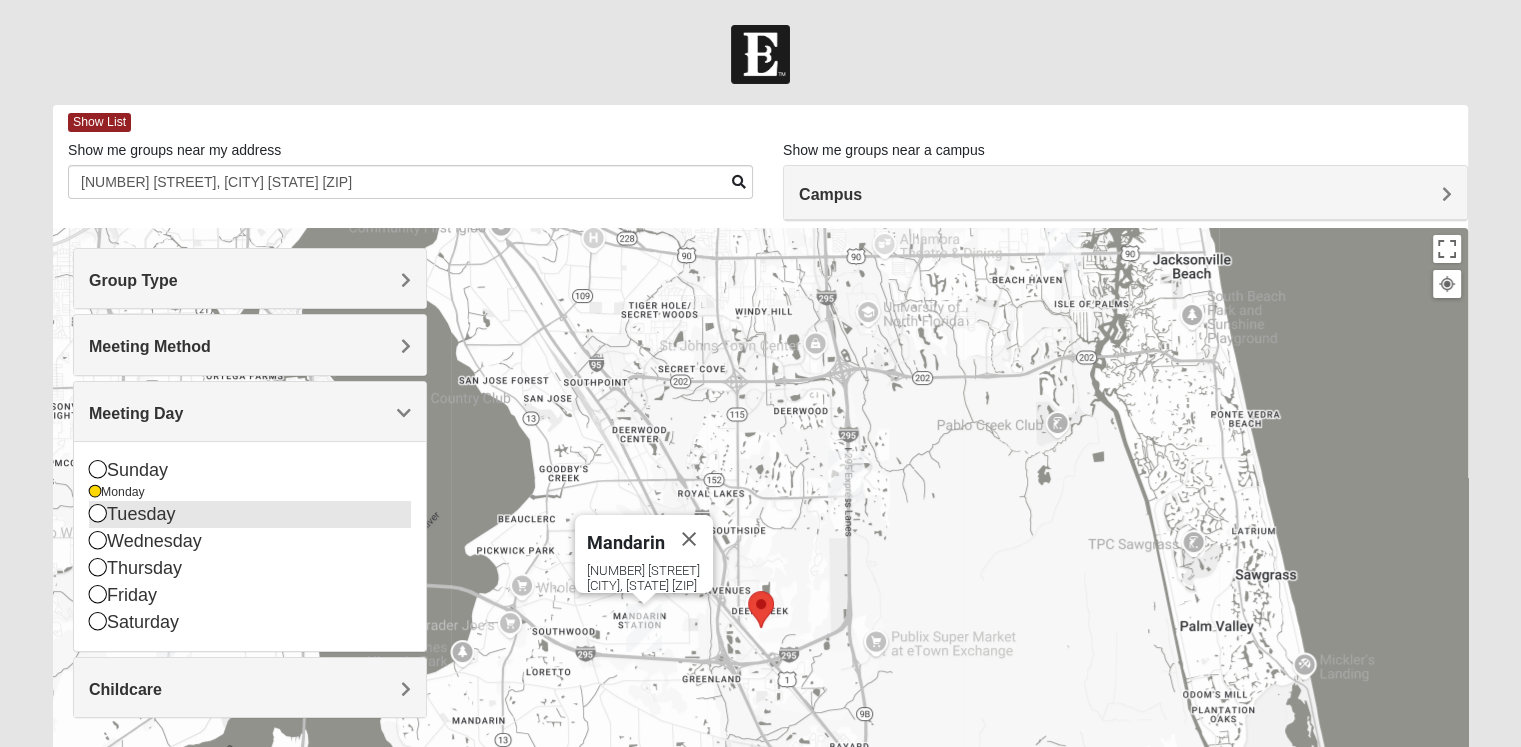 click on "Tuesday" at bounding box center (250, 514) 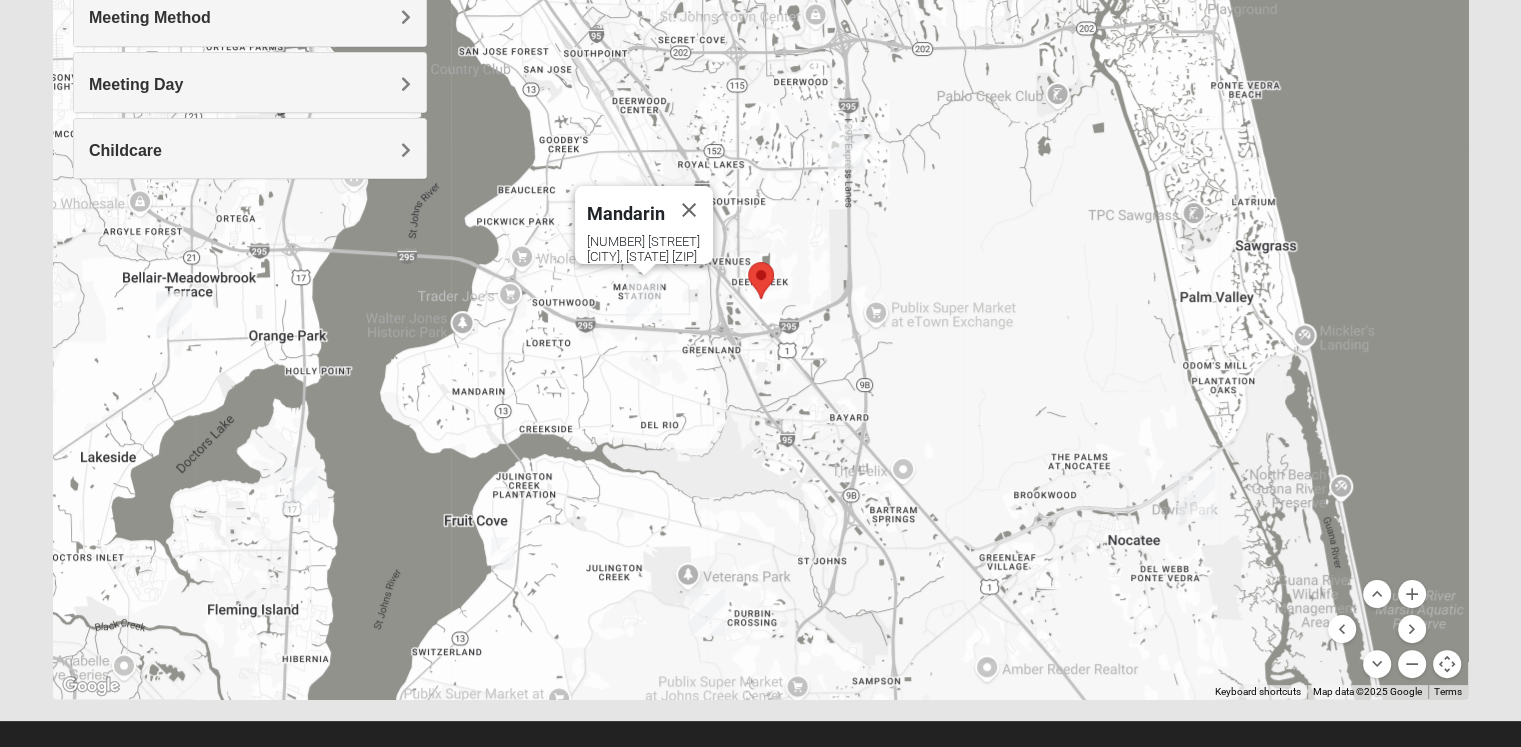 scroll, scrollTop: 353, scrollLeft: 0, axis: vertical 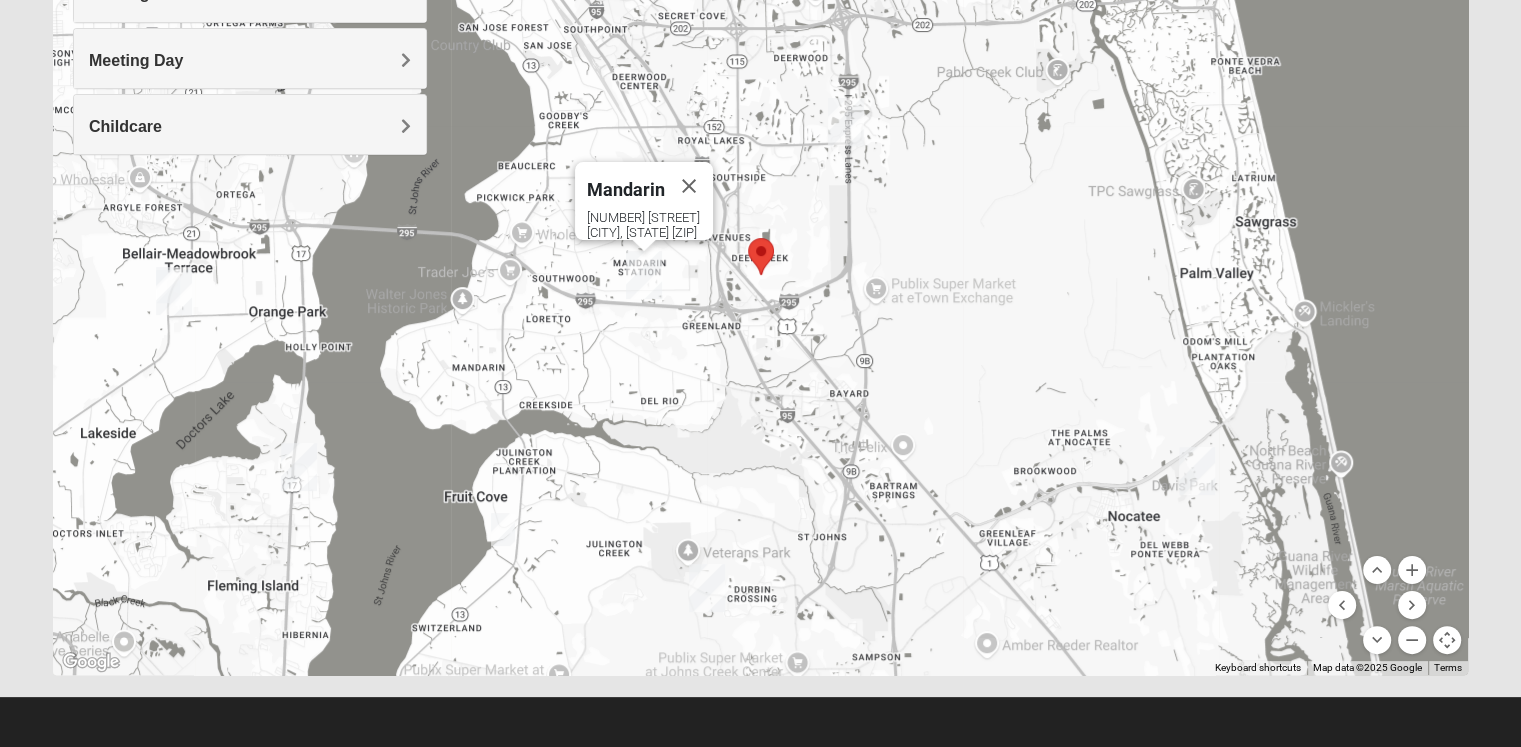 click on "Mandarin 4911 Losco Rd Jacksonville, FL 32257-1503" at bounding box center [760, 275] 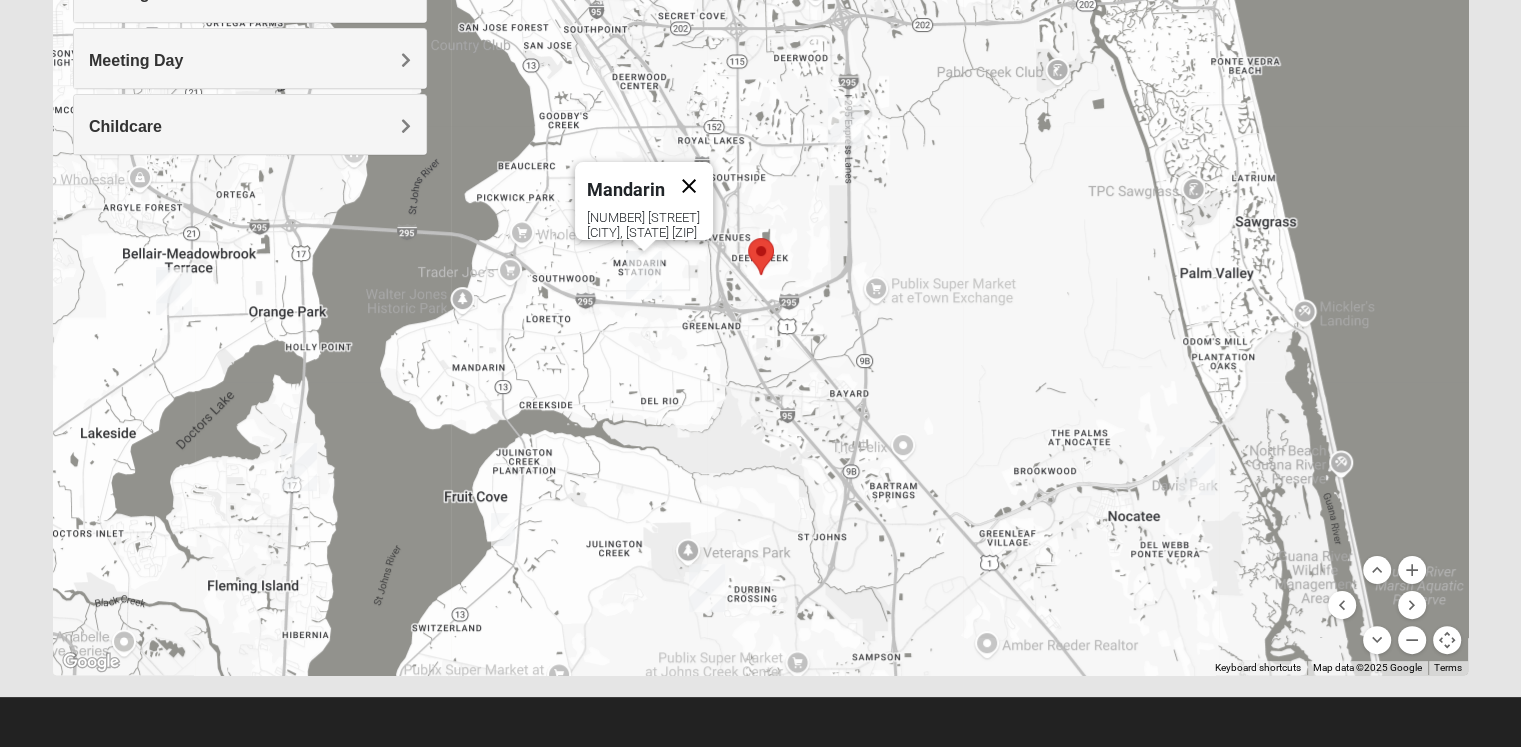 click at bounding box center (689, 186) 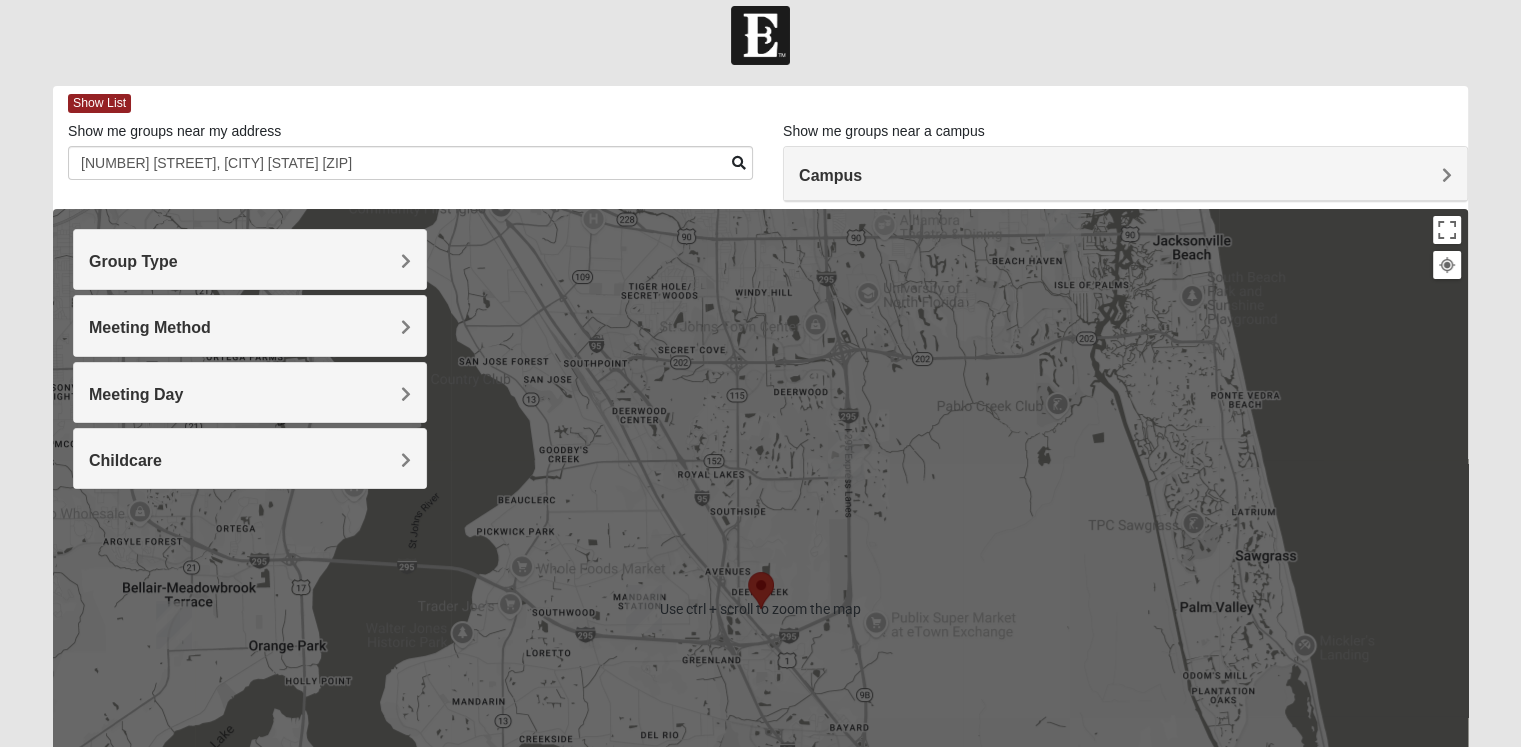 scroll, scrollTop: 0, scrollLeft: 0, axis: both 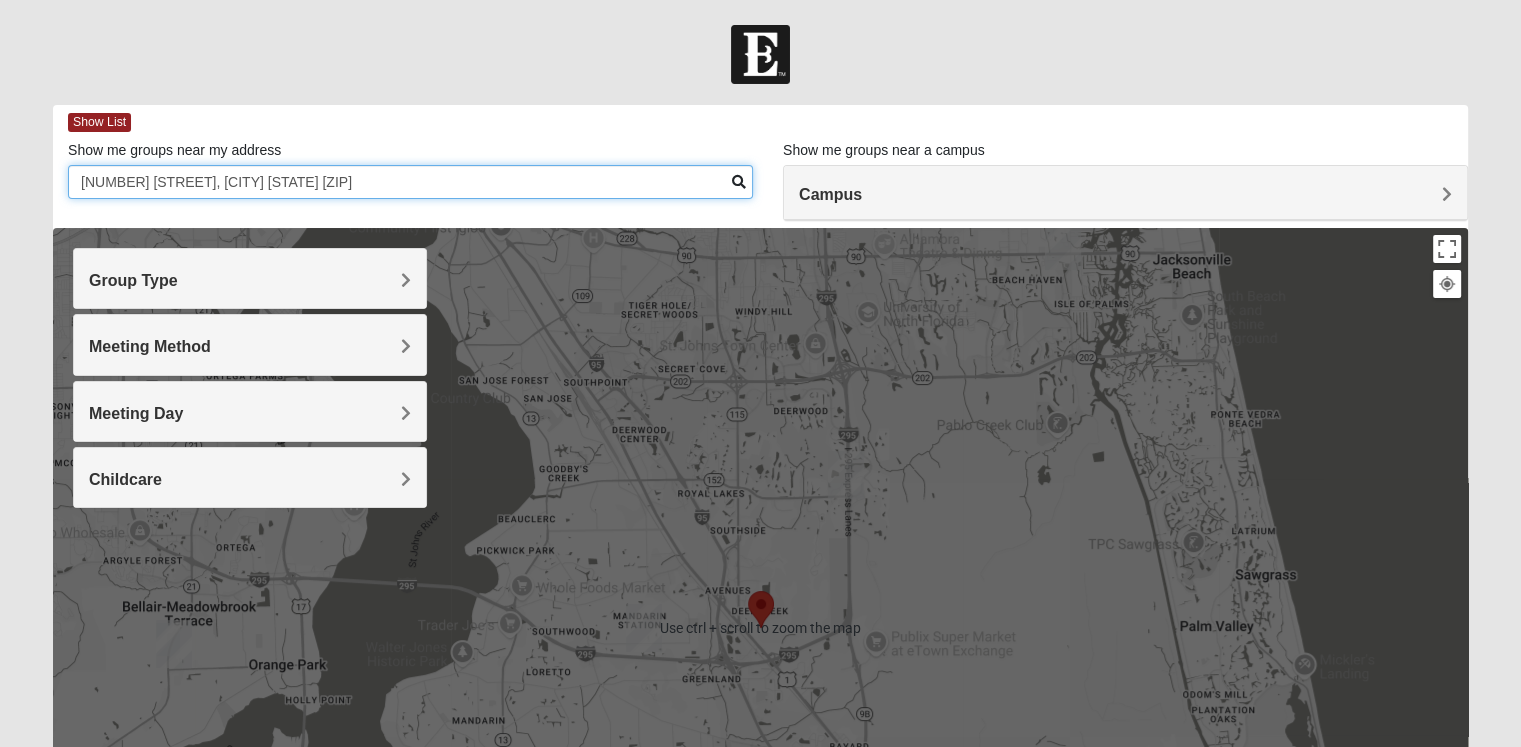 click on "7524 Fawn Lake South, Jacksonville Florida 32218" at bounding box center (410, 182) 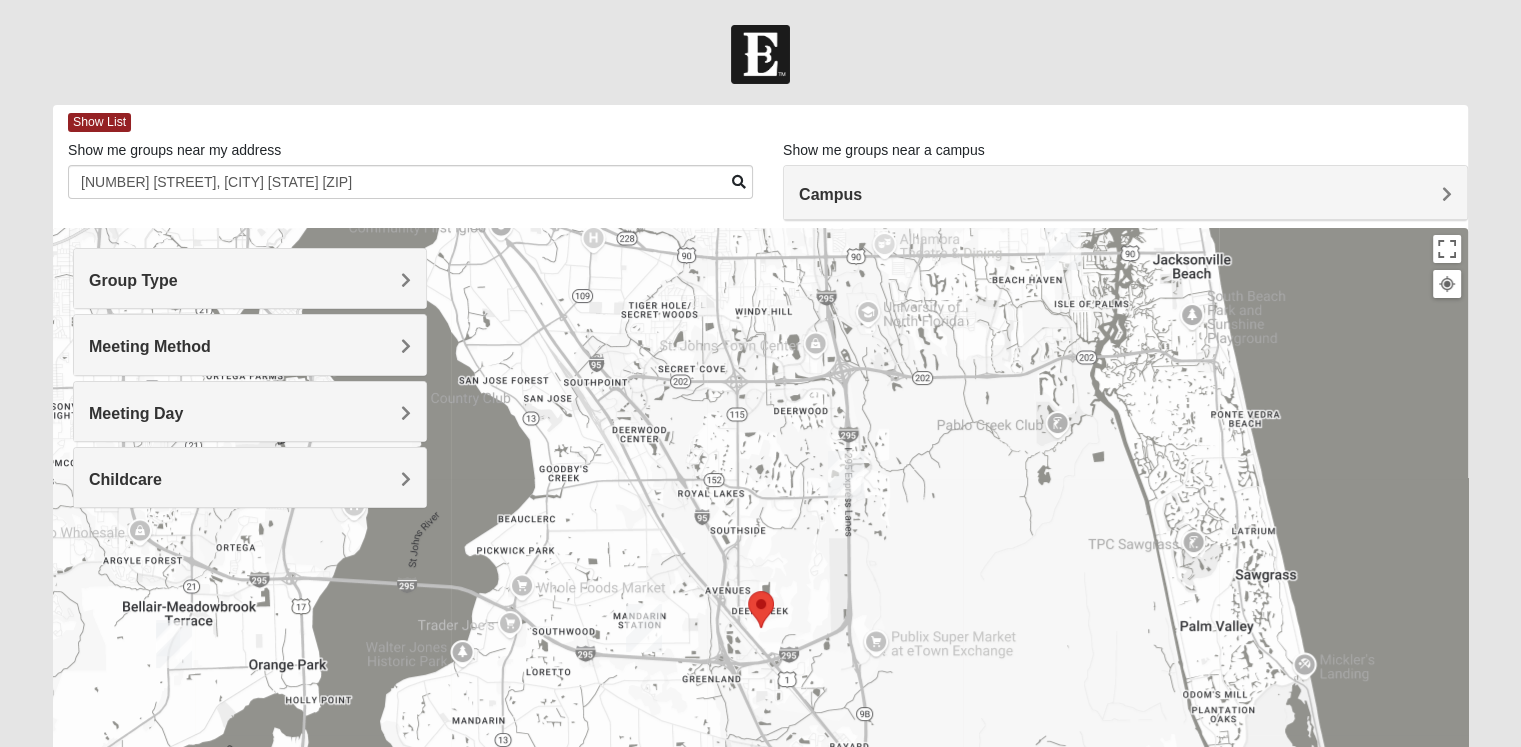 click on "Meeting Method" at bounding box center (250, 344) 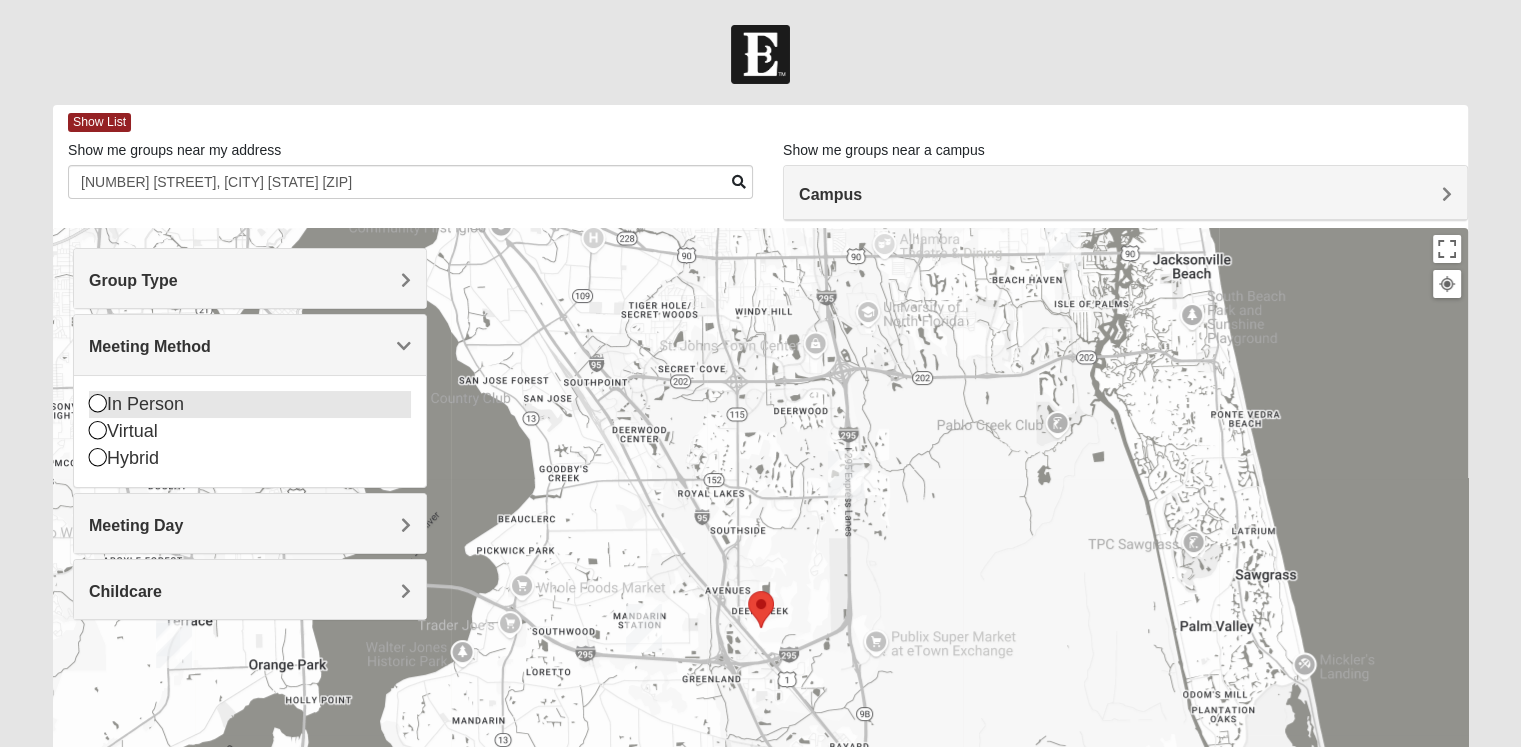 click on "In Person" at bounding box center (250, 404) 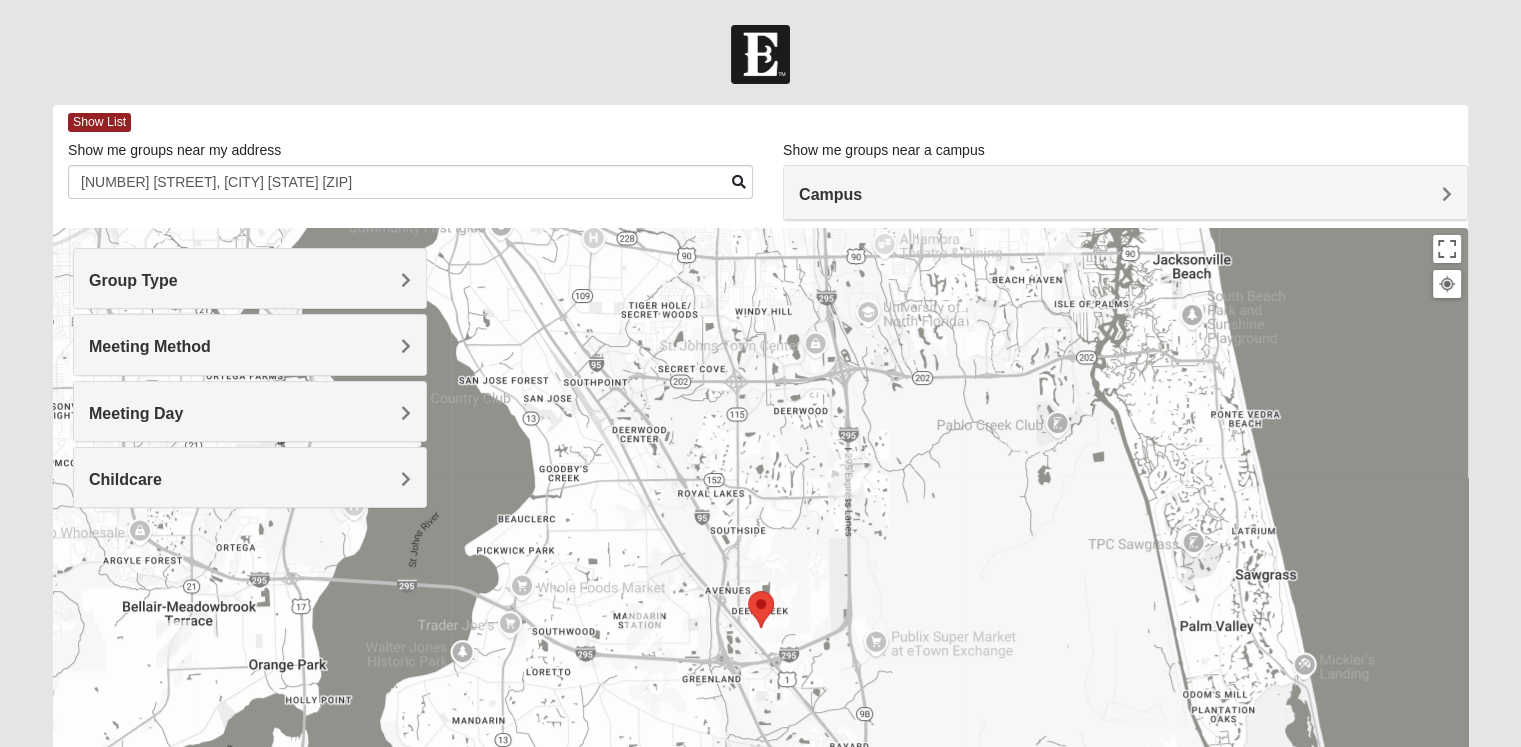 click on "Meeting Day" at bounding box center [136, 413] 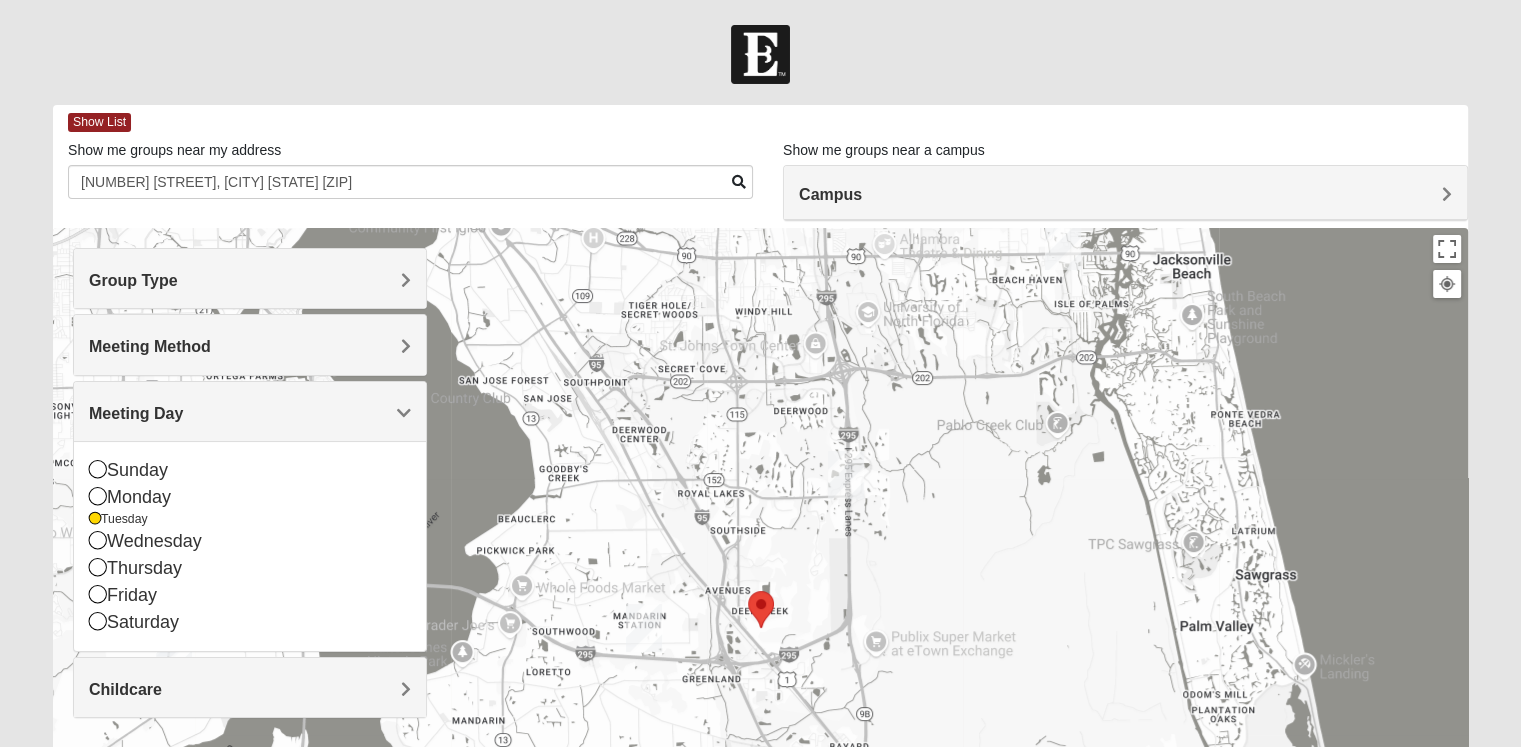 click on "Childcare" at bounding box center (250, 687) 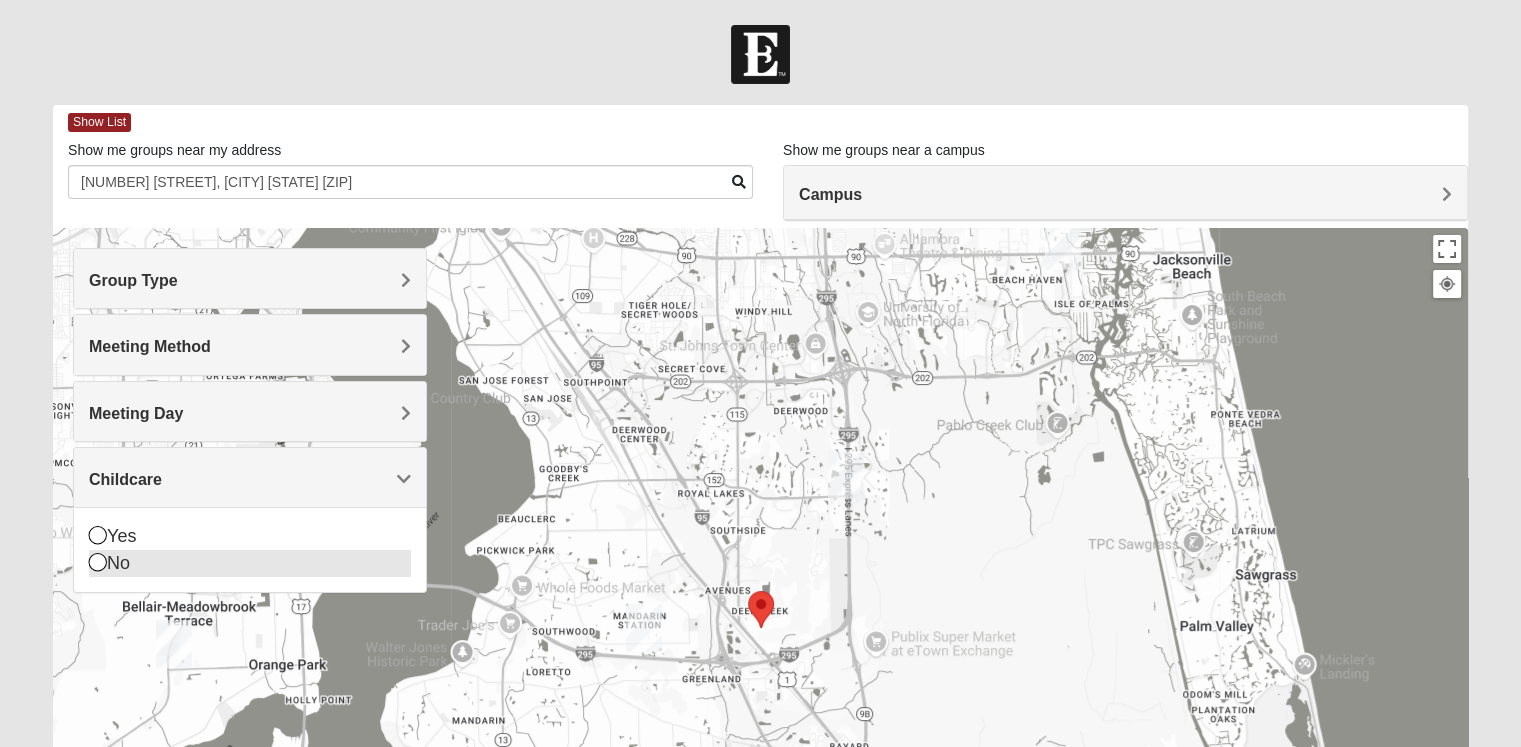 click on "No" at bounding box center [250, 563] 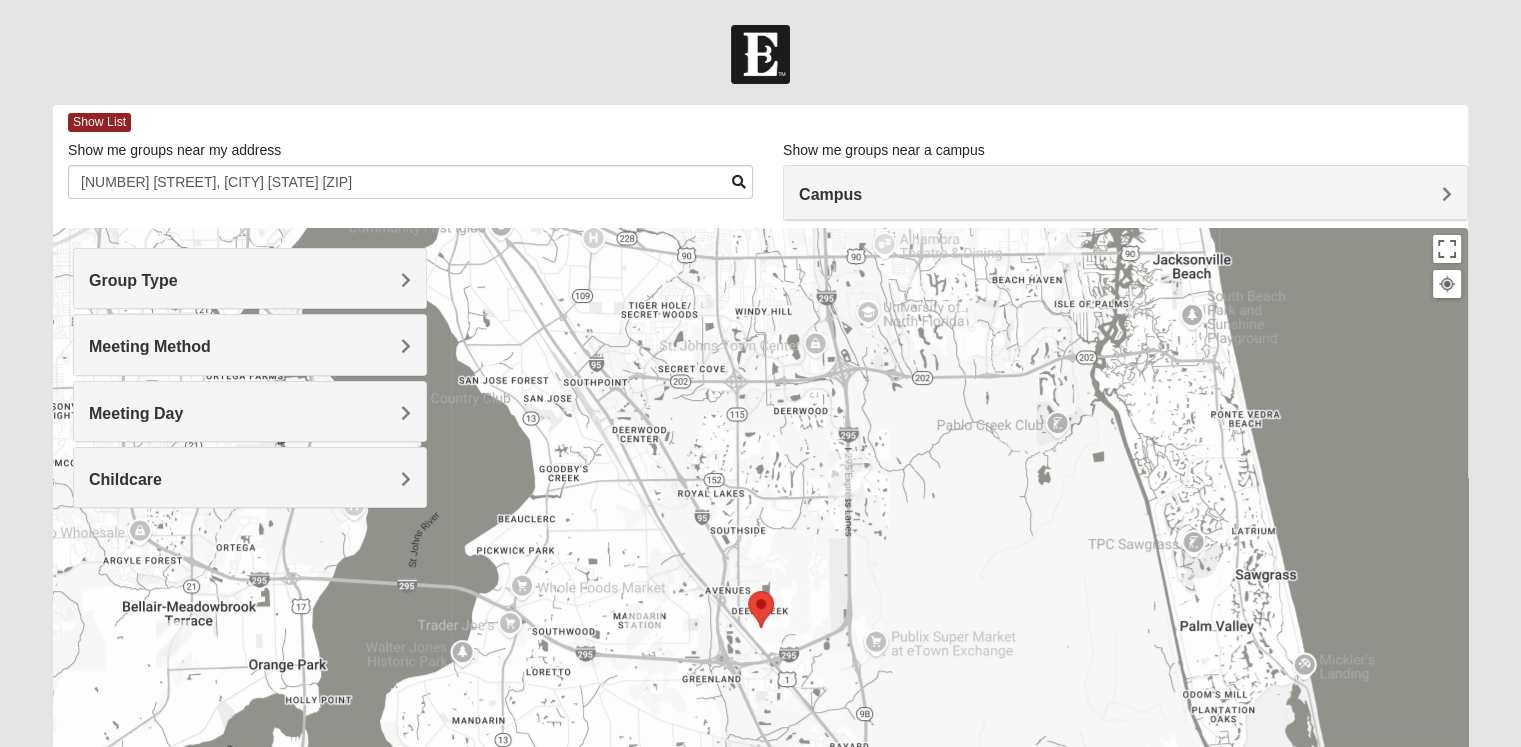 click on "Group Type" at bounding box center (250, 280) 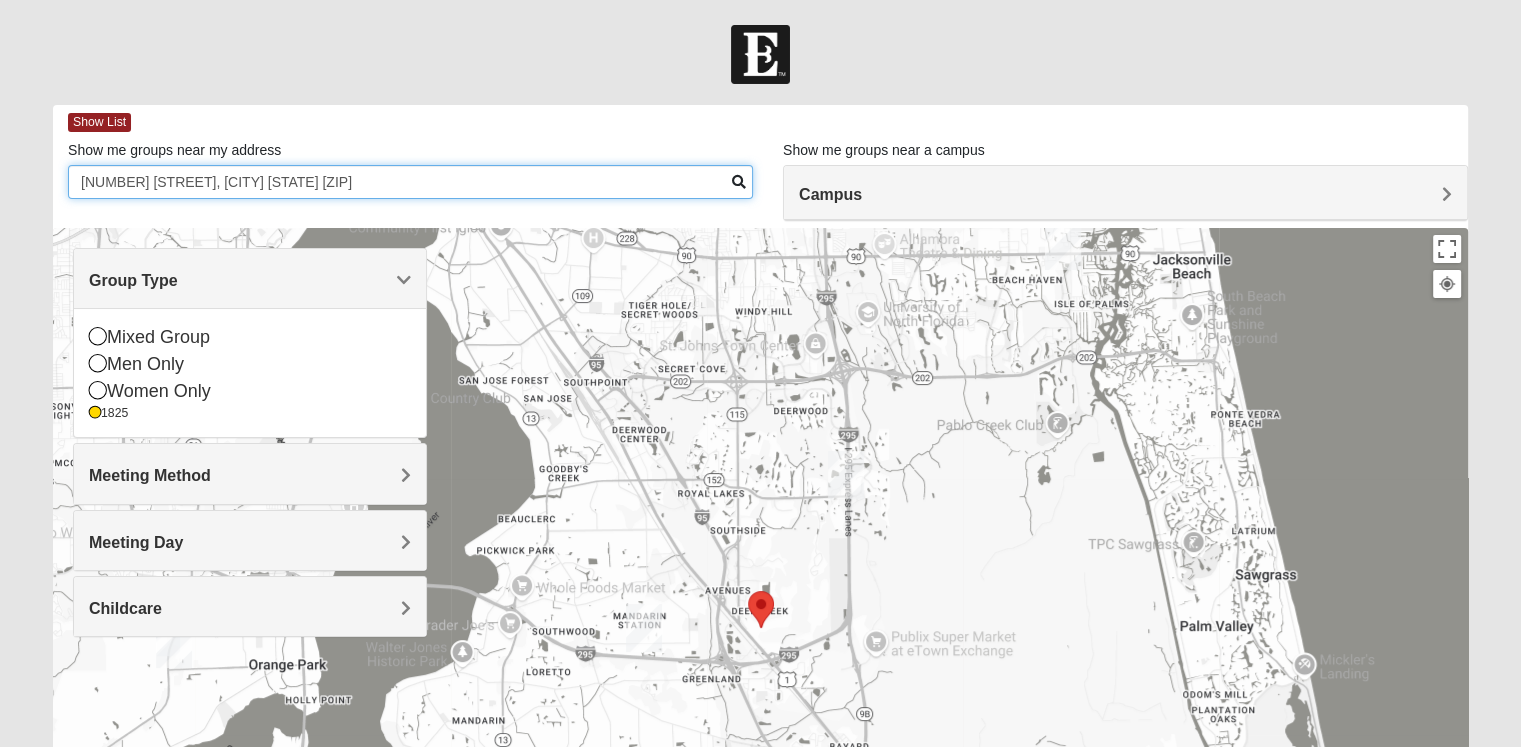 click on "7524 Fawn Lake South, Jacksonville Florida 32218" at bounding box center [410, 182] 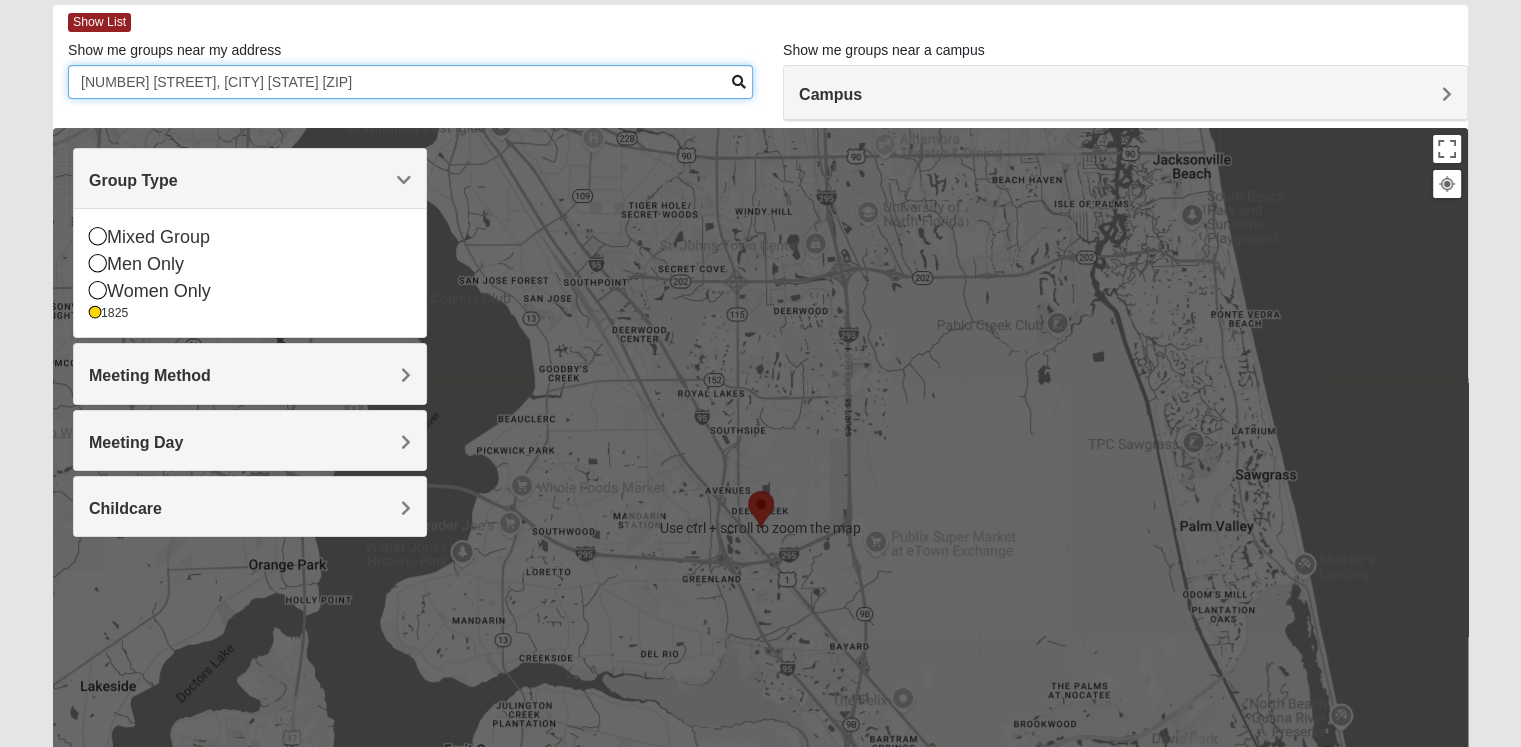scroll, scrollTop: 353, scrollLeft: 0, axis: vertical 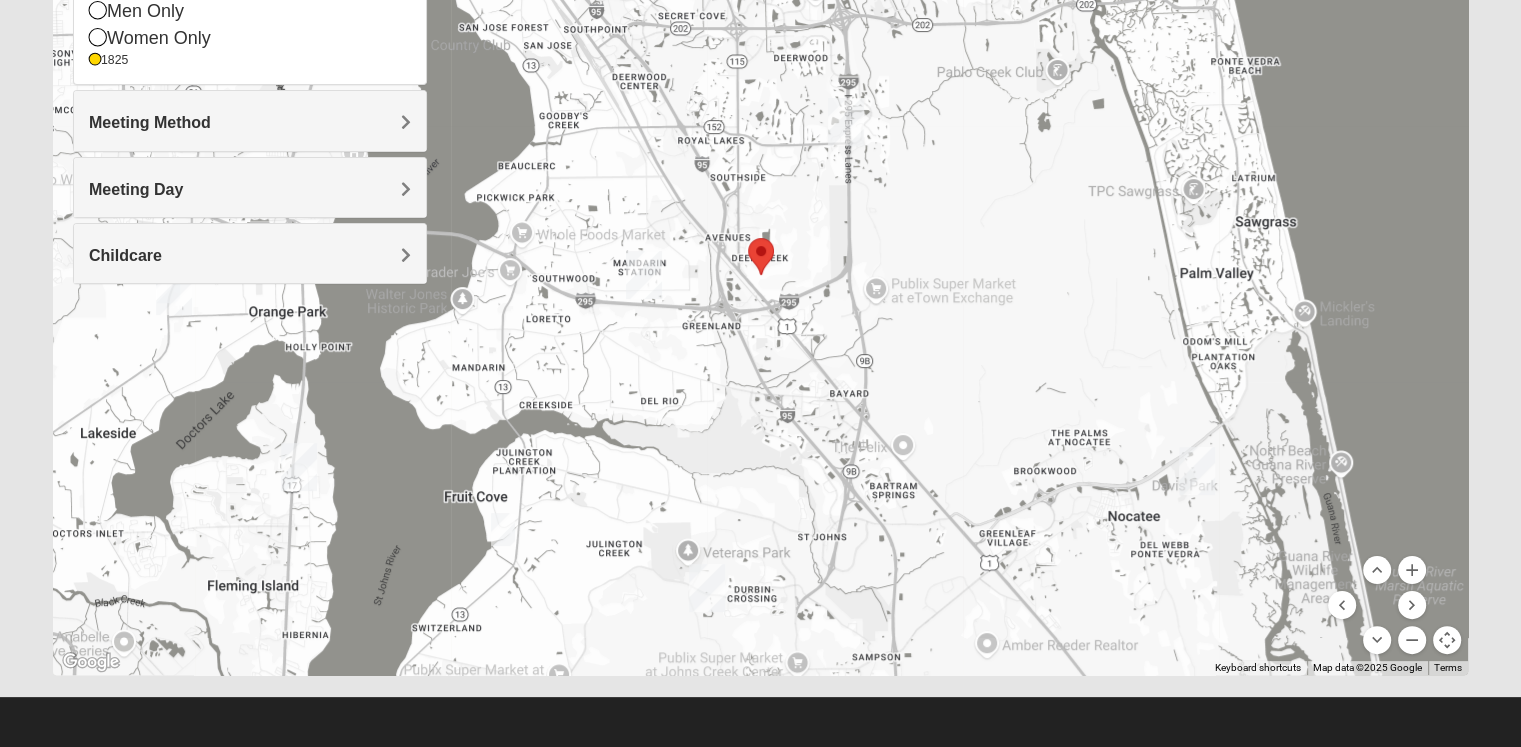 click at bounding box center [1447, 640] 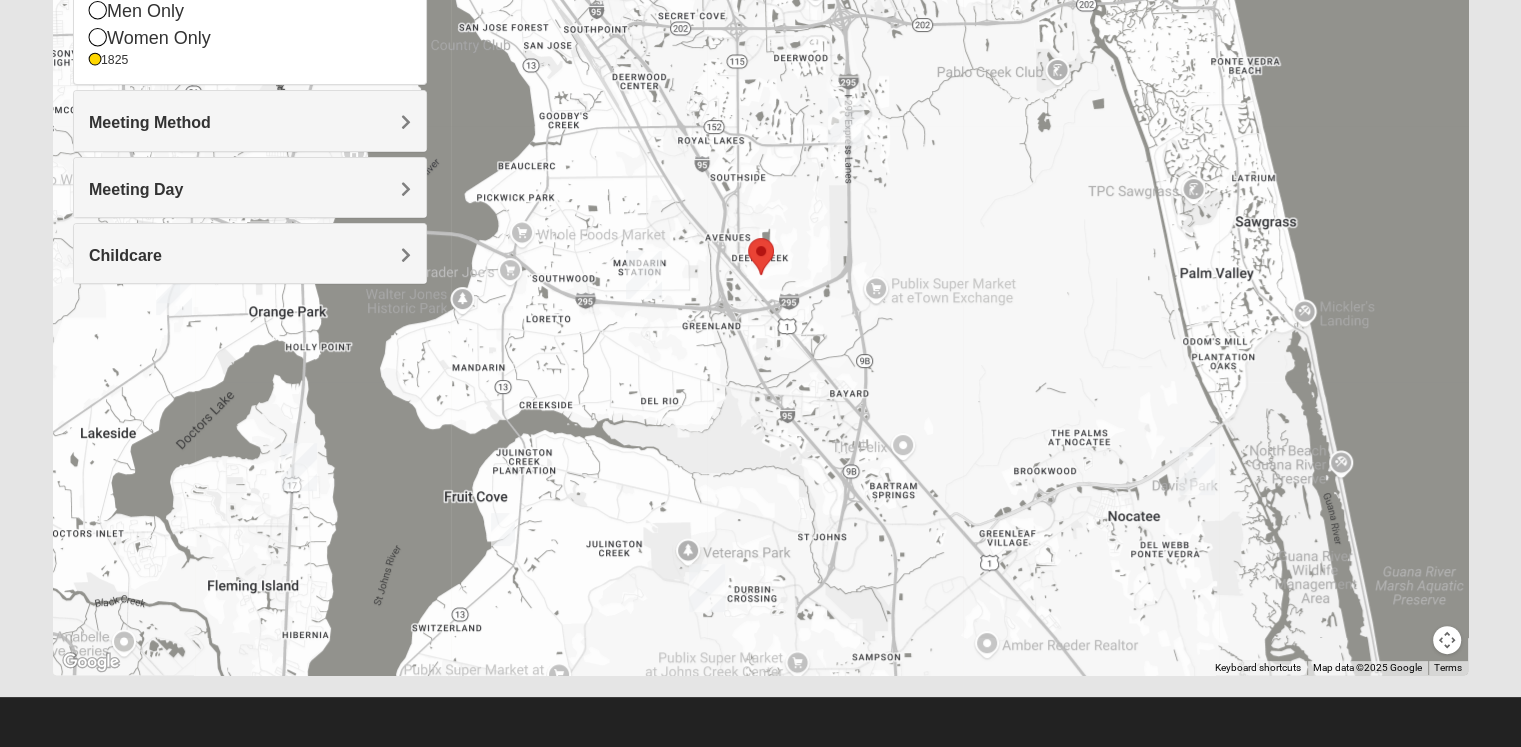 click at bounding box center [1447, 640] 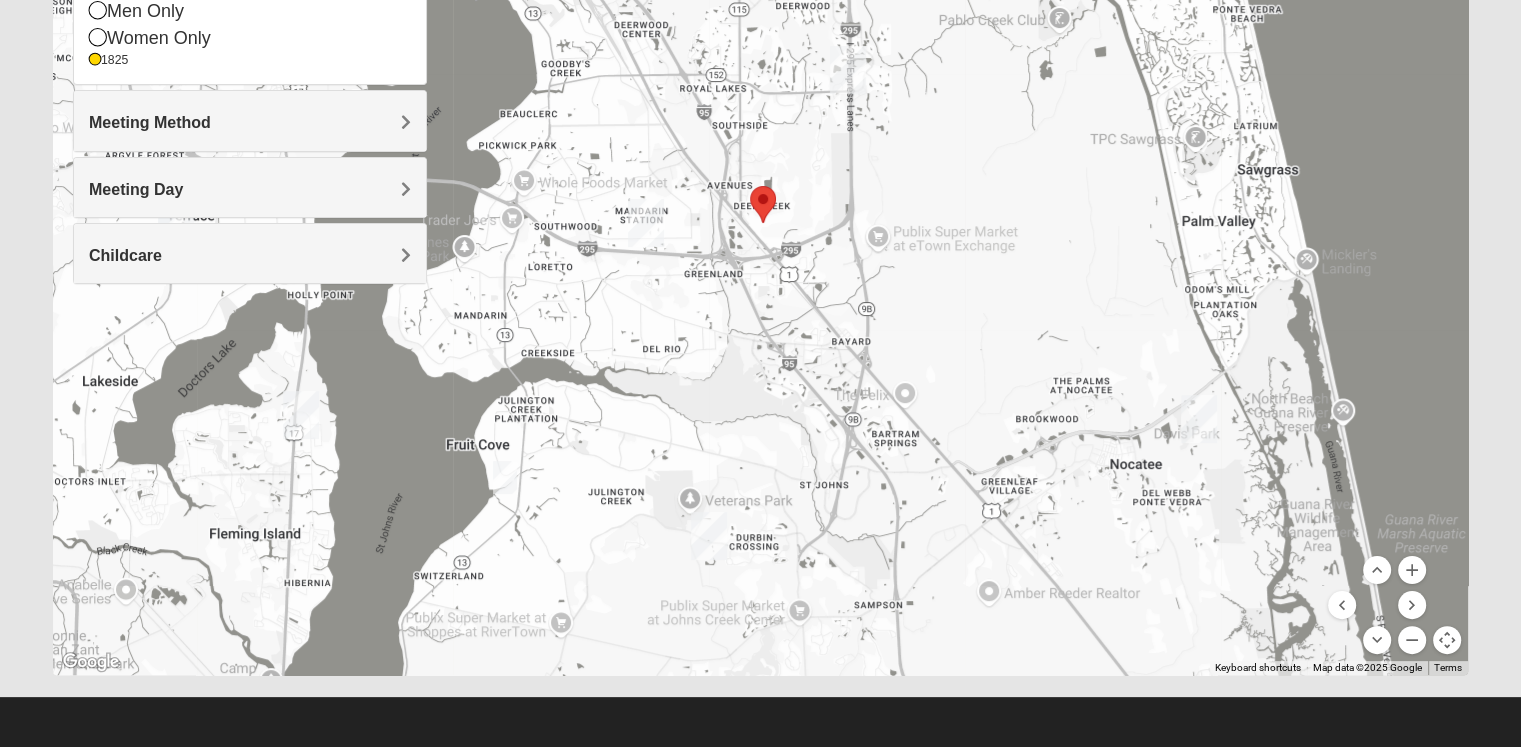 drag, startPoint x: 1086, startPoint y: 528, endPoint x: 1088, endPoint y: 485, distance: 43.046486 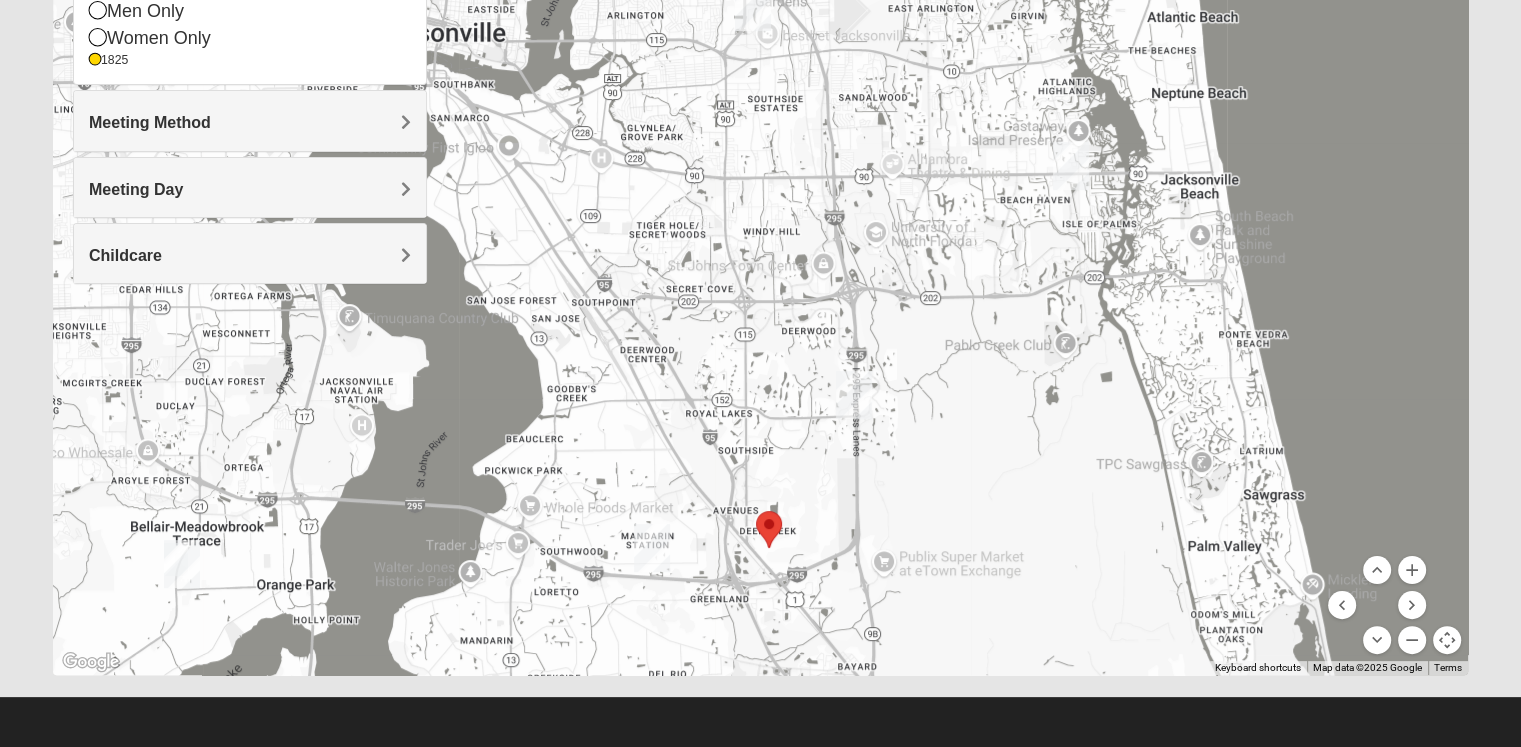 drag, startPoint x: 844, startPoint y: 136, endPoint x: 852, endPoint y: 453, distance: 317.10092 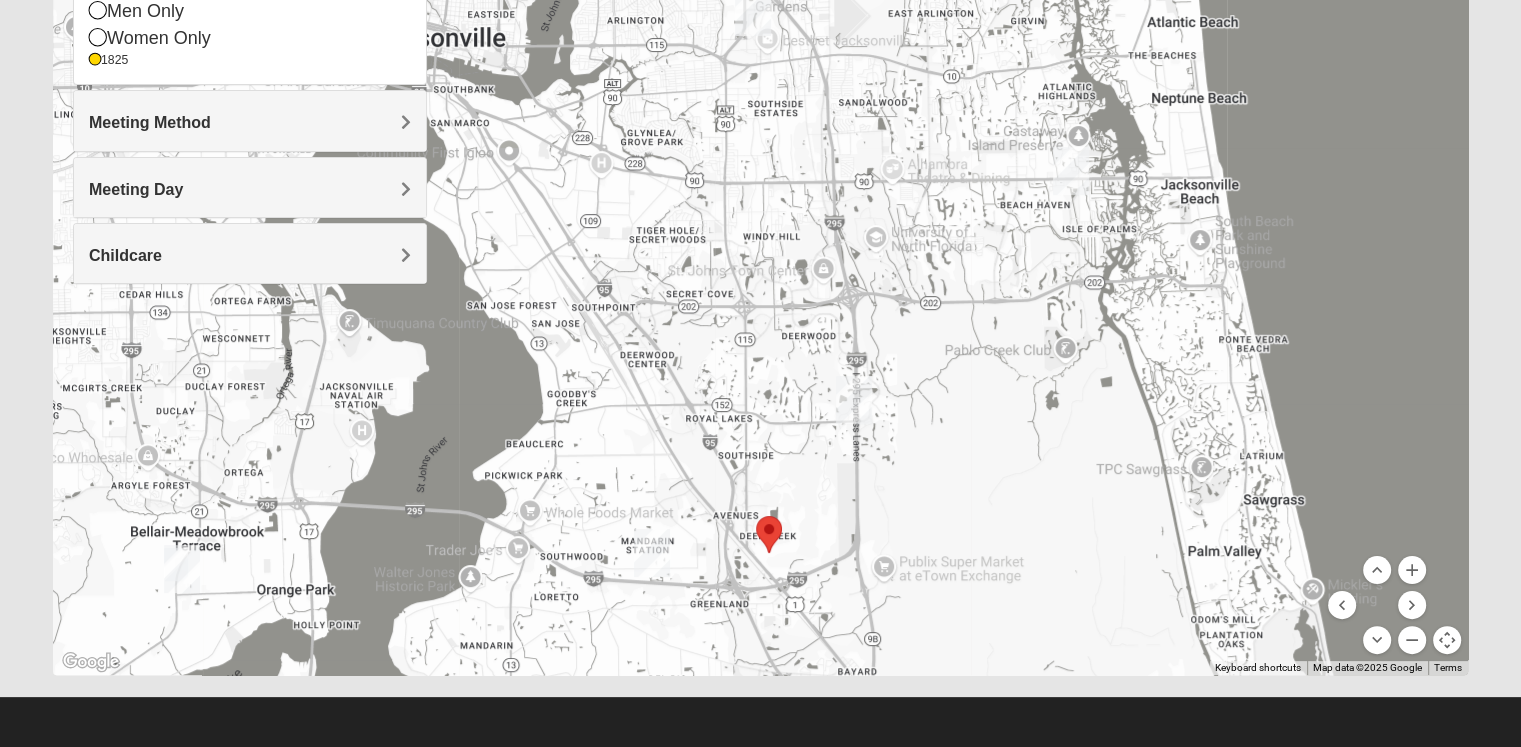 click at bounding box center (1071, 171) 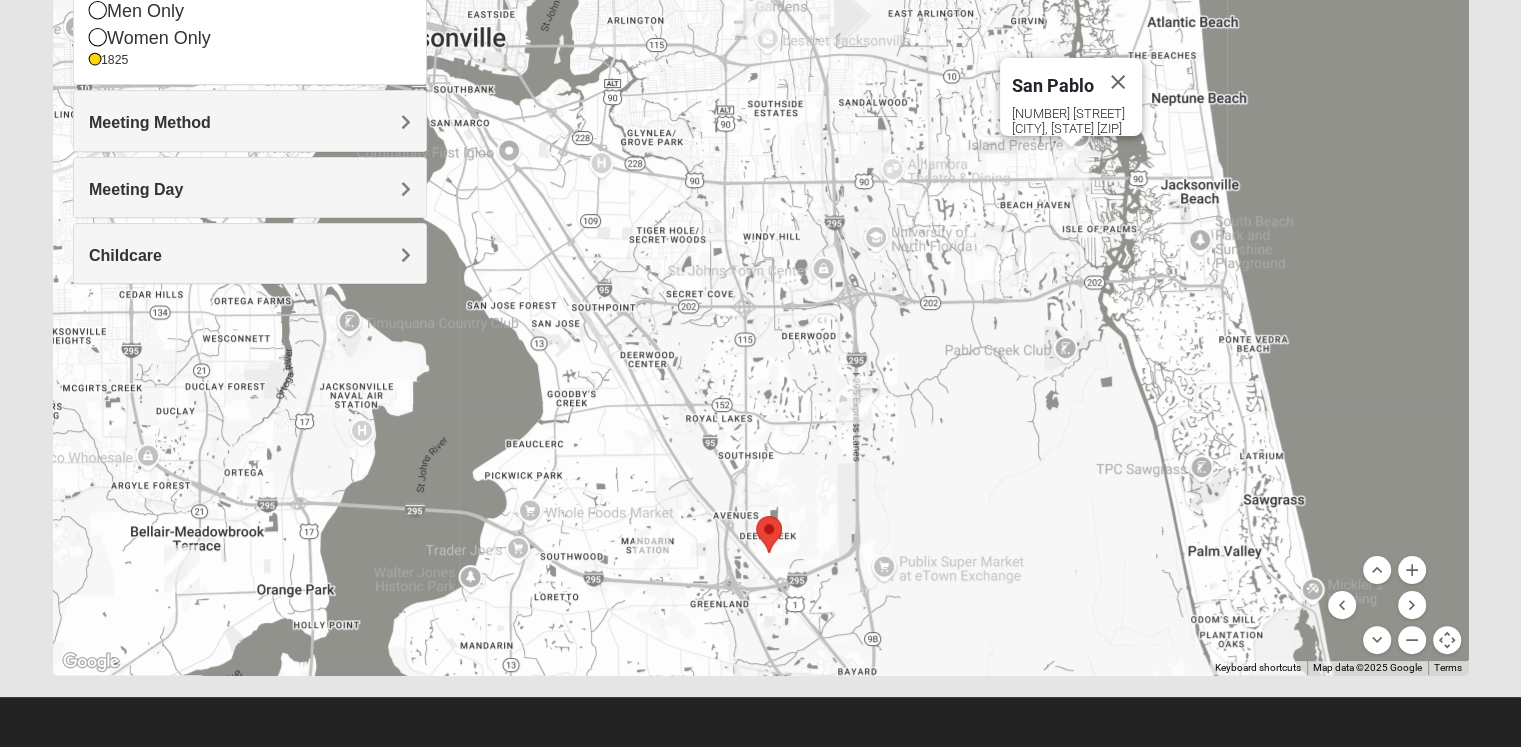 click at bounding box center [854, 400] 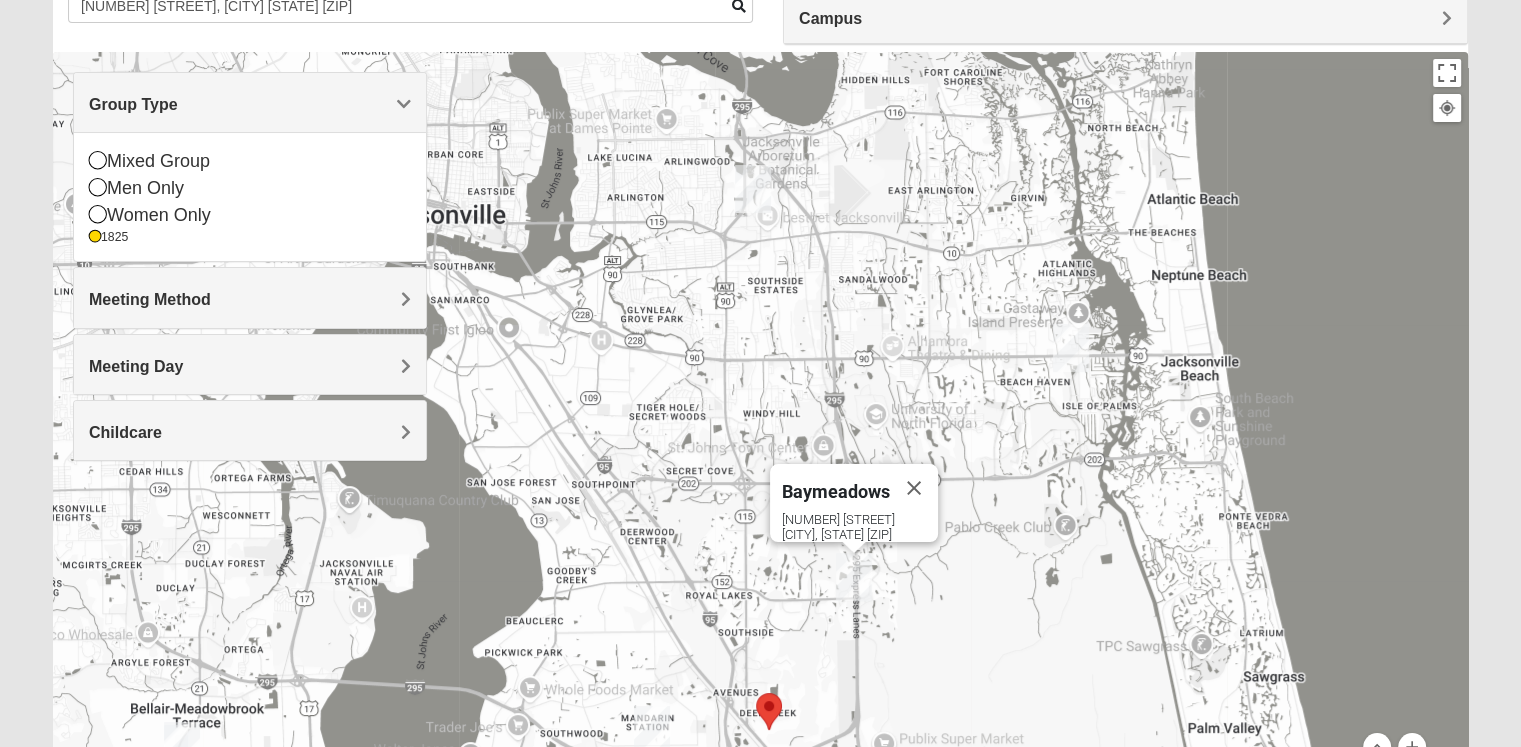 scroll, scrollTop: 0, scrollLeft: 0, axis: both 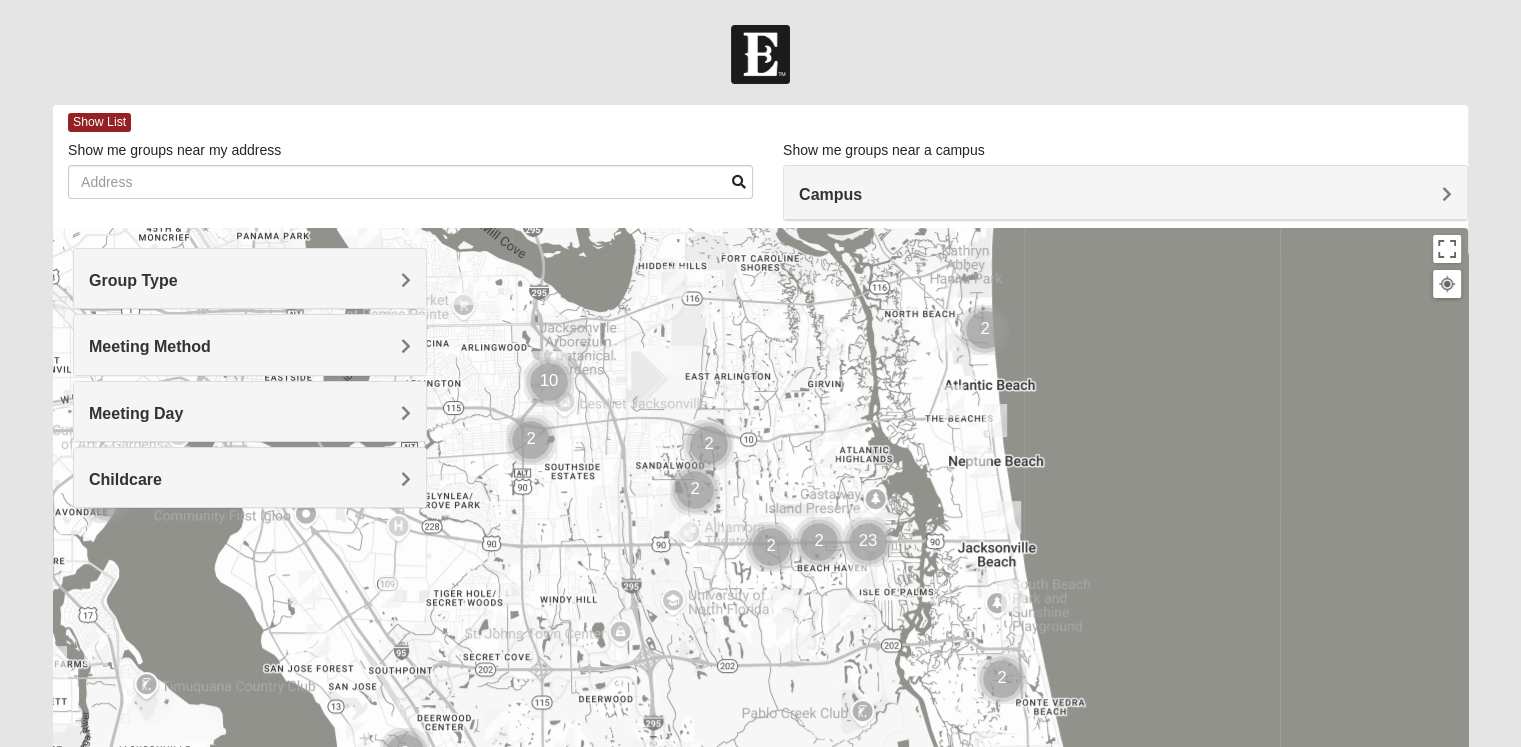 drag, startPoint x: 577, startPoint y: 408, endPoint x: 683, endPoint y: 315, distance: 141.01419 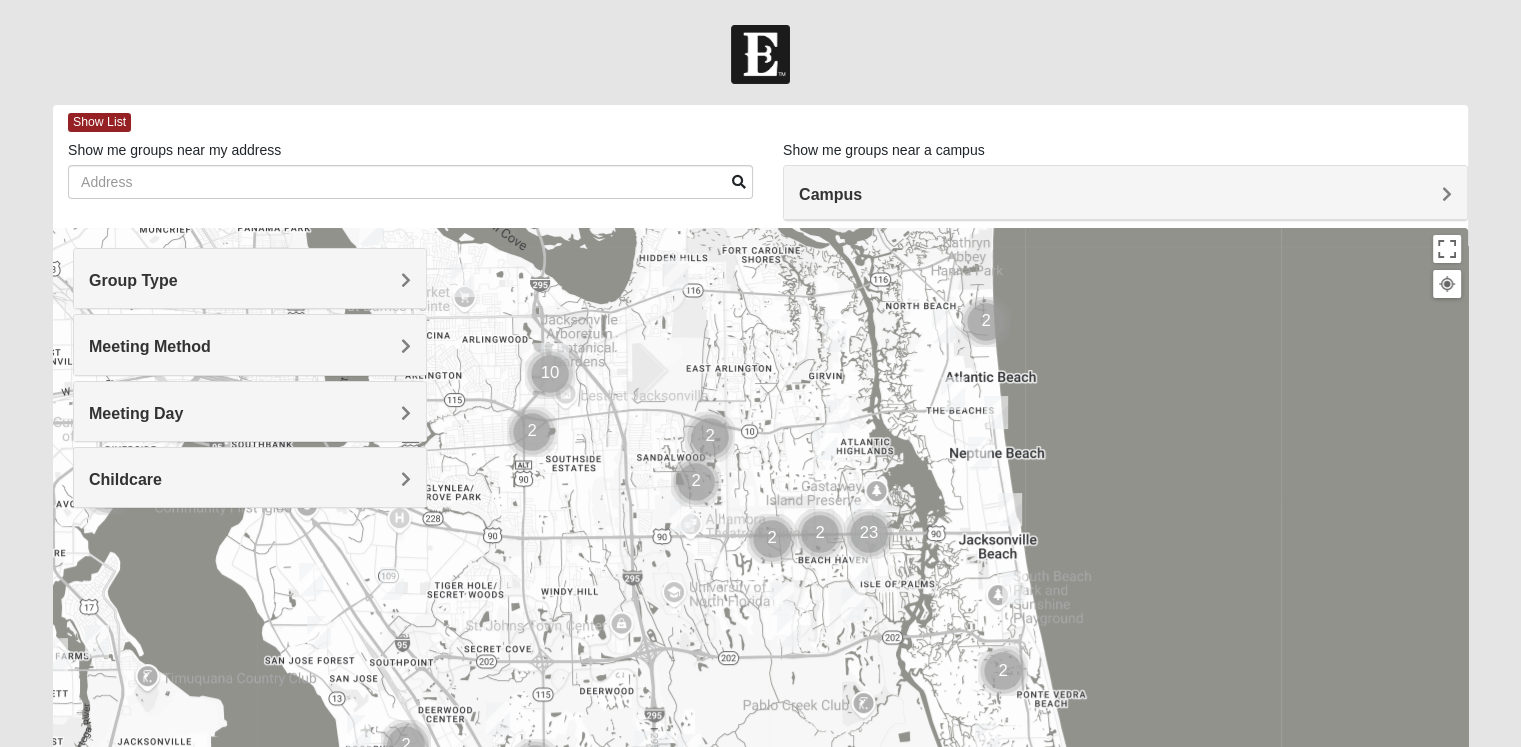 click on "Group Type" at bounding box center (250, 278) 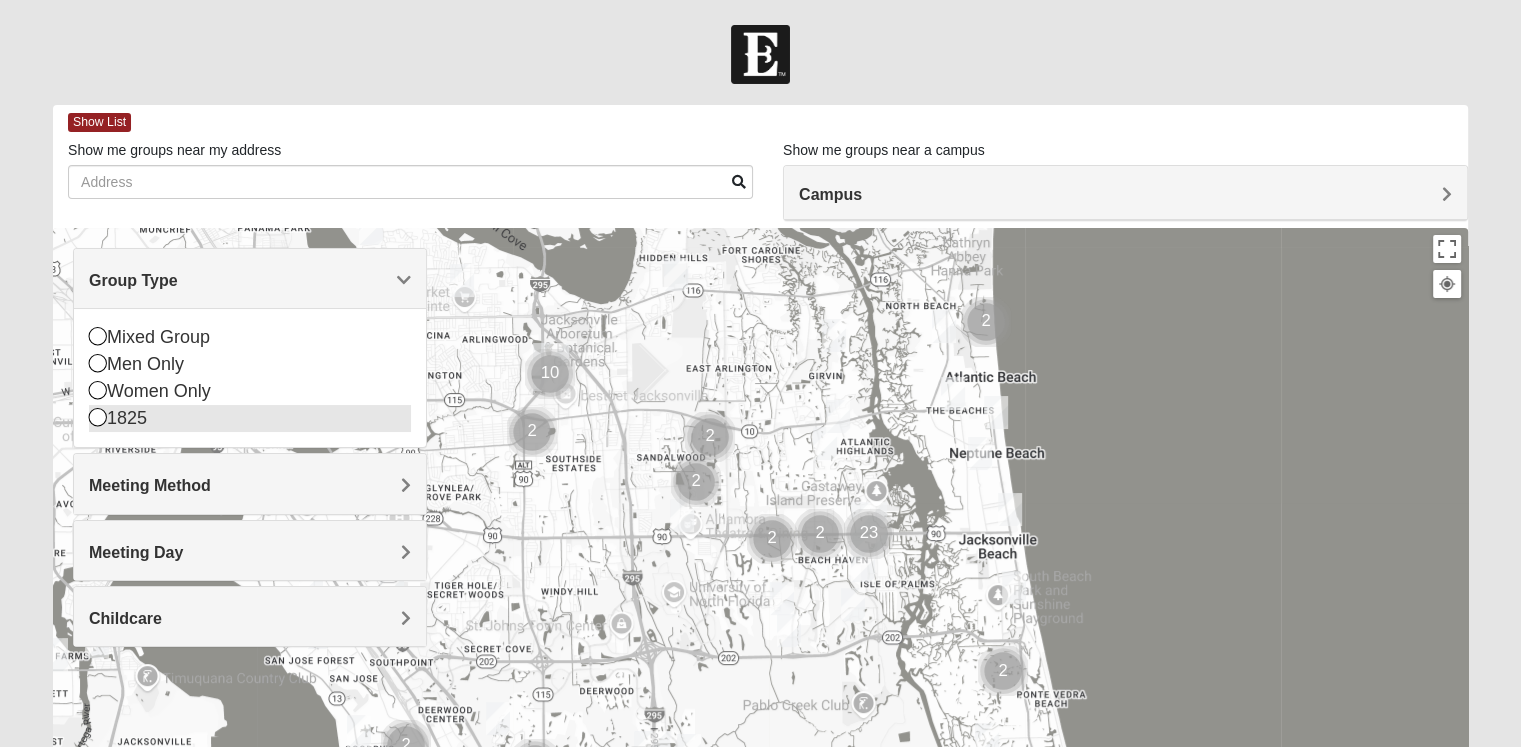 click on "1825" at bounding box center (250, 418) 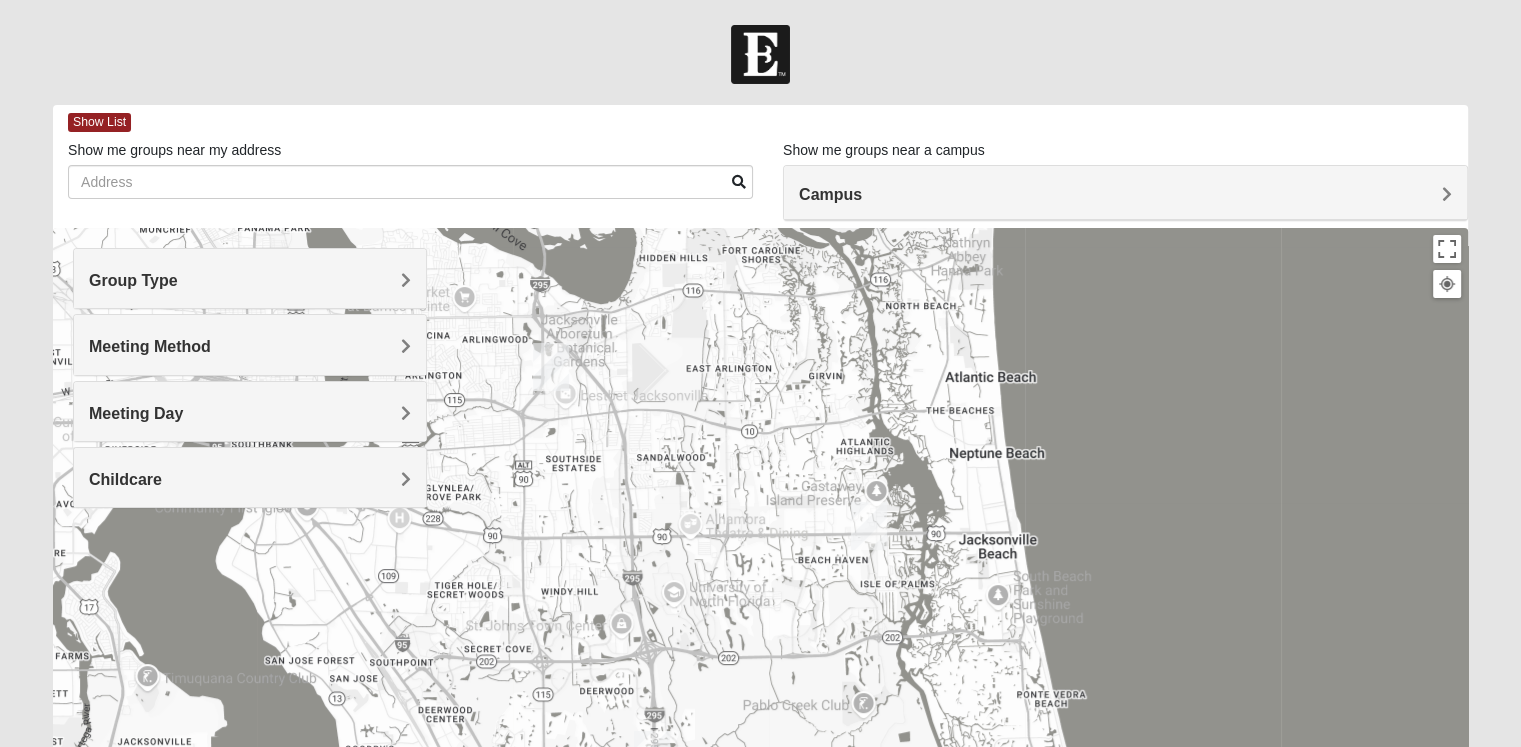 click on "Group Type" at bounding box center (250, 280) 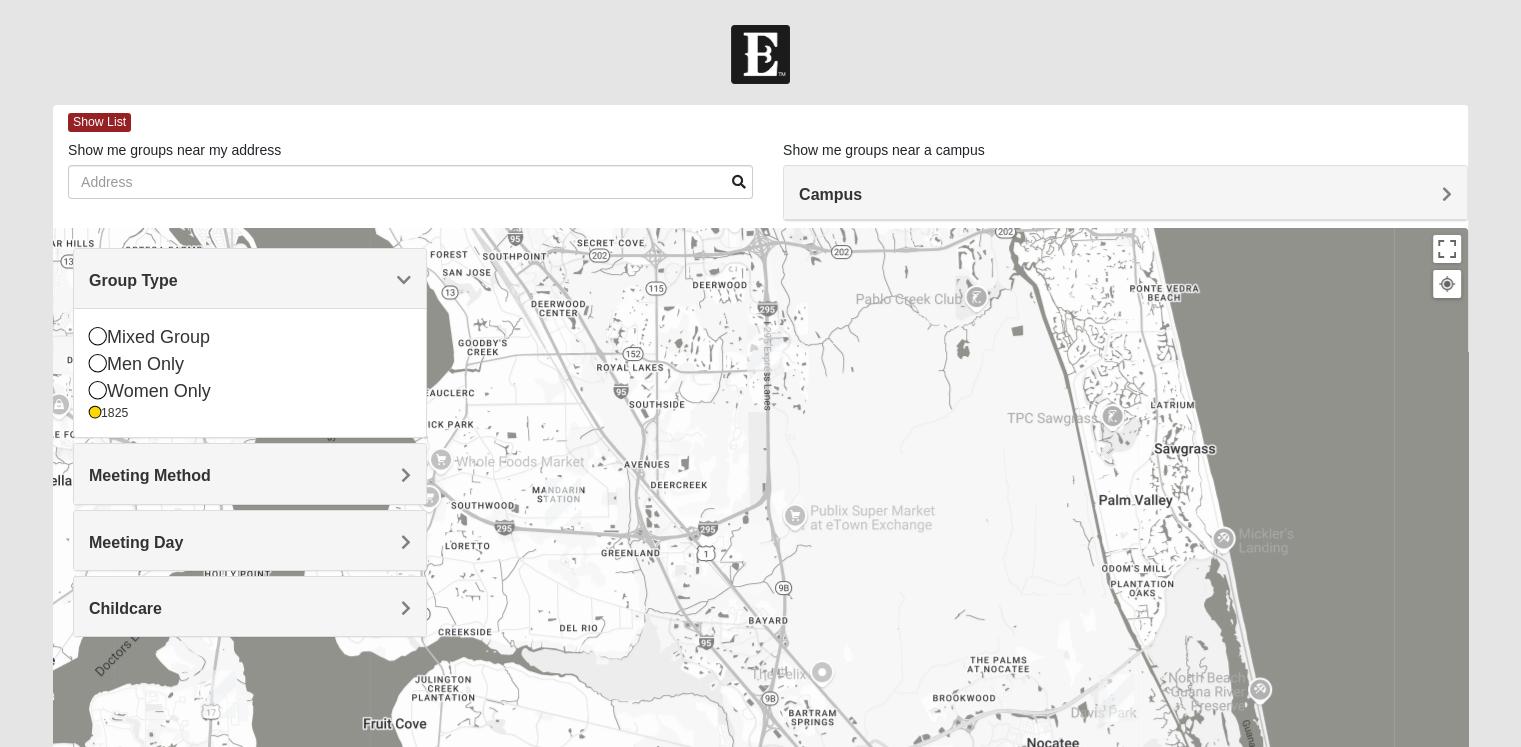 drag, startPoint x: 608, startPoint y: 476, endPoint x: 717, endPoint y: 71, distance: 419.4115 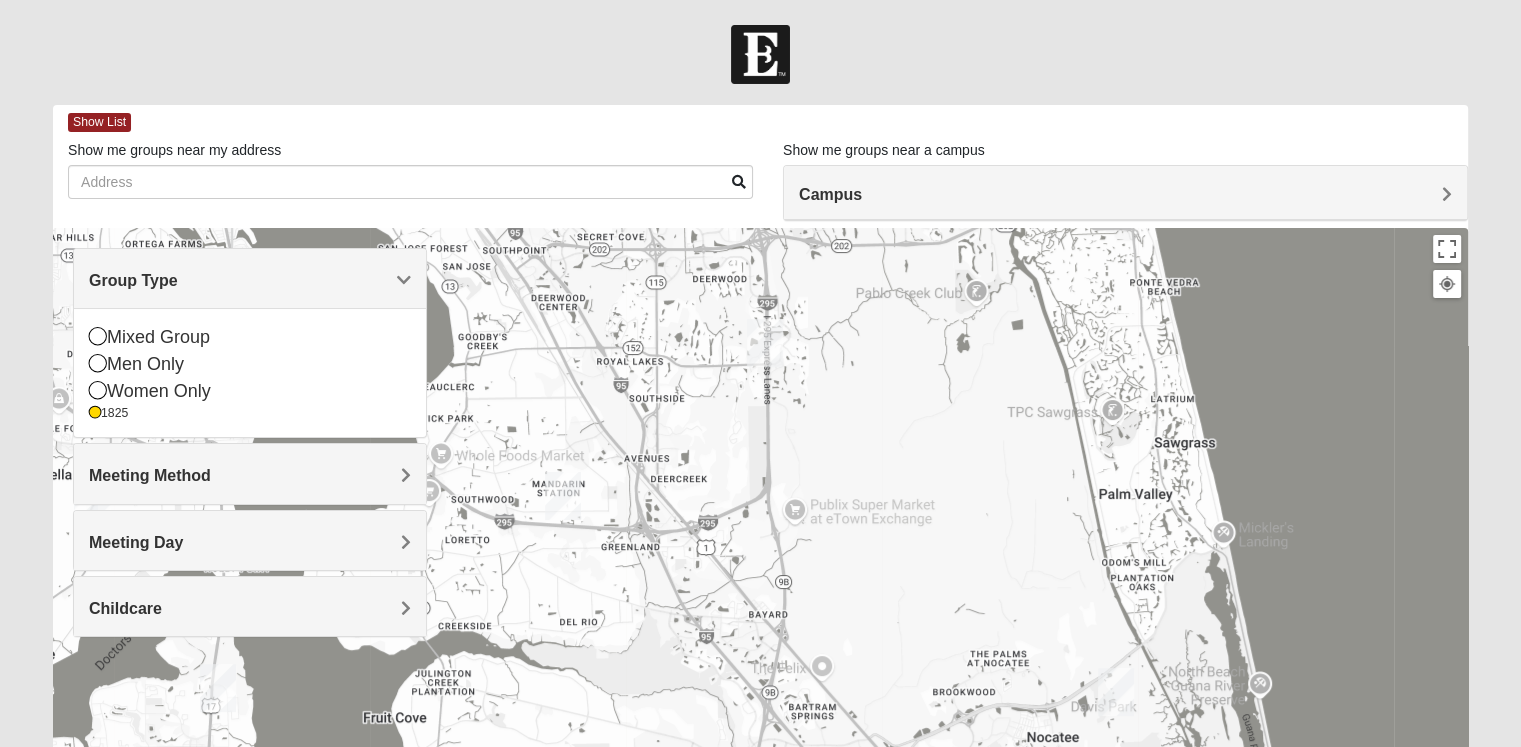 click on "Meeting Method" at bounding box center [250, 475] 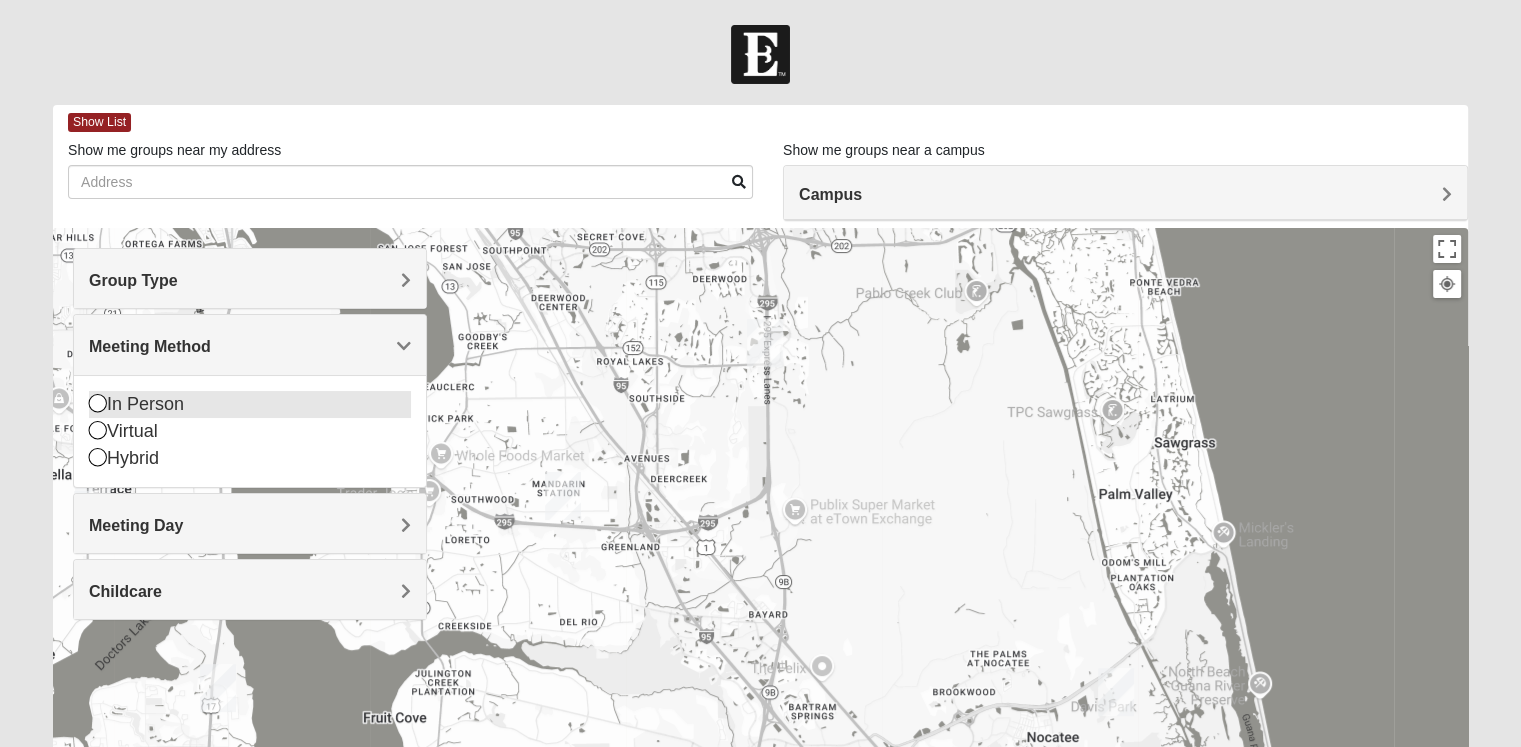 click on "In Person" at bounding box center (250, 404) 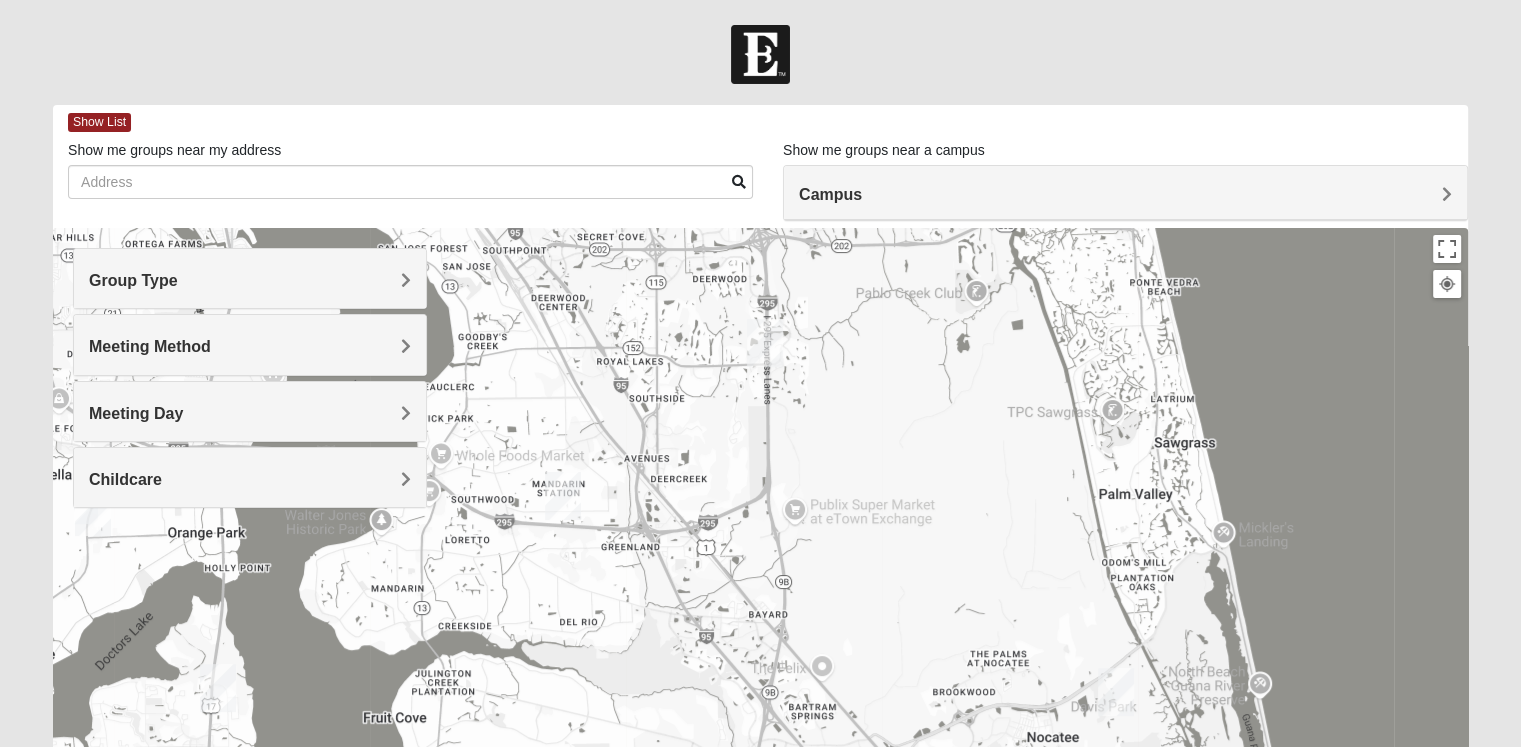 click on "Meeting Day" at bounding box center (250, 413) 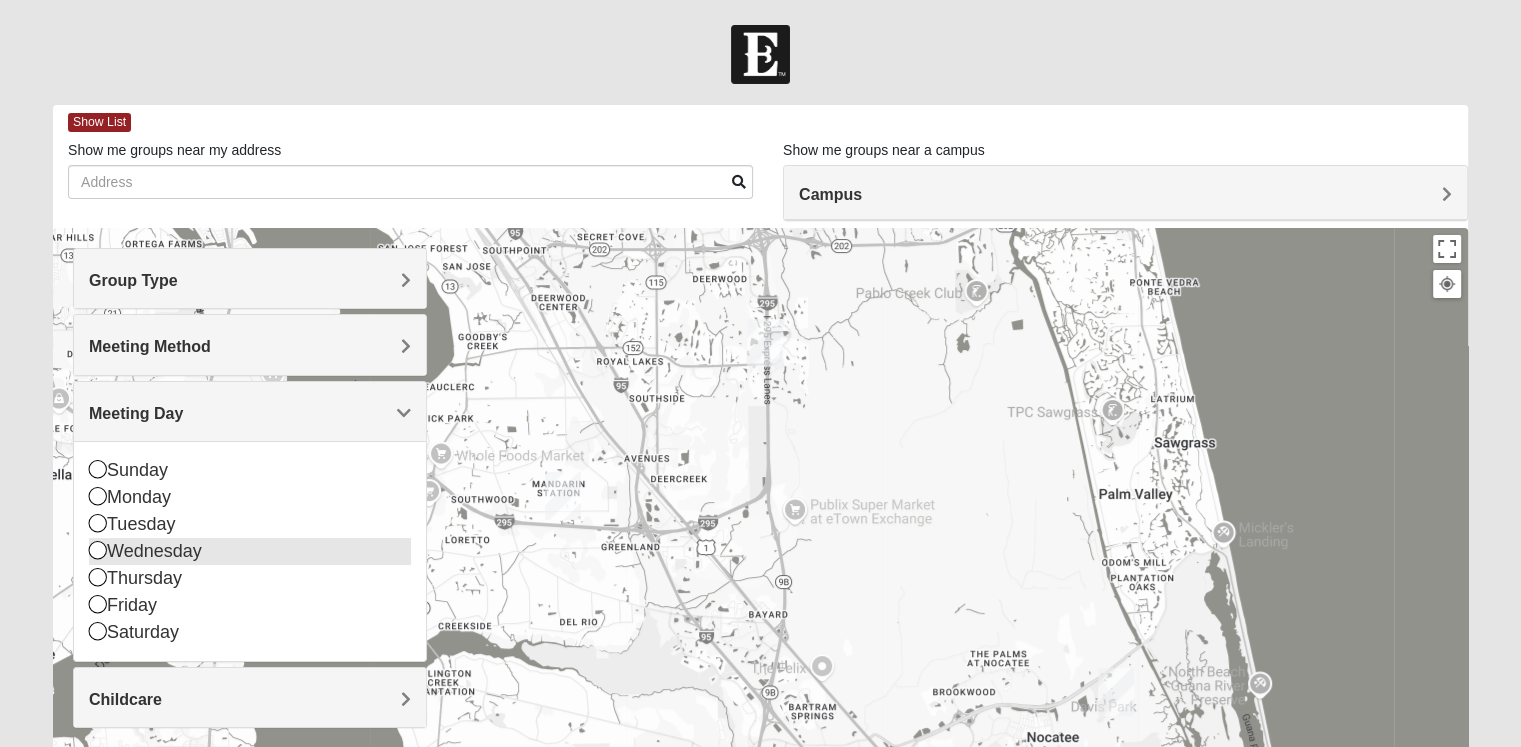 click on "Wednesday" at bounding box center (250, 551) 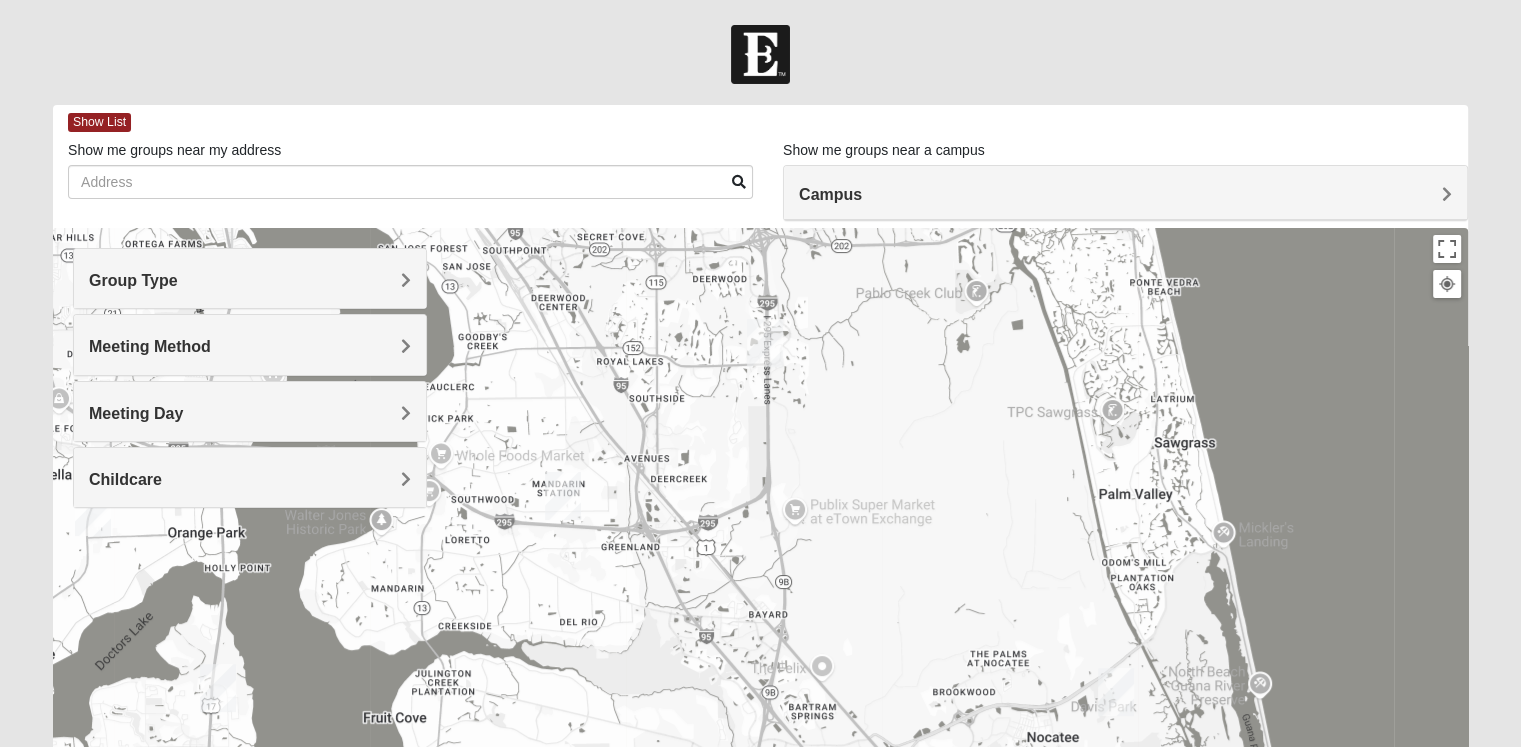 click on "Childcare" at bounding box center (250, 477) 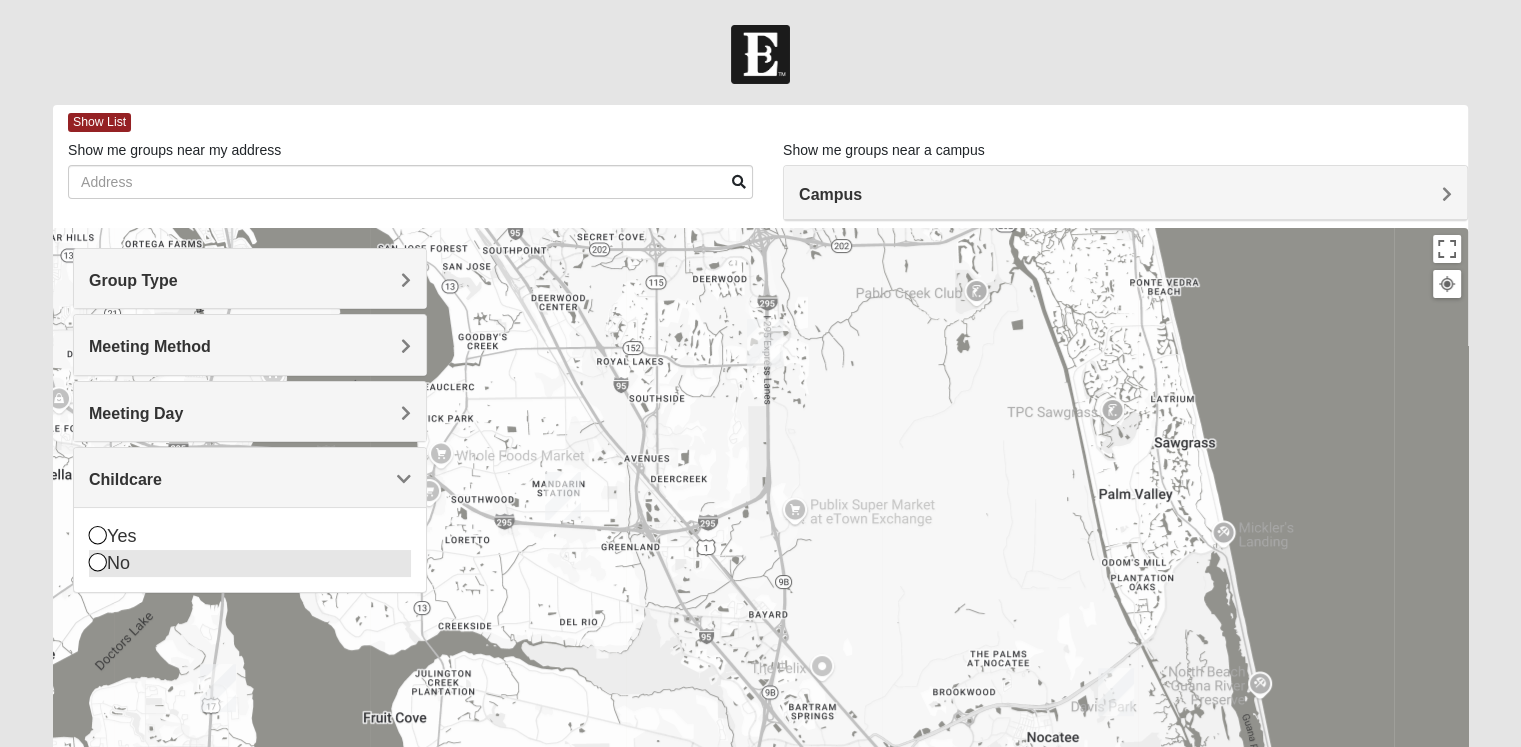 click on "No" at bounding box center [250, 563] 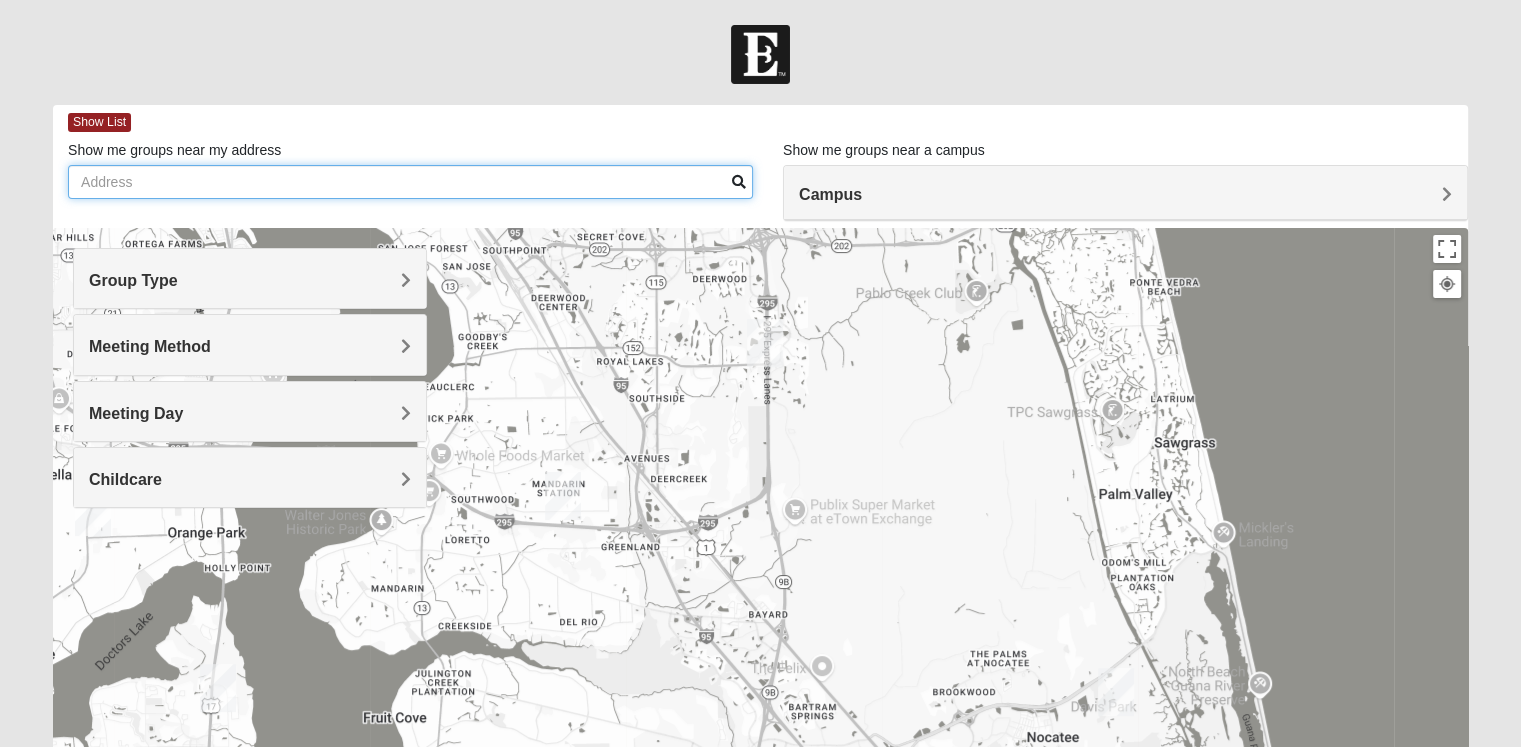 click on "Show me groups near my address" at bounding box center (410, 182) 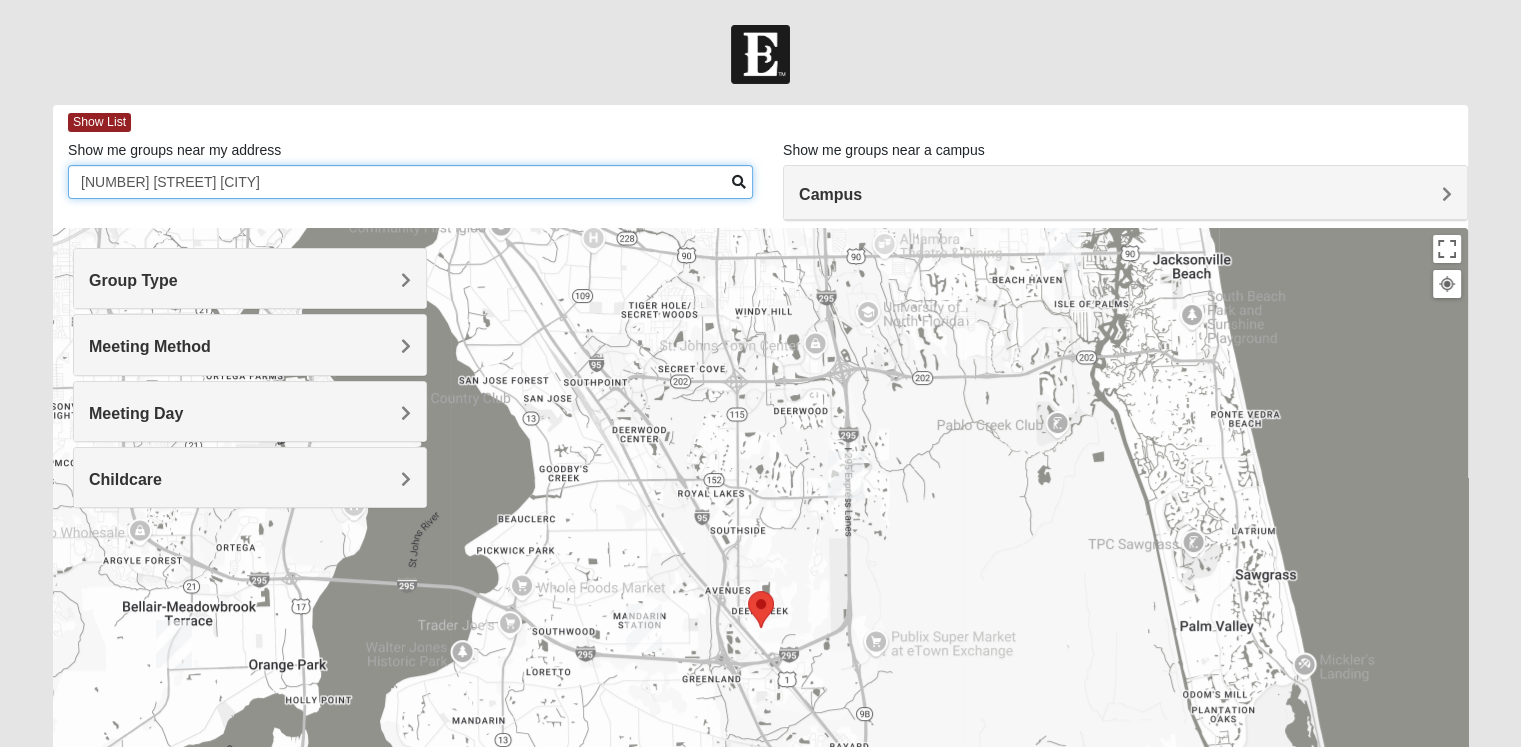 type on "7524 Fawn Lake Drive South" 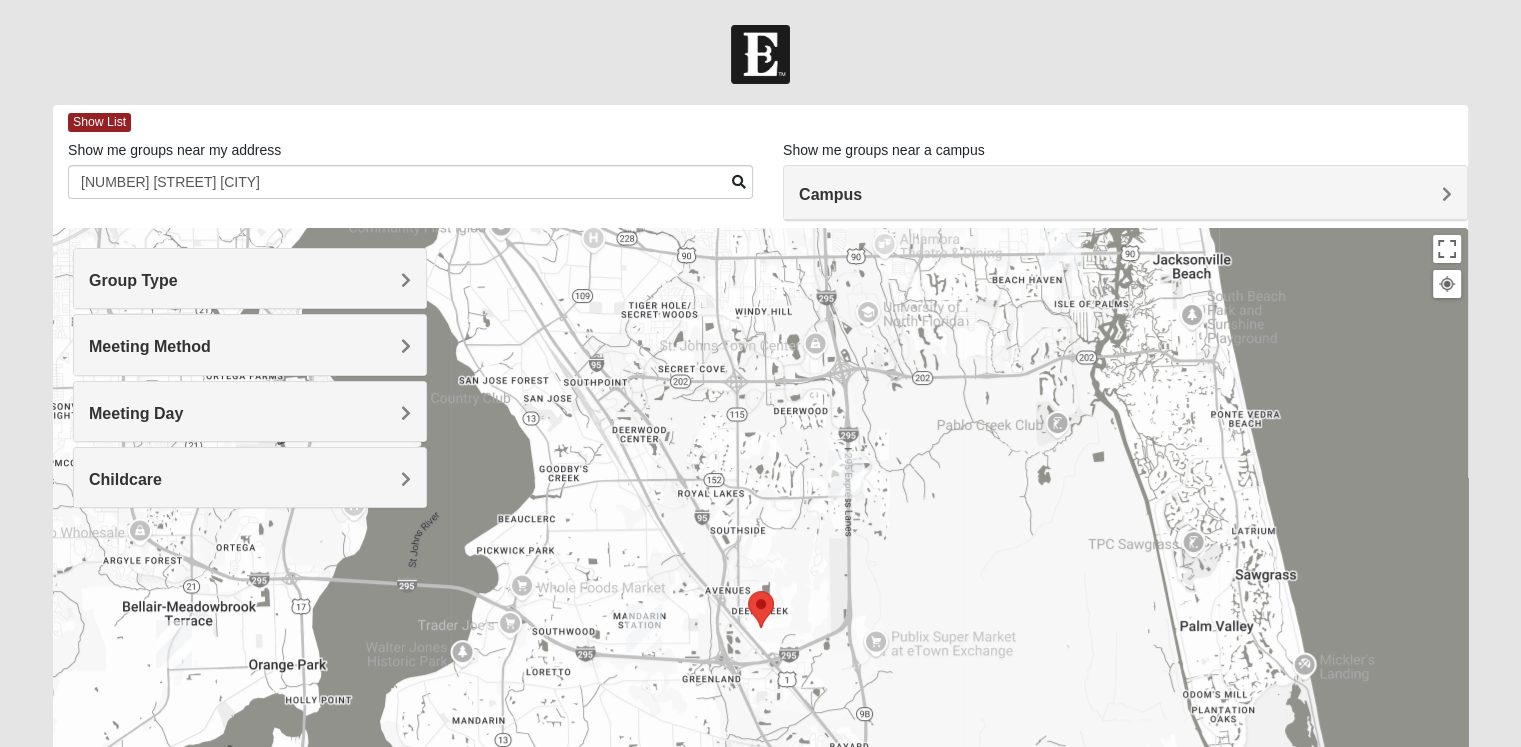 click on "Campus" at bounding box center [830, 194] 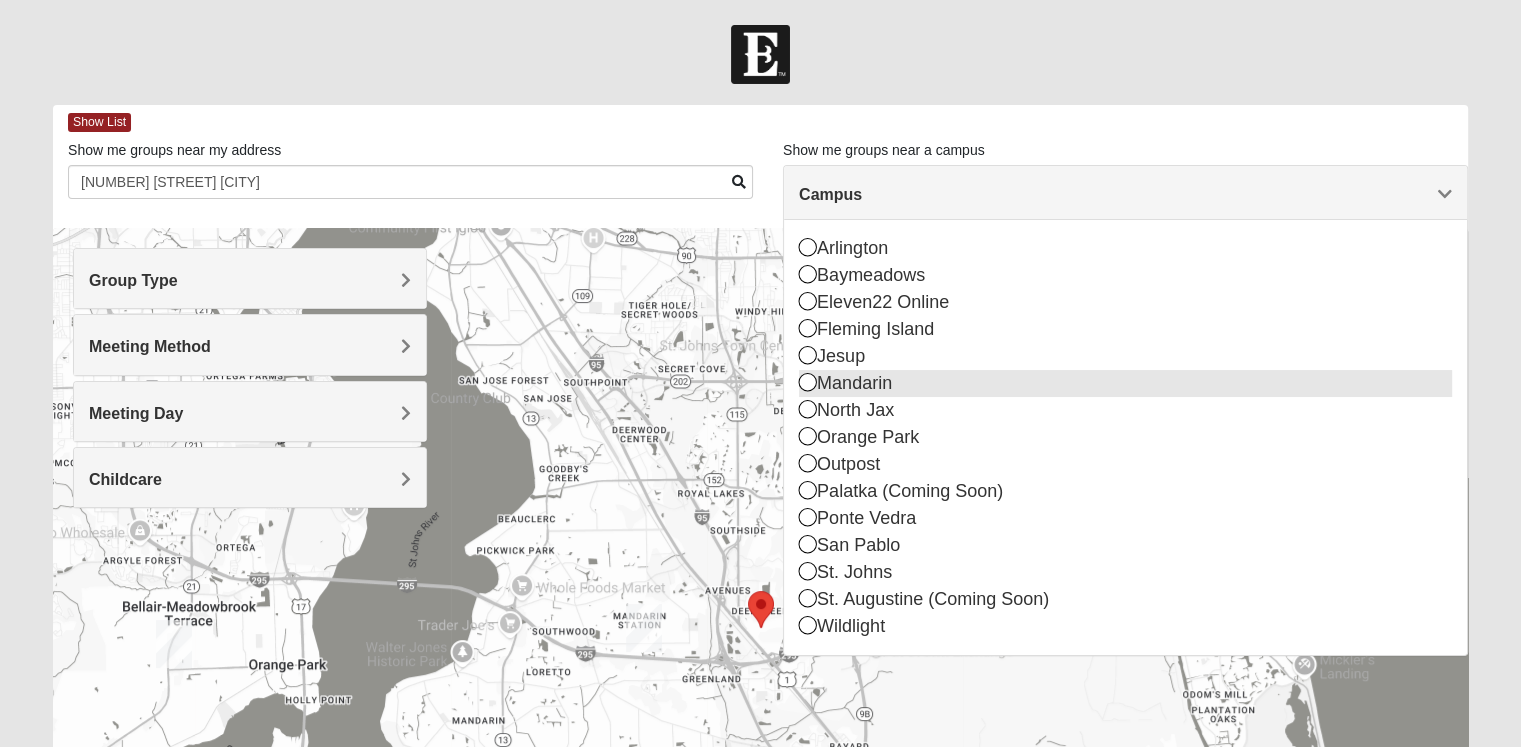 click at bounding box center (808, 382) 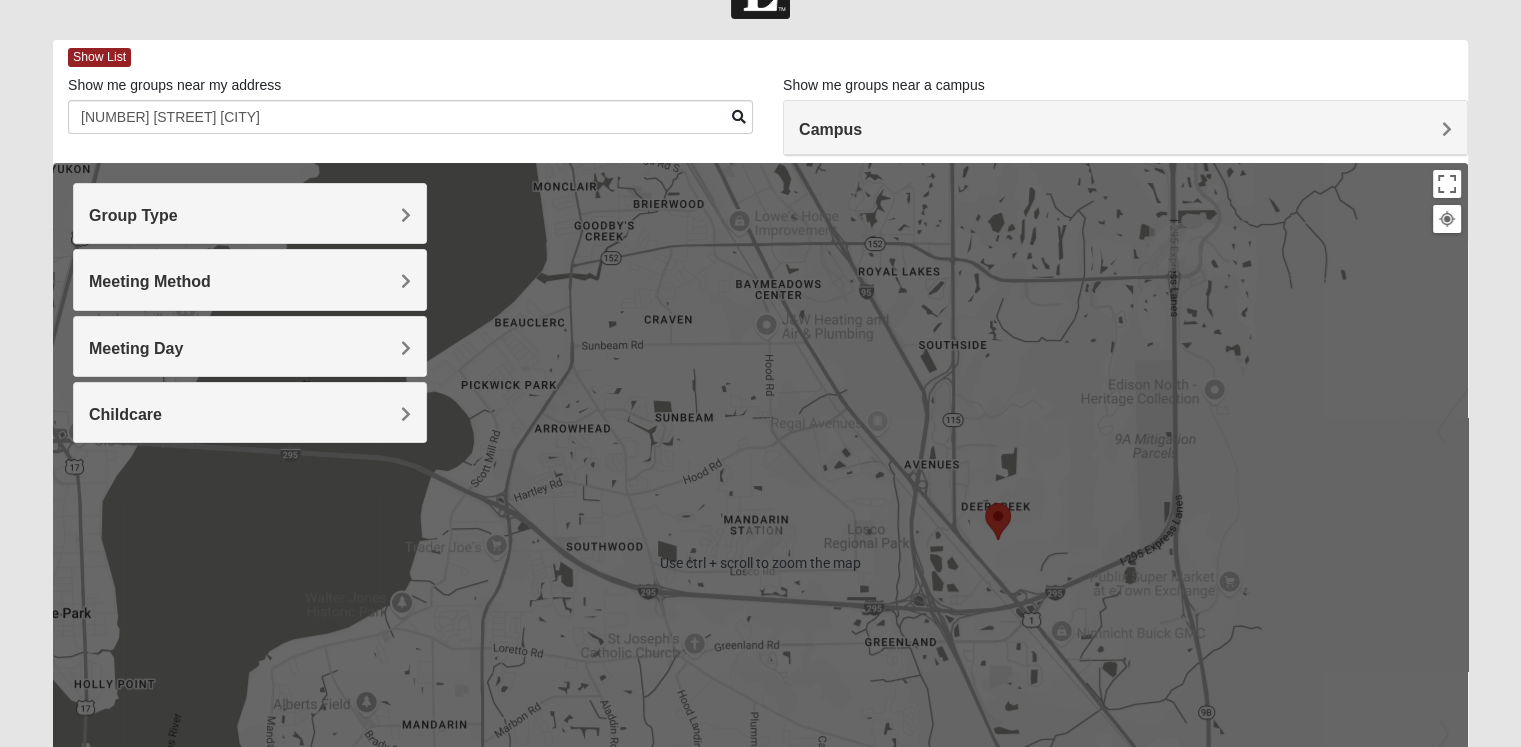 scroll, scrollTop: 53, scrollLeft: 0, axis: vertical 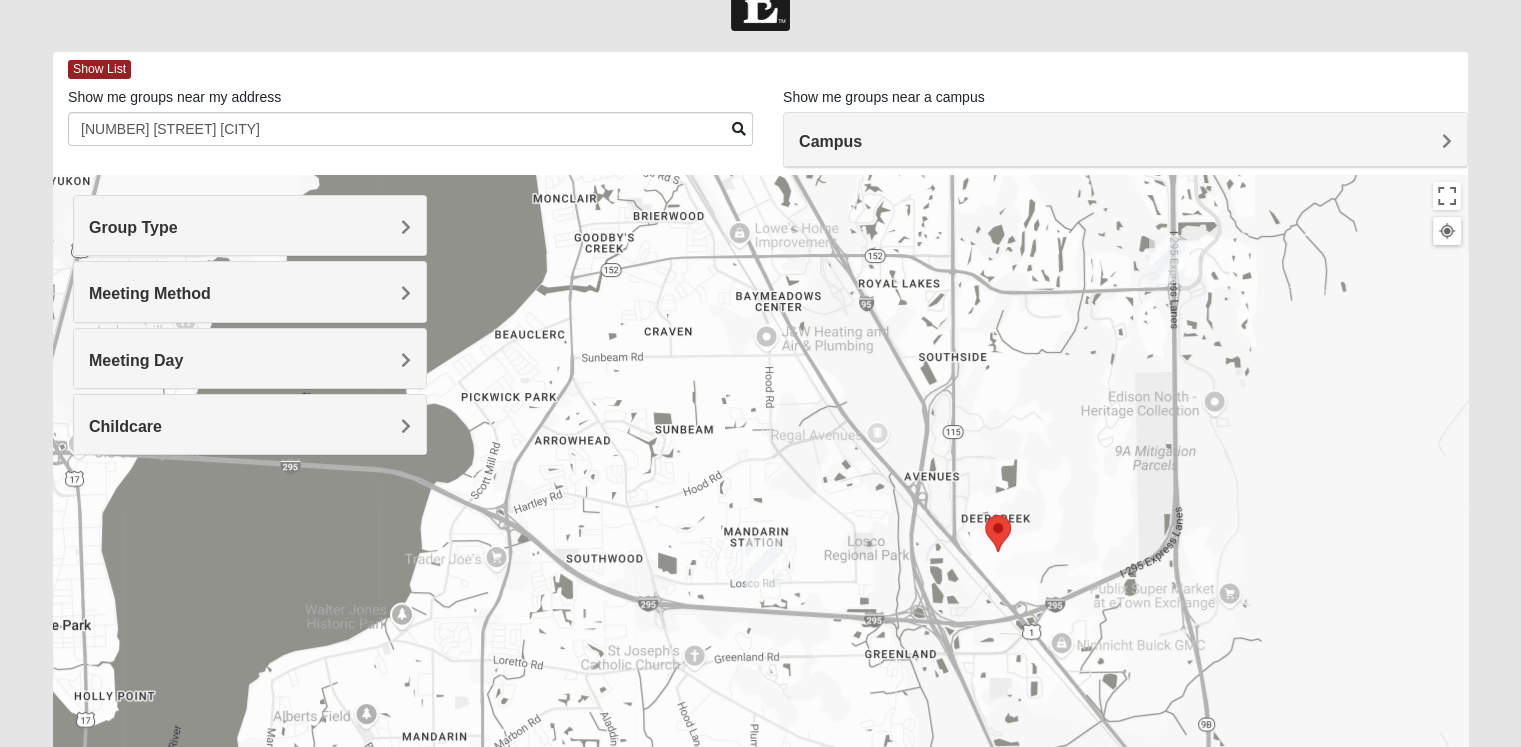click at bounding box center (760, 1) 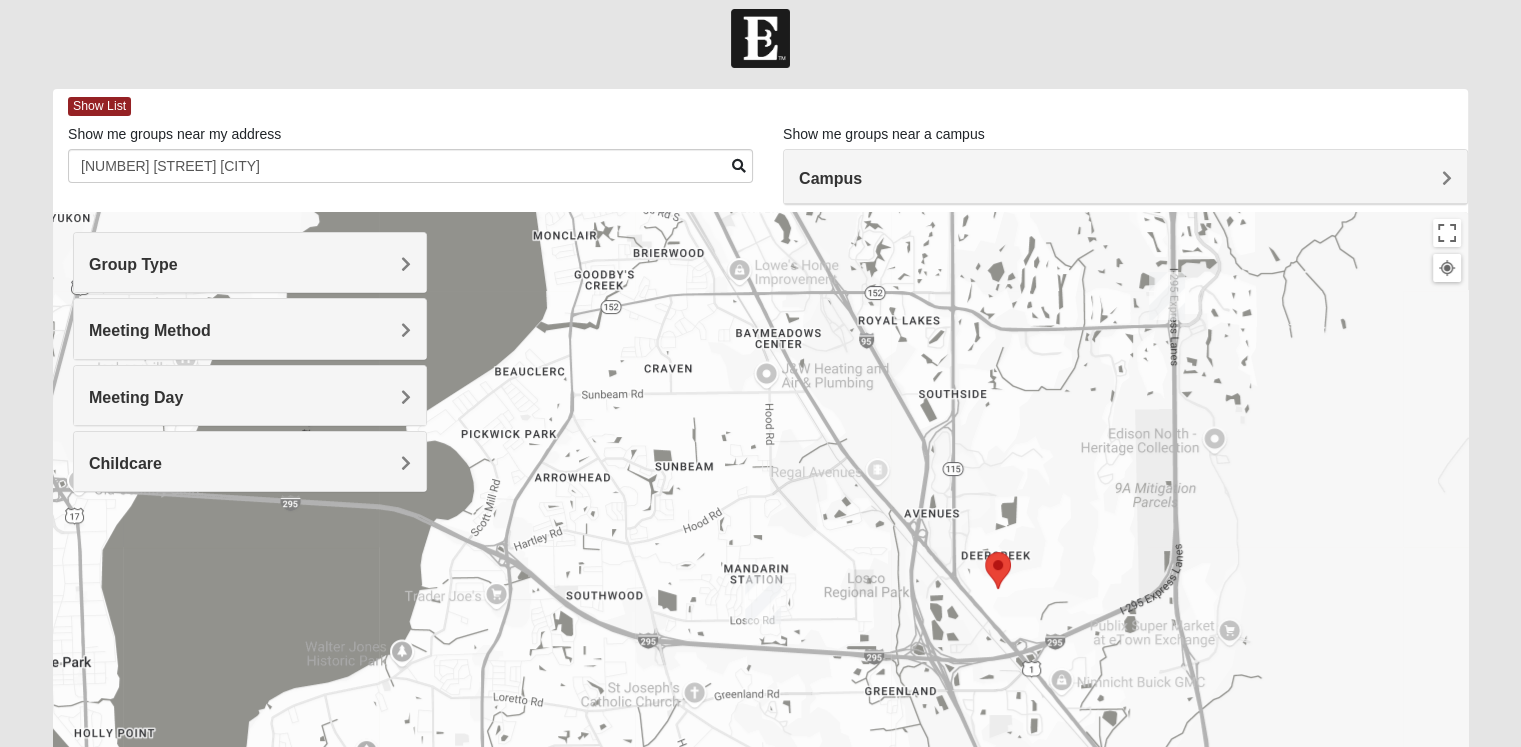 scroll, scrollTop: 0, scrollLeft: 0, axis: both 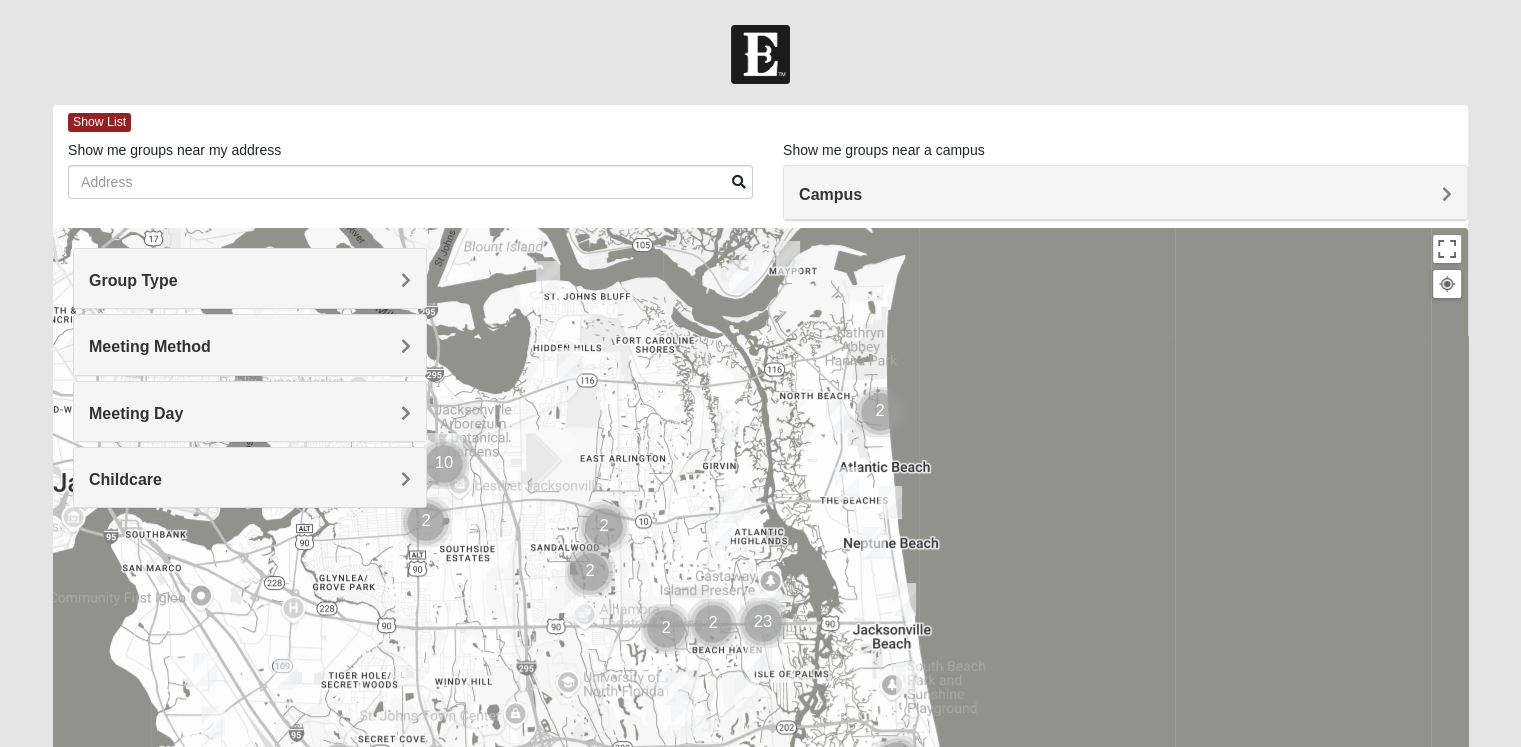 click at bounding box center (570, 364) 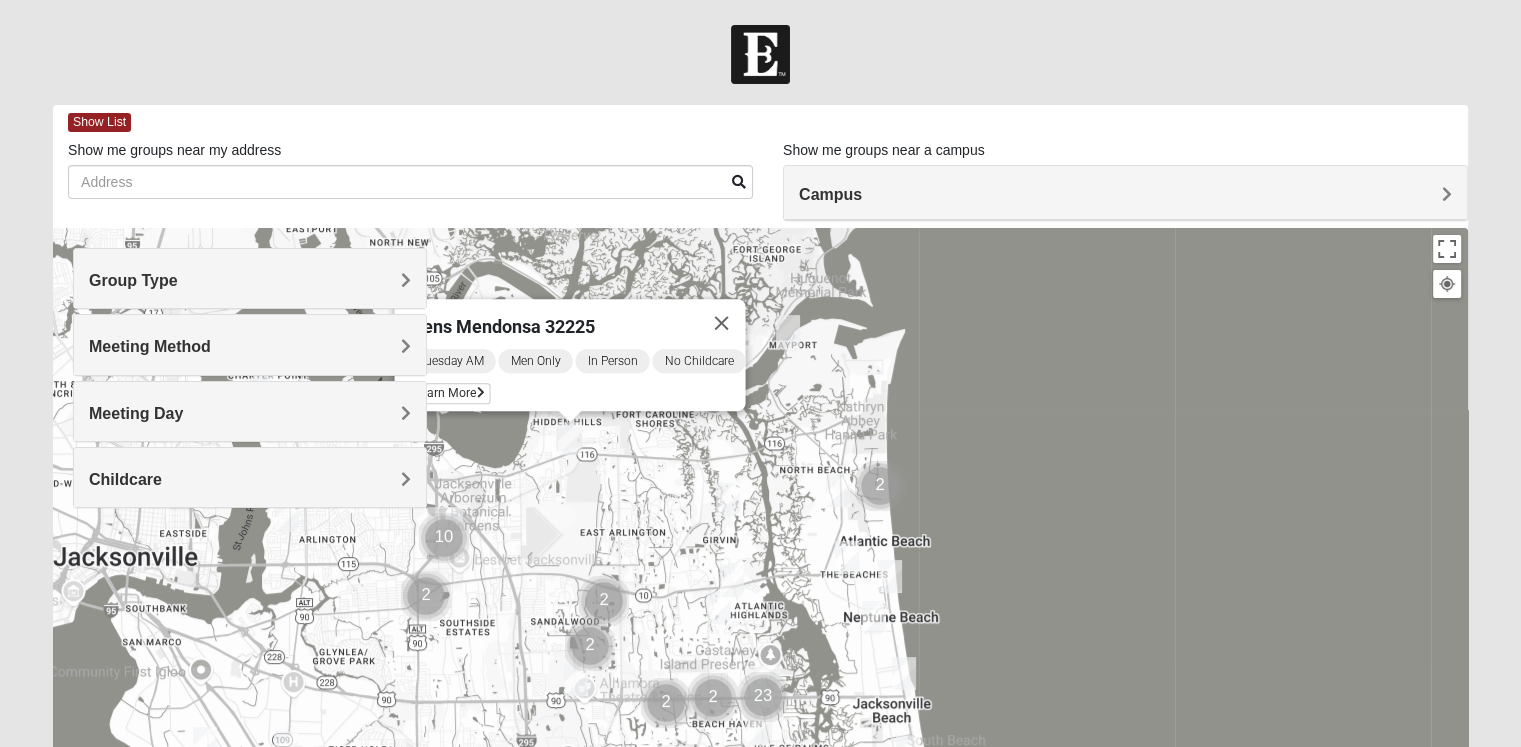 click at bounding box center [728, 499] 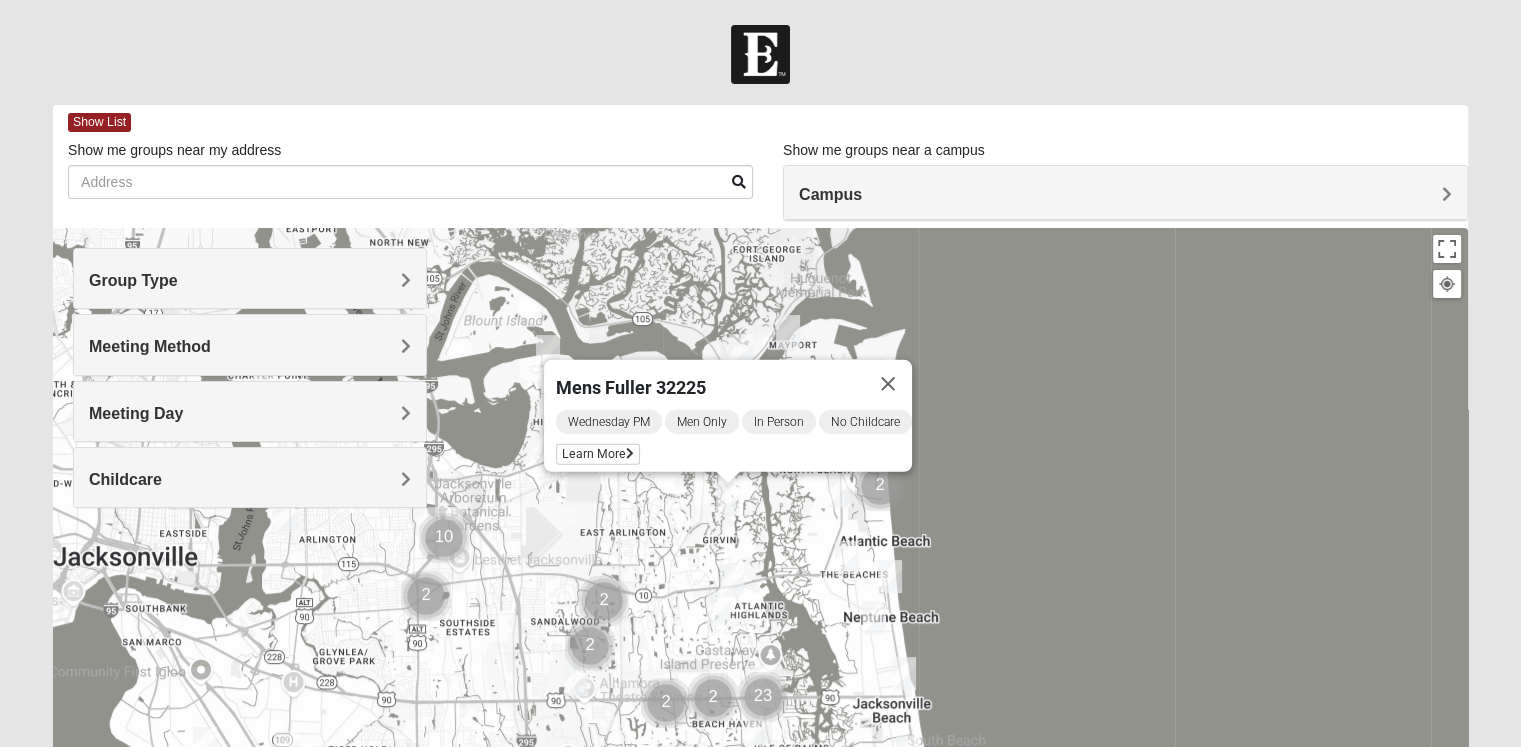 click at bounding box center (732, 580) 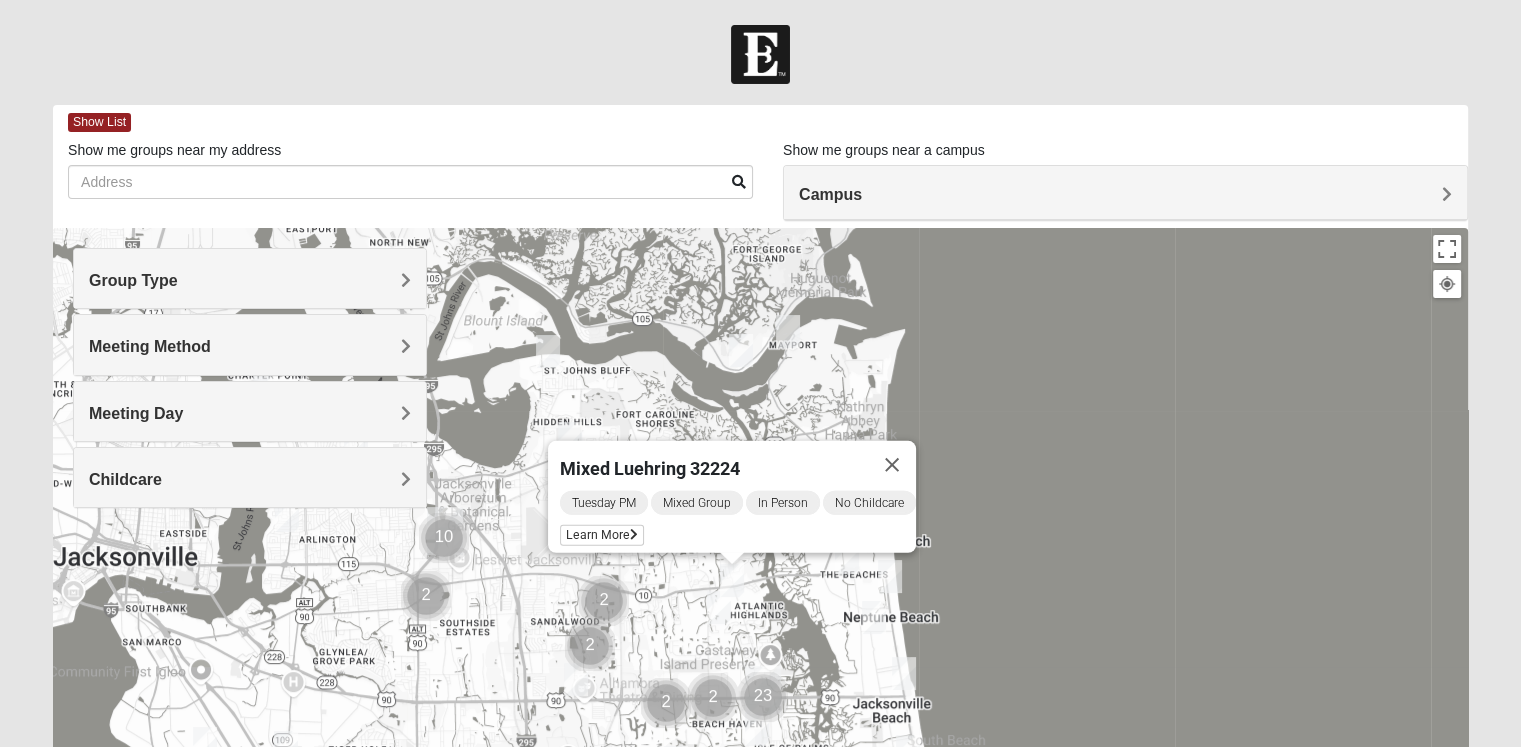 click at bounding box center [732, 580] 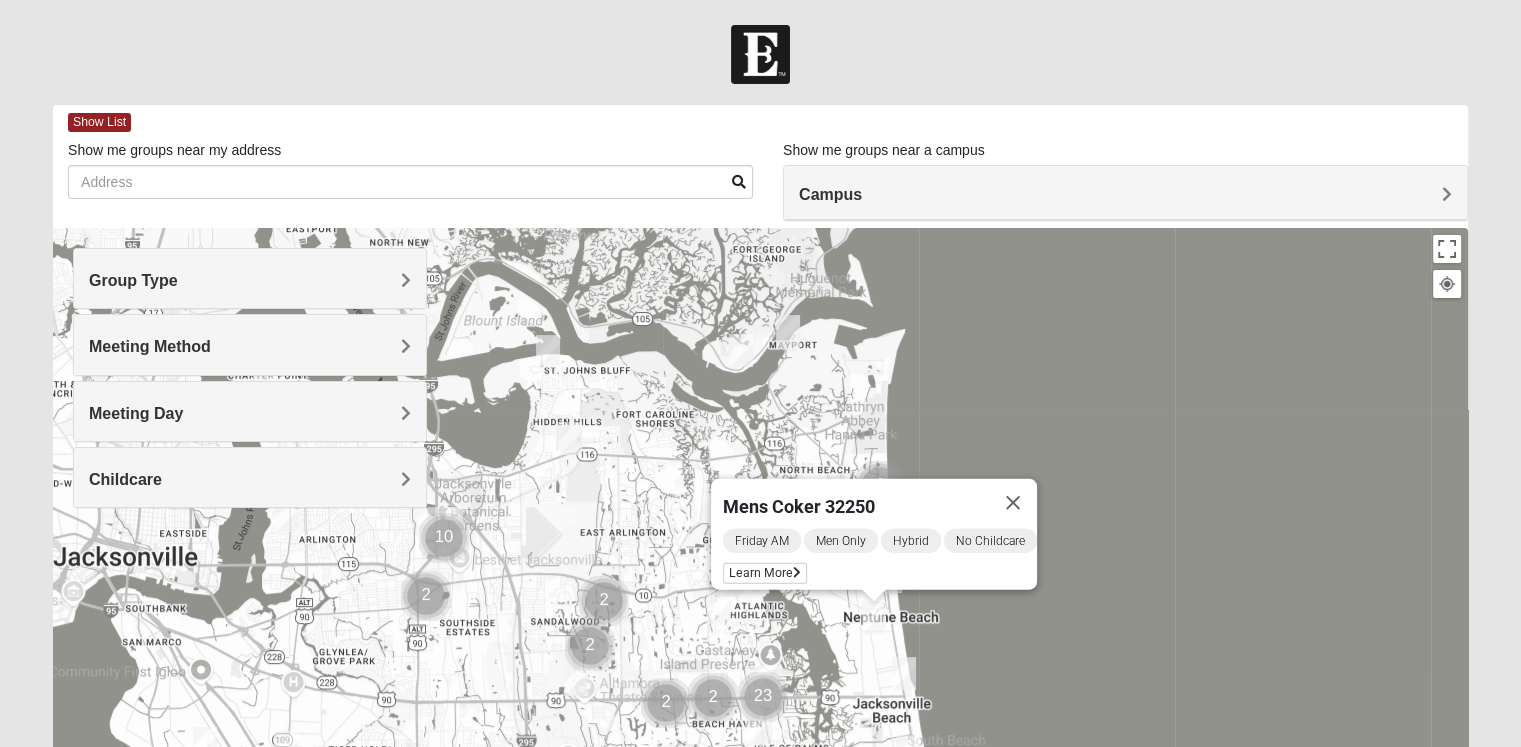 click at bounding box center [604, 601] 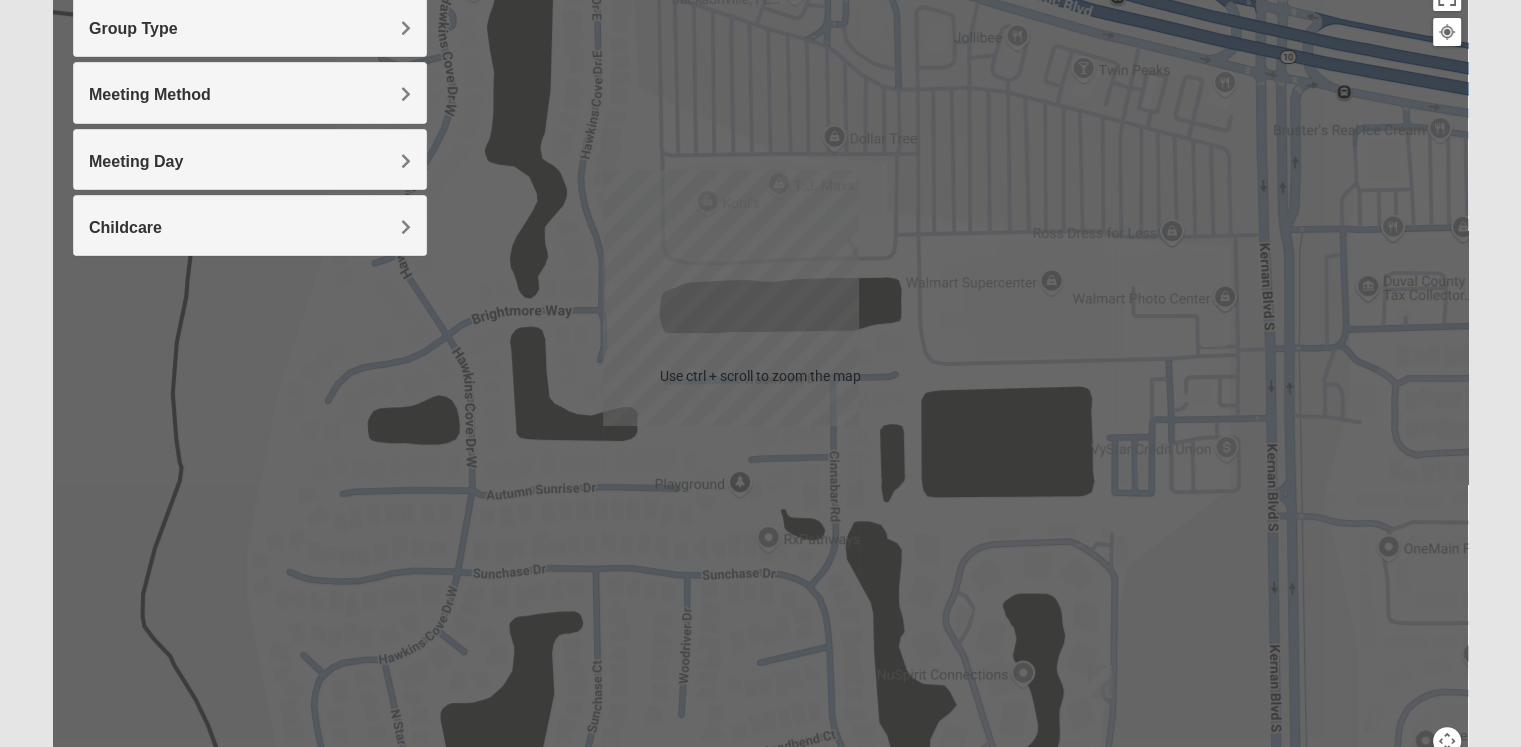 scroll, scrollTop: 300, scrollLeft: 0, axis: vertical 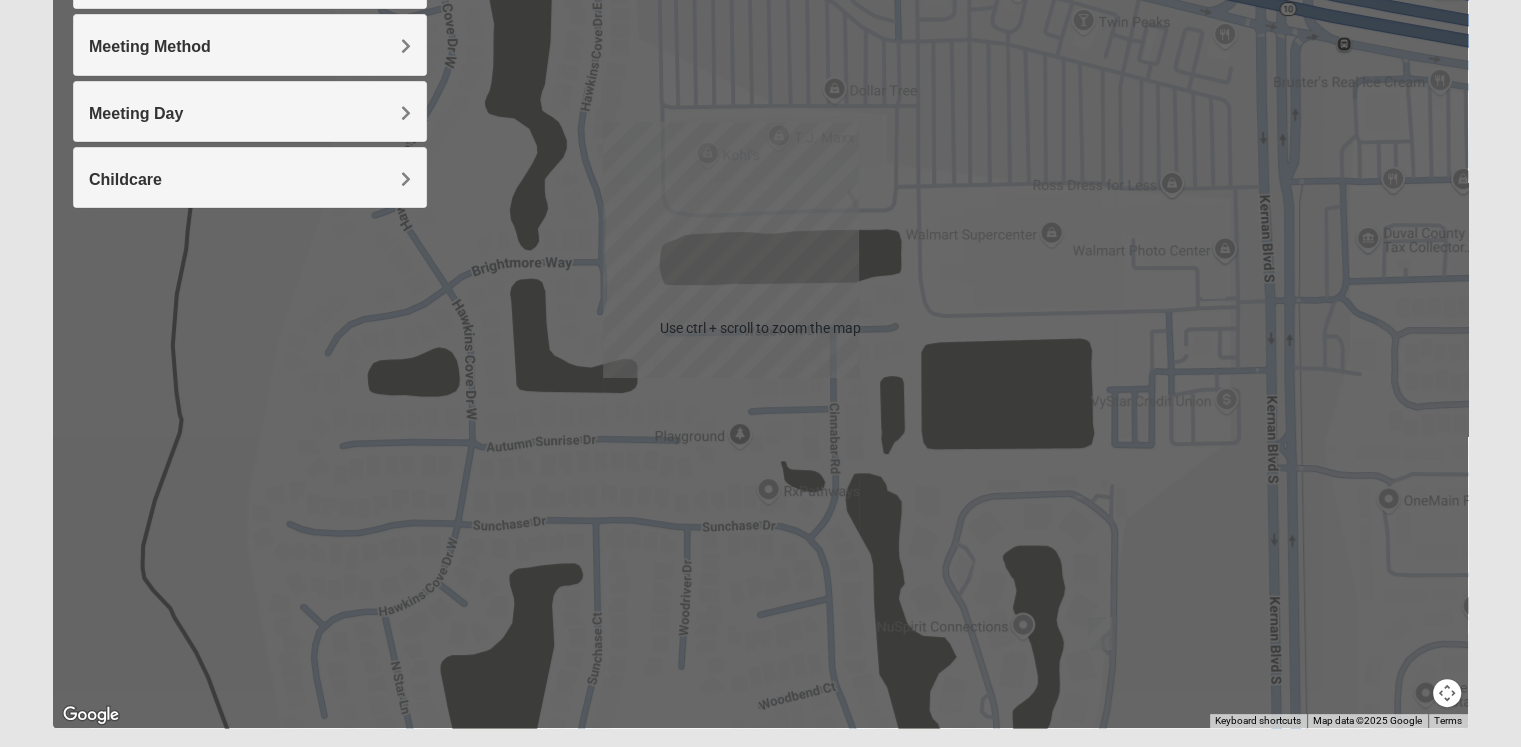 click at bounding box center (1447, 693) 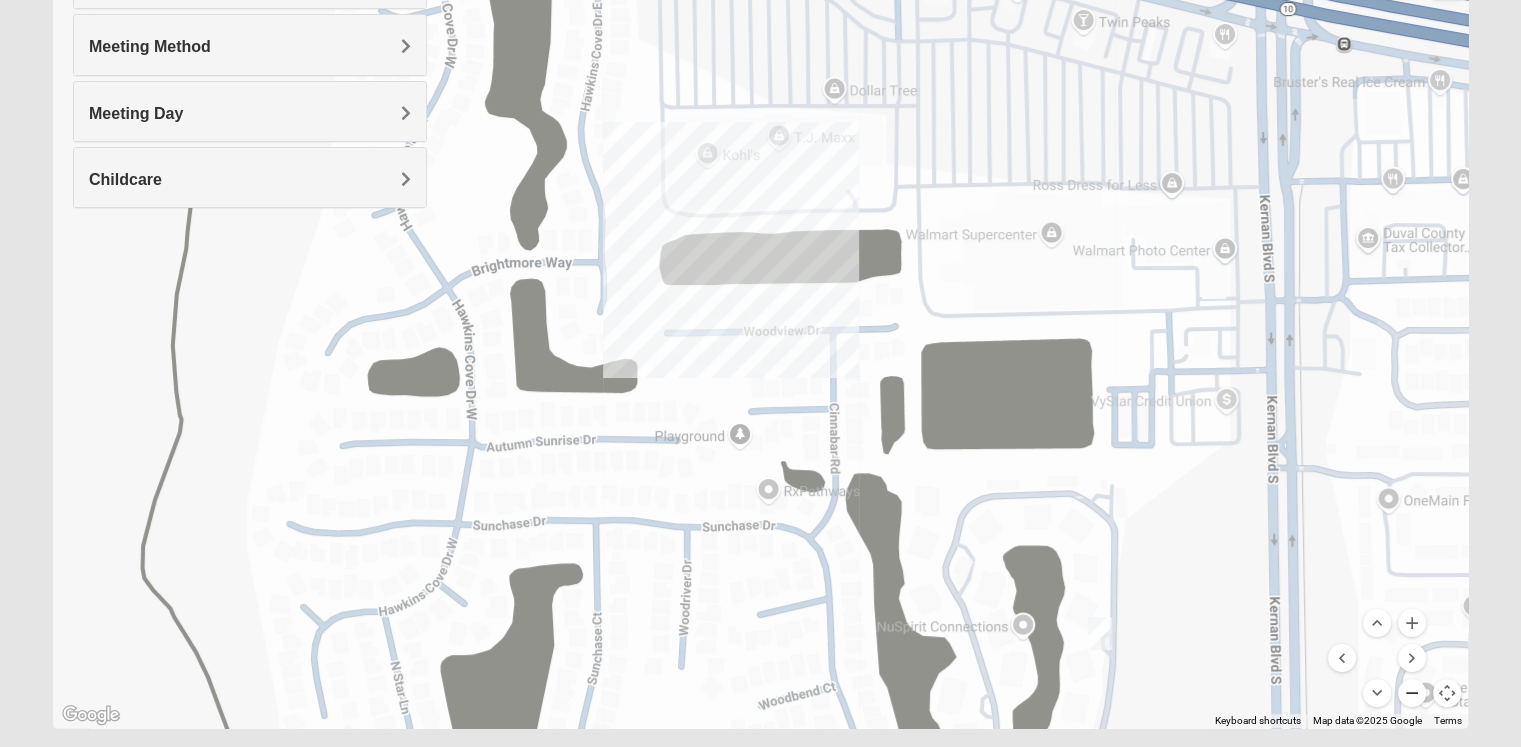 click at bounding box center [1412, 693] 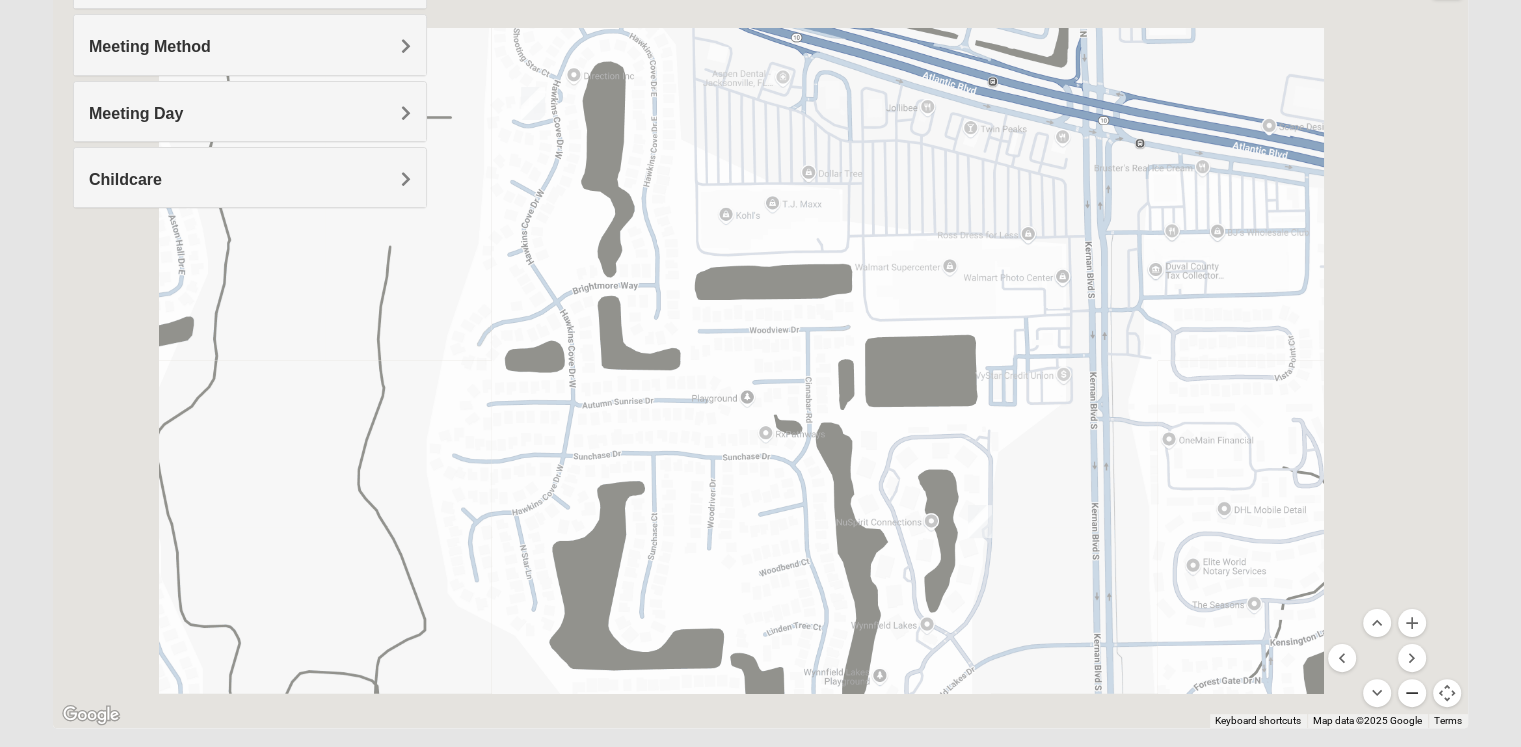 click at bounding box center (1412, 693) 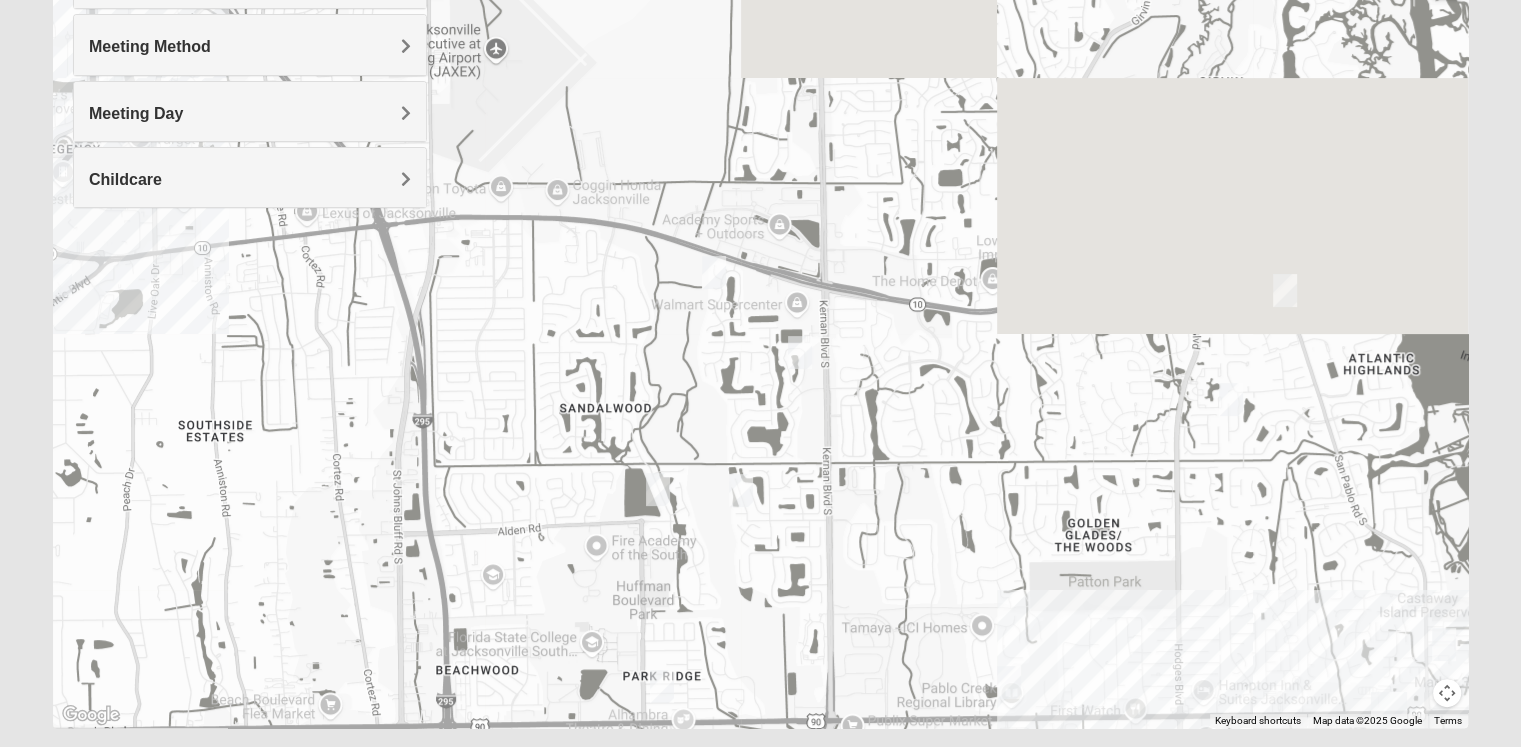 click at bounding box center [800, 352] 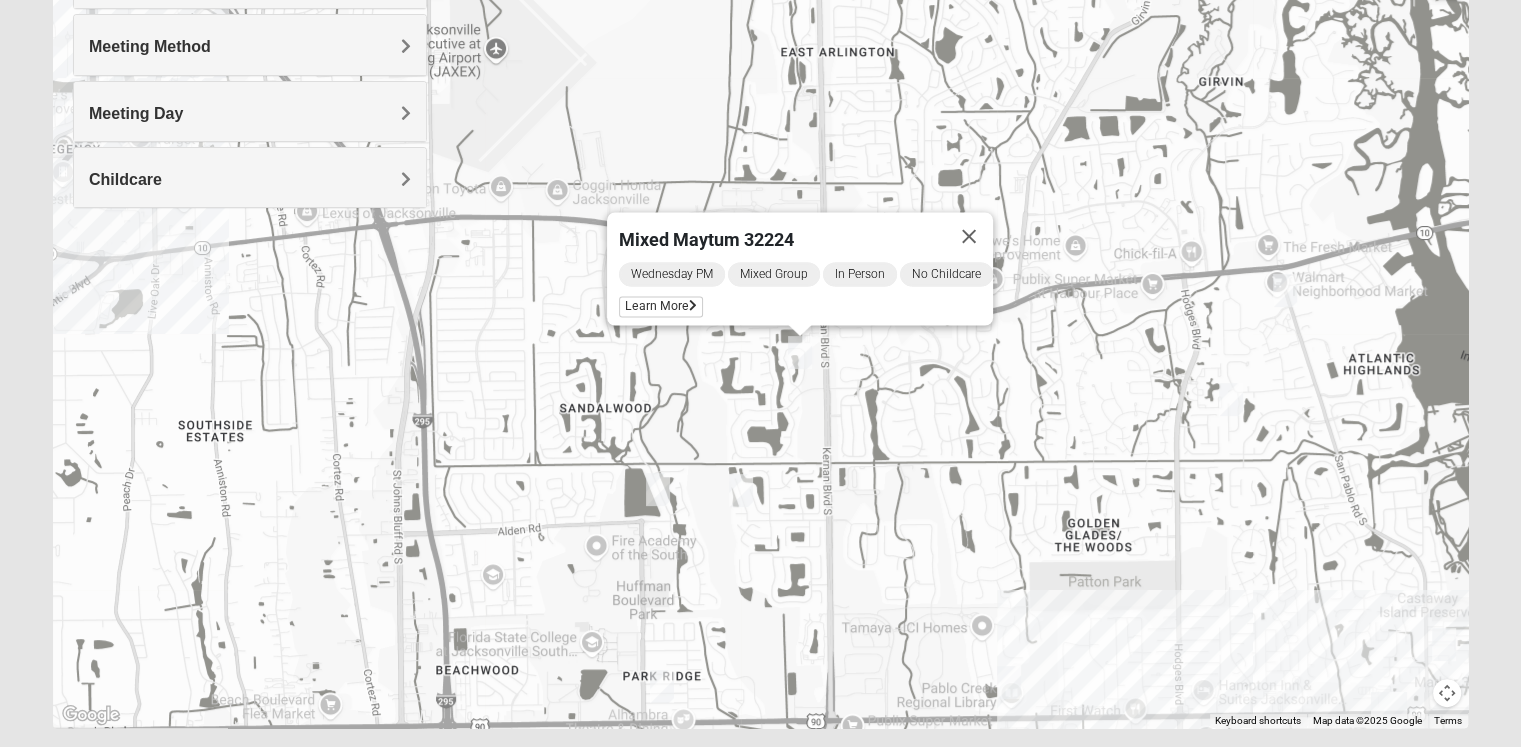 click at bounding box center [658, 489] 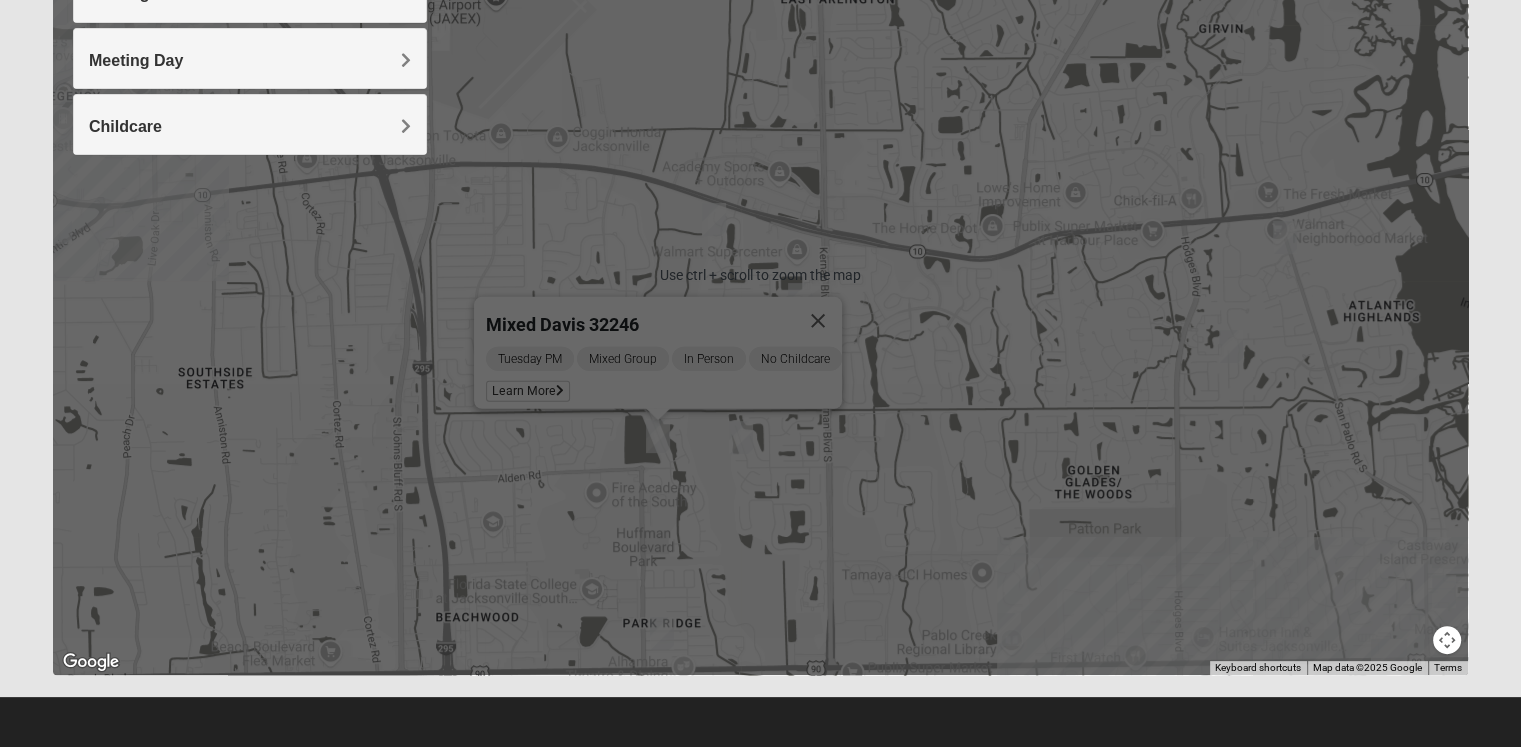 scroll, scrollTop: 253, scrollLeft: 0, axis: vertical 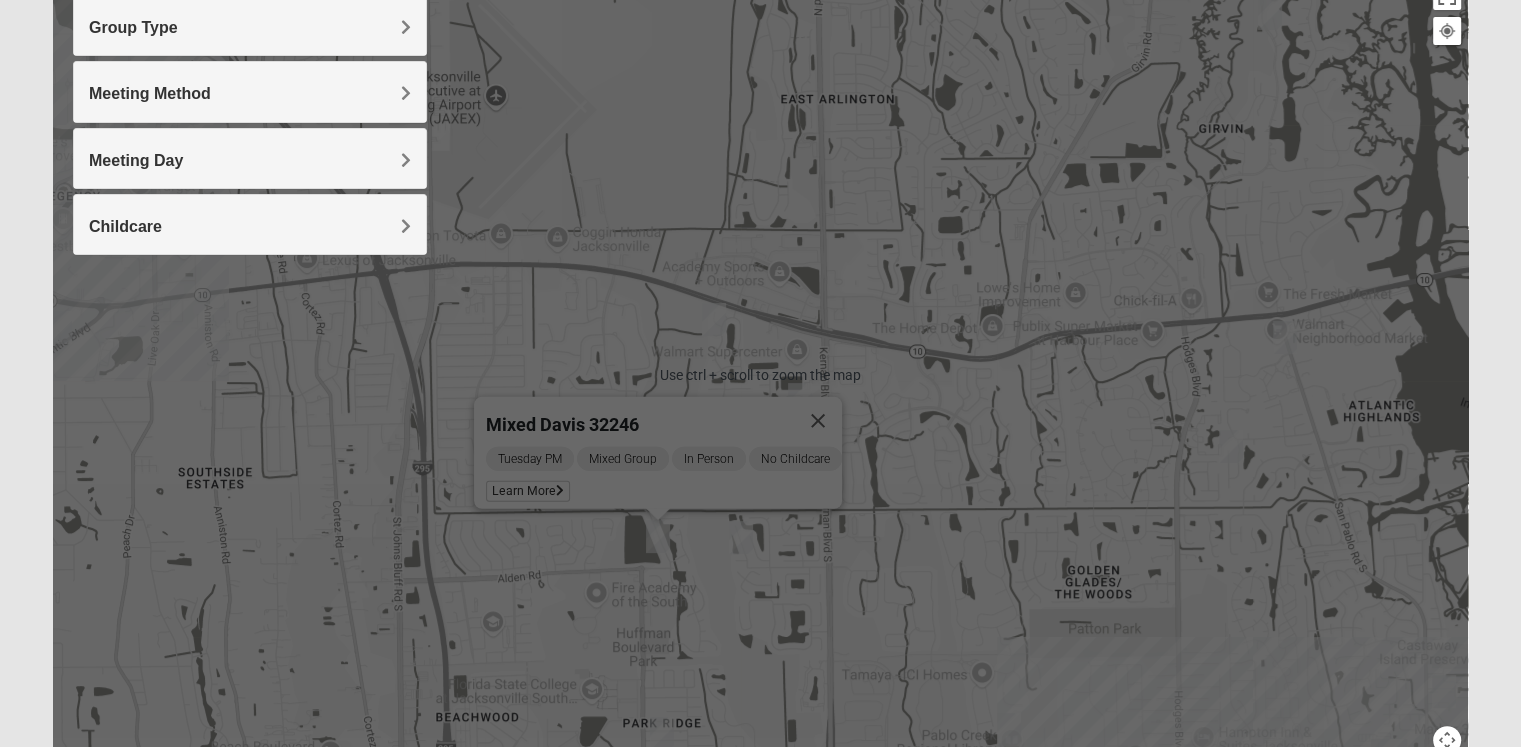 click on "Mixed Davis 32246          Tuesday PM      Mixed Group      In Person      No Childcare Learn More" at bounding box center (760, 375) 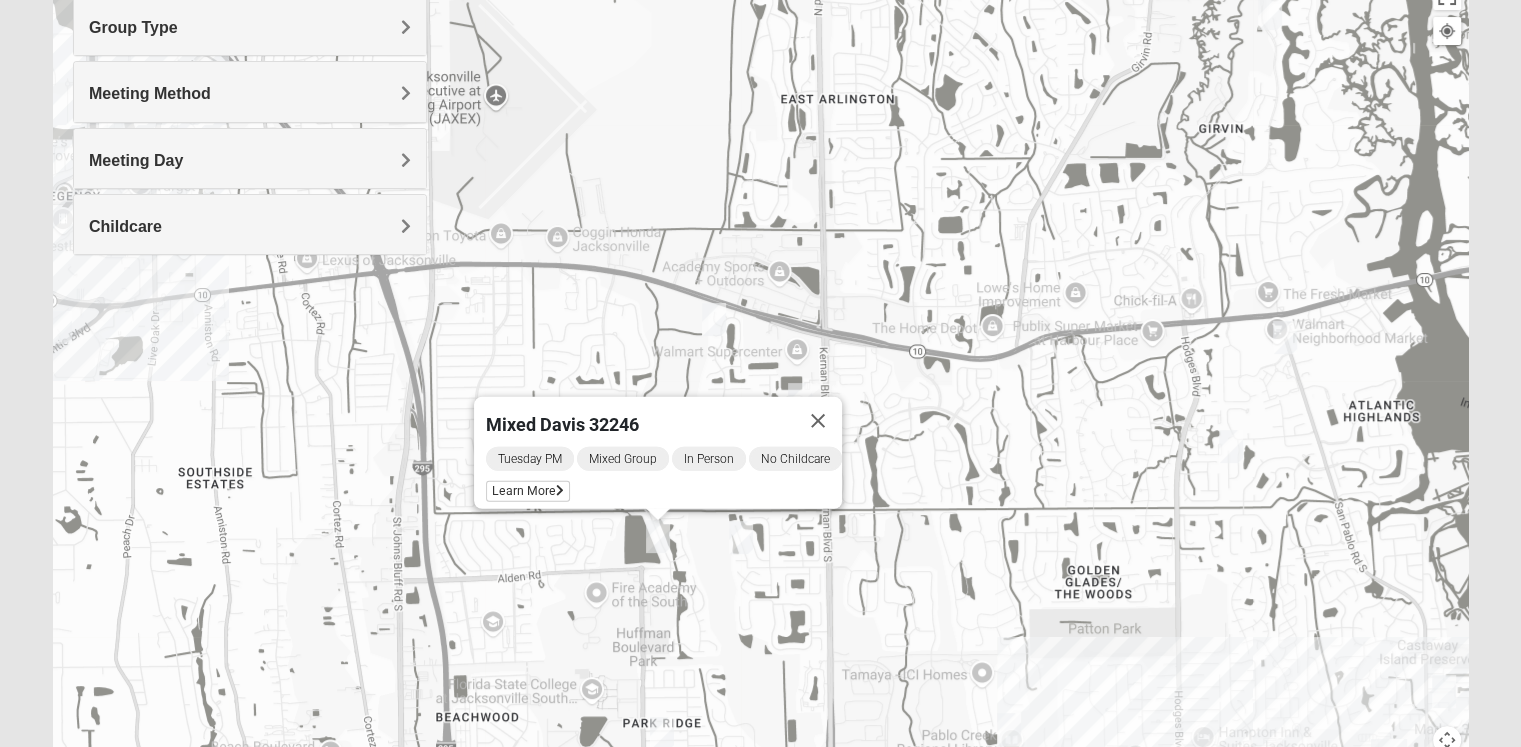 click at bounding box center (1447, 740) 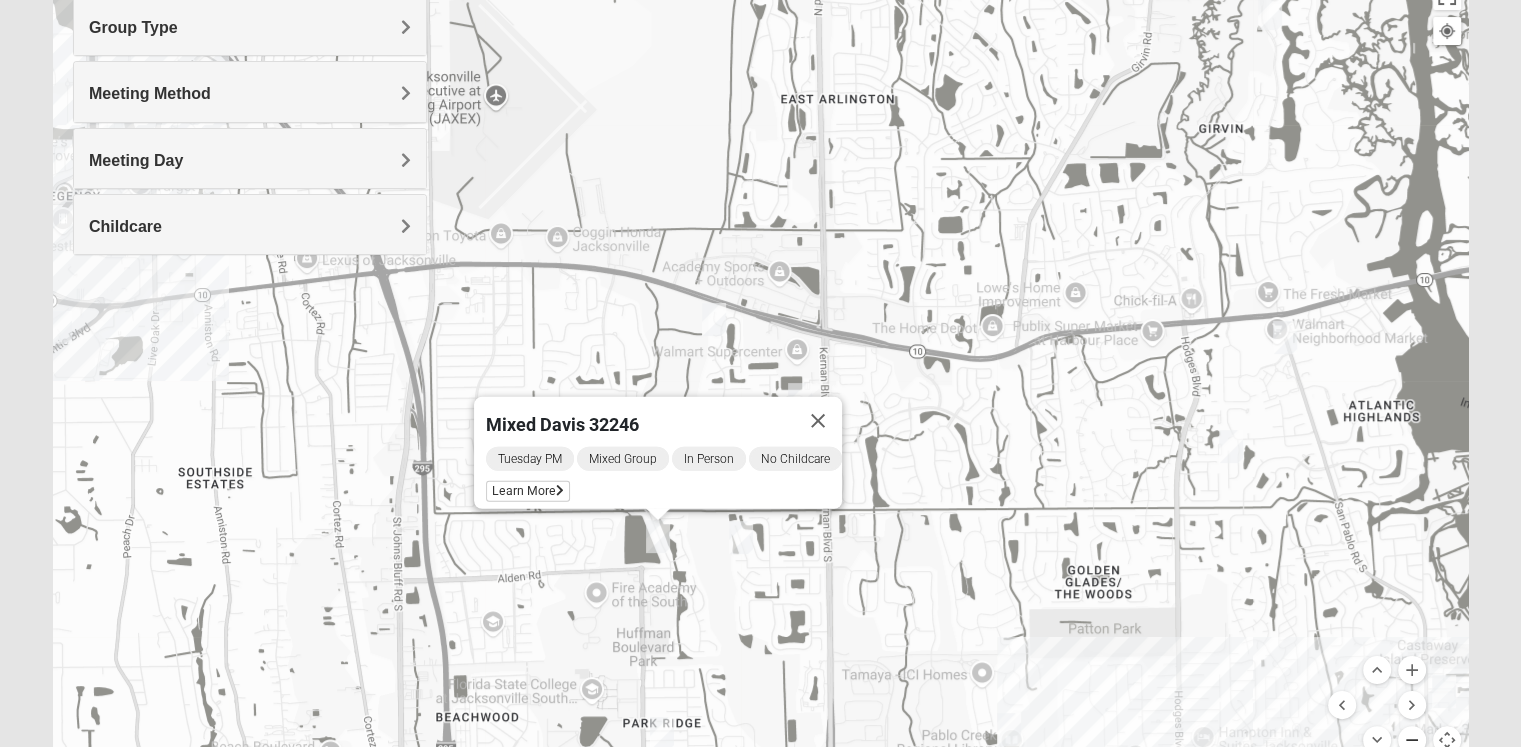 click at bounding box center [1412, 740] 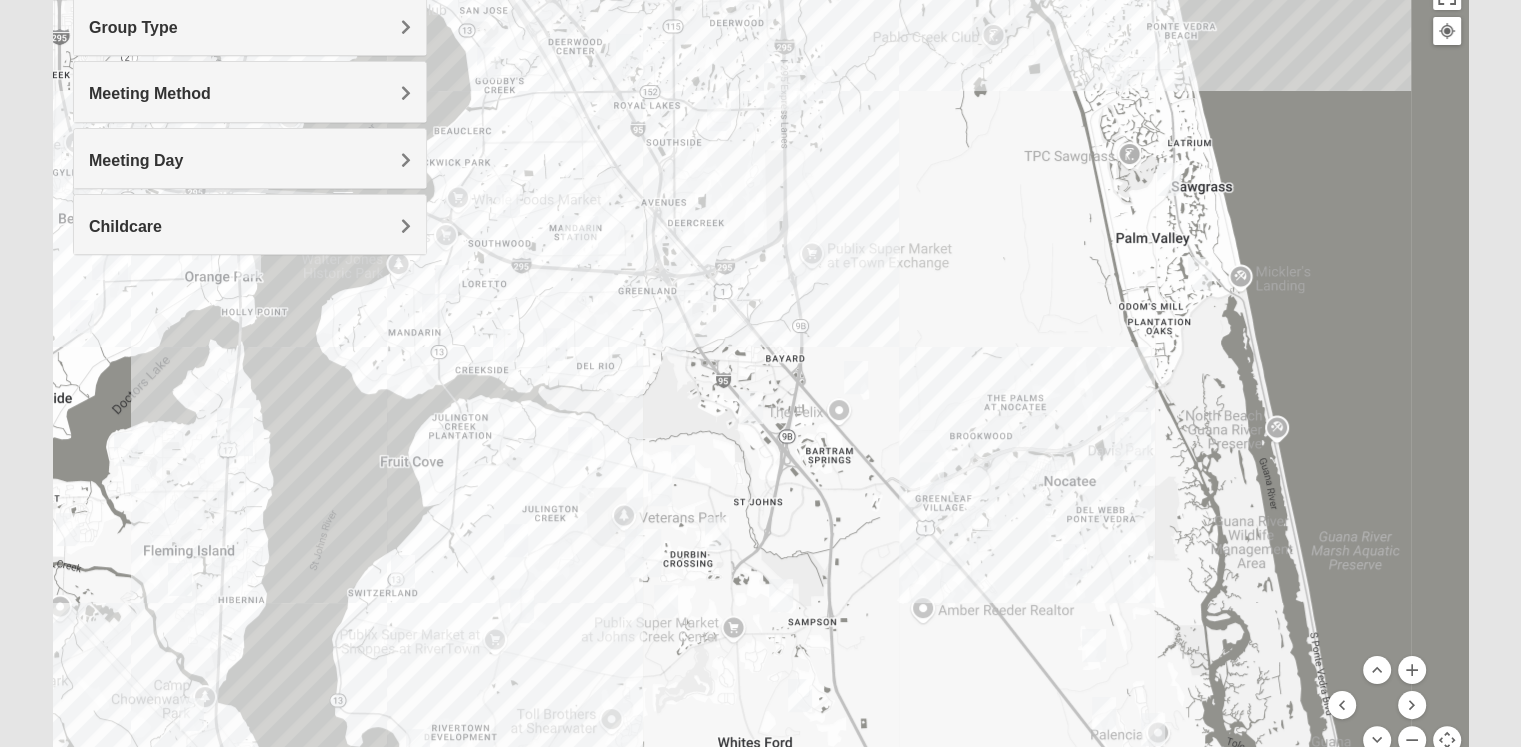 drag, startPoint x: 799, startPoint y: 572, endPoint x: 876, endPoint y: -35, distance: 611.8644 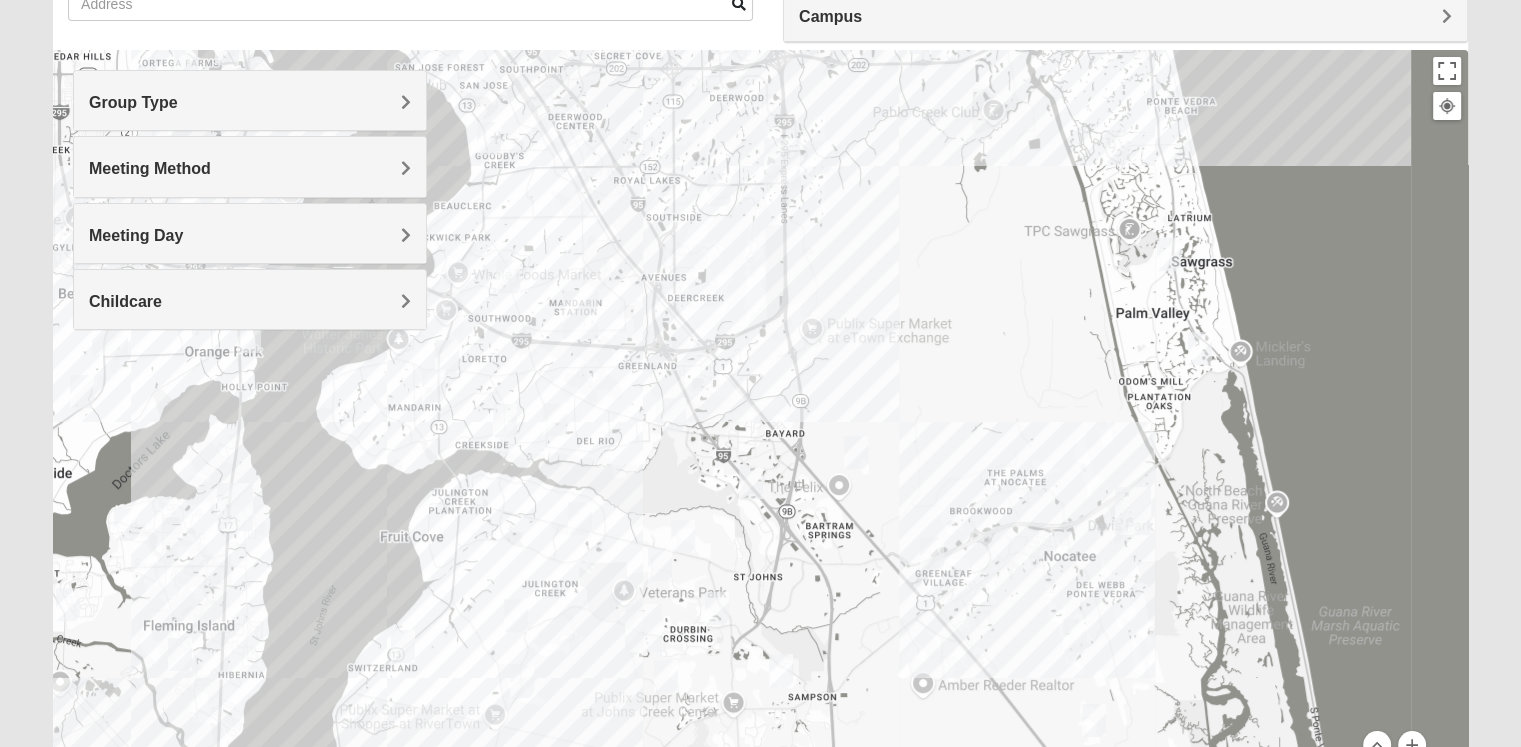 scroll, scrollTop: 153, scrollLeft: 0, axis: vertical 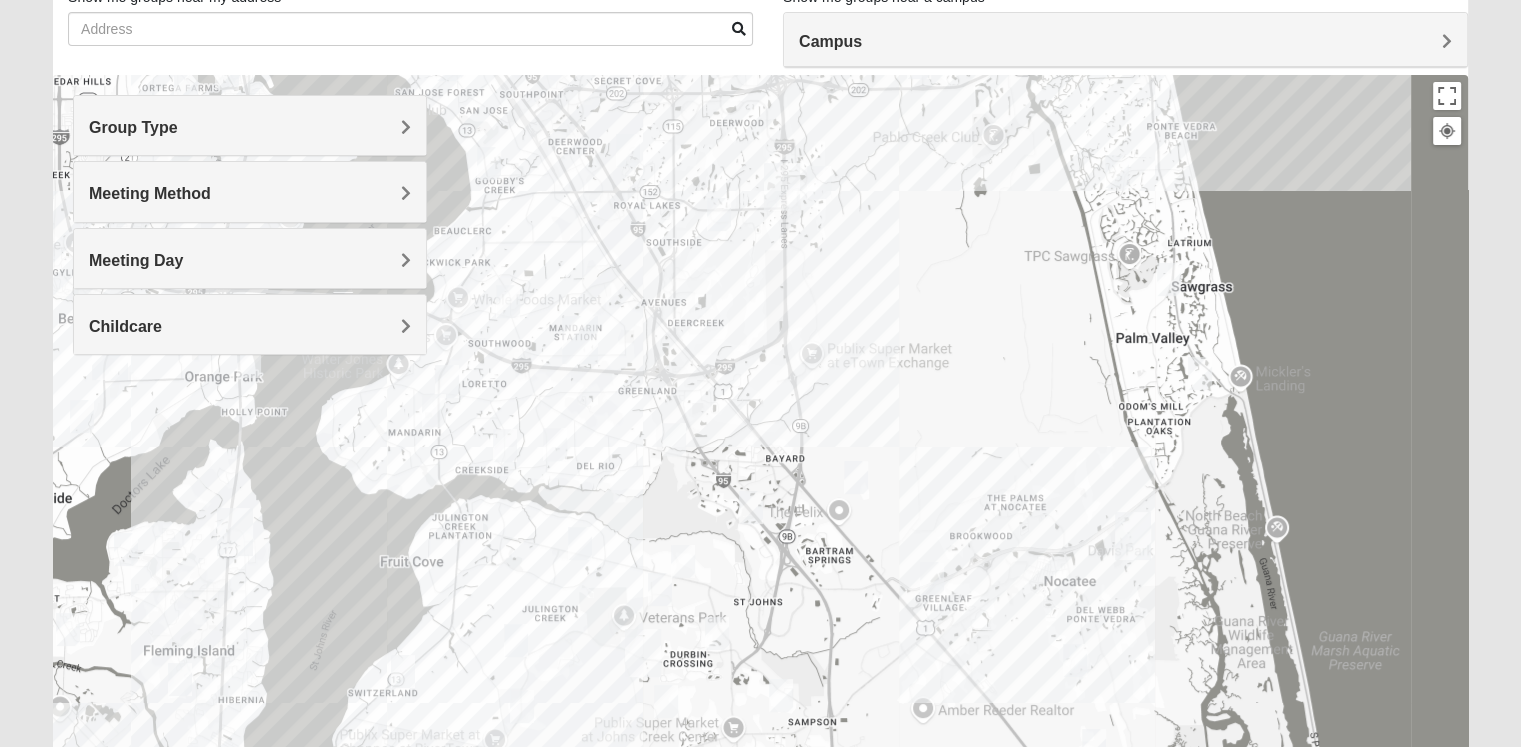 click on "Group Type" at bounding box center [250, 127] 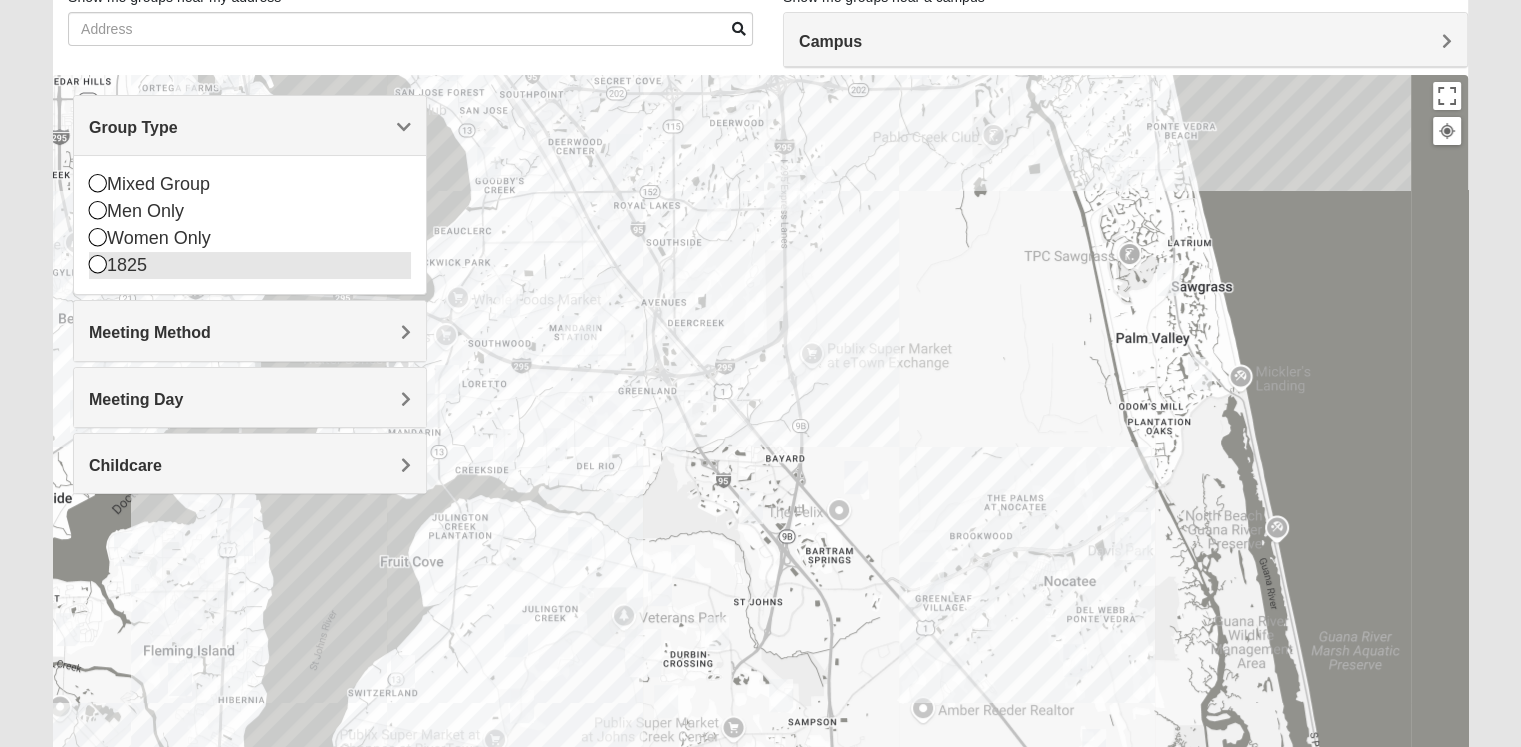 click at bounding box center (98, 264) 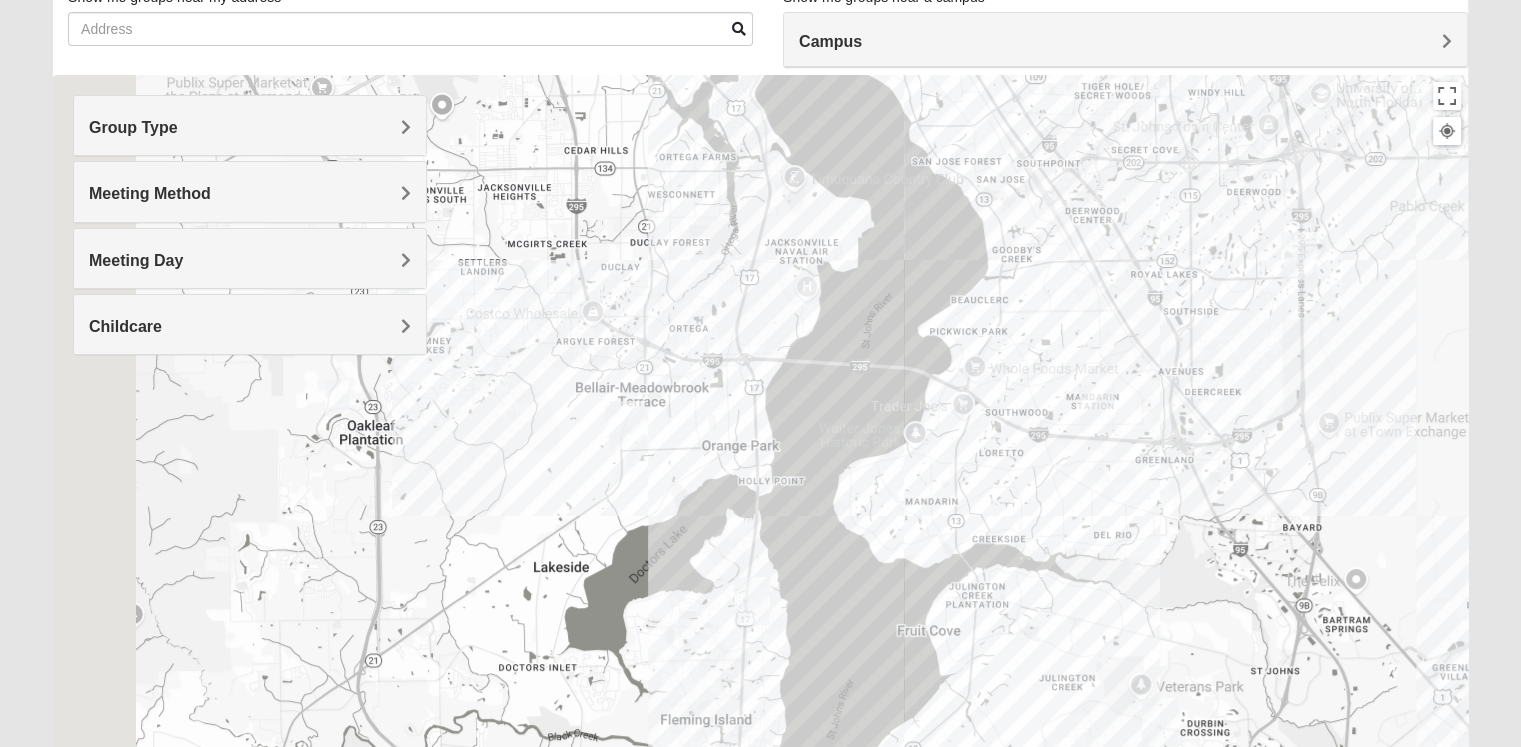 drag, startPoint x: 548, startPoint y: 464, endPoint x: 1117, endPoint y: 531, distance: 572.931 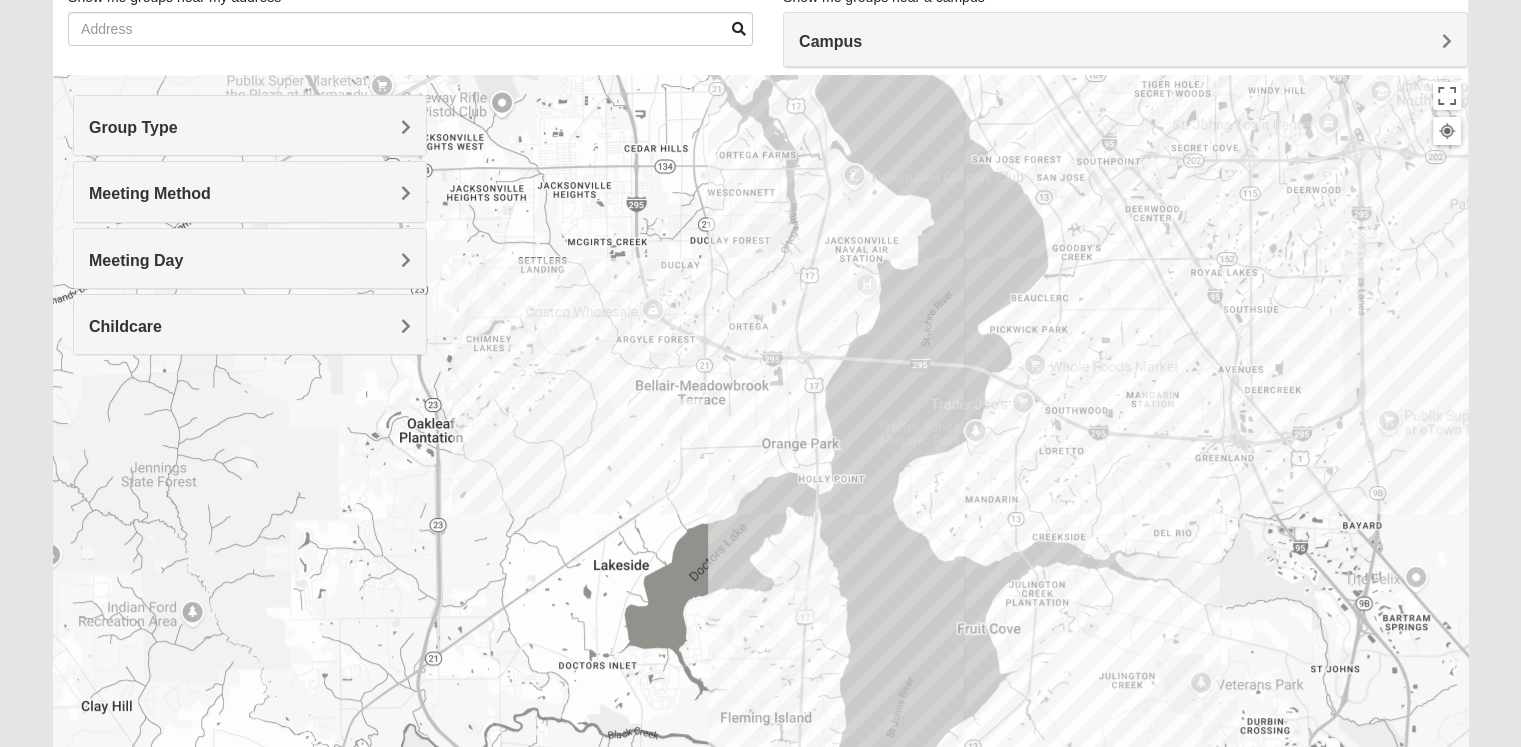 click at bounding box center (397, 394) 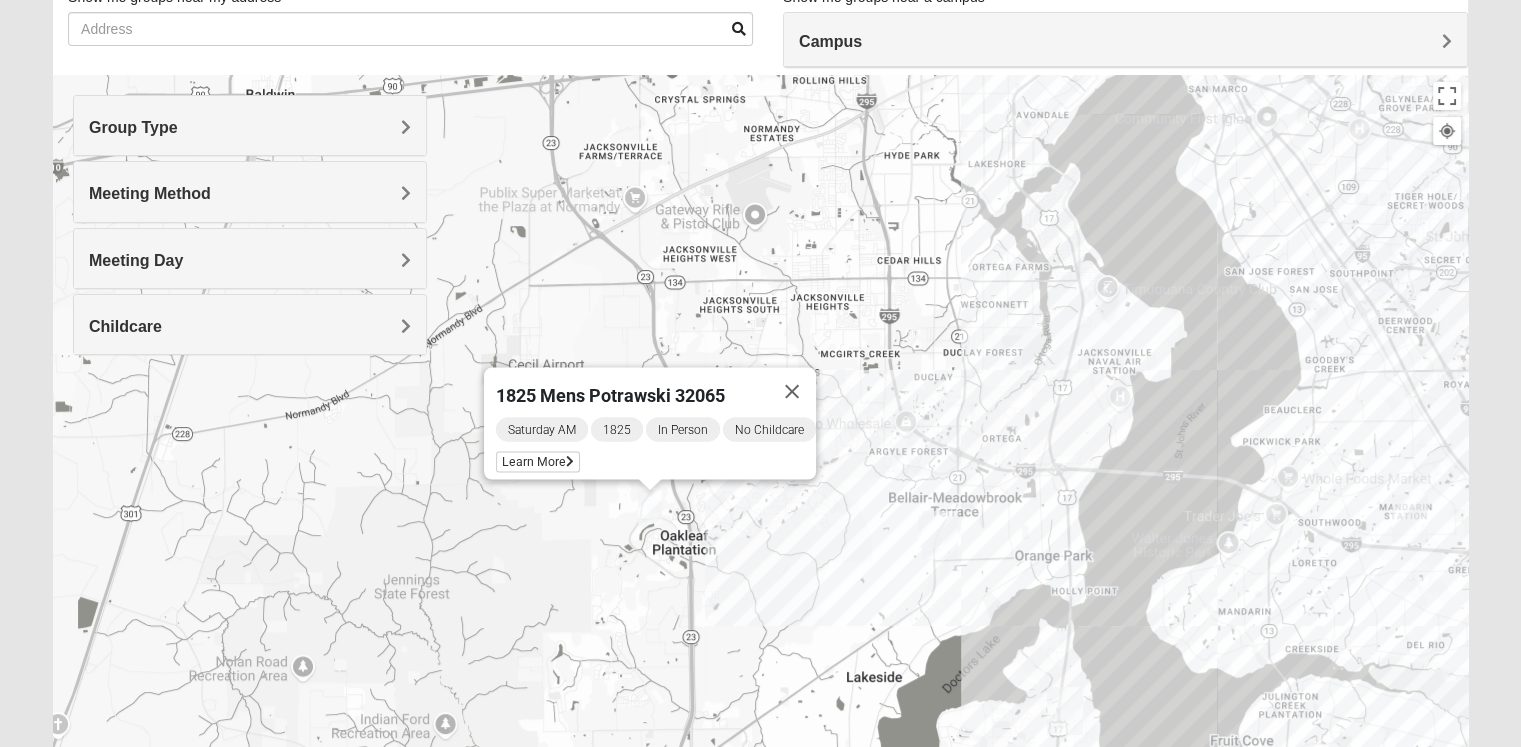drag, startPoint x: 590, startPoint y: 456, endPoint x: 817, endPoint y: 553, distance: 246.85623 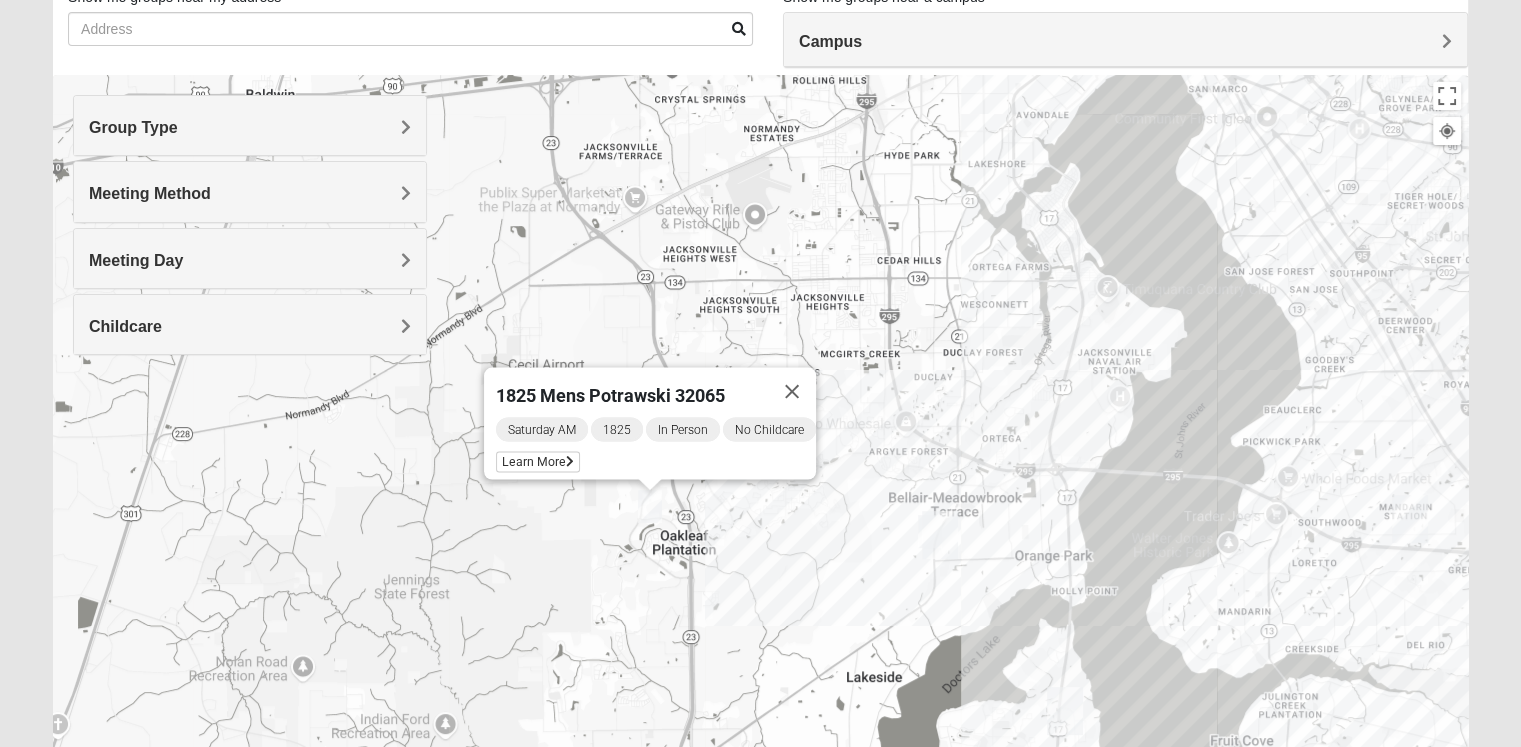 click at bounding box center (940, 535) 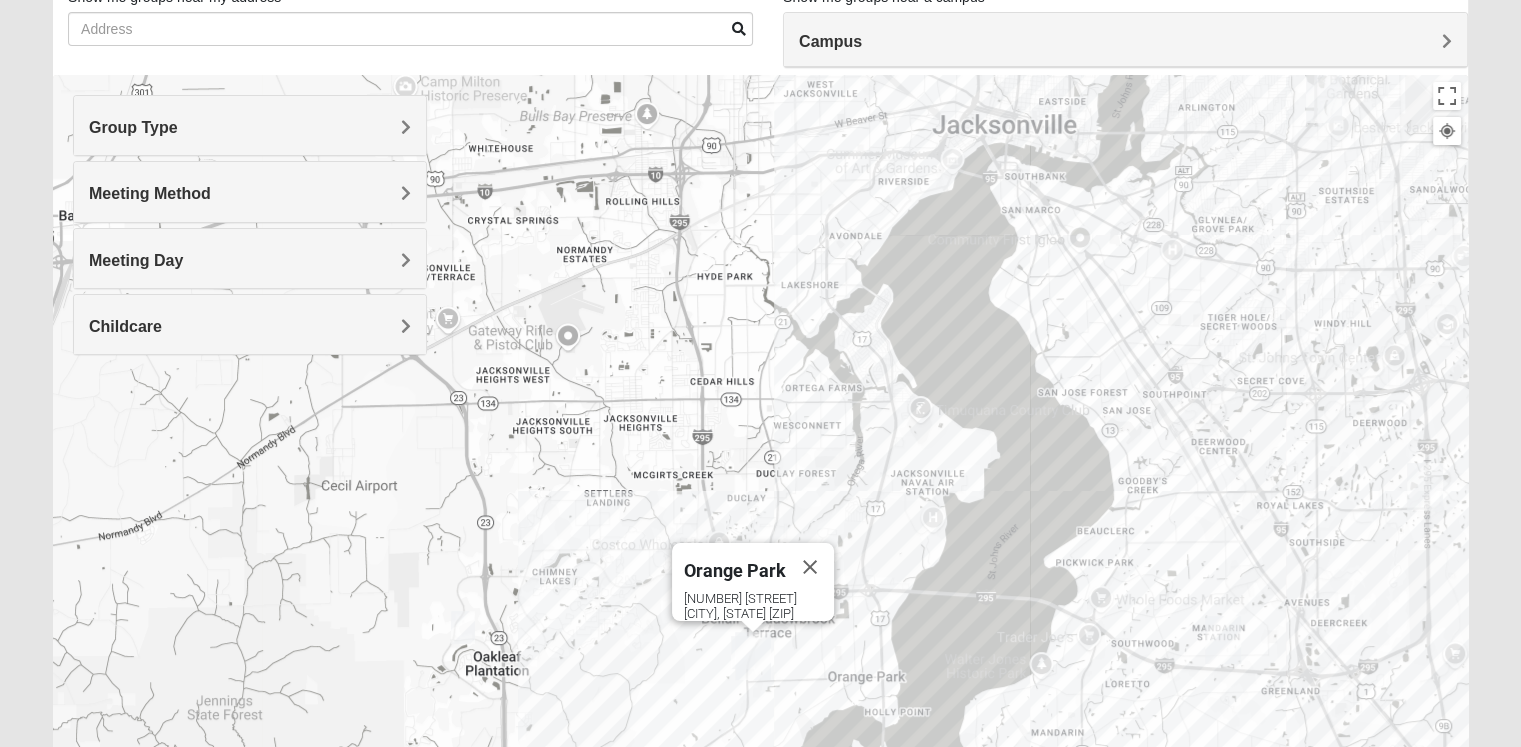 drag, startPoint x: 1181, startPoint y: 504, endPoint x: 993, endPoint y: 637, distance: 230.28896 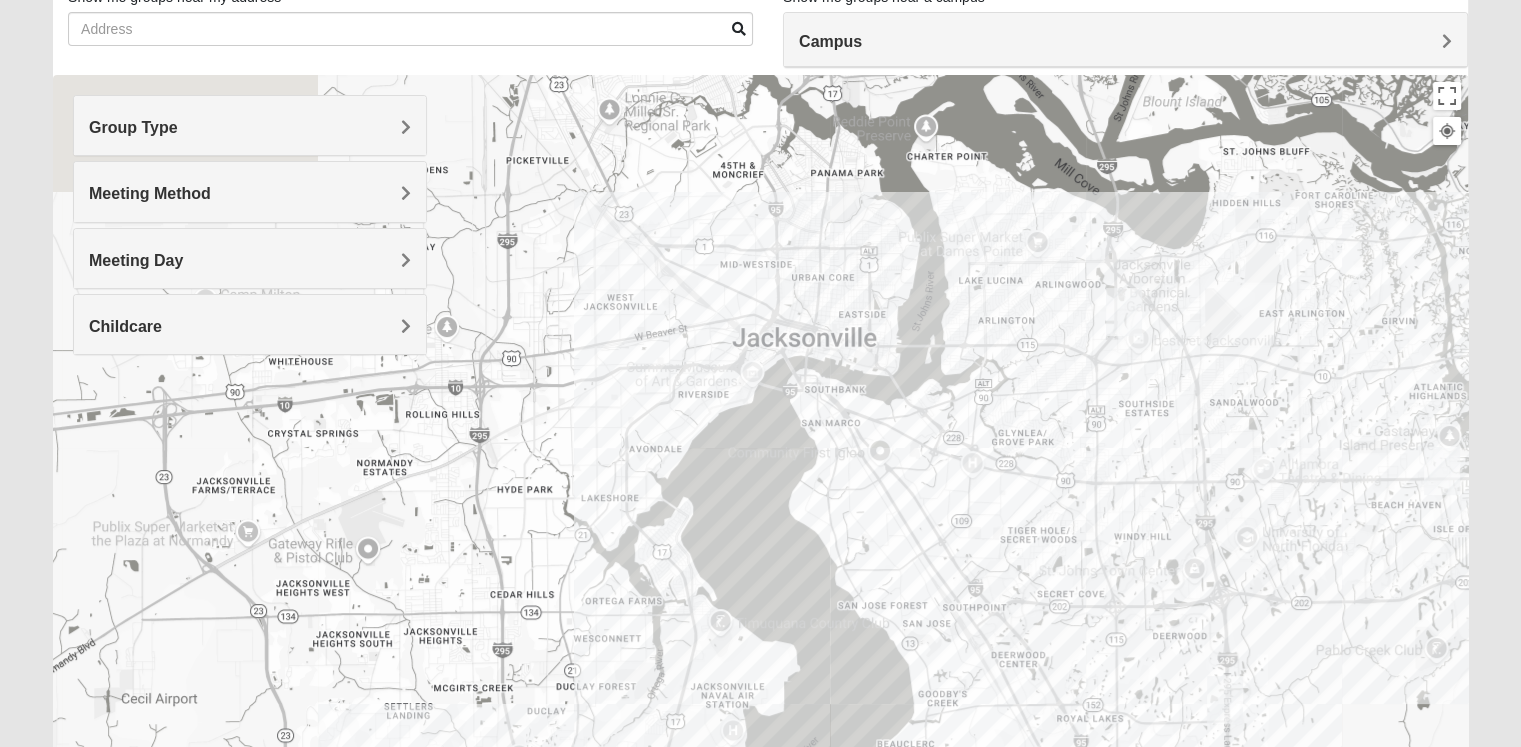 drag, startPoint x: 1100, startPoint y: 387, endPoint x: 924, endPoint y: 506, distance: 212.4547 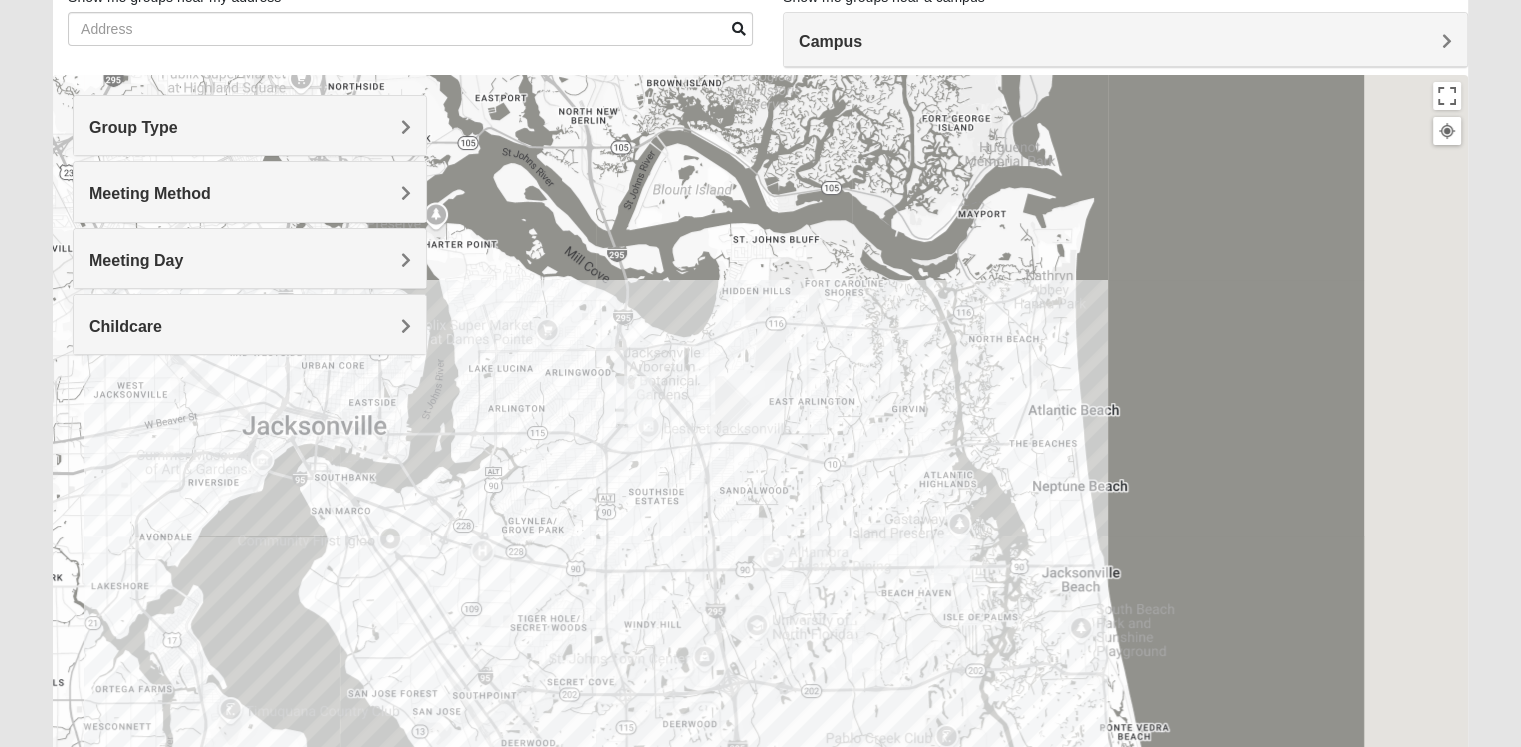 drag, startPoint x: 1016, startPoint y: 493, endPoint x: 716, endPoint y: 124, distance: 475.56387 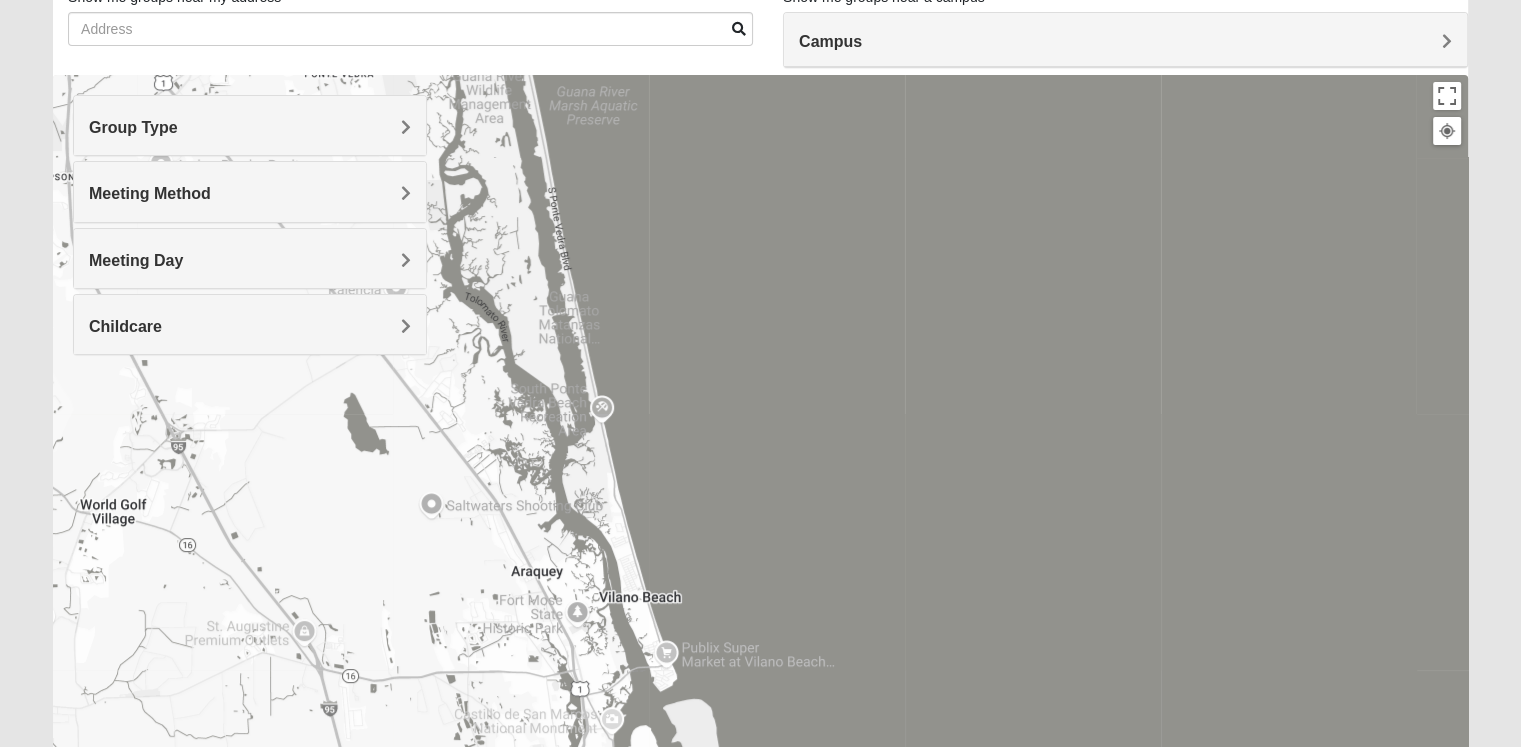 drag, startPoint x: 744, startPoint y: 276, endPoint x: 776, endPoint y: 235, distance: 52.009613 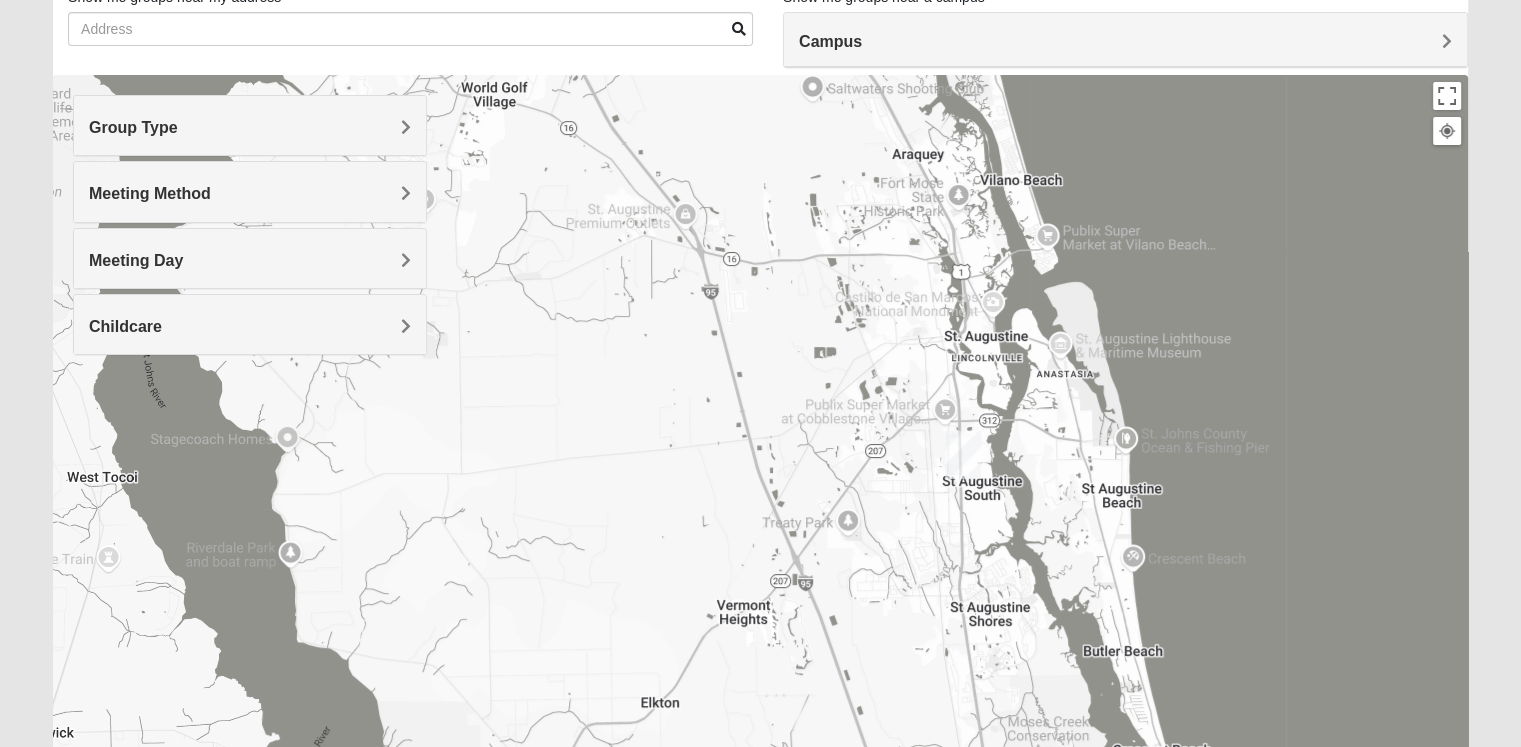 drag, startPoint x: 685, startPoint y: 378, endPoint x: 764, endPoint y: 193, distance: 201.16162 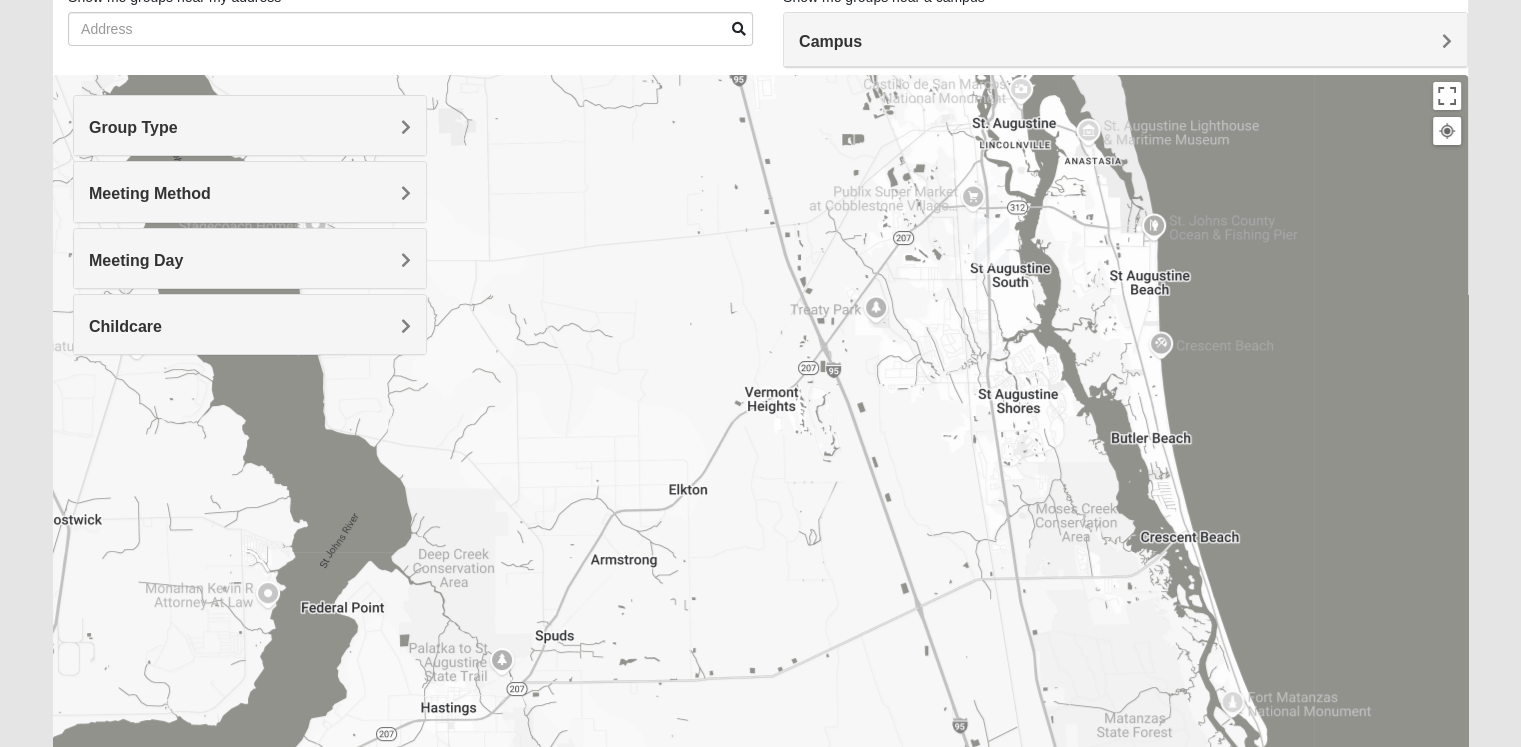 drag, startPoint x: 742, startPoint y: 357, endPoint x: 769, endPoint y: 154, distance: 204.78769 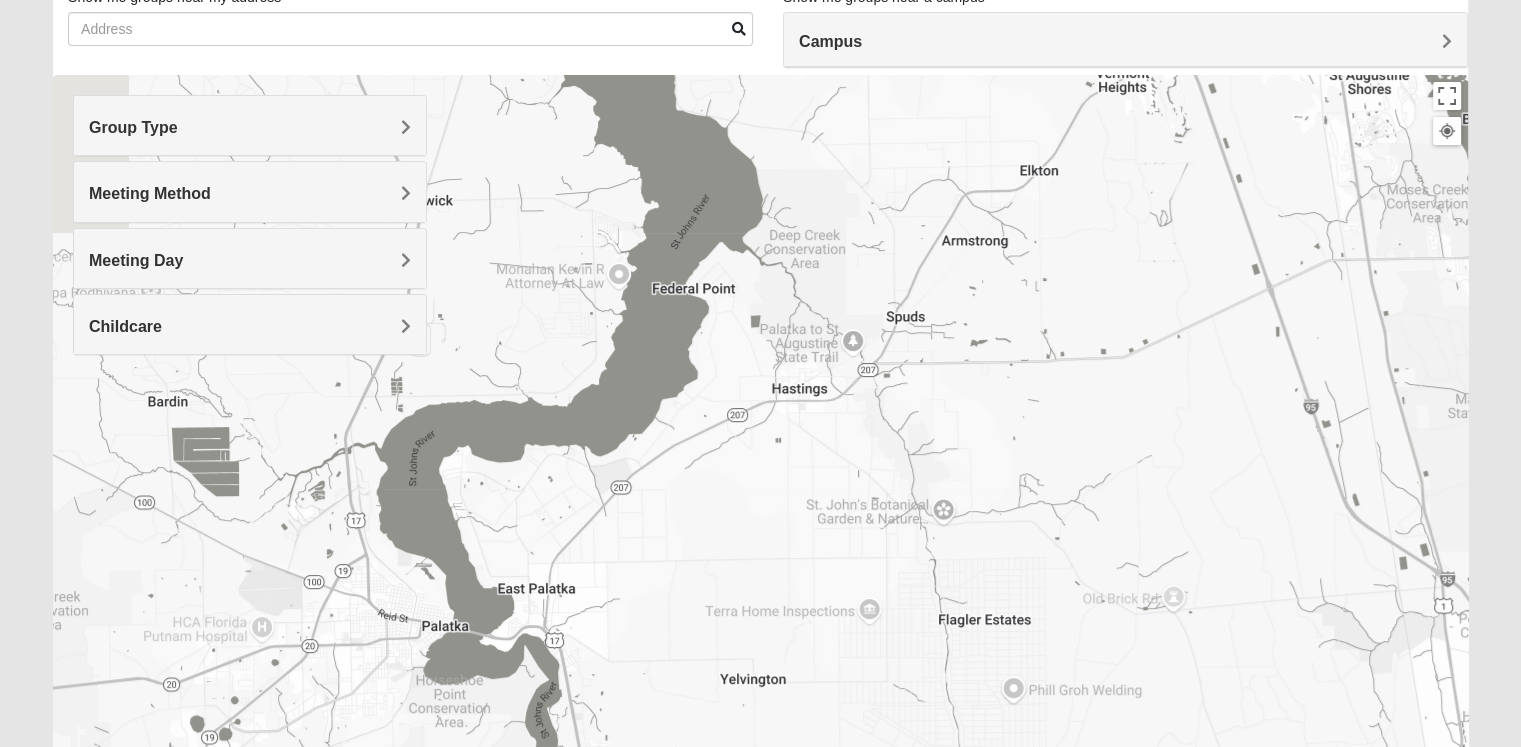 drag, startPoint x: 779, startPoint y: 187, endPoint x: 1051, endPoint y: 139, distance: 276.20282 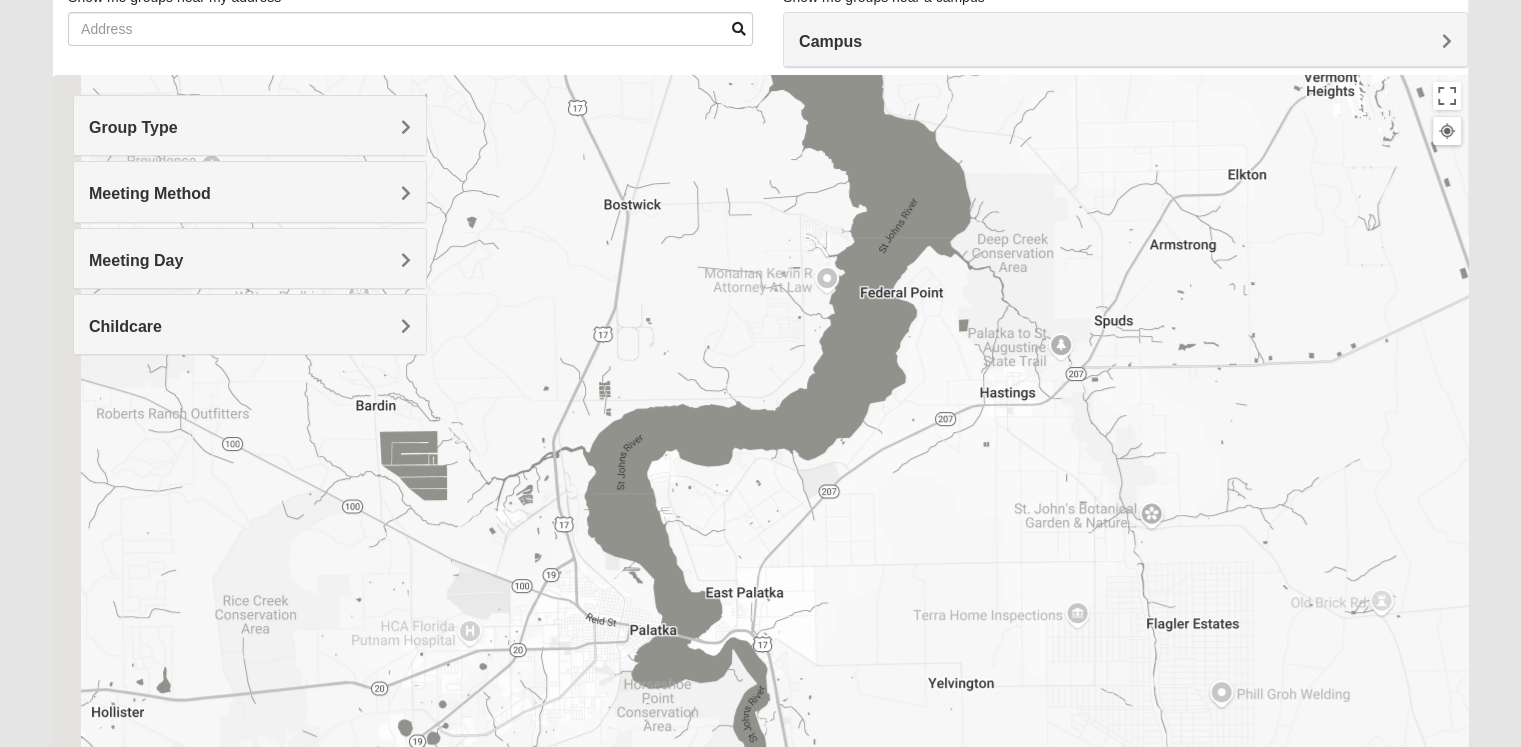 drag, startPoint x: 856, startPoint y: 288, endPoint x: 983, endPoint y: 288, distance: 127 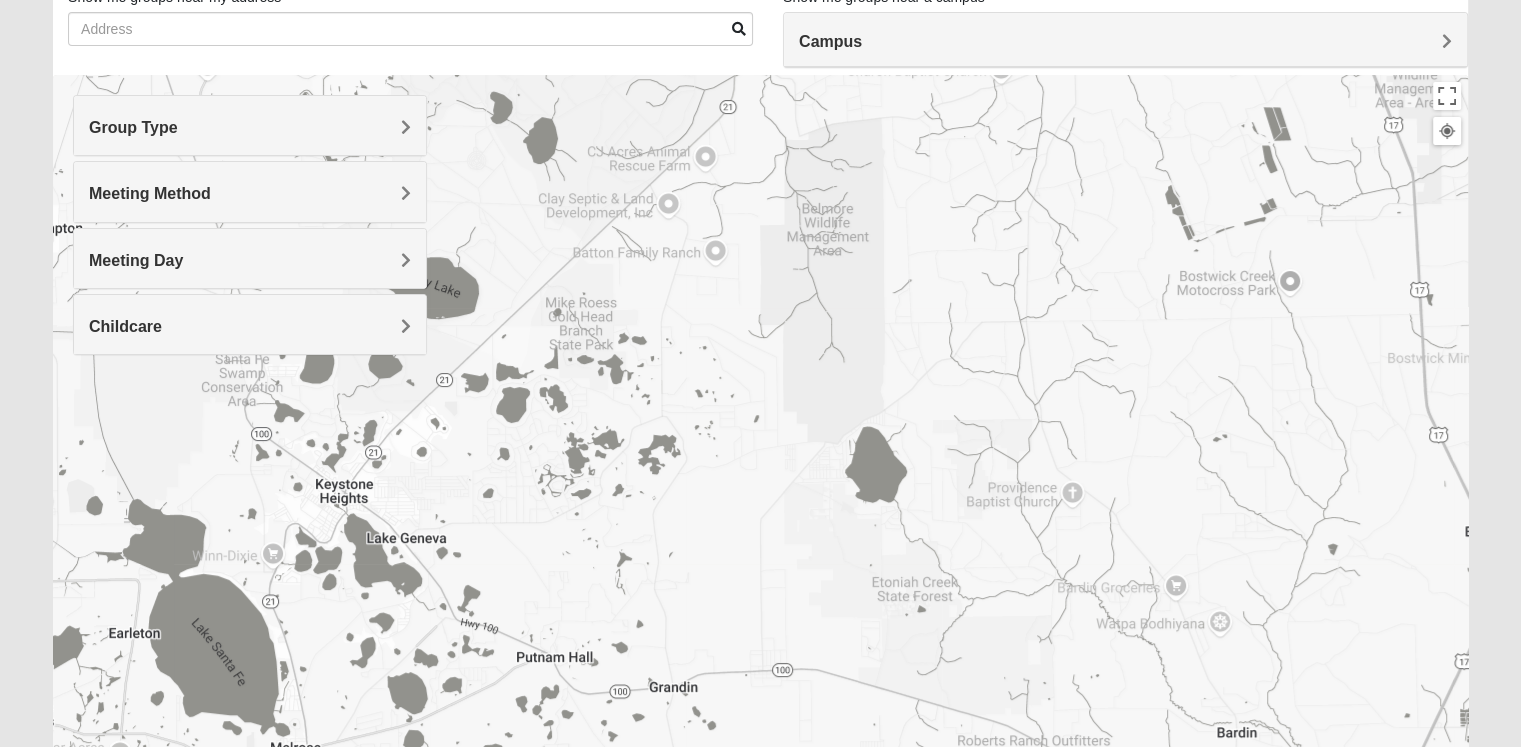 drag, startPoint x: 680, startPoint y: 298, endPoint x: 1236, endPoint y: 625, distance: 645.031 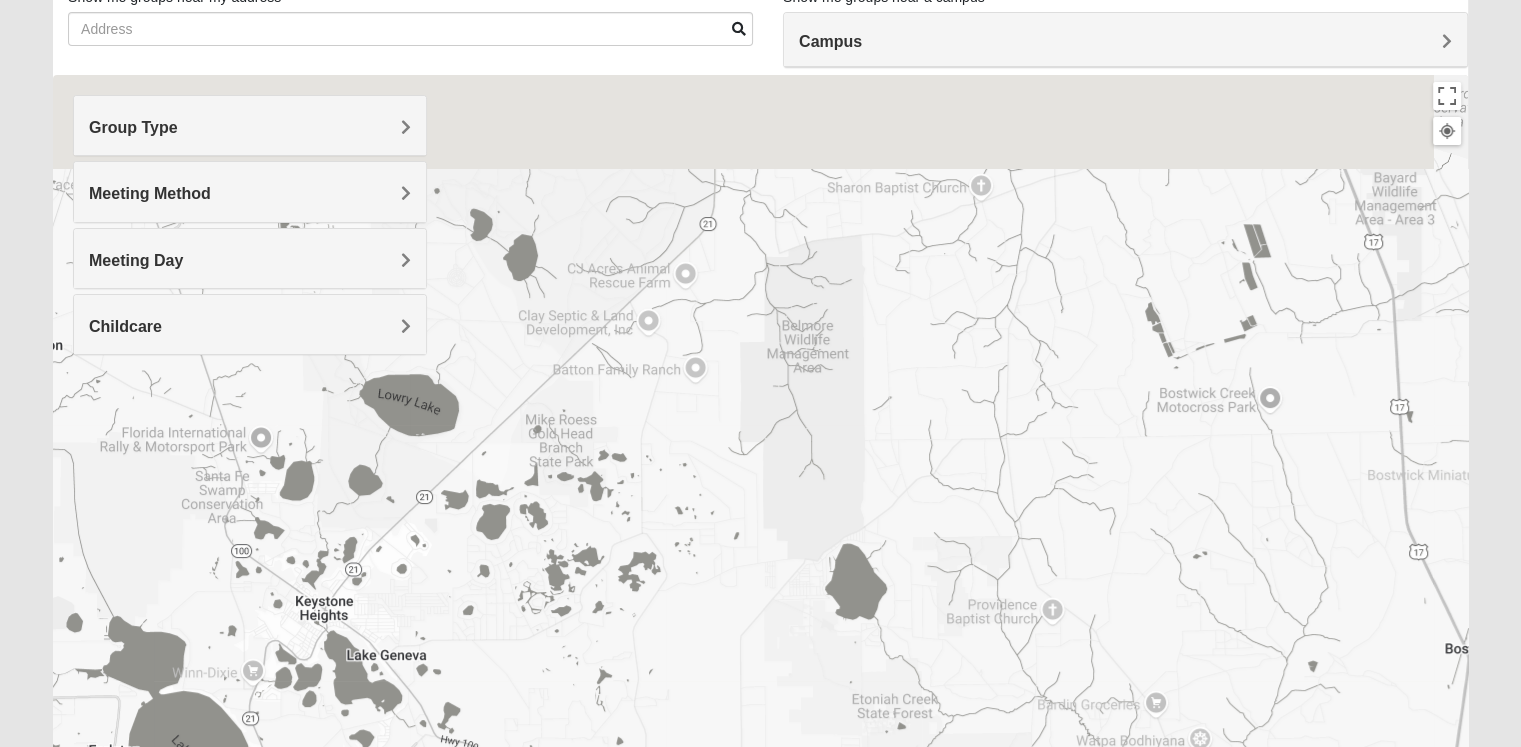 drag, startPoint x: 1188, startPoint y: 493, endPoint x: 1179, endPoint y: 579, distance: 86.46965 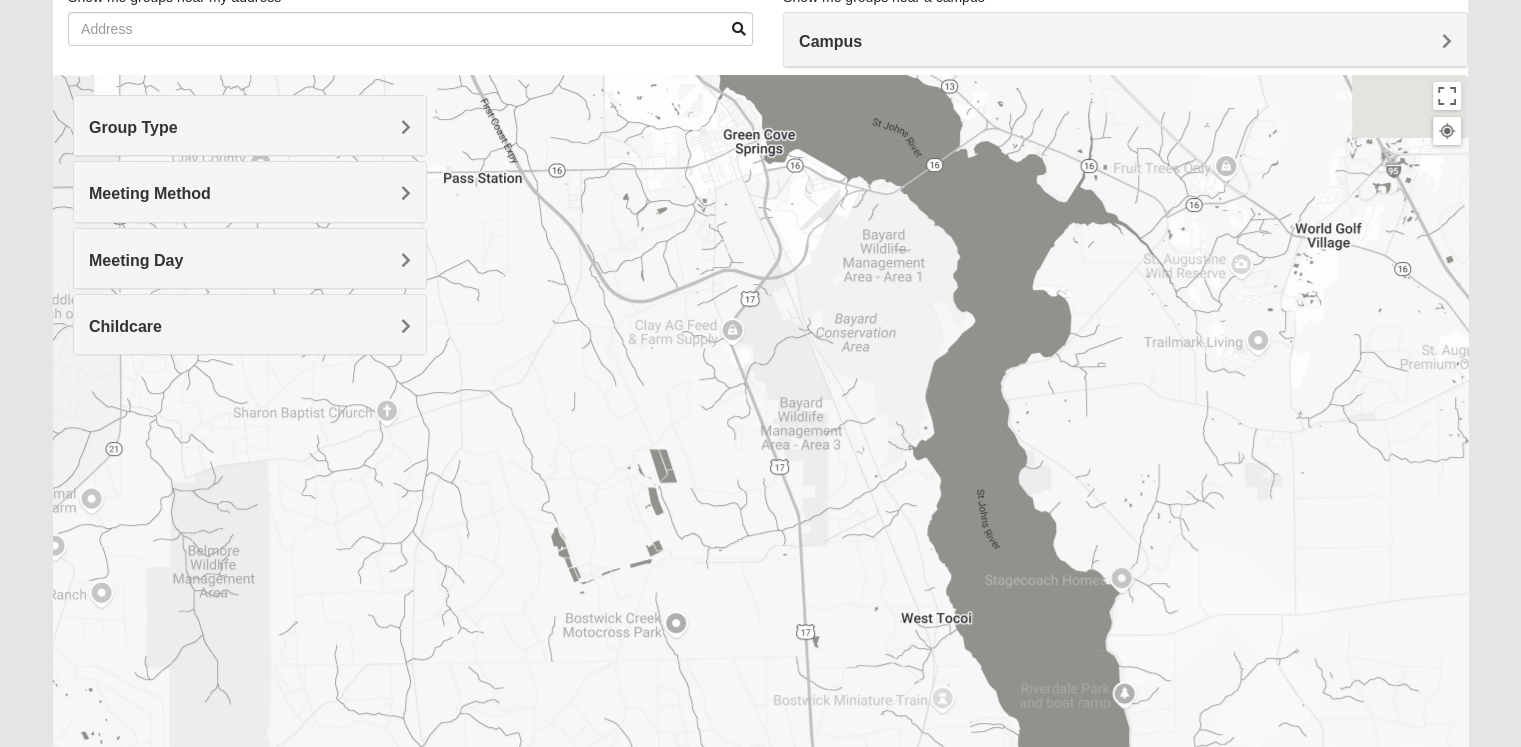 drag, startPoint x: 1175, startPoint y: 353, endPoint x: 381, endPoint y: 505, distance: 808.4182 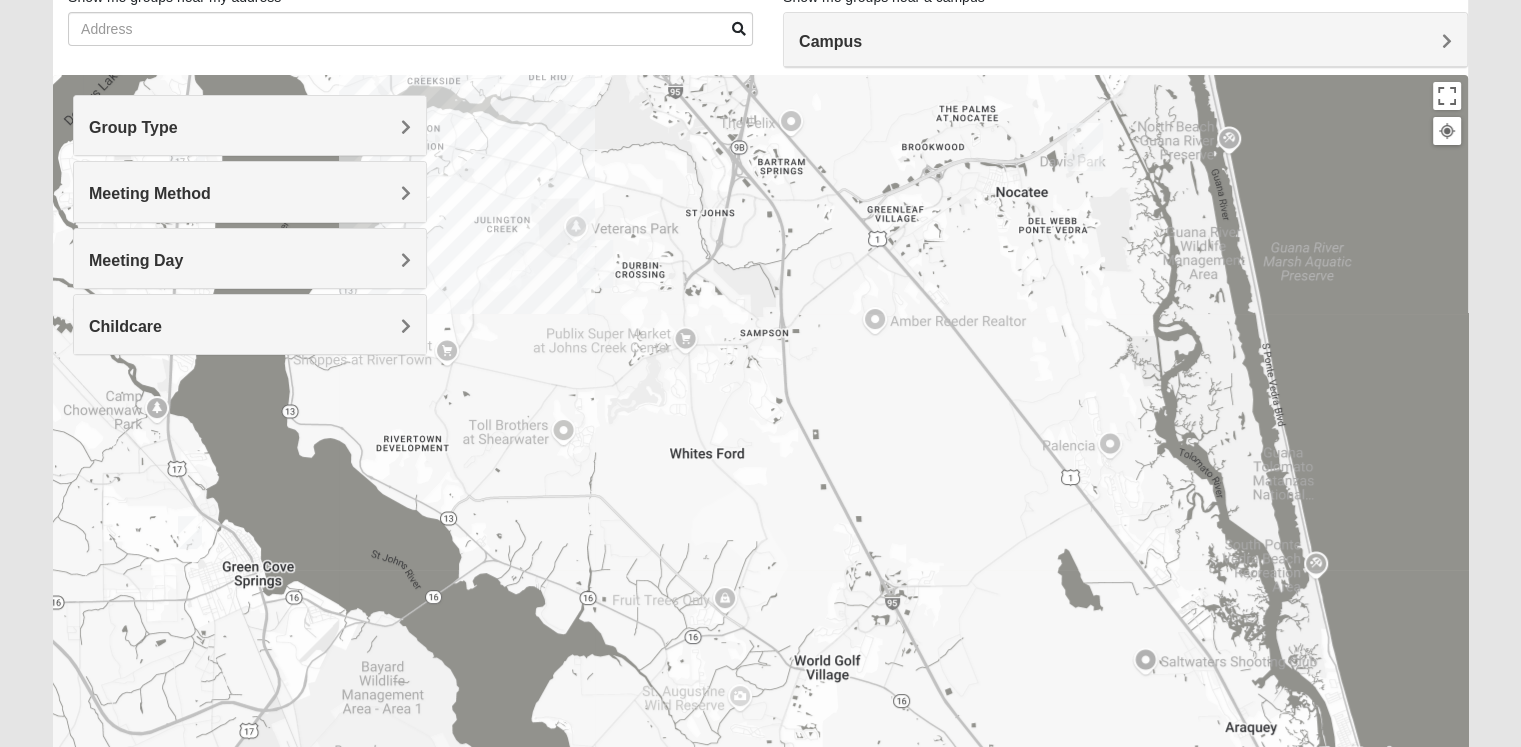 drag, startPoint x: 1104, startPoint y: 304, endPoint x: 802, endPoint y: 763, distance: 549.4406 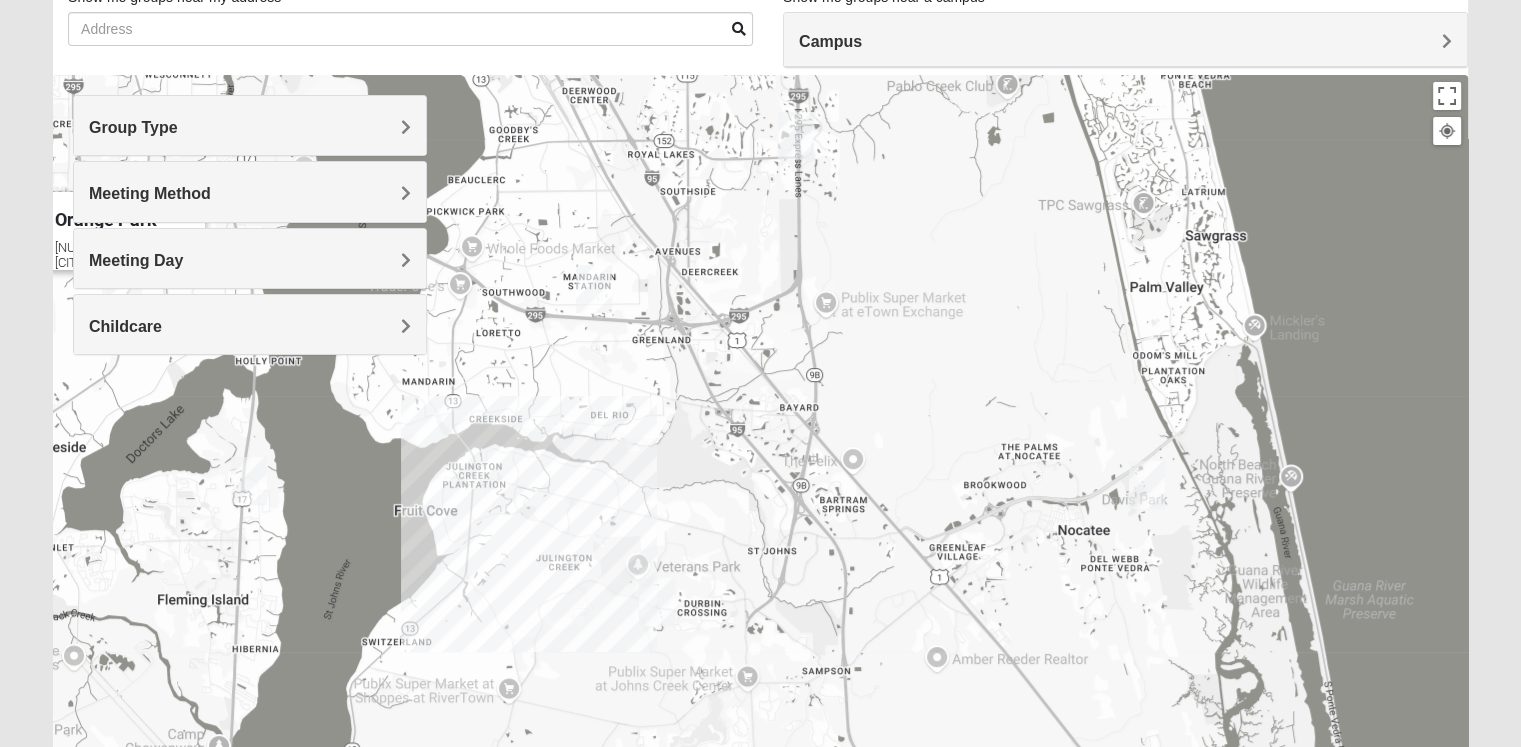 drag, startPoint x: 616, startPoint y: 418, endPoint x: 673, endPoint y: 745, distance: 331.93073 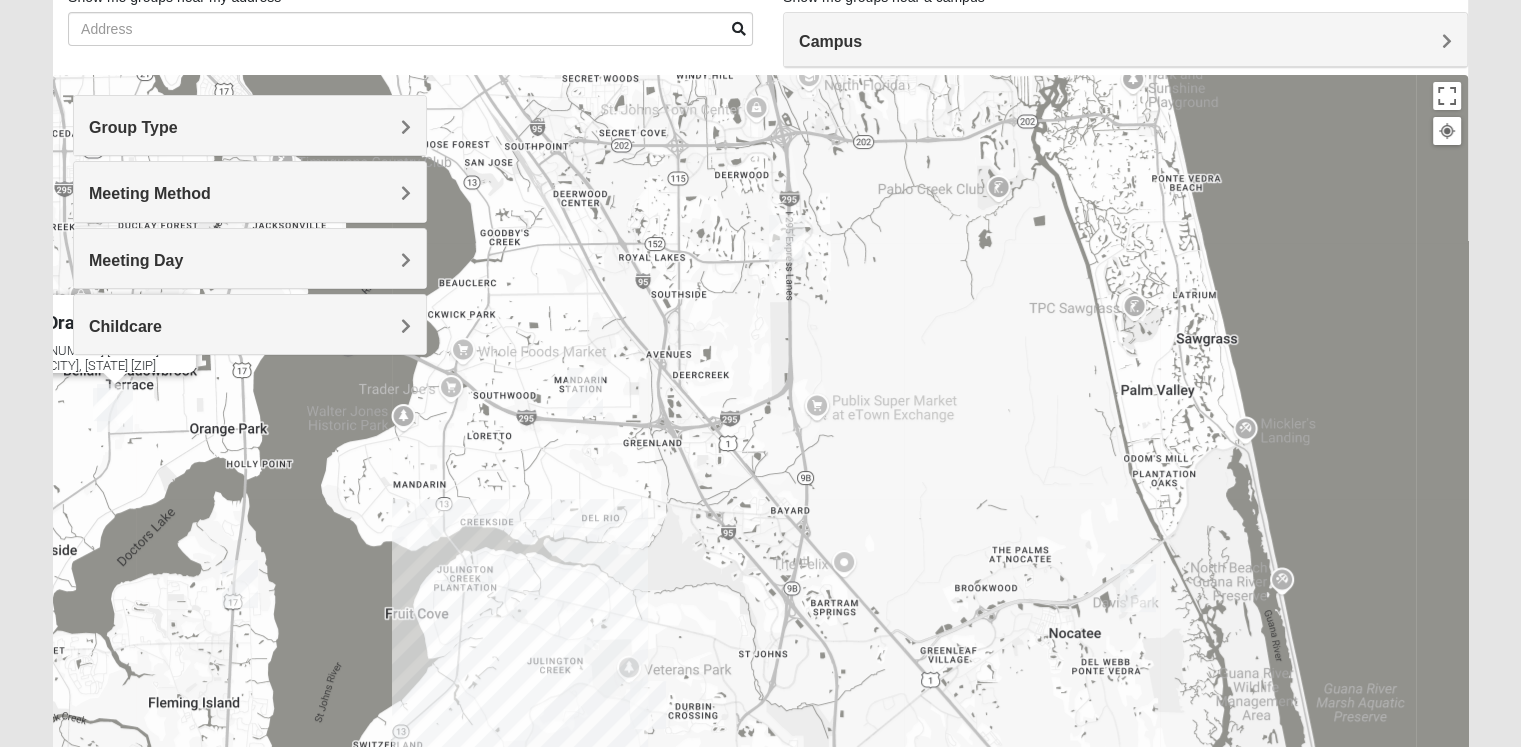 drag, startPoint x: 759, startPoint y: 449, endPoint x: 743, endPoint y: 556, distance: 108.18965 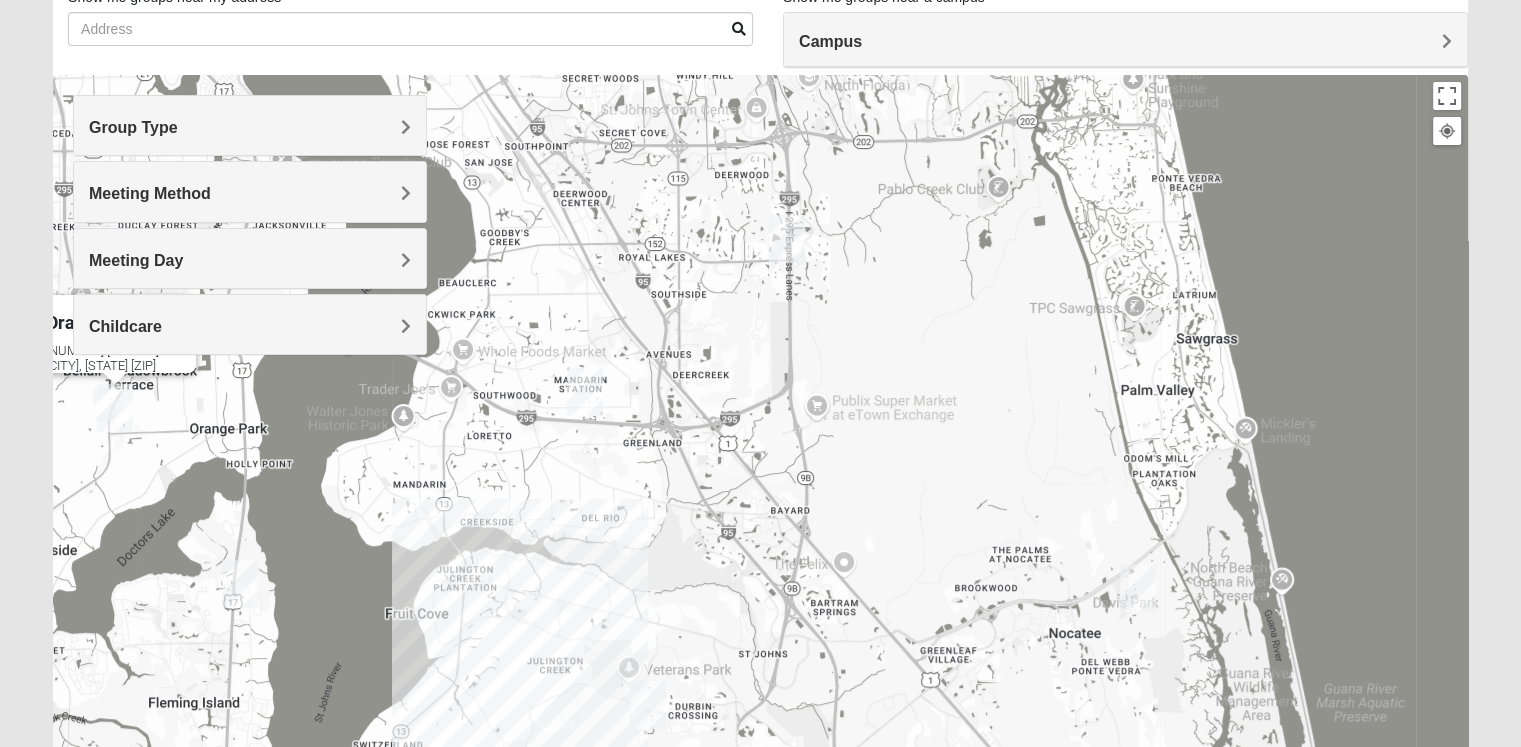 click on "Group Type" at bounding box center (133, 127) 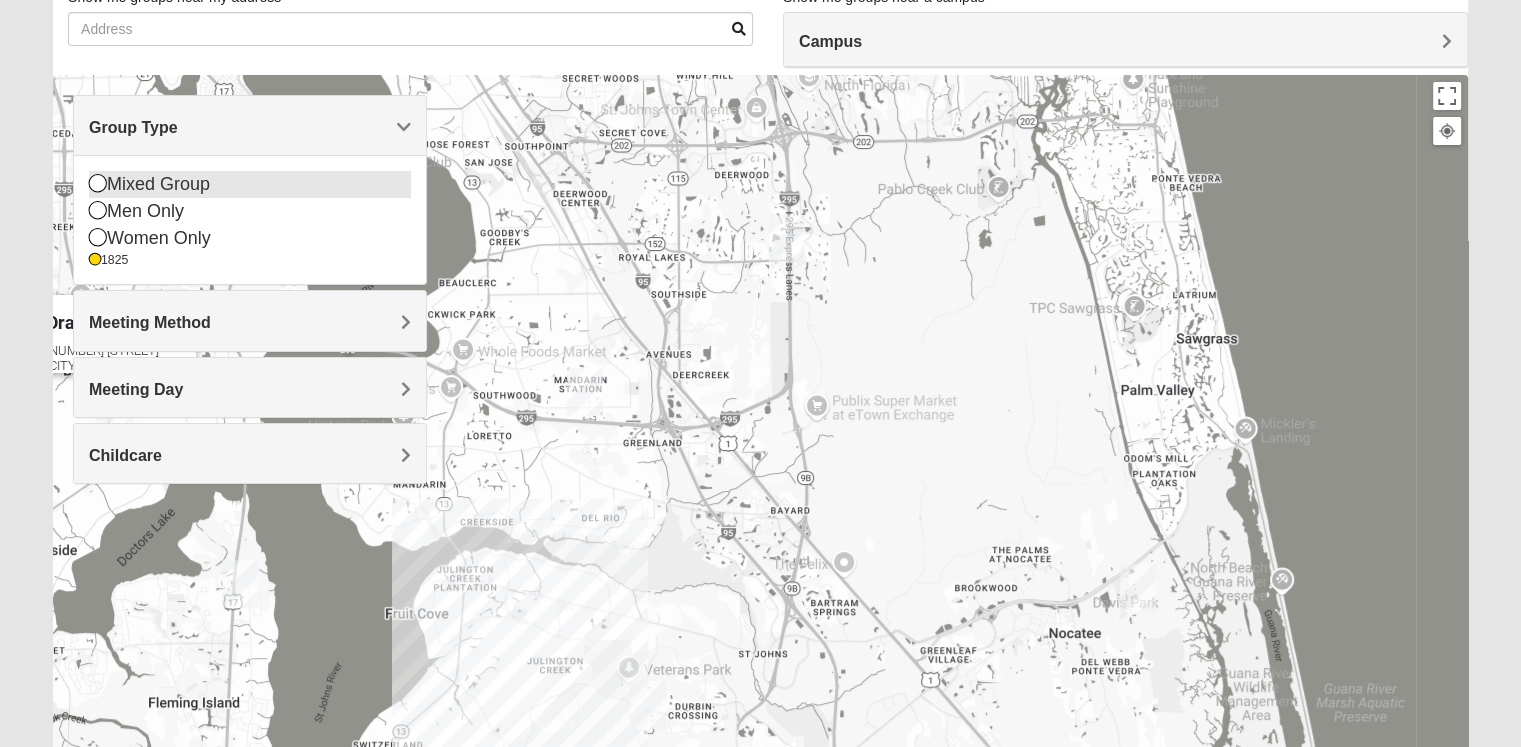 click at bounding box center [98, 183] 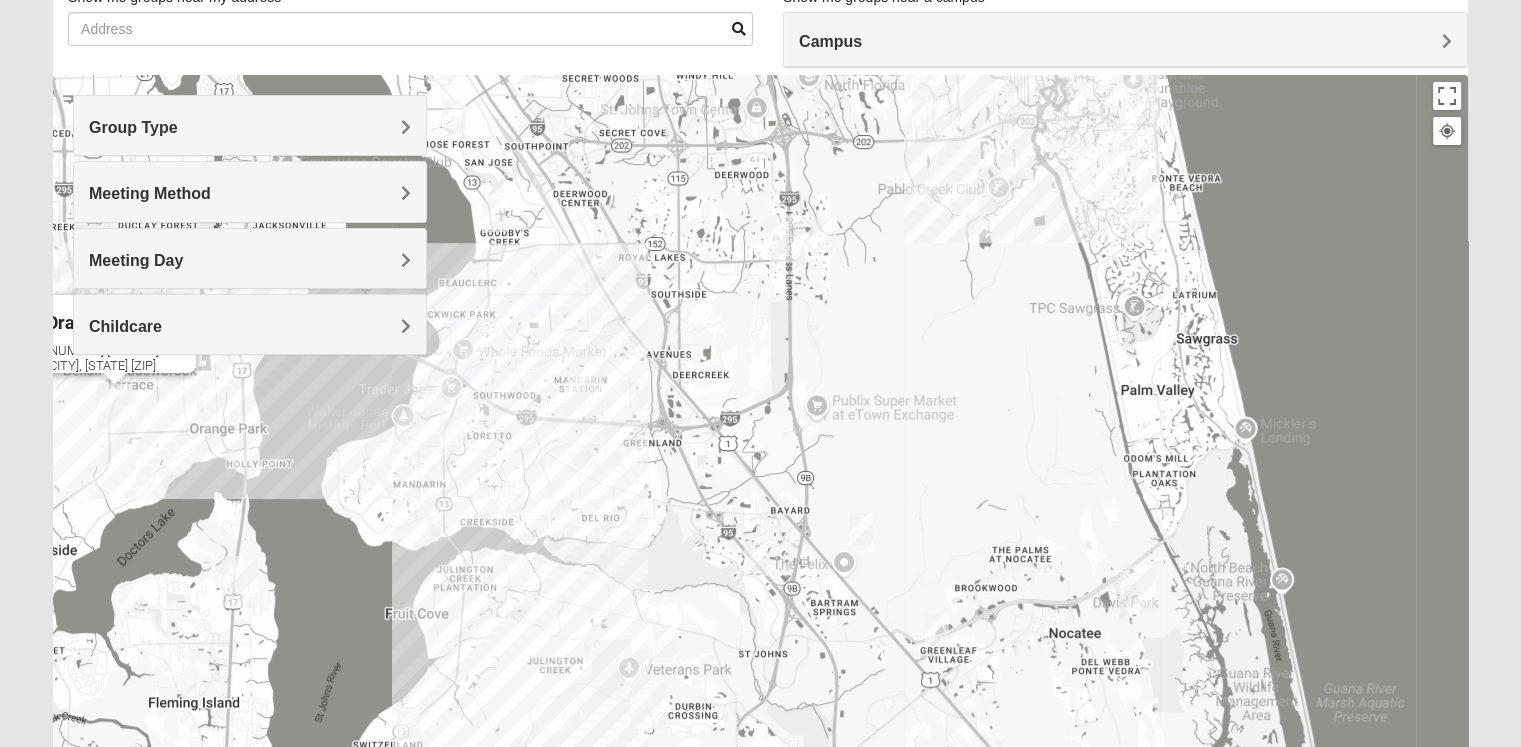 click at bounding box center (756, 559) 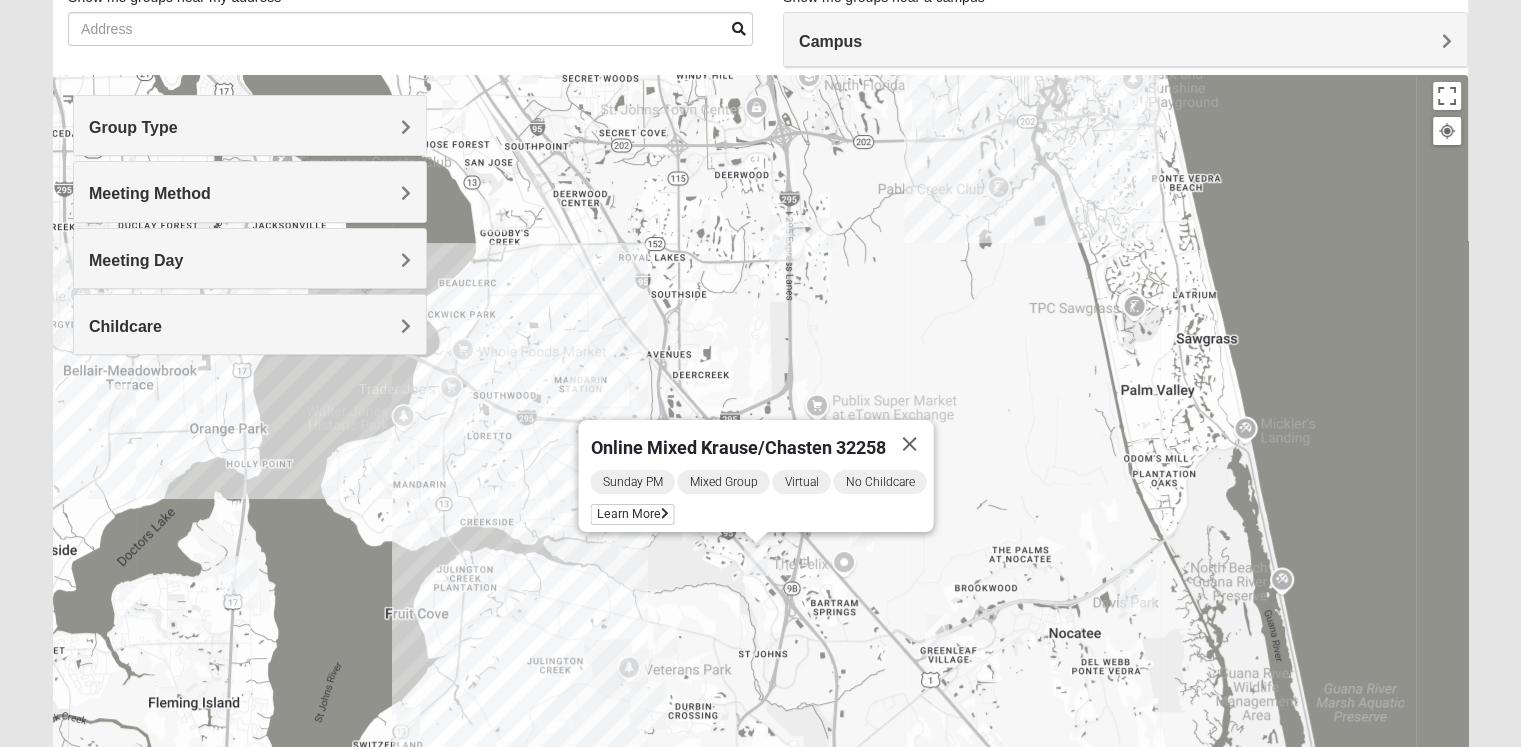 click on "Childcare" at bounding box center (250, 326) 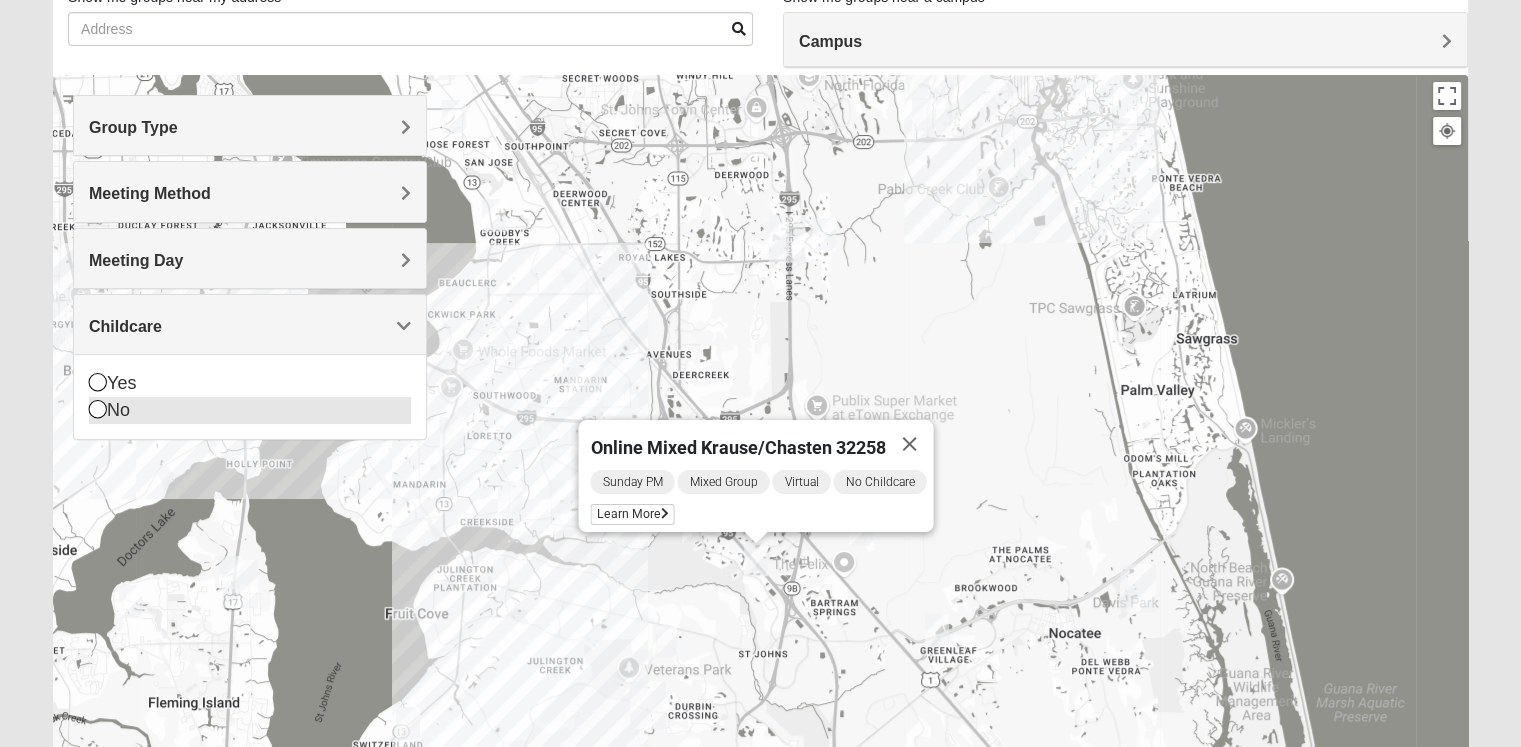 click on "No" at bounding box center (250, 410) 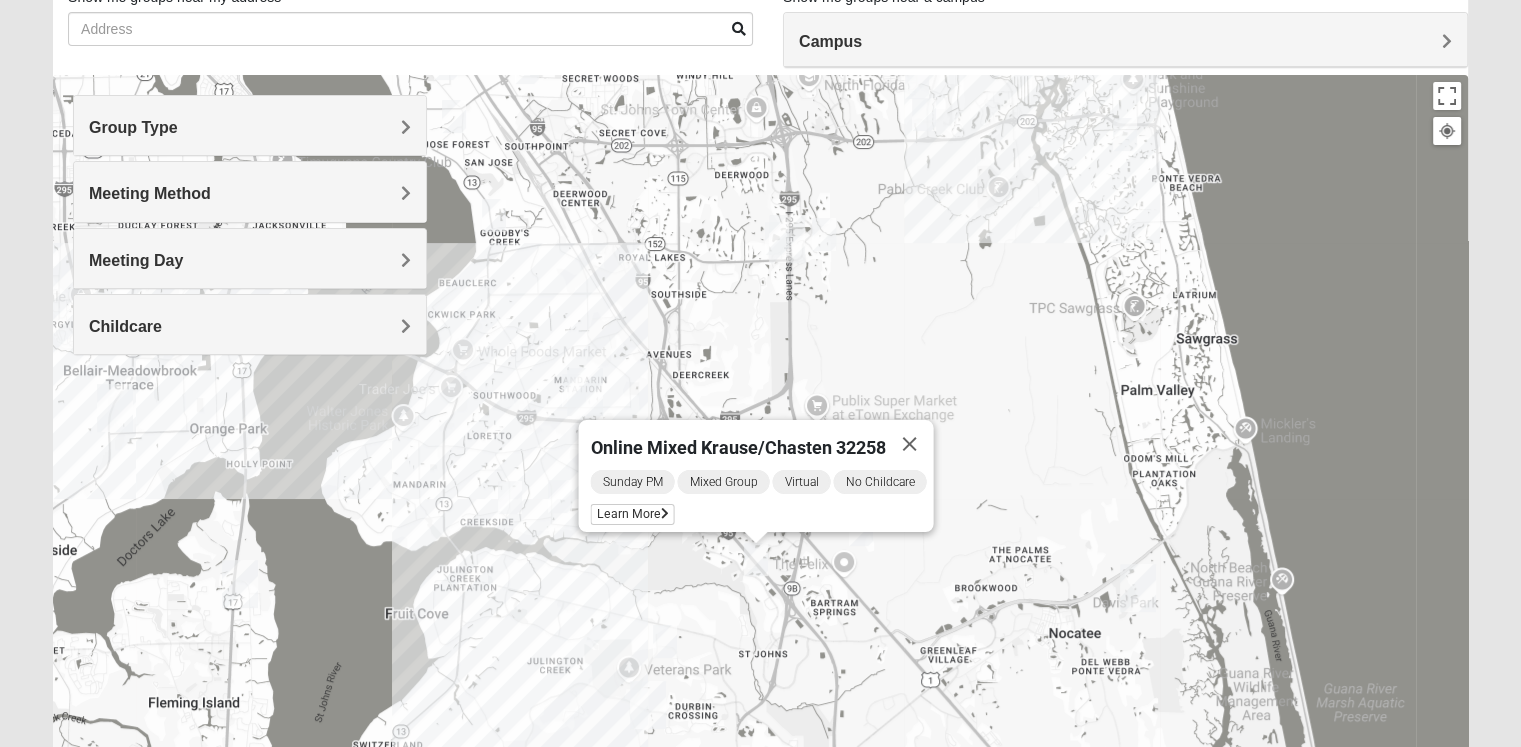 click on "Meeting Day" at bounding box center [136, 260] 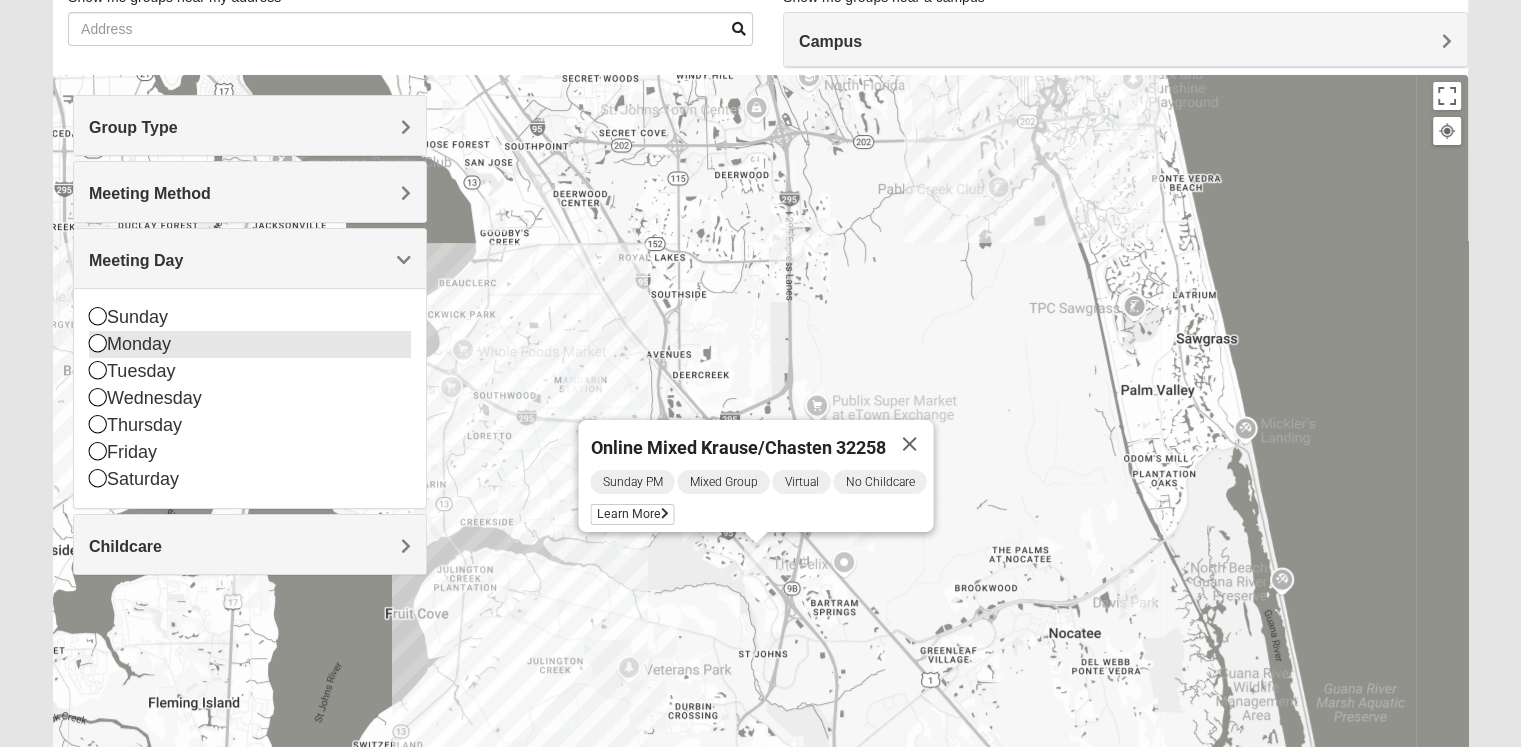 click on "Monday" at bounding box center (250, 344) 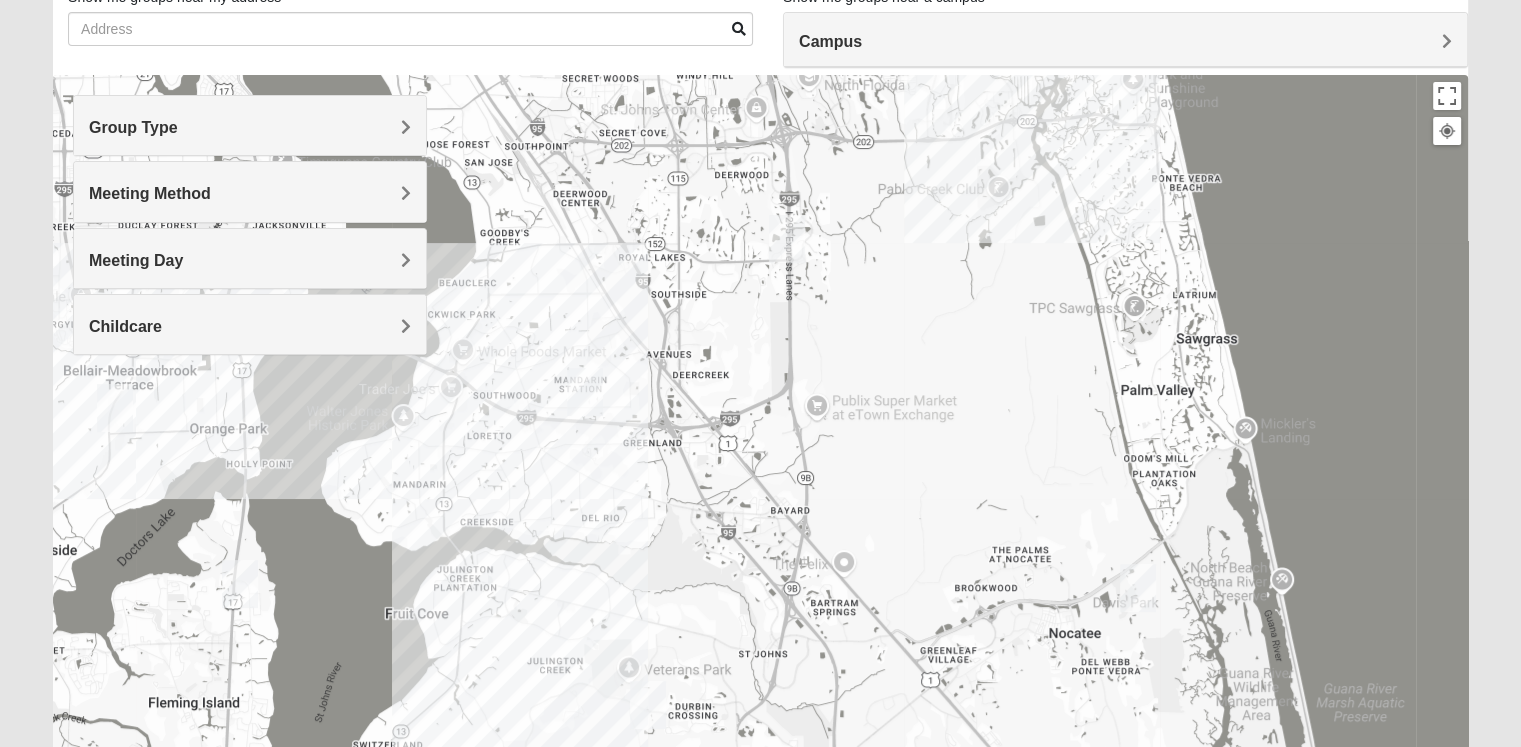 click on "Meeting Day" at bounding box center (136, 260) 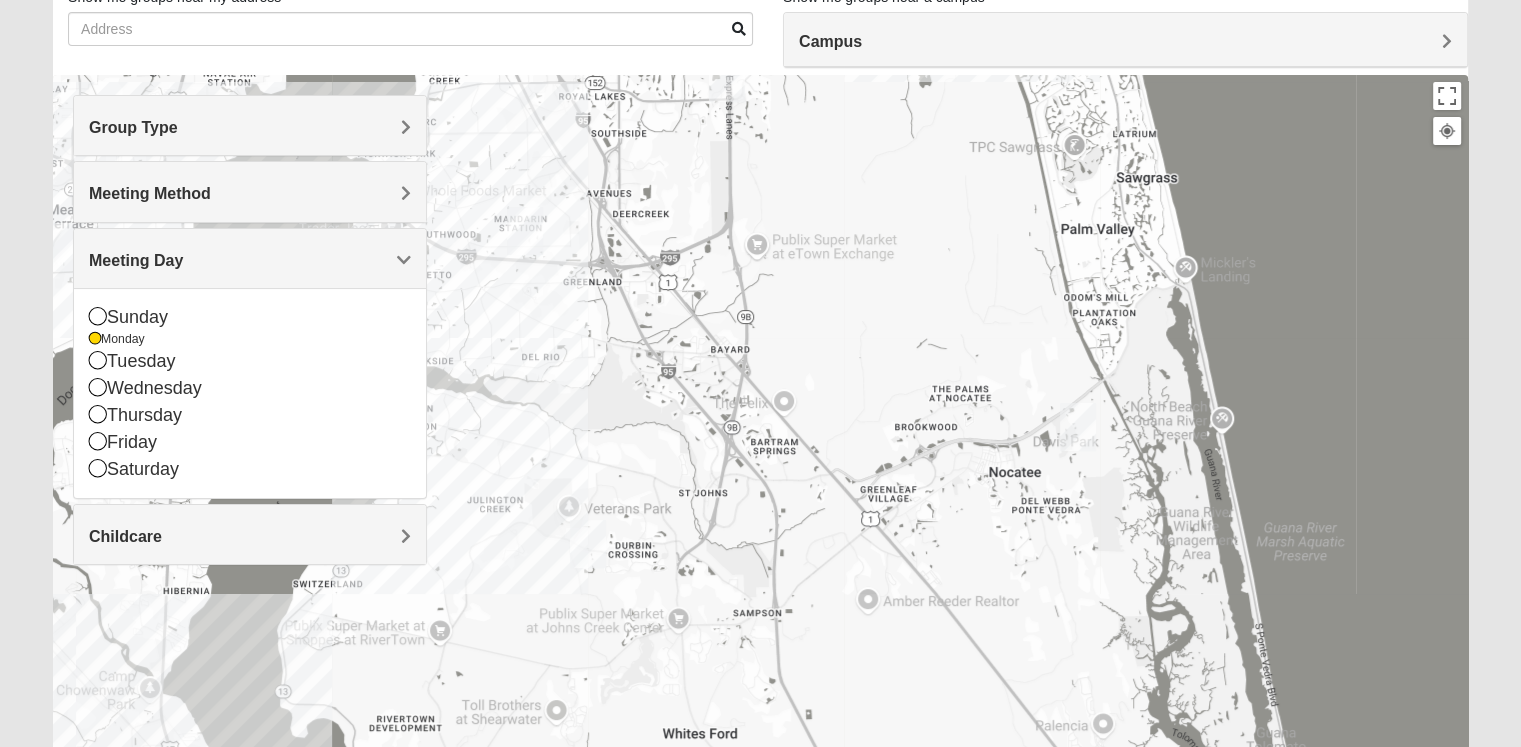 drag, startPoint x: 738, startPoint y: 363, endPoint x: 582, endPoint y: 159, distance: 256.81122 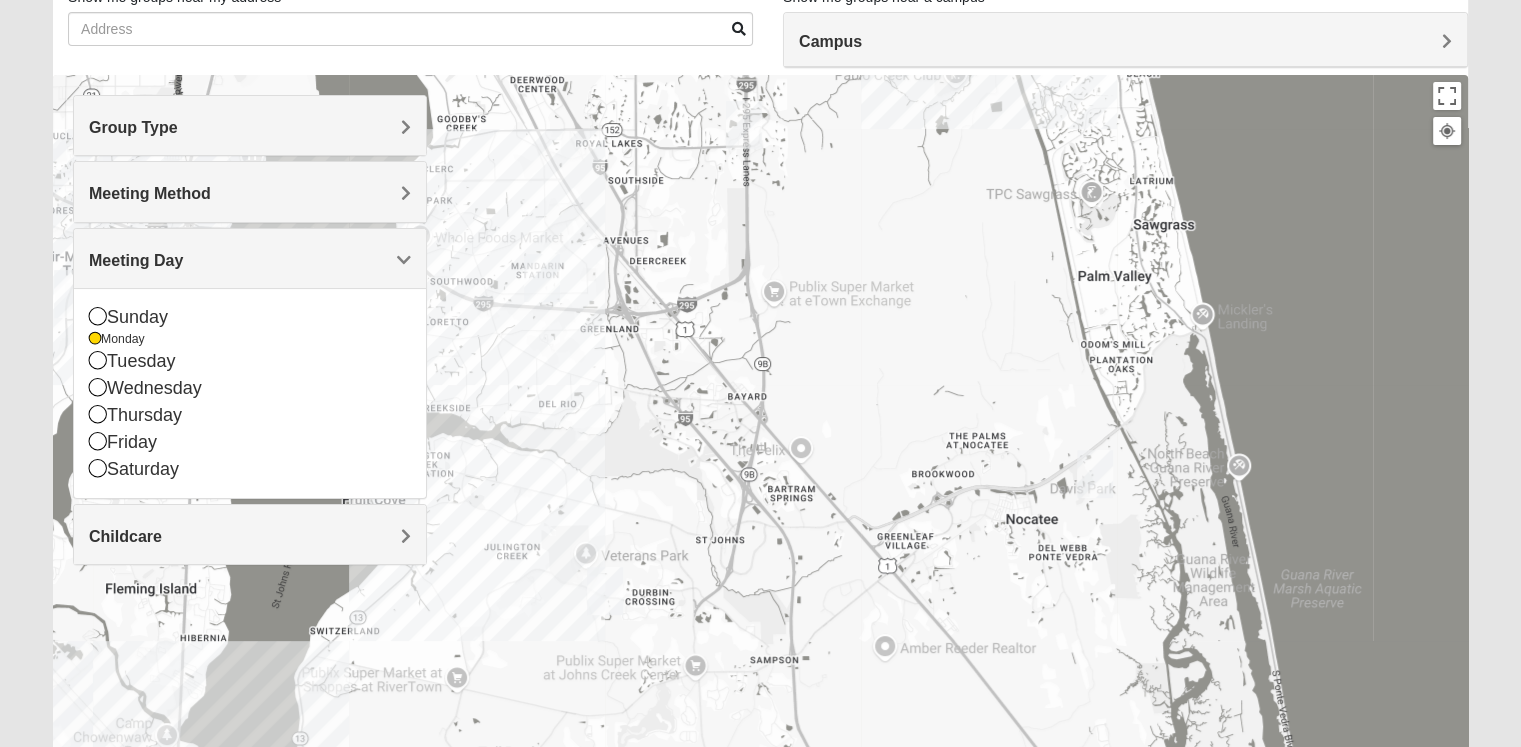click on "Meeting Method" at bounding box center (250, 191) 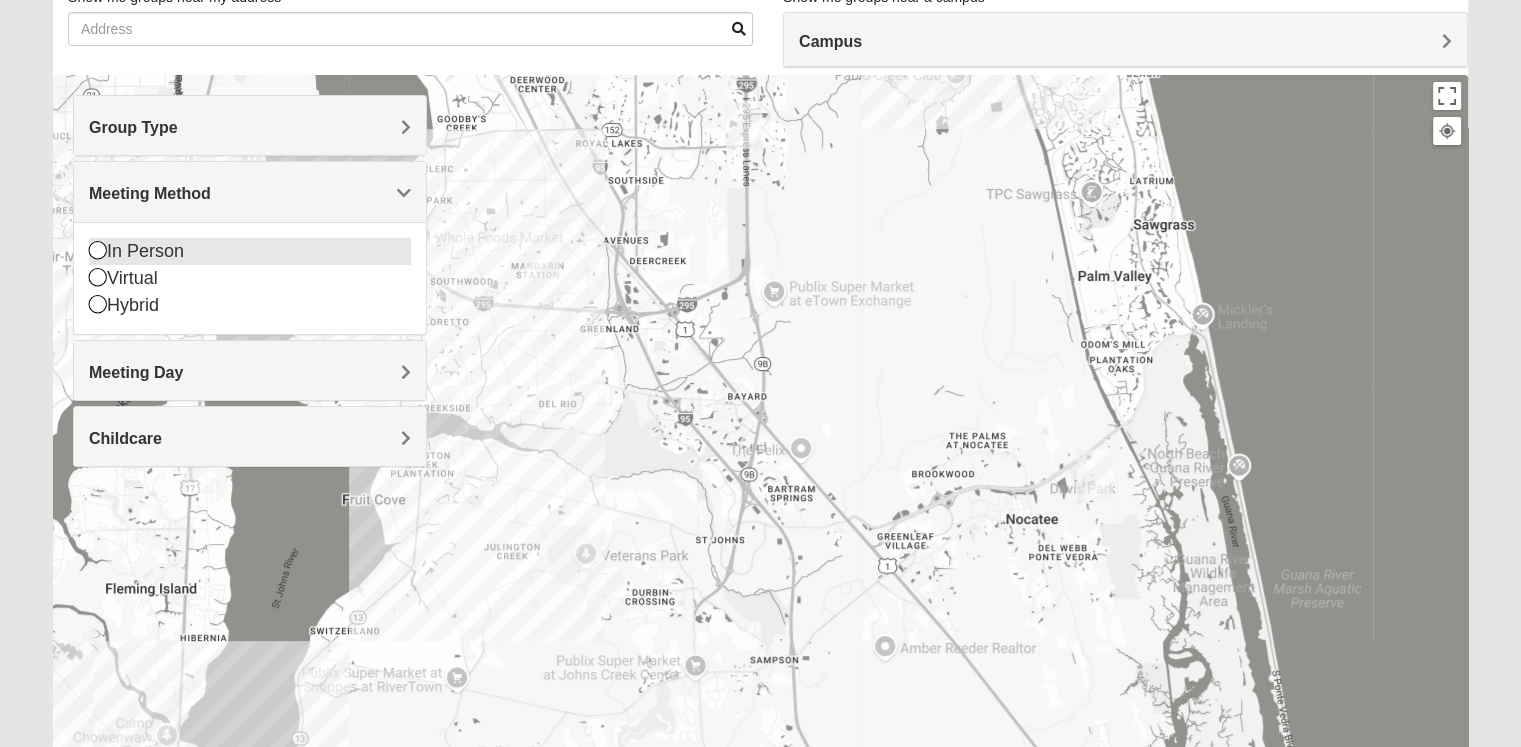 click on "In Person" at bounding box center [250, 251] 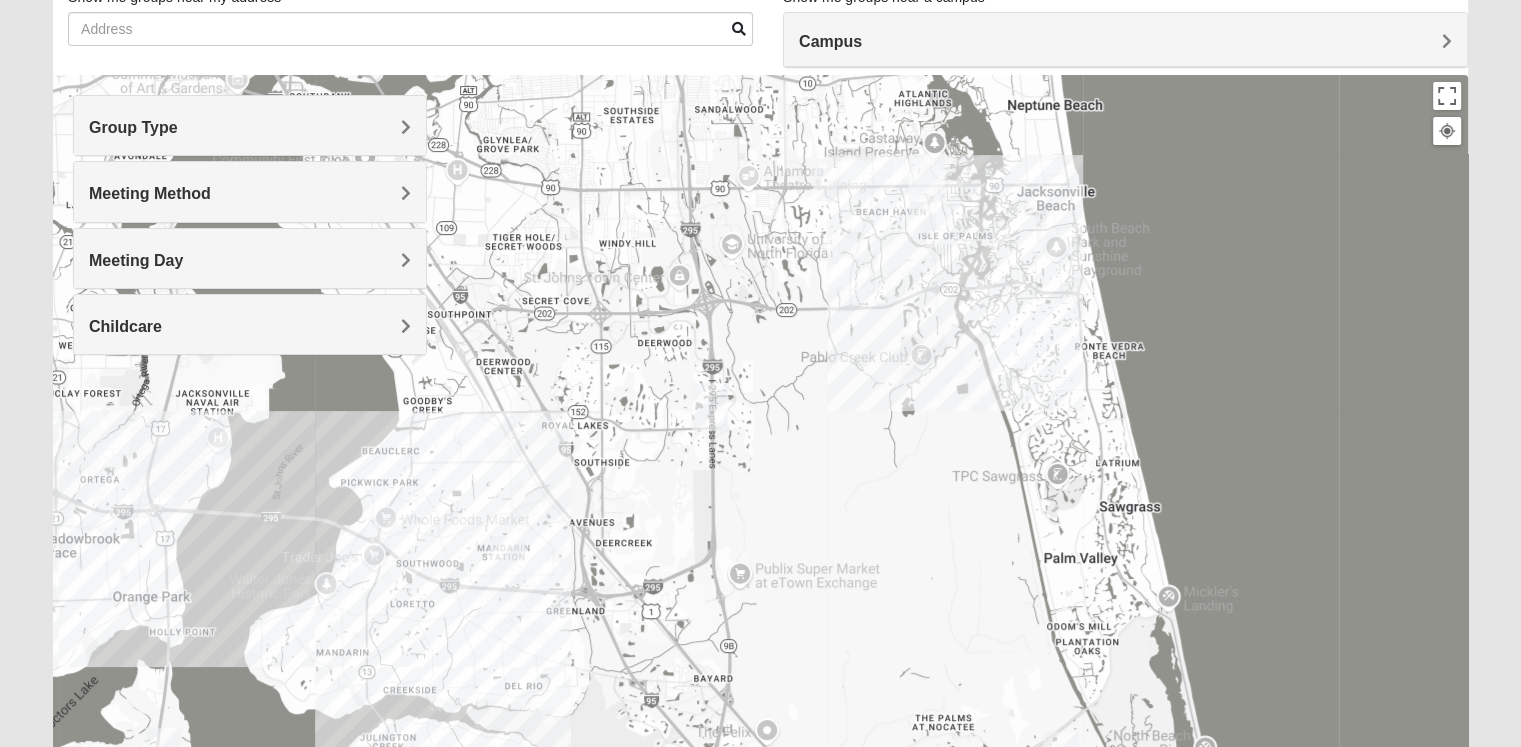 drag, startPoint x: 584, startPoint y: 294, endPoint x: 520, endPoint y: 645, distance: 356.78705 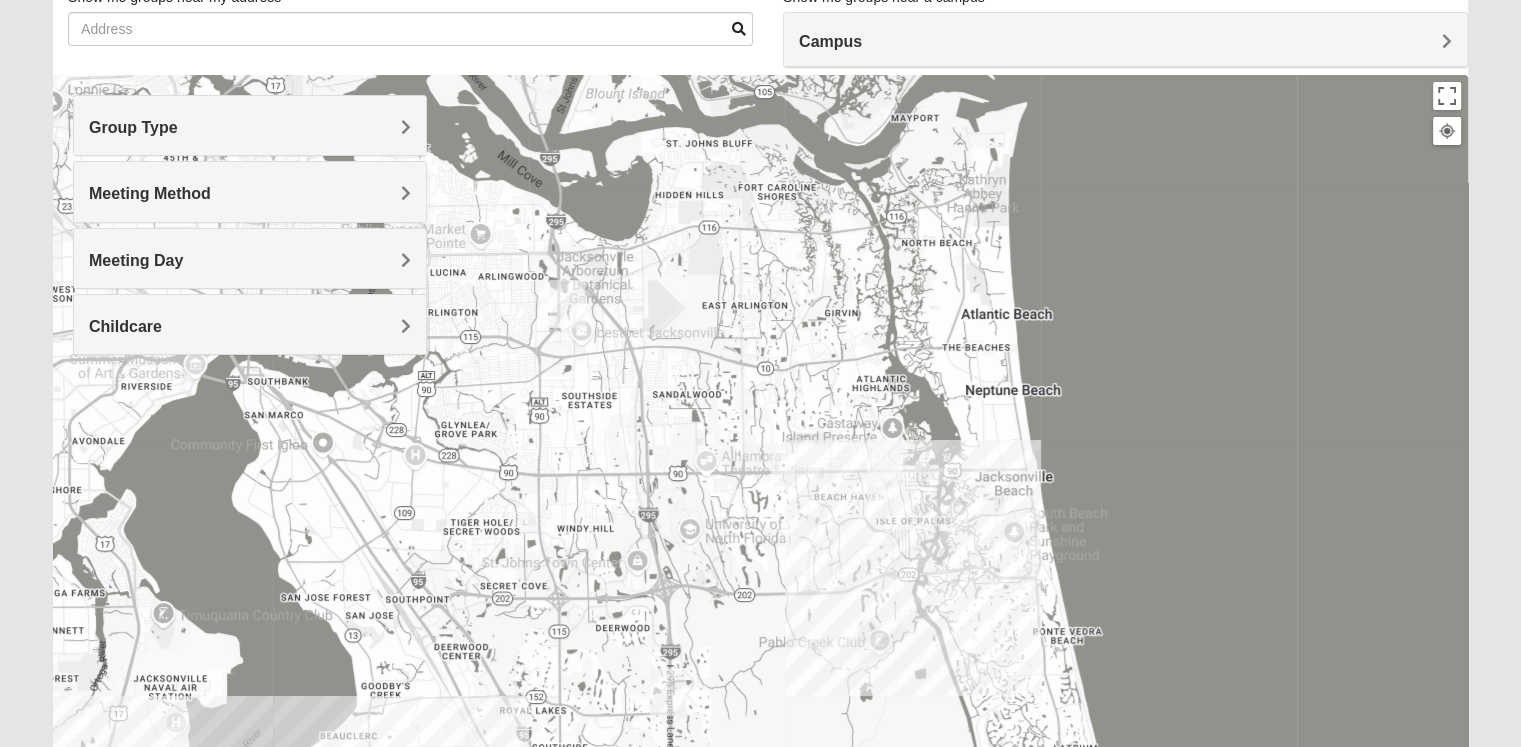 drag, startPoint x: 616, startPoint y: 548, endPoint x: 608, endPoint y: 593, distance: 45.705578 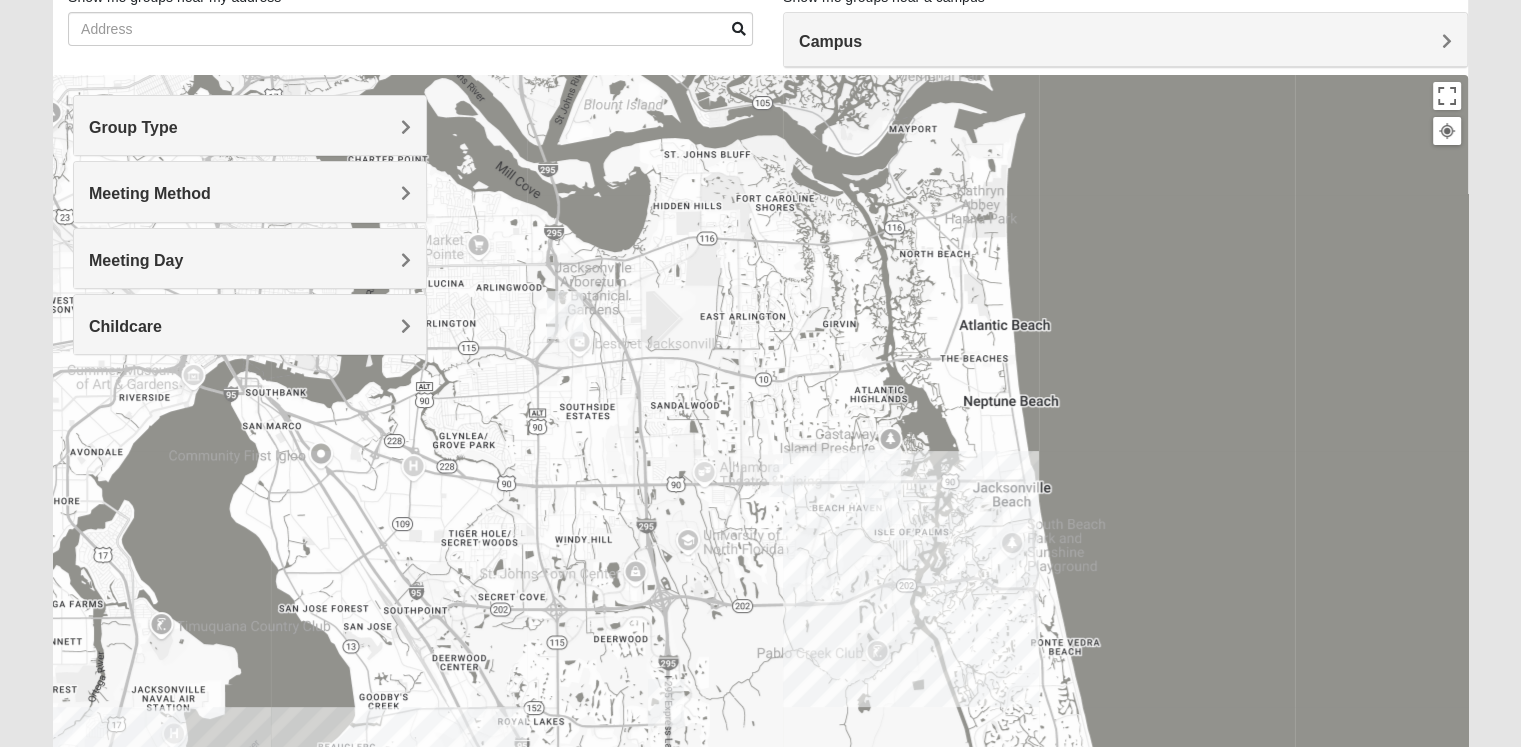 click at bounding box center [781, 480] 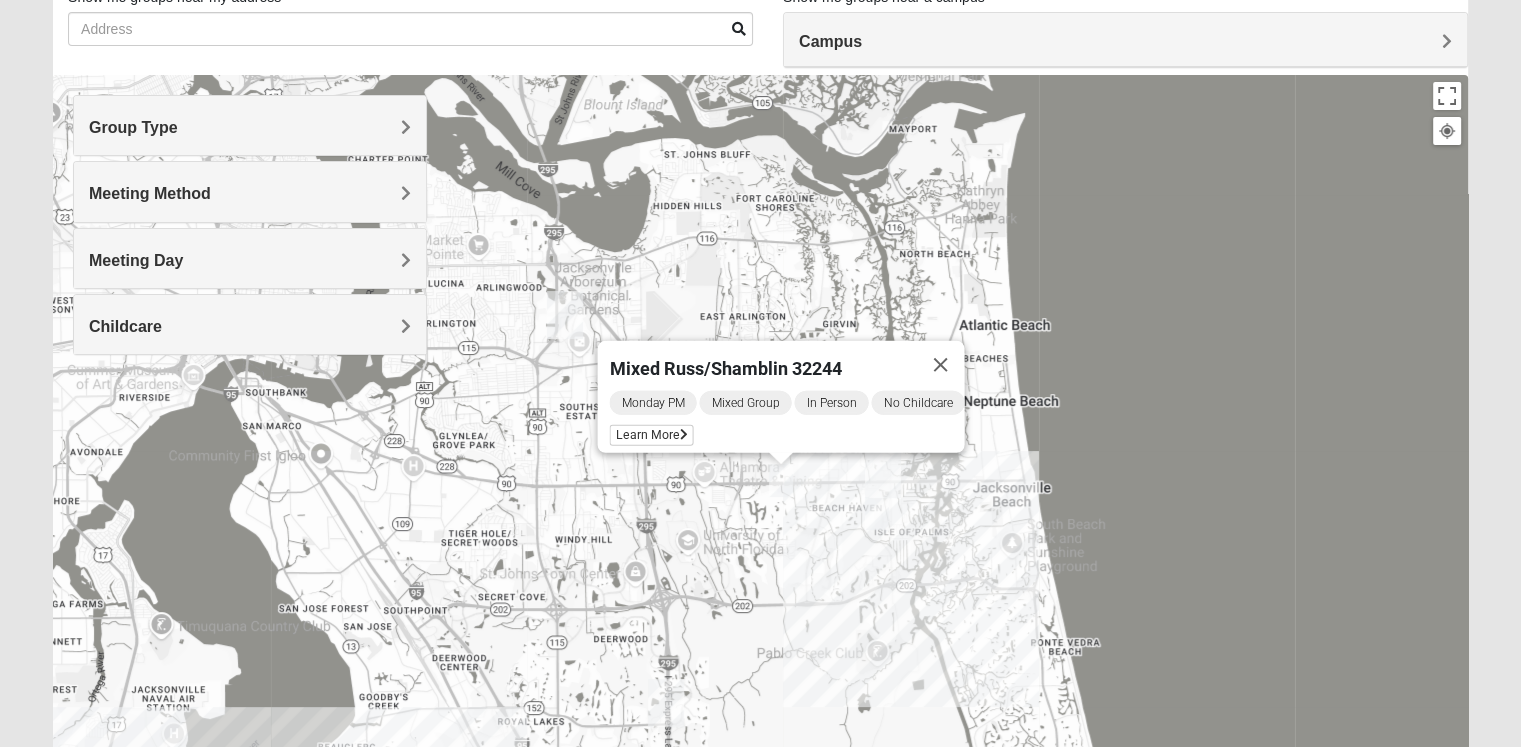 click at bounding box center [877, 513] 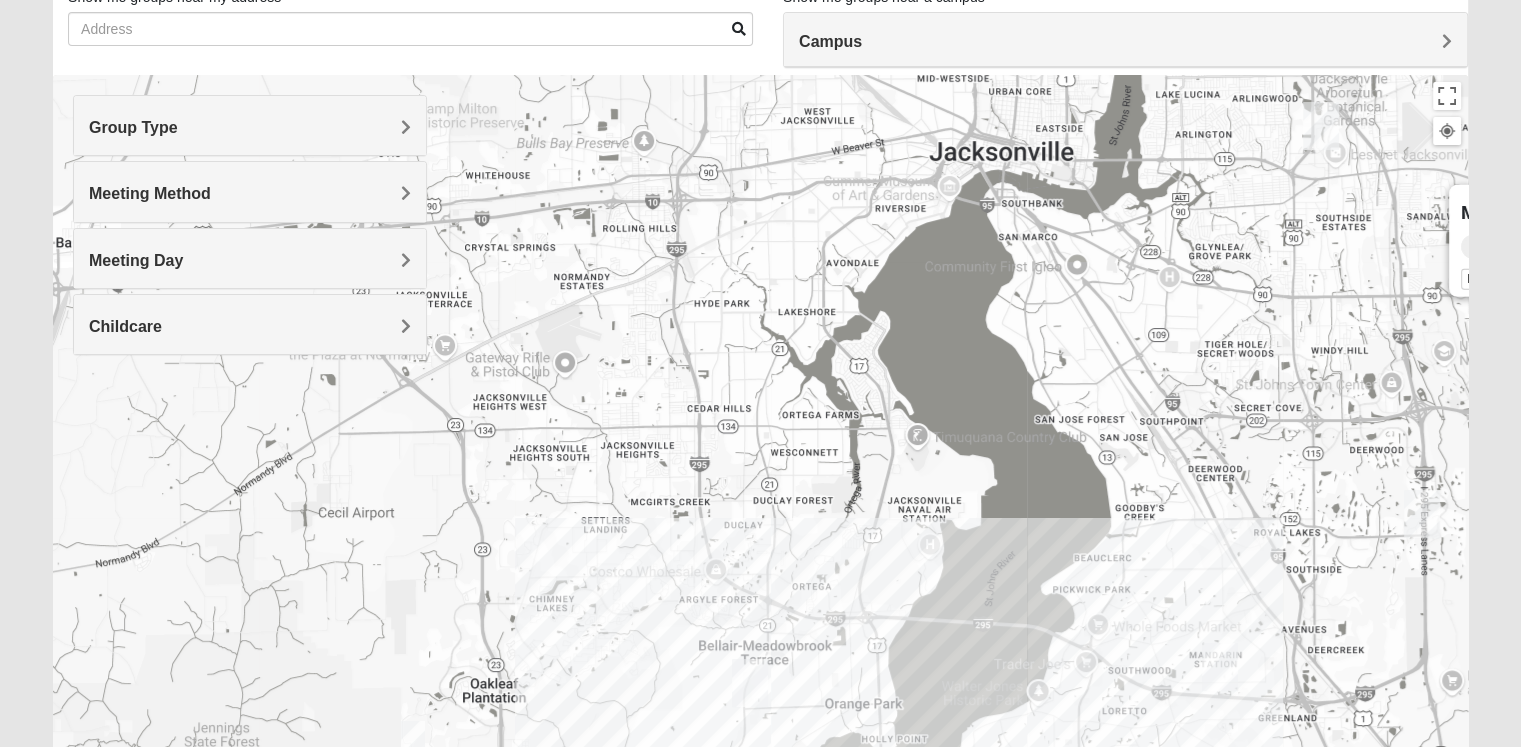 drag, startPoint x: 597, startPoint y: 429, endPoint x: 1292, endPoint y: 225, distance: 724.32104 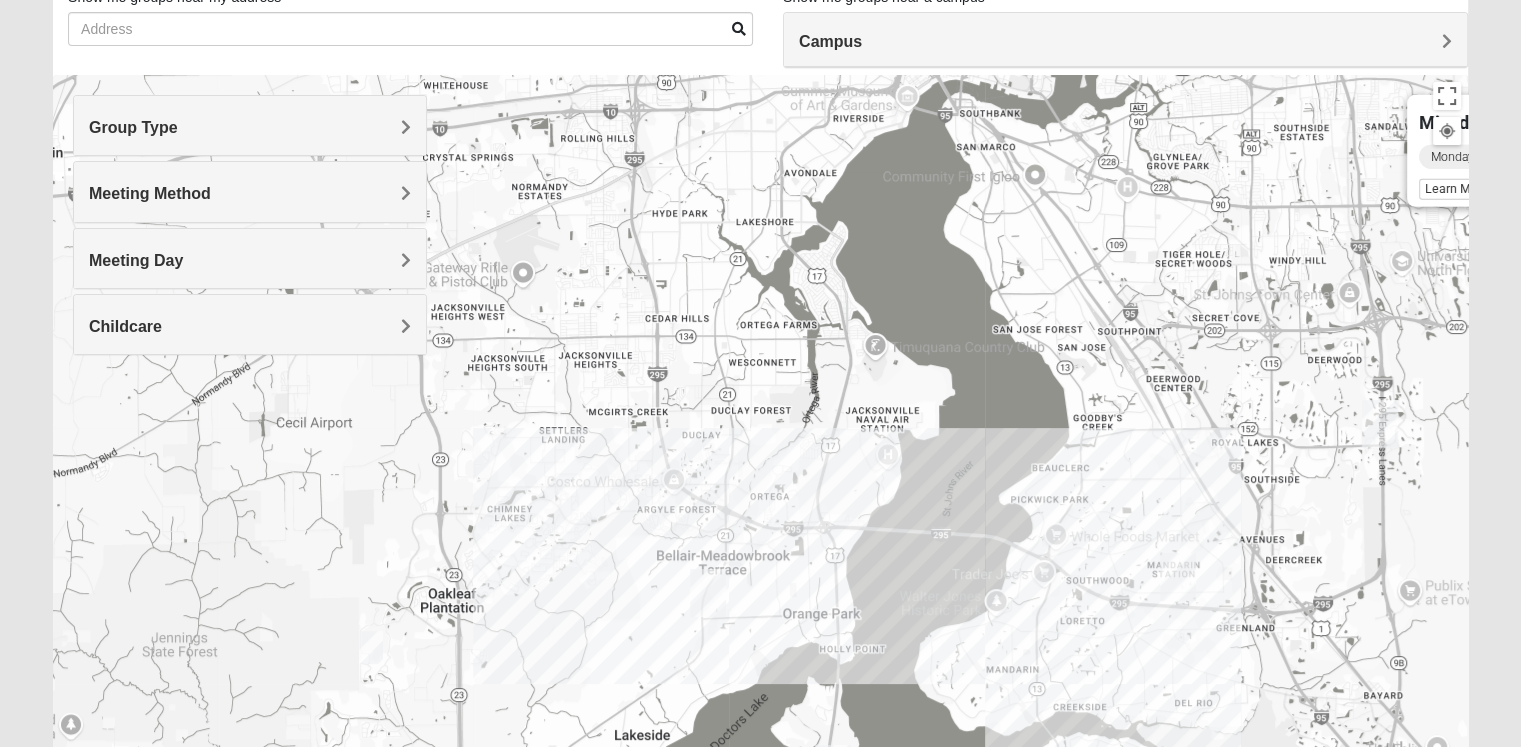 drag, startPoint x: 844, startPoint y: 543, endPoint x: 978, endPoint y: 336, distance: 246.5867 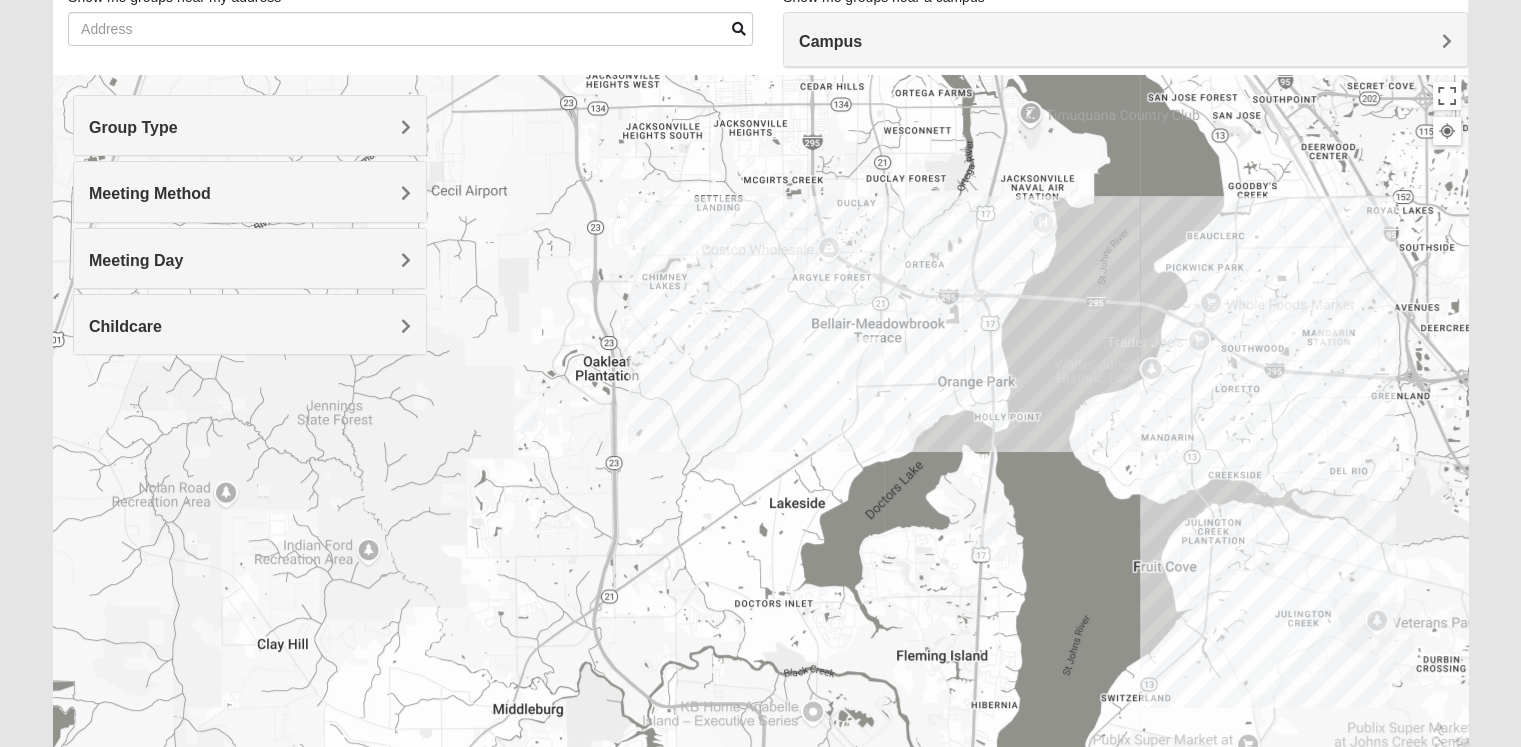 click at bounding box center [526, 415] 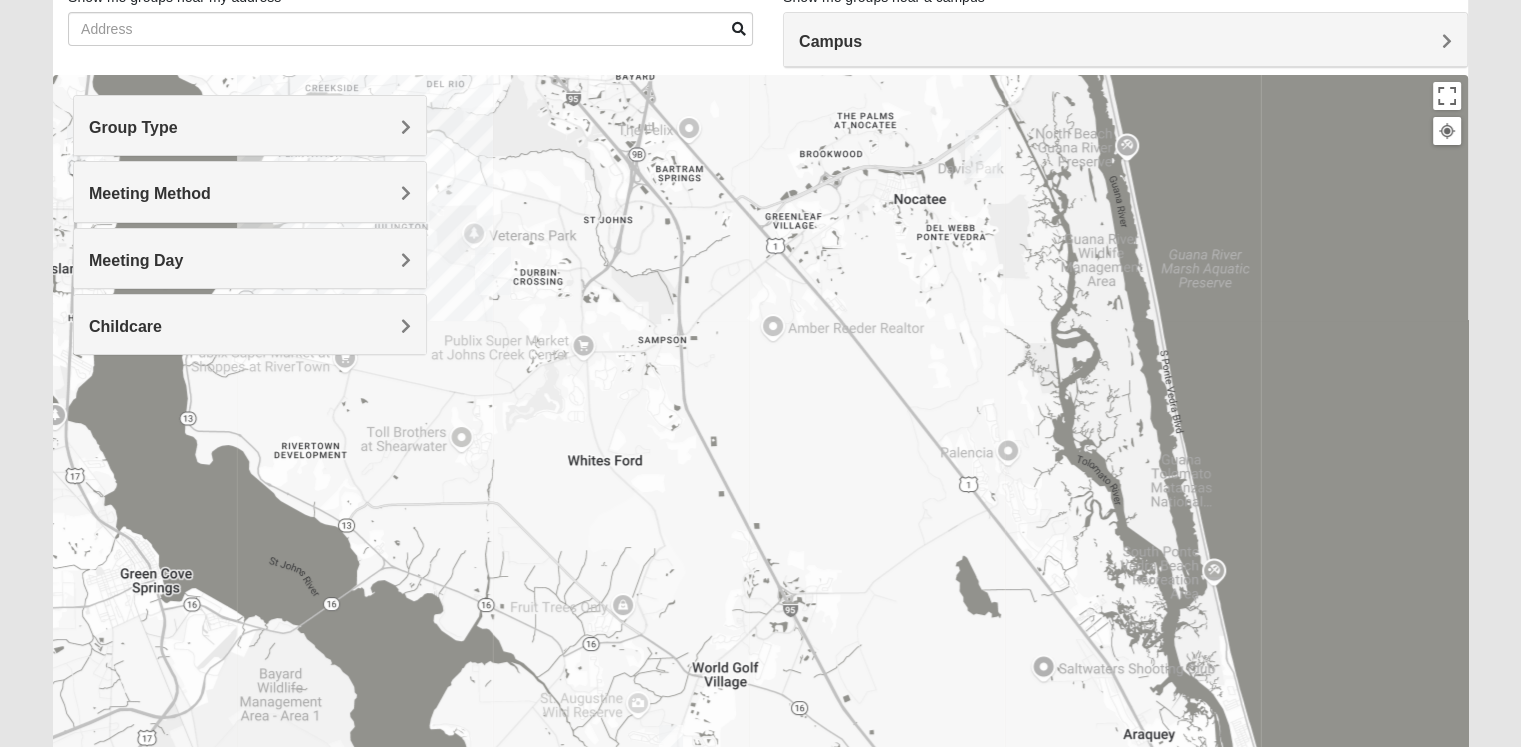 drag, startPoint x: 971, startPoint y: 537, endPoint x: 79, endPoint y: 215, distance: 948.3396 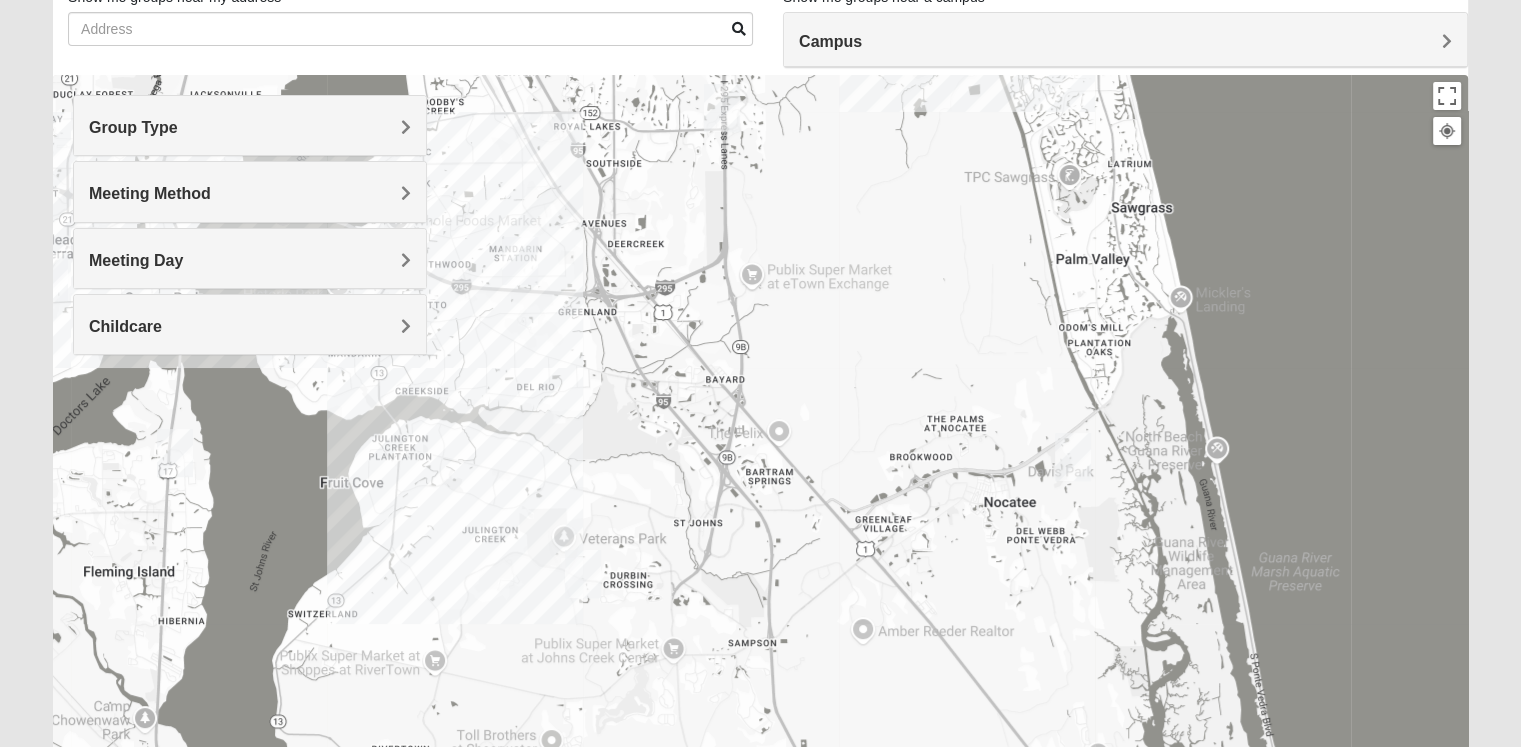 drag, startPoint x: 560, startPoint y: 254, endPoint x: 644, endPoint y: 451, distance: 214.16115 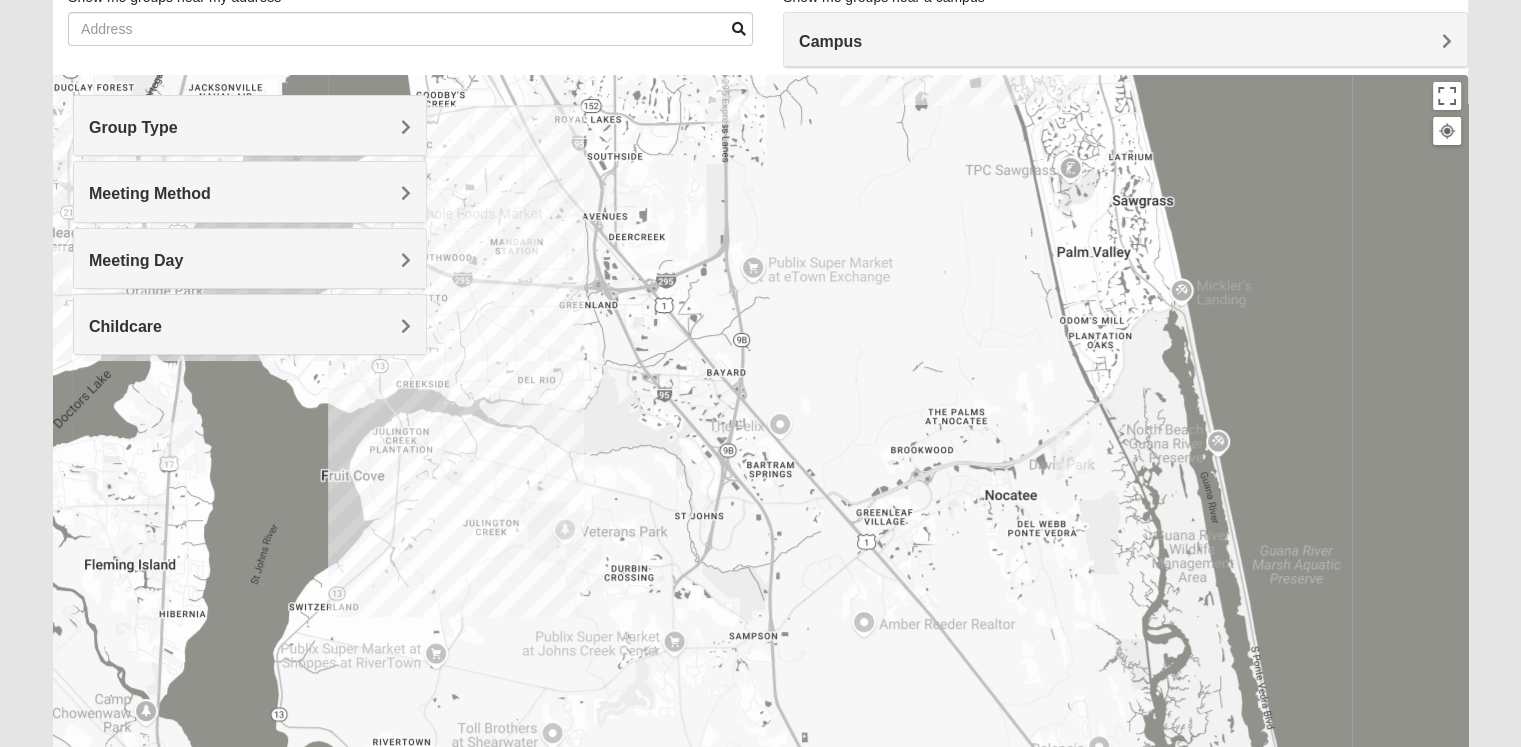 click on "Meeting Method" at bounding box center (250, 193) 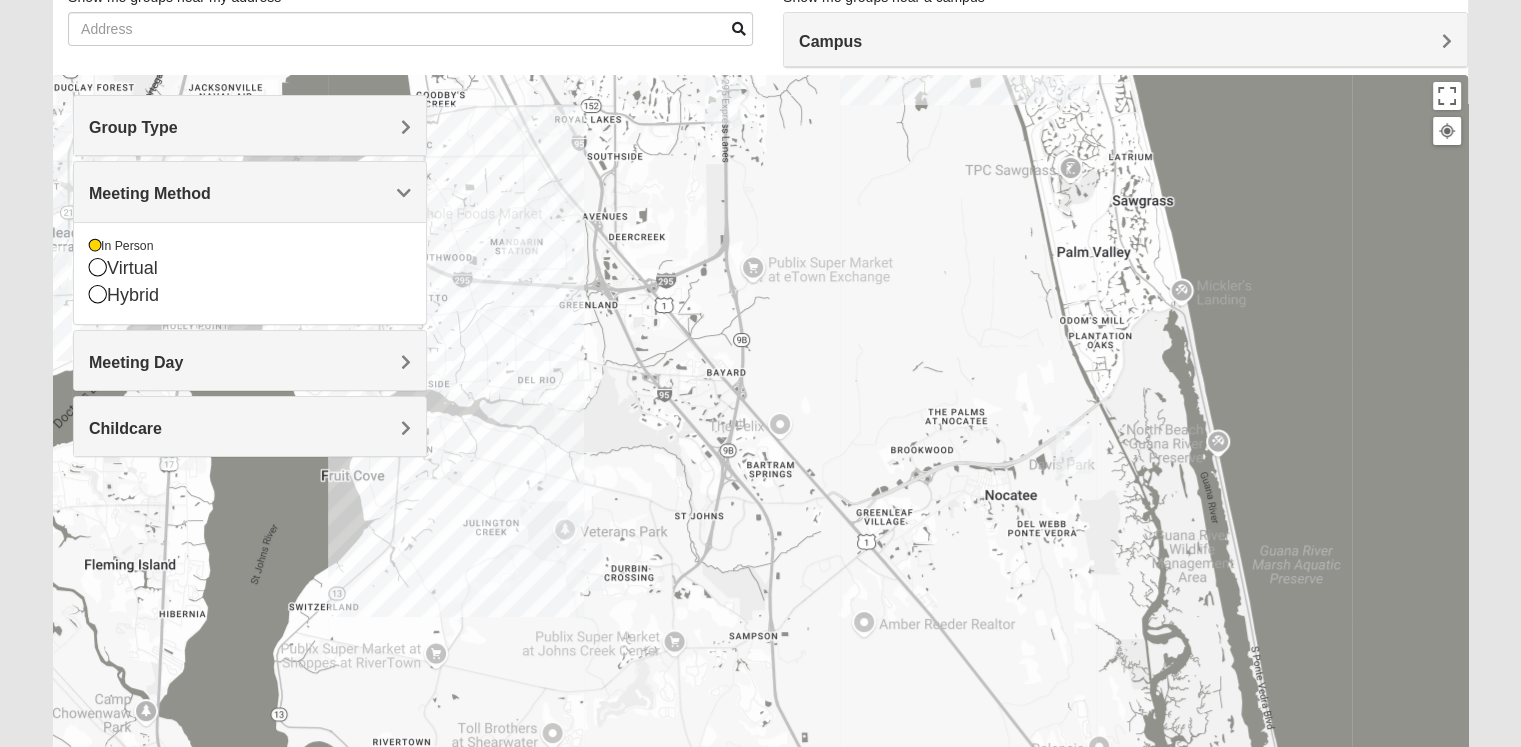 click on "Meeting Day" at bounding box center (250, 360) 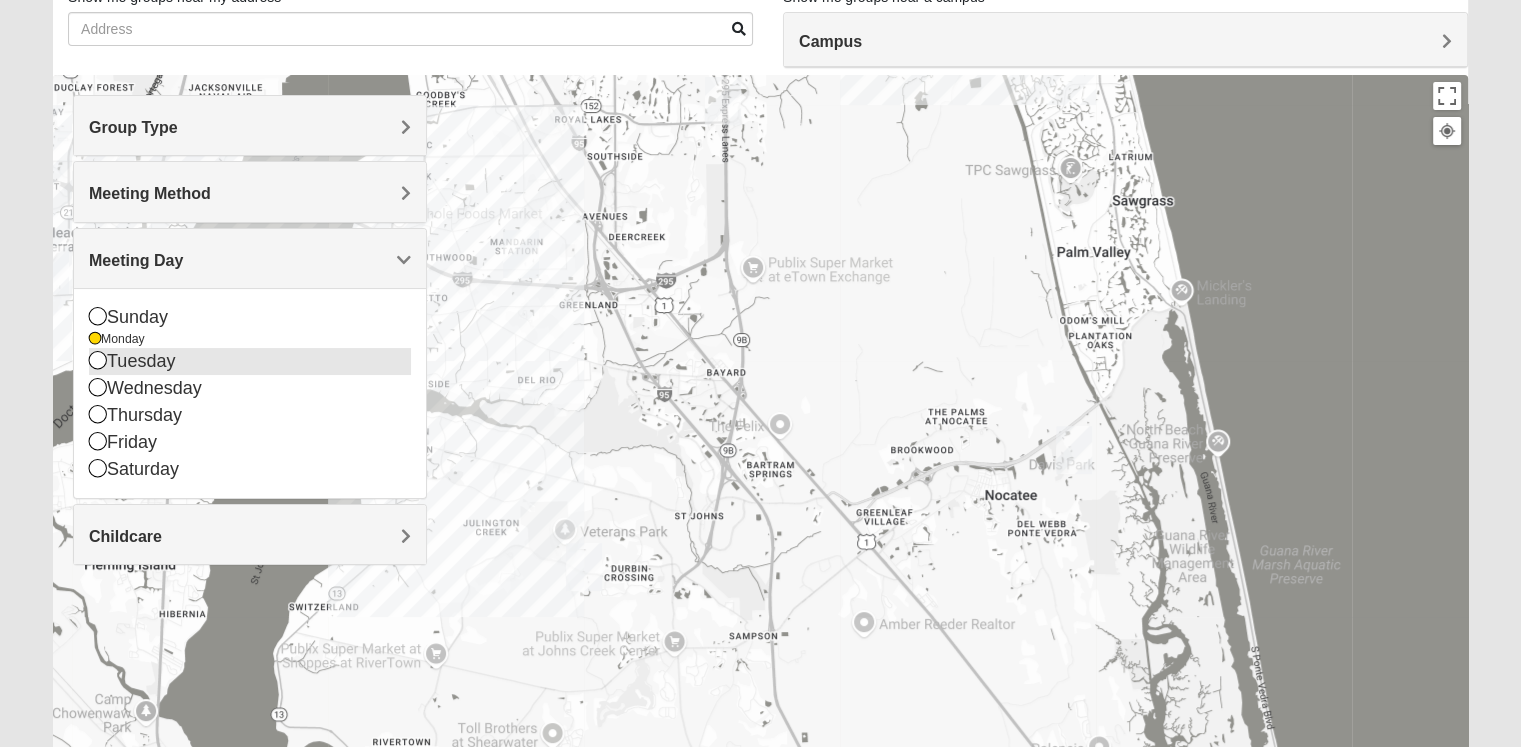 click on "Tuesday" at bounding box center [250, 361] 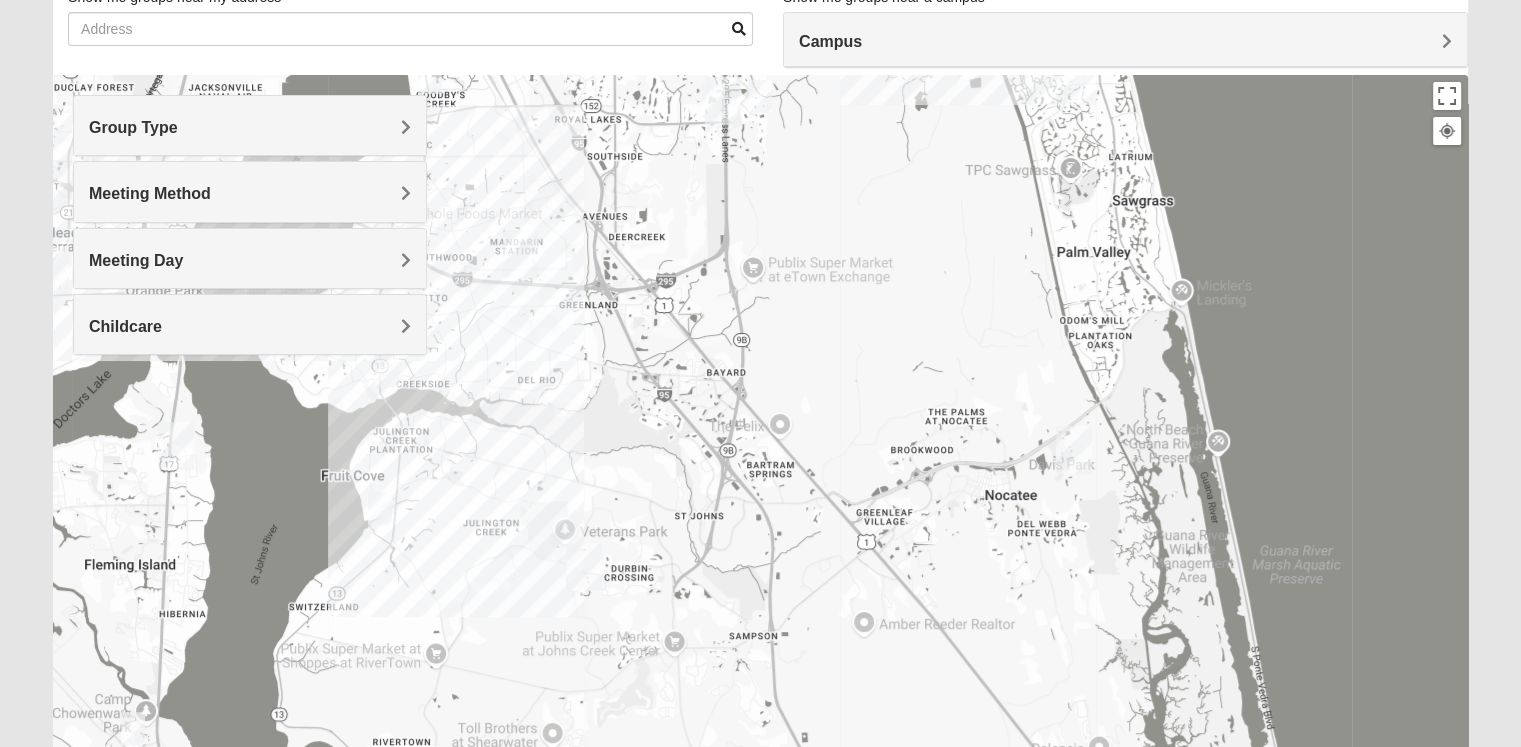 click at bounding box center (380, 508) 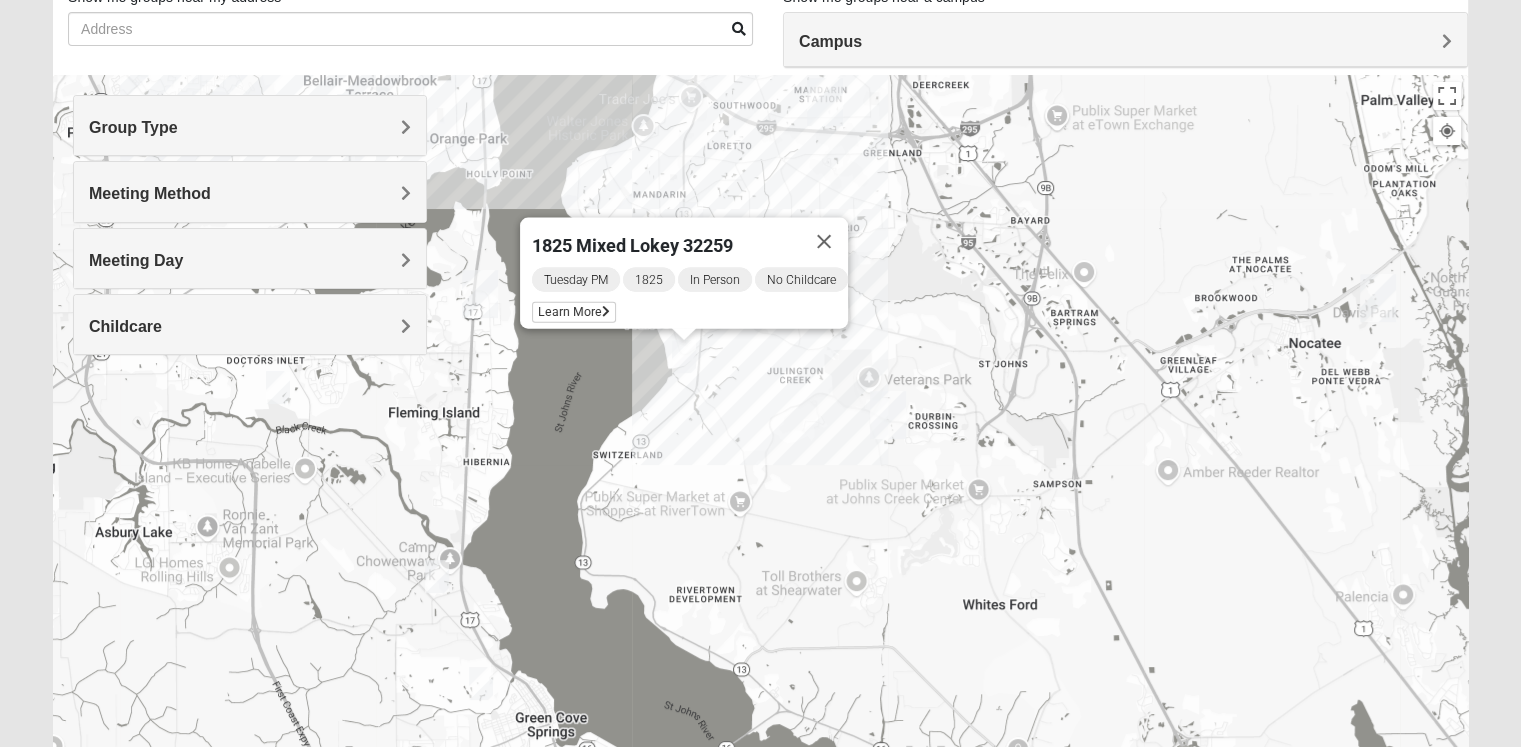 drag, startPoint x: 447, startPoint y: 546, endPoint x: 754, endPoint y: 400, distance: 339.94852 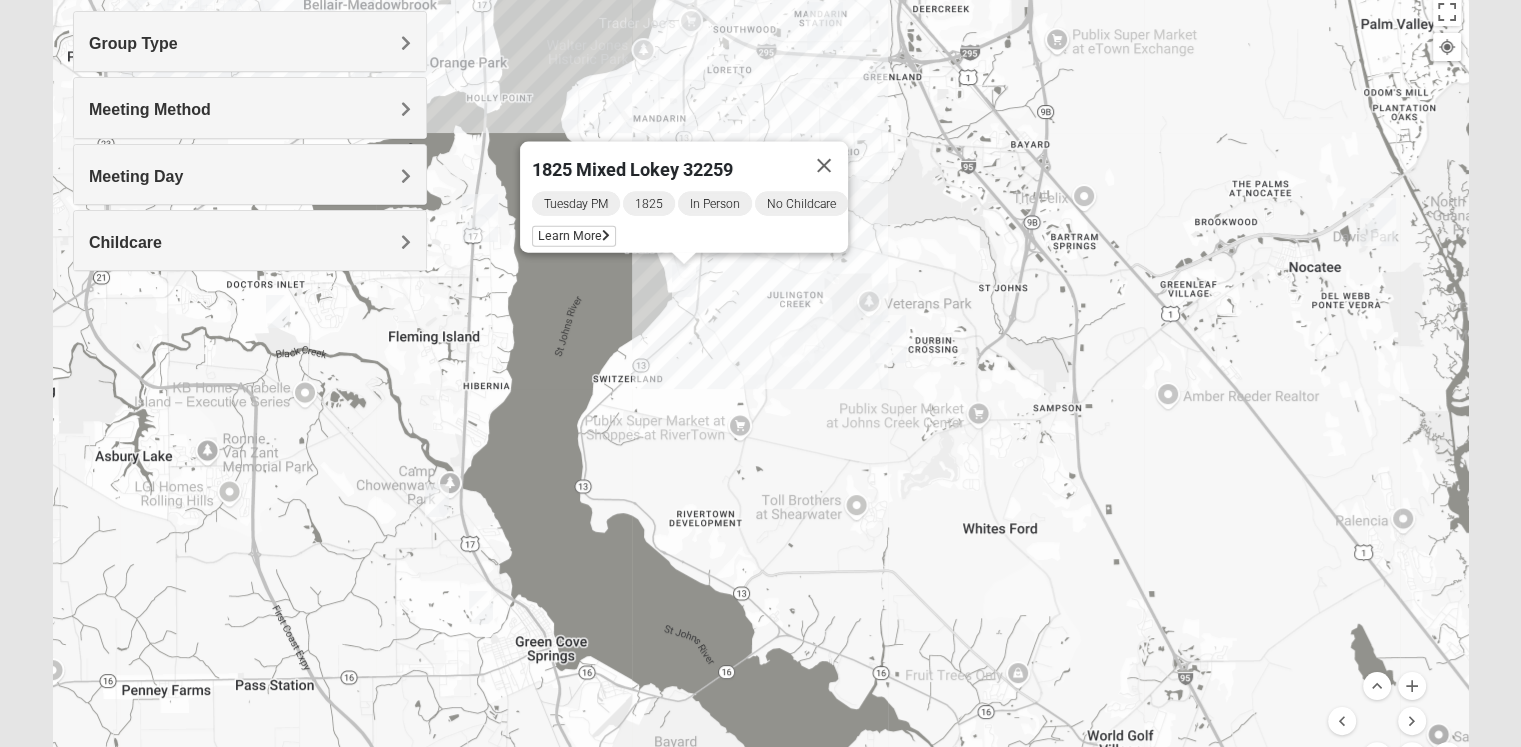scroll, scrollTop: 253, scrollLeft: 0, axis: vertical 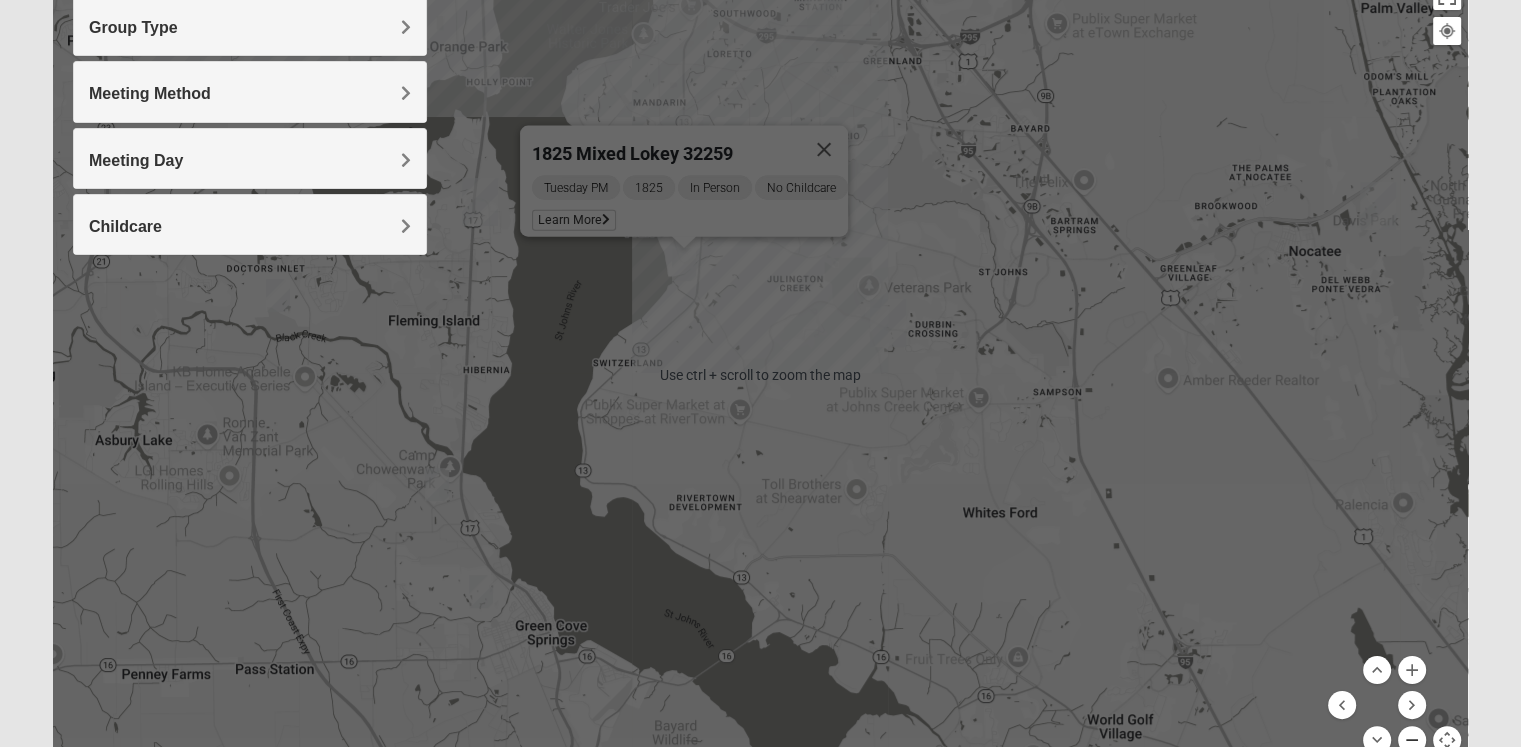 click at bounding box center (1412, 740) 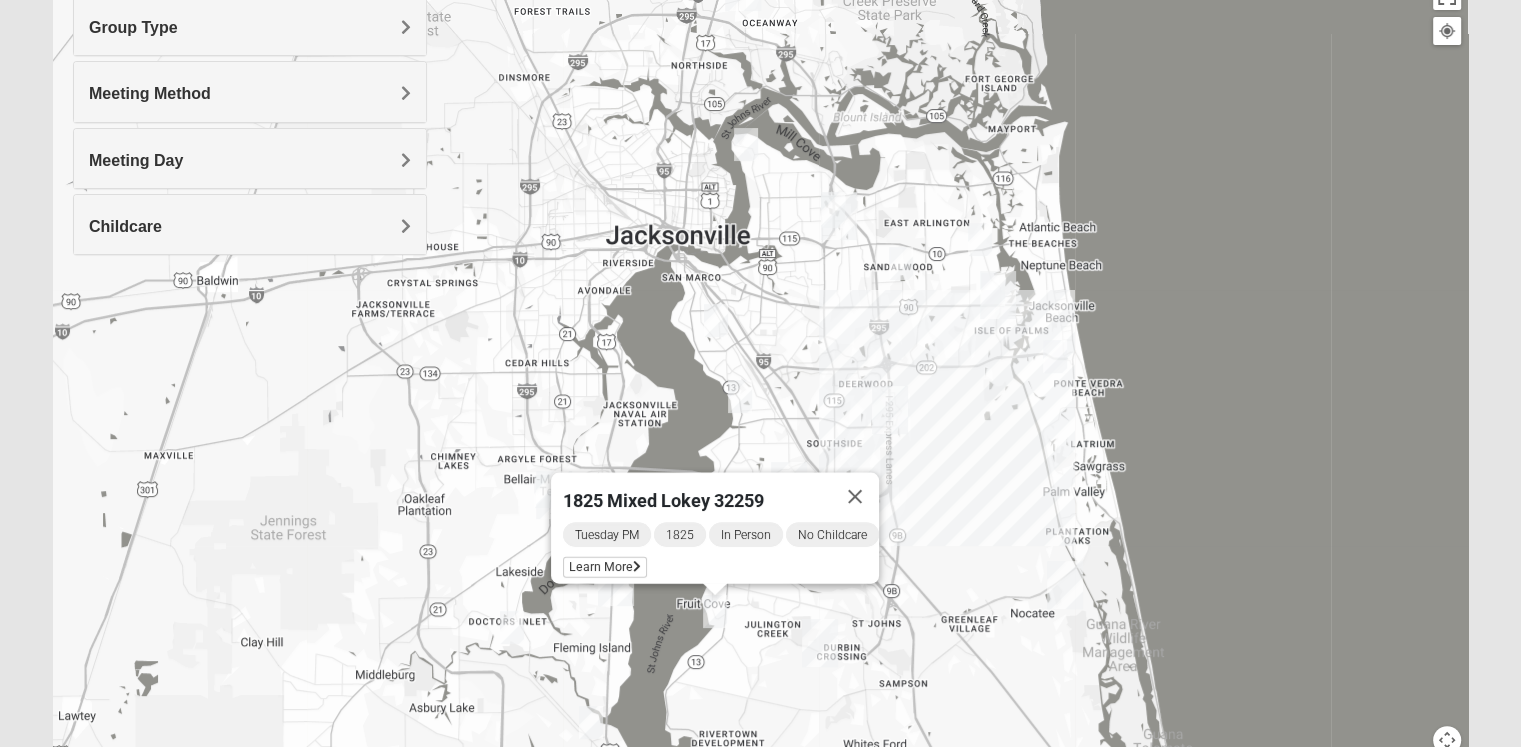 drag, startPoint x: 969, startPoint y: 320, endPoint x: 964, endPoint y: 617, distance: 297.04208 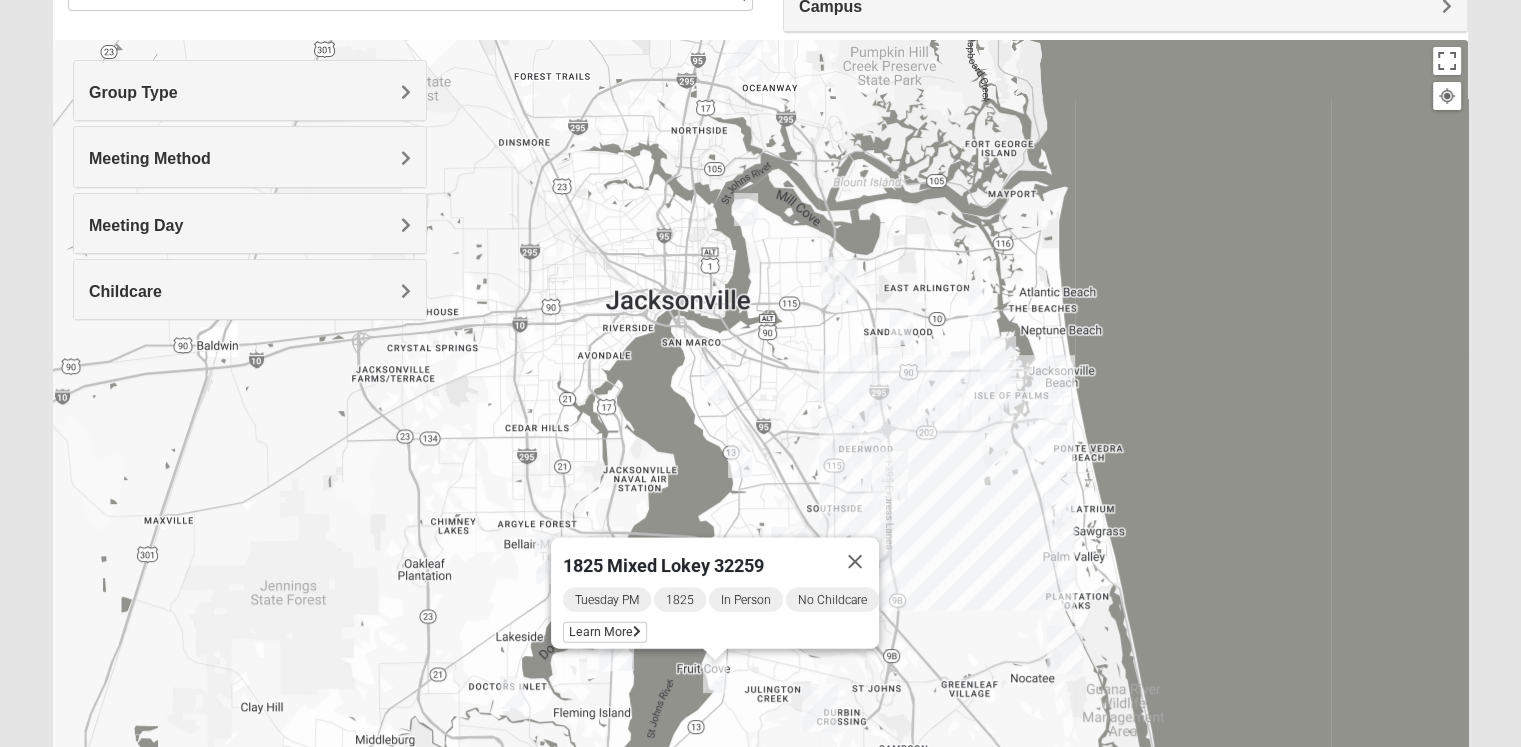 scroll, scrollTop: 153, scrollLeft: 0, axis: vertical 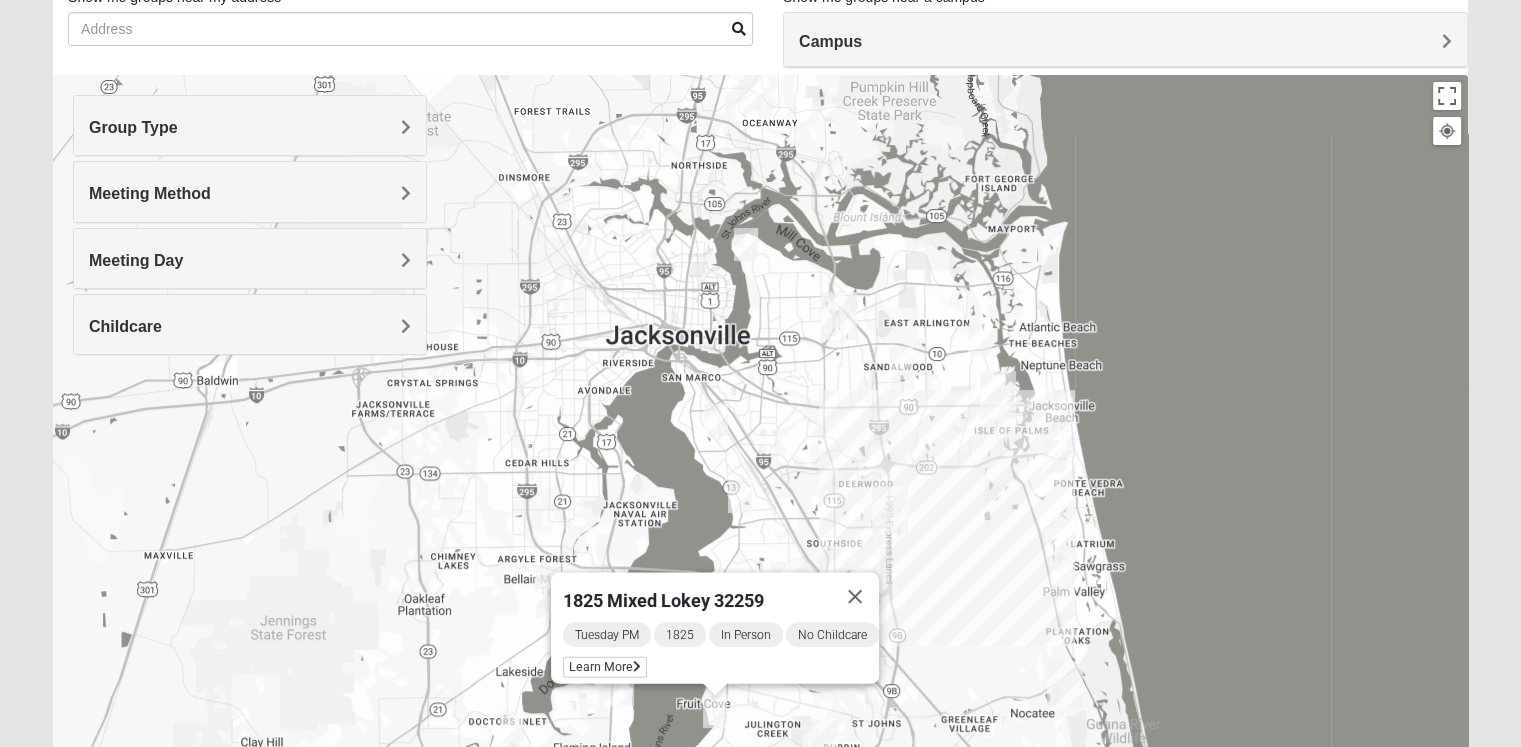 click on "Group Type" at bounding box center [133, 127] 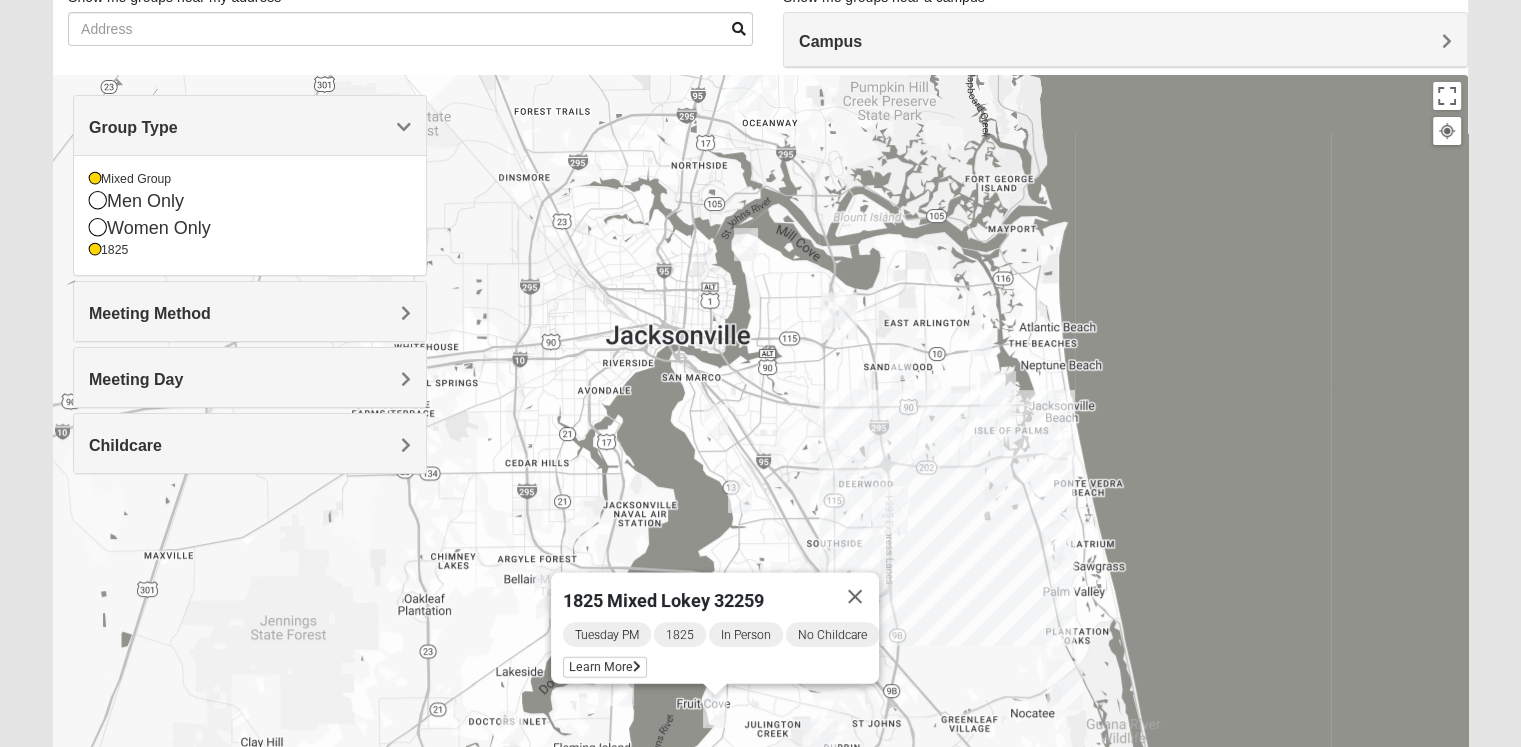 click at bounding box center (716, 420) 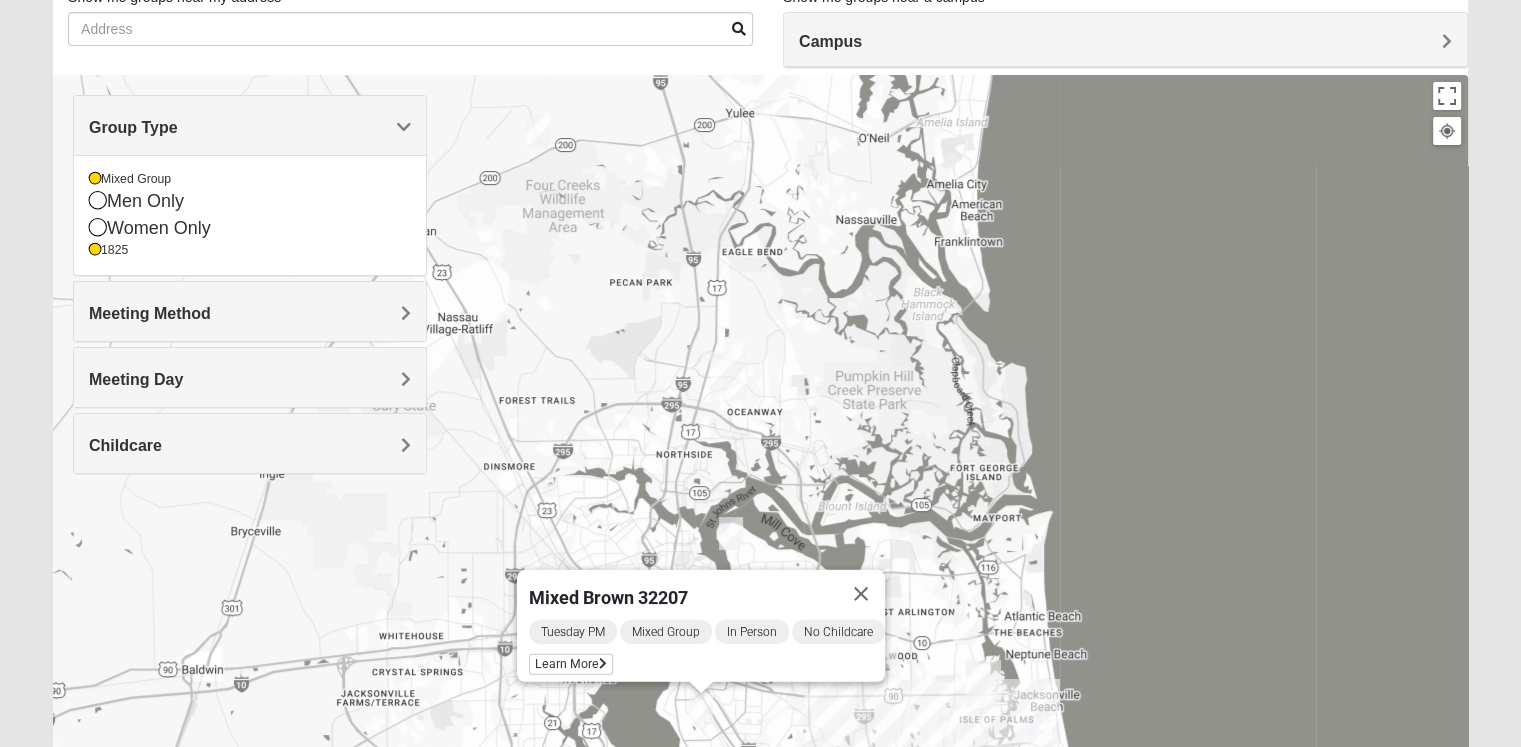 drag, startPoint x: 839, startPoint y: 473, endPoint x: 824, endPoint y: 762, distance: 289.389 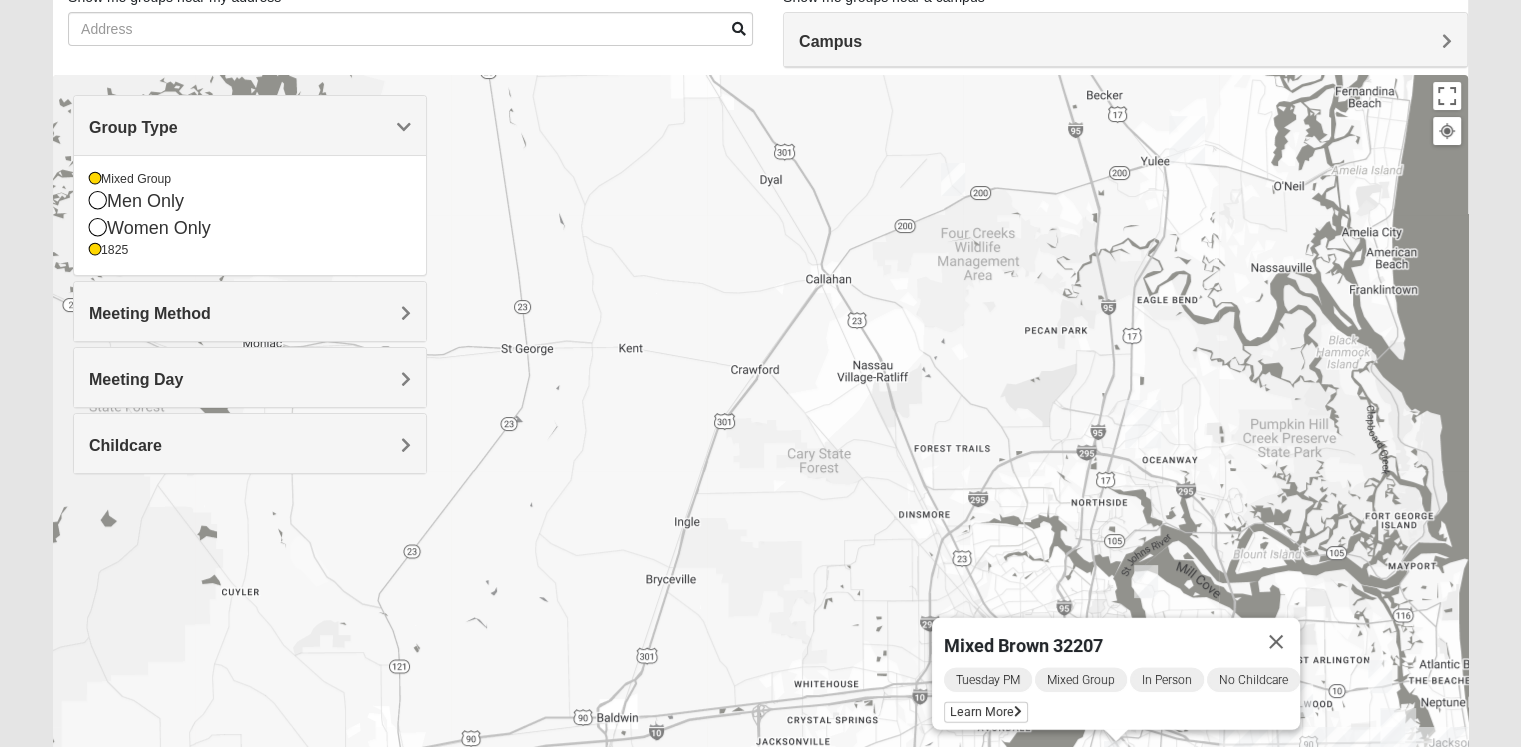drag, startPoint x: 888, startPoint y: 269, endPoint x: 1340, endPoint y: 123, distance: 474.99475 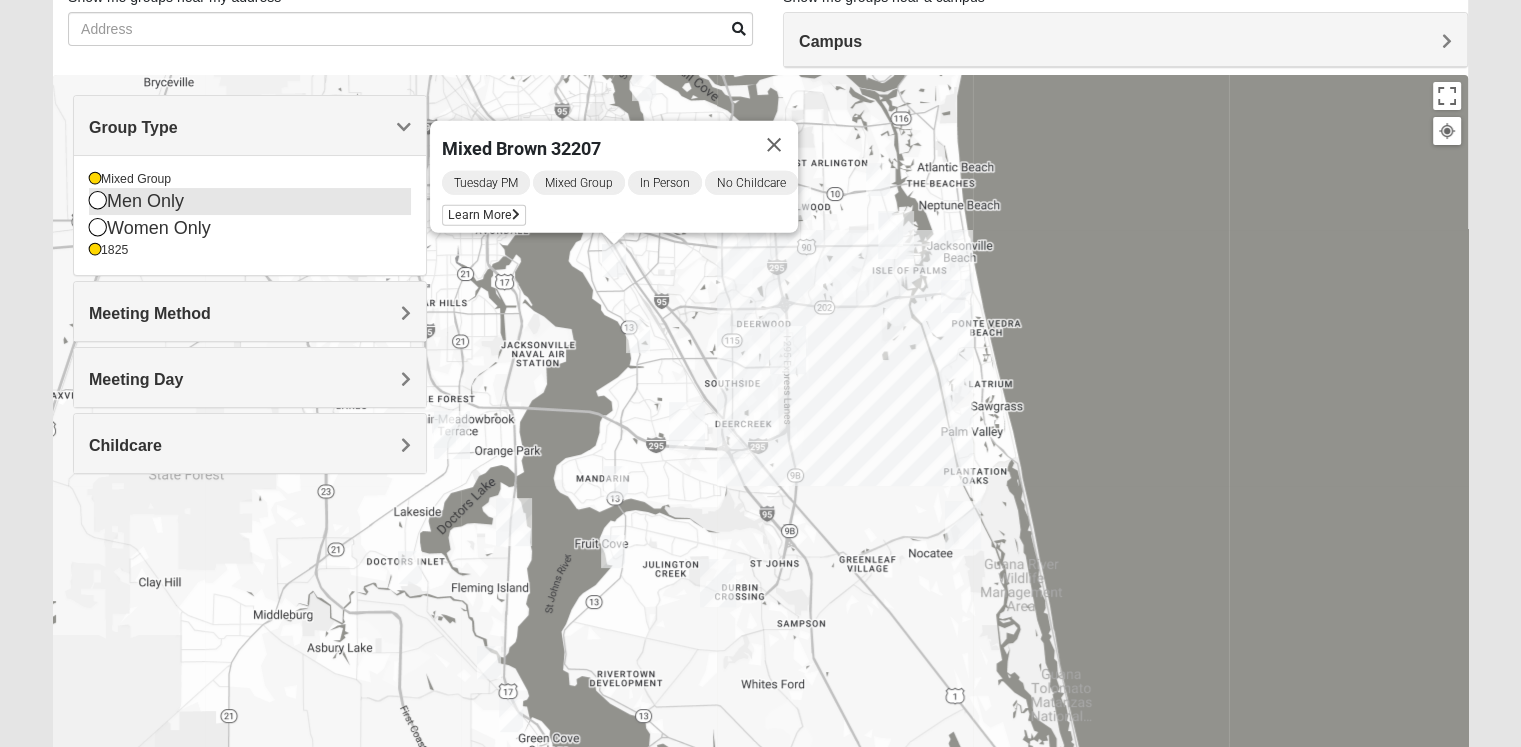 drag, startPoint x: 894, startPoint y: 413, endPoint x: 318, endPoint y: 206, distance: 612.06616 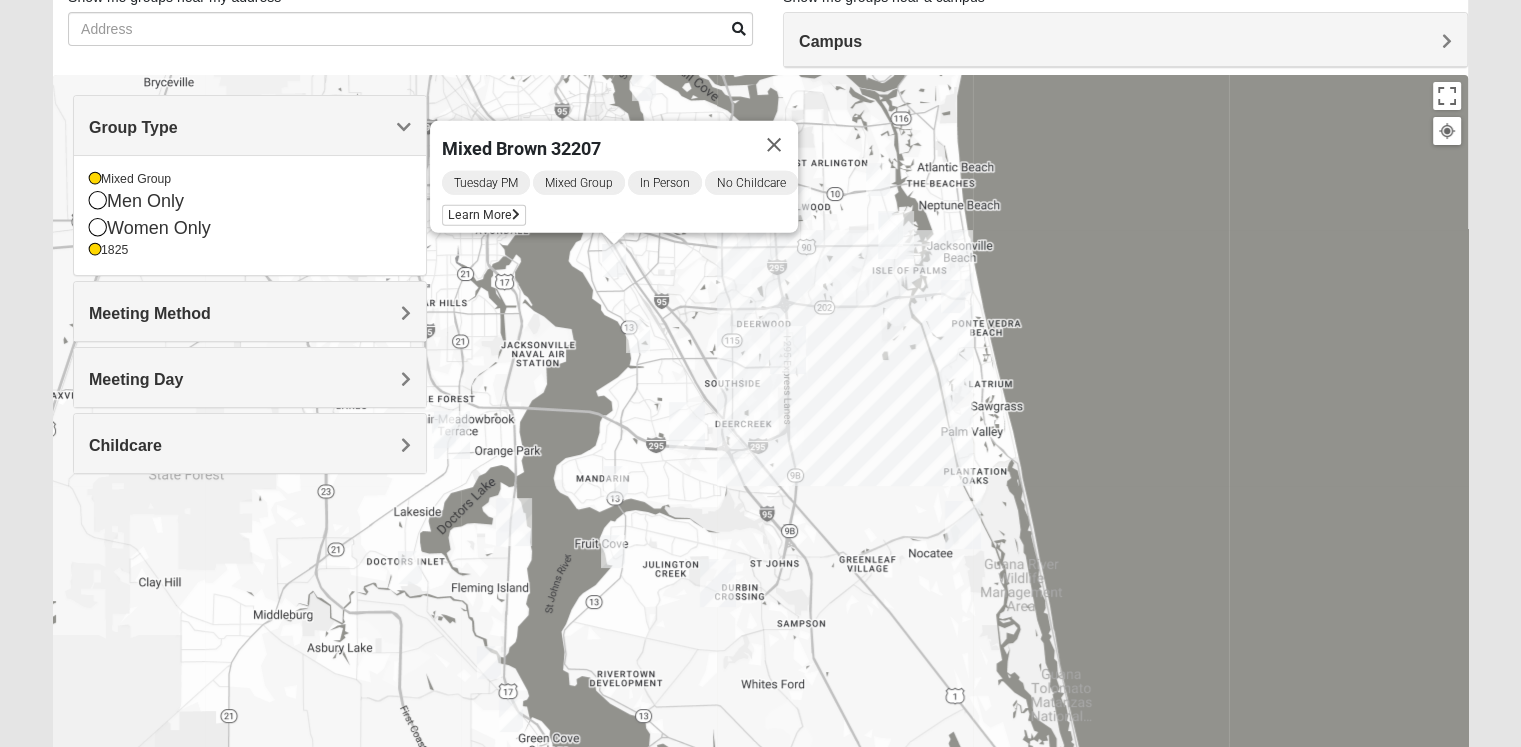 click at bounding box center (613, 551) 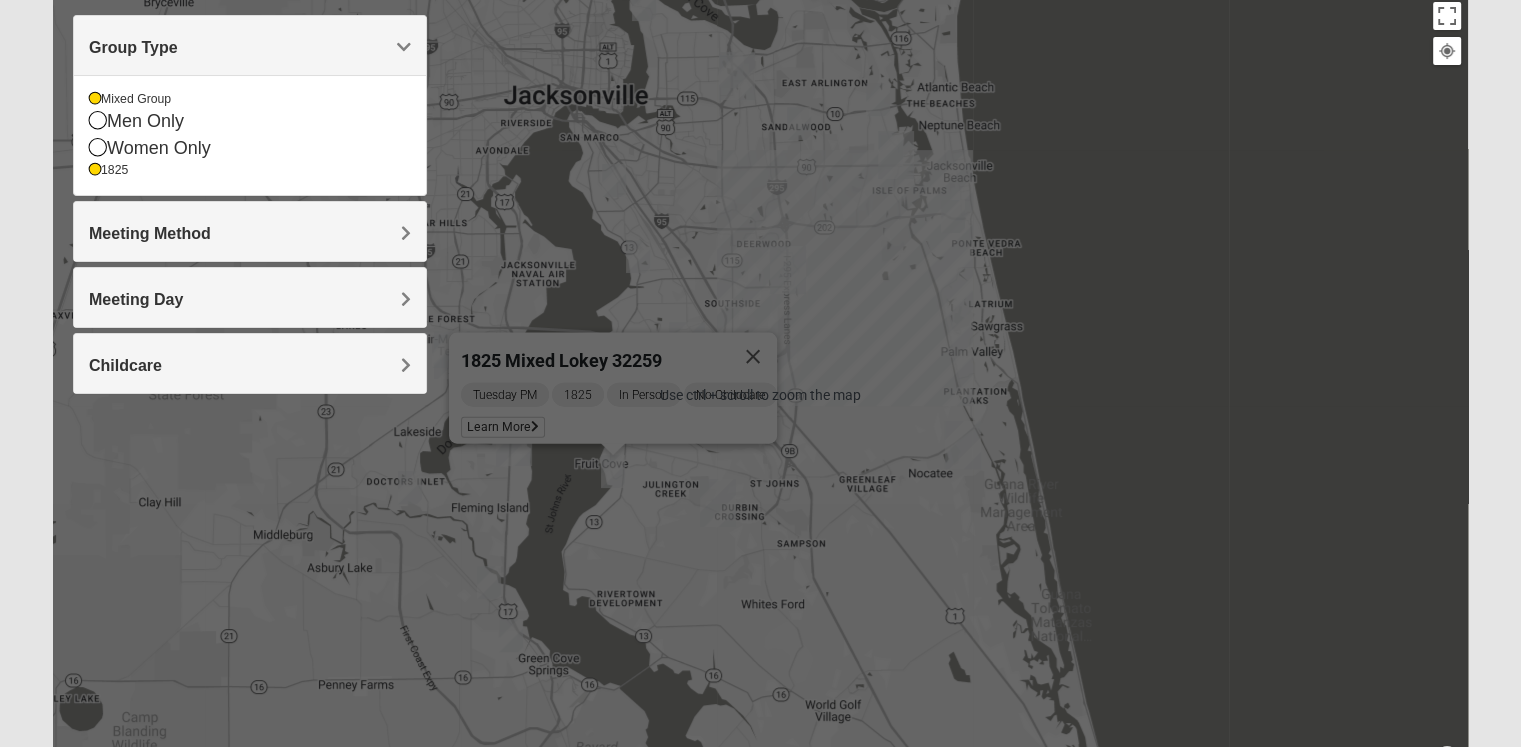 scroll, scrollTop: 253, scrollLeft: 0, axis: vertical 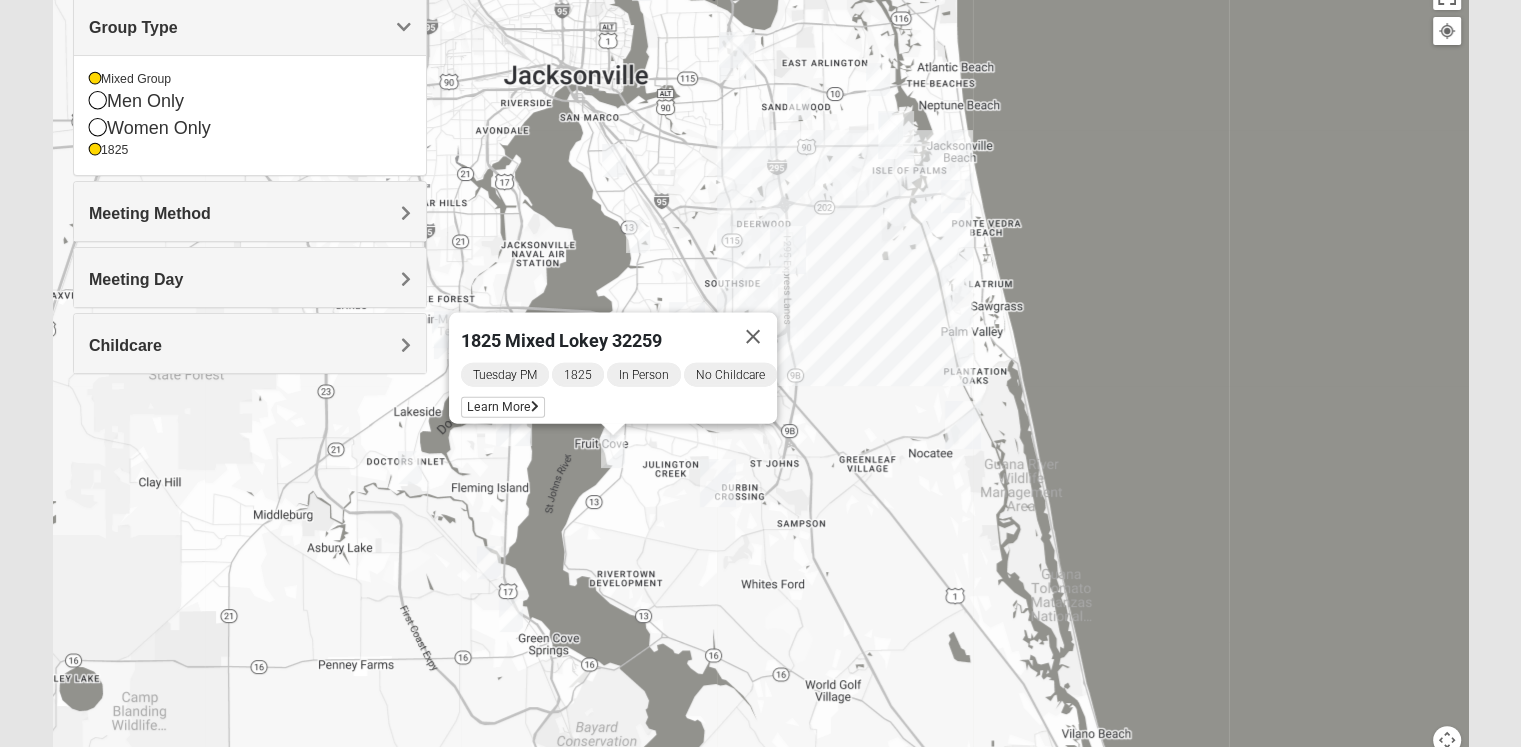 click at bounding box center [1447, 740] 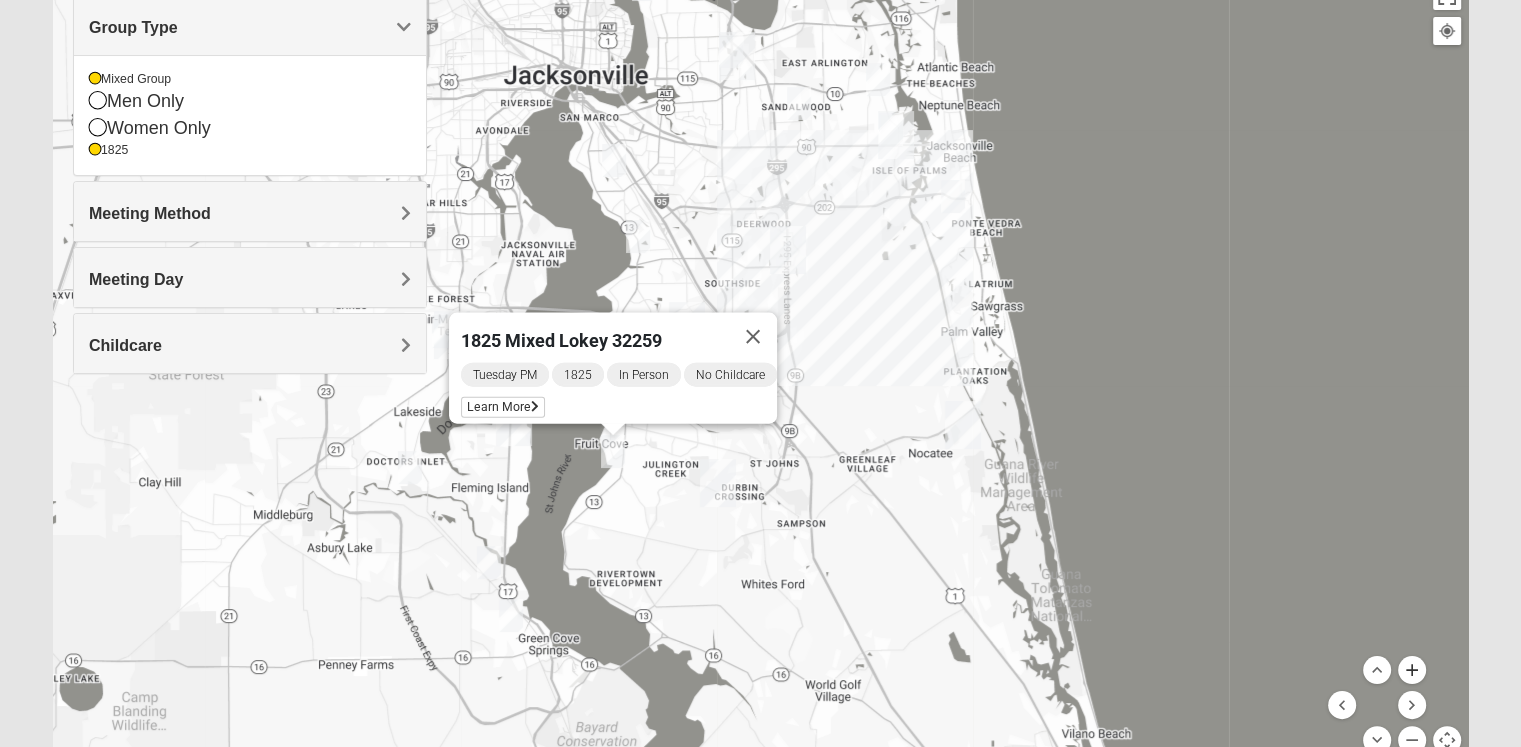click at bounding box center (1412, 670) 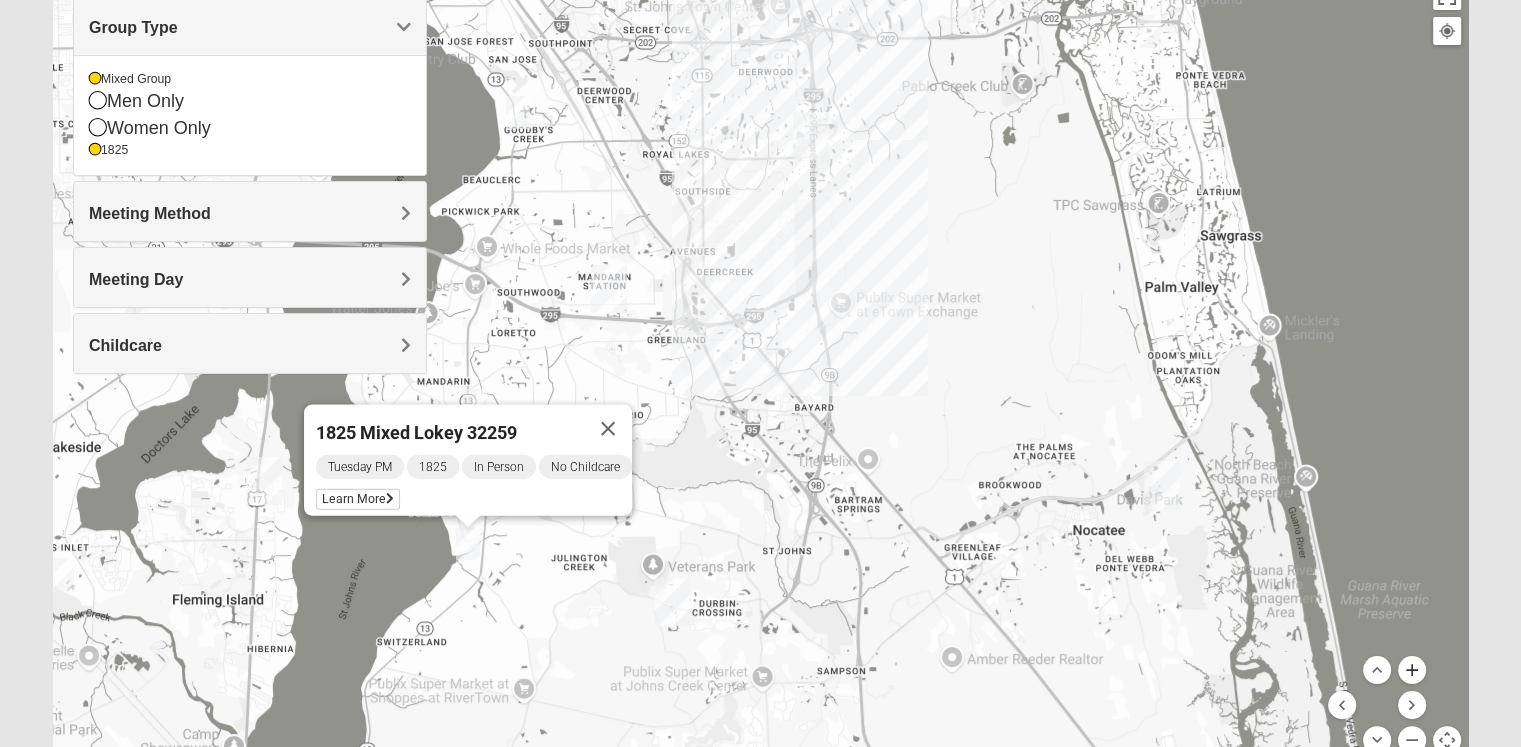 click at bounding box center [1412, 670] 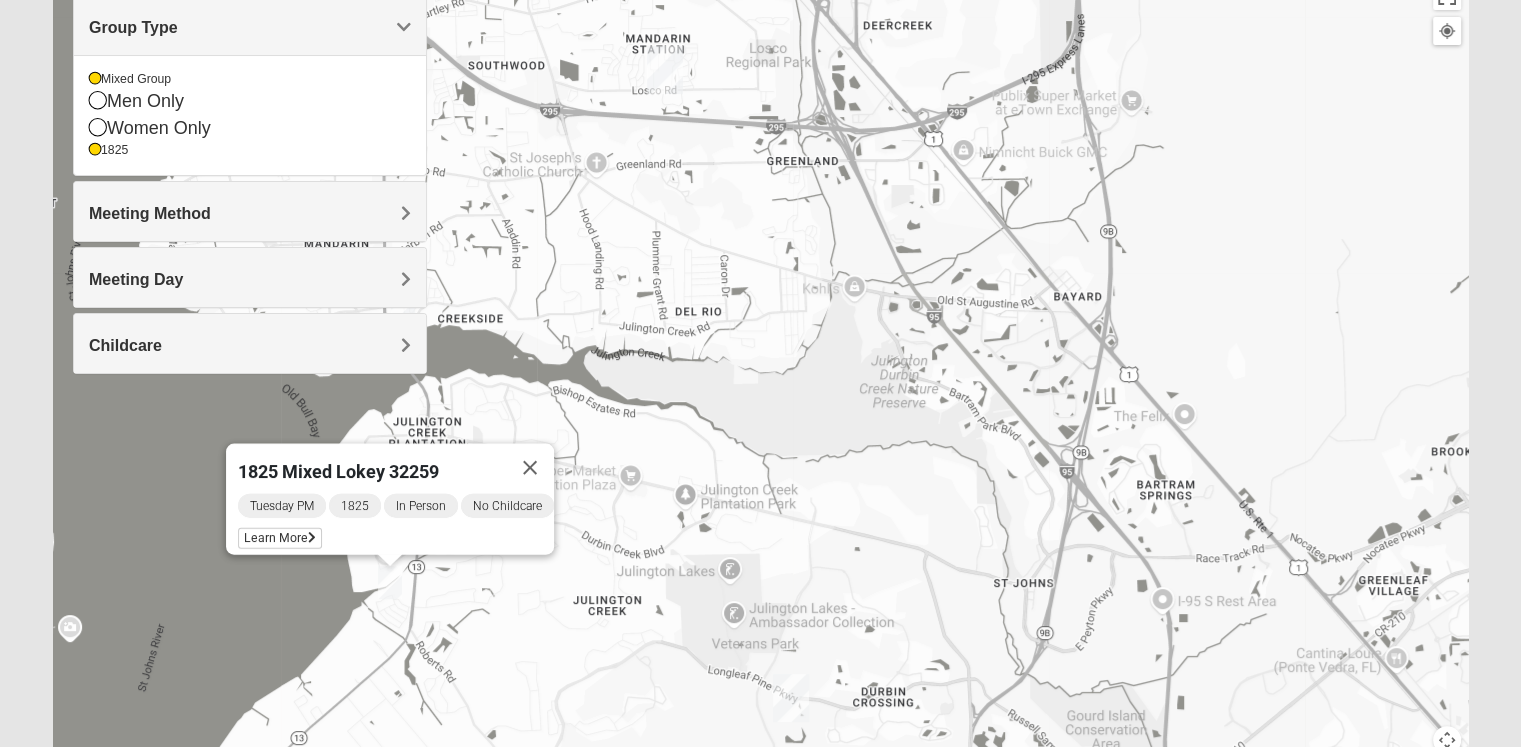drag, startPoint x: 603, startPoint y: 448, endPoint x: 784, endPoint y: 300, distance: 233.80548 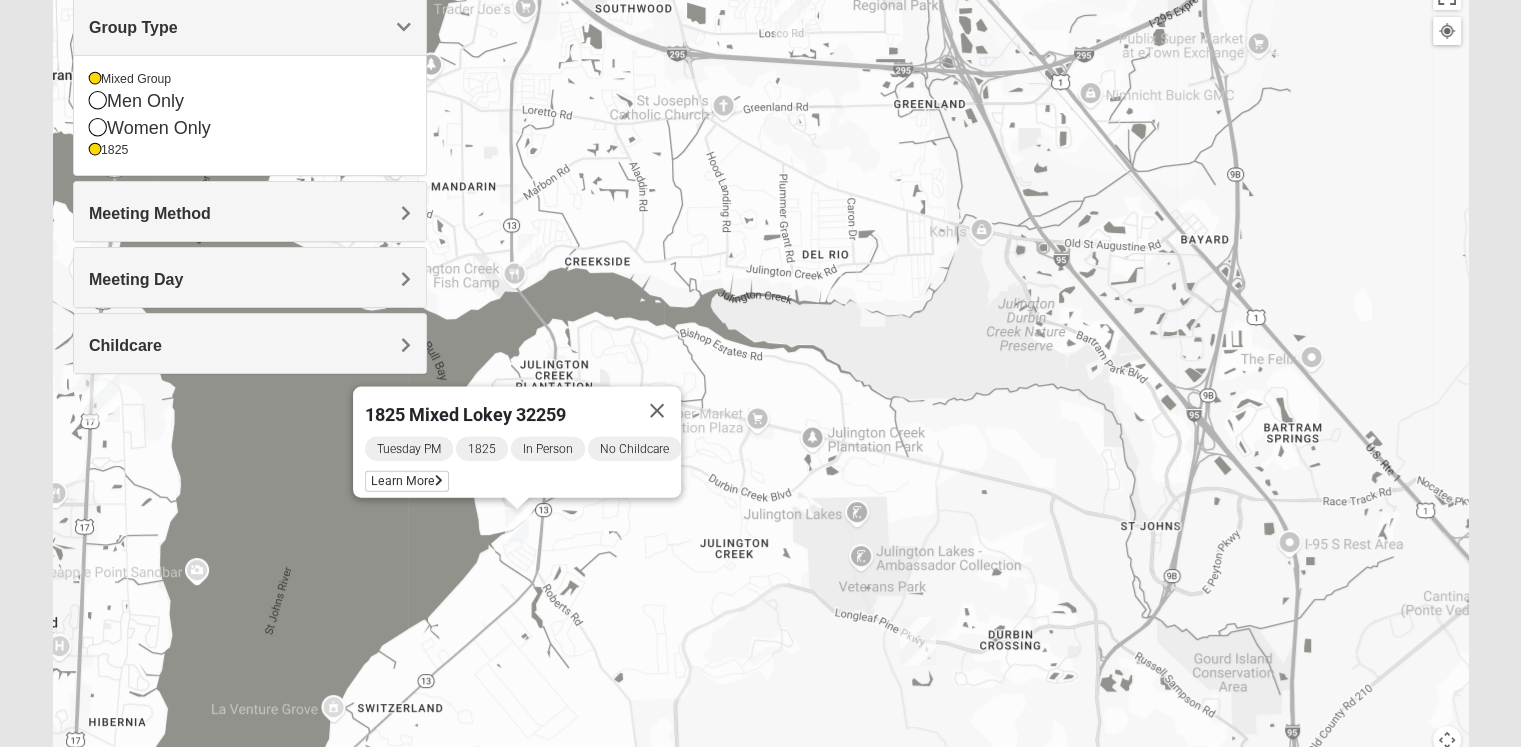 drag, startPoint x: 406, startPoint y: 569, endPoint x: 521, endPoint y: 519, distance: 125.39936 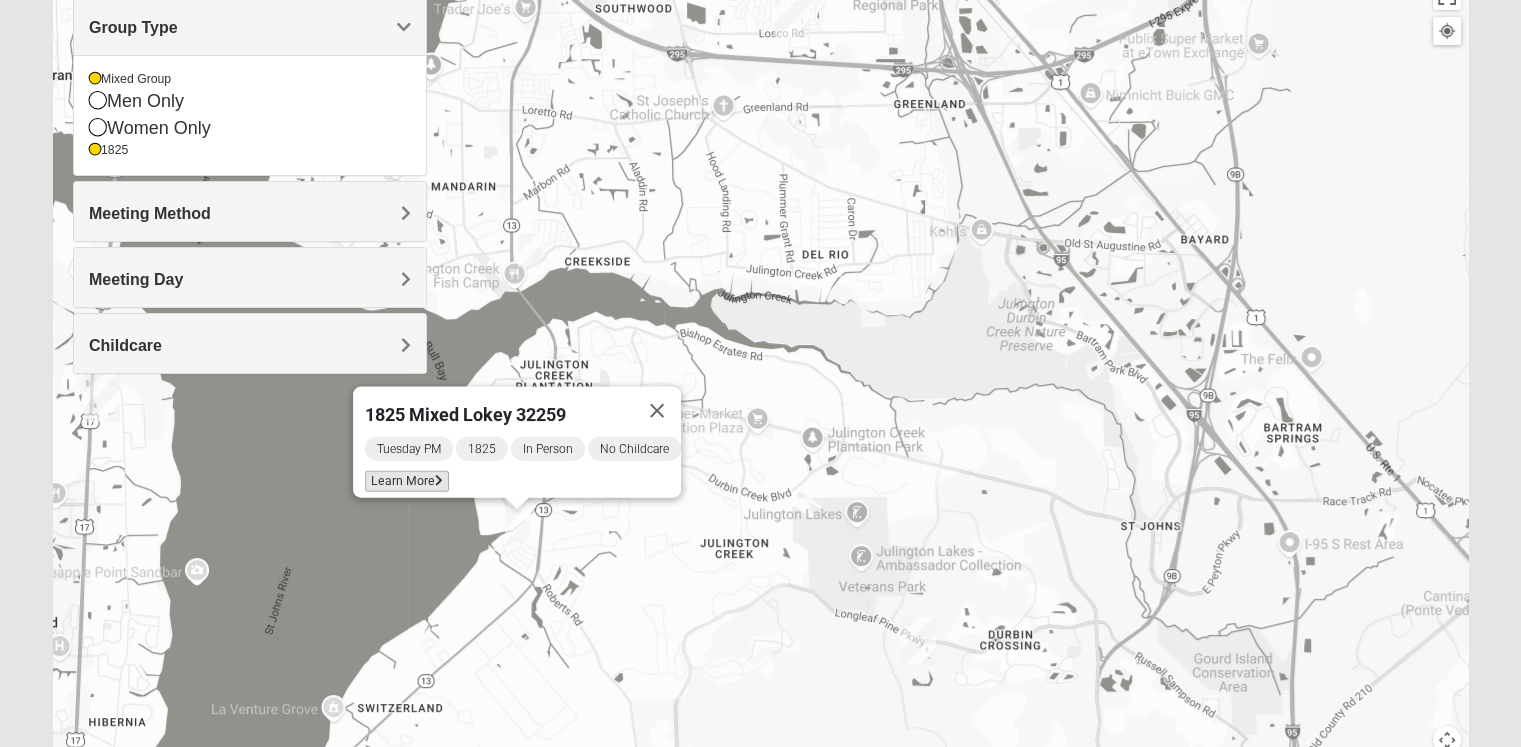 click on "Learn More" at bounding box center [407, 481] 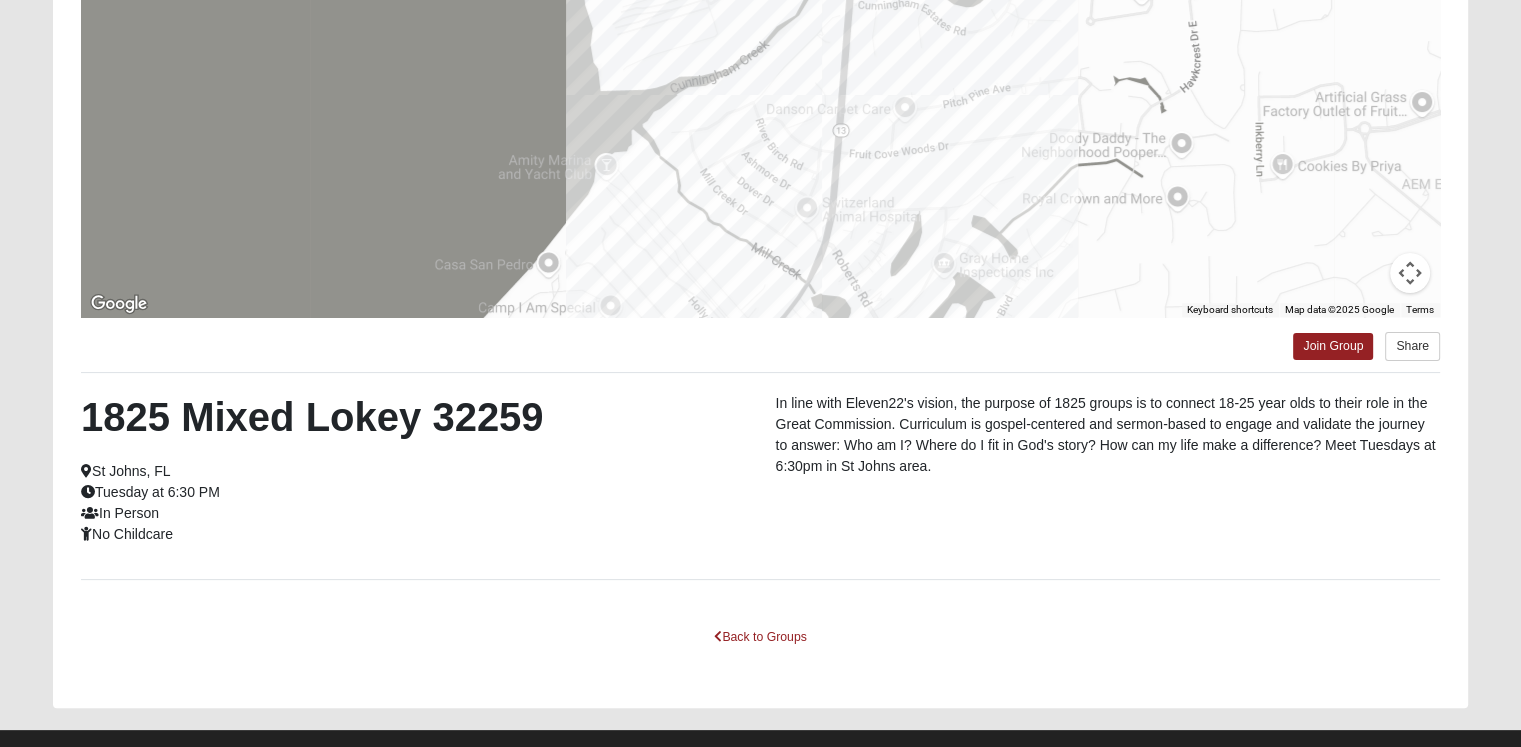 scroll, scrollTop: 334, scrollLeft: 0, axis: vertical 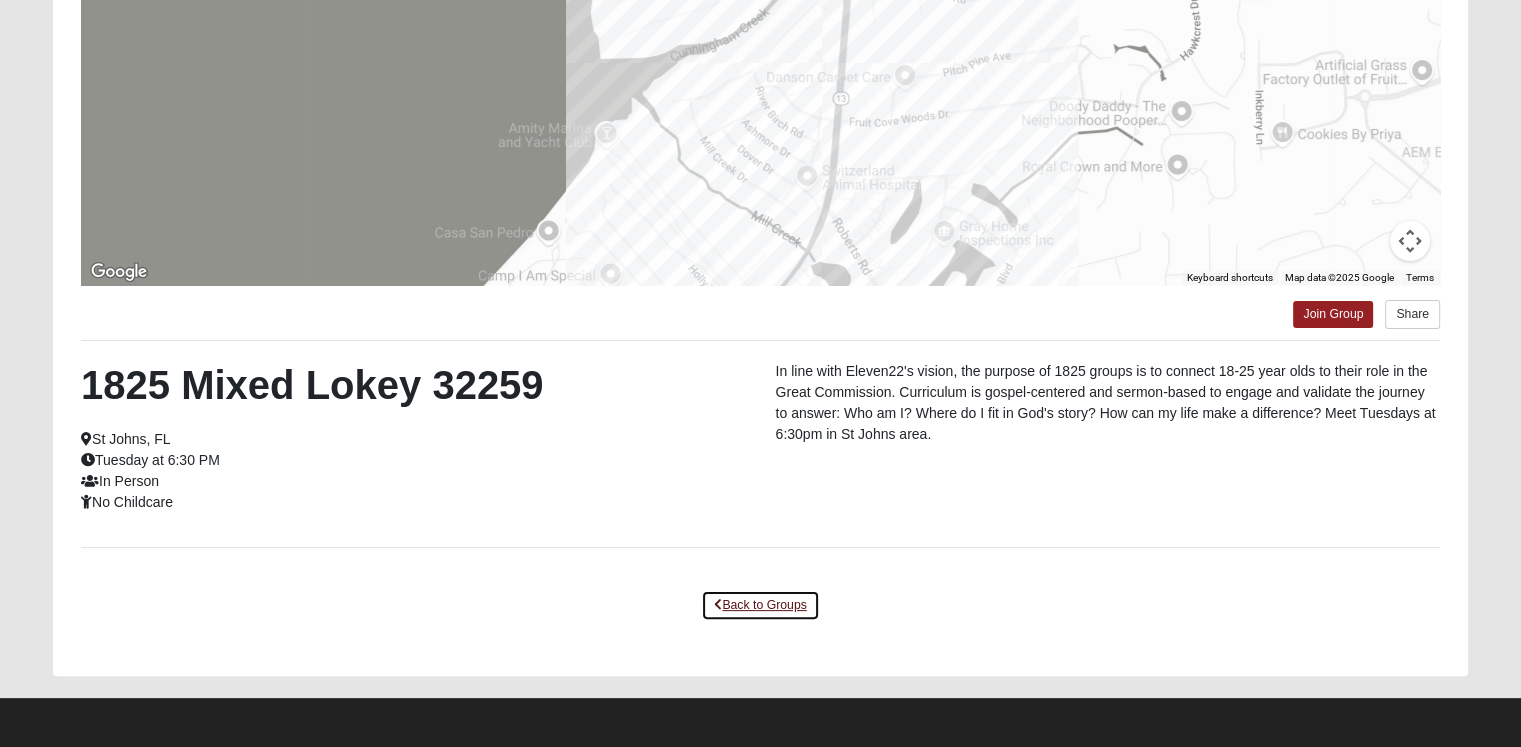 click on "Back to Groups" at bounding box center [760, 605] 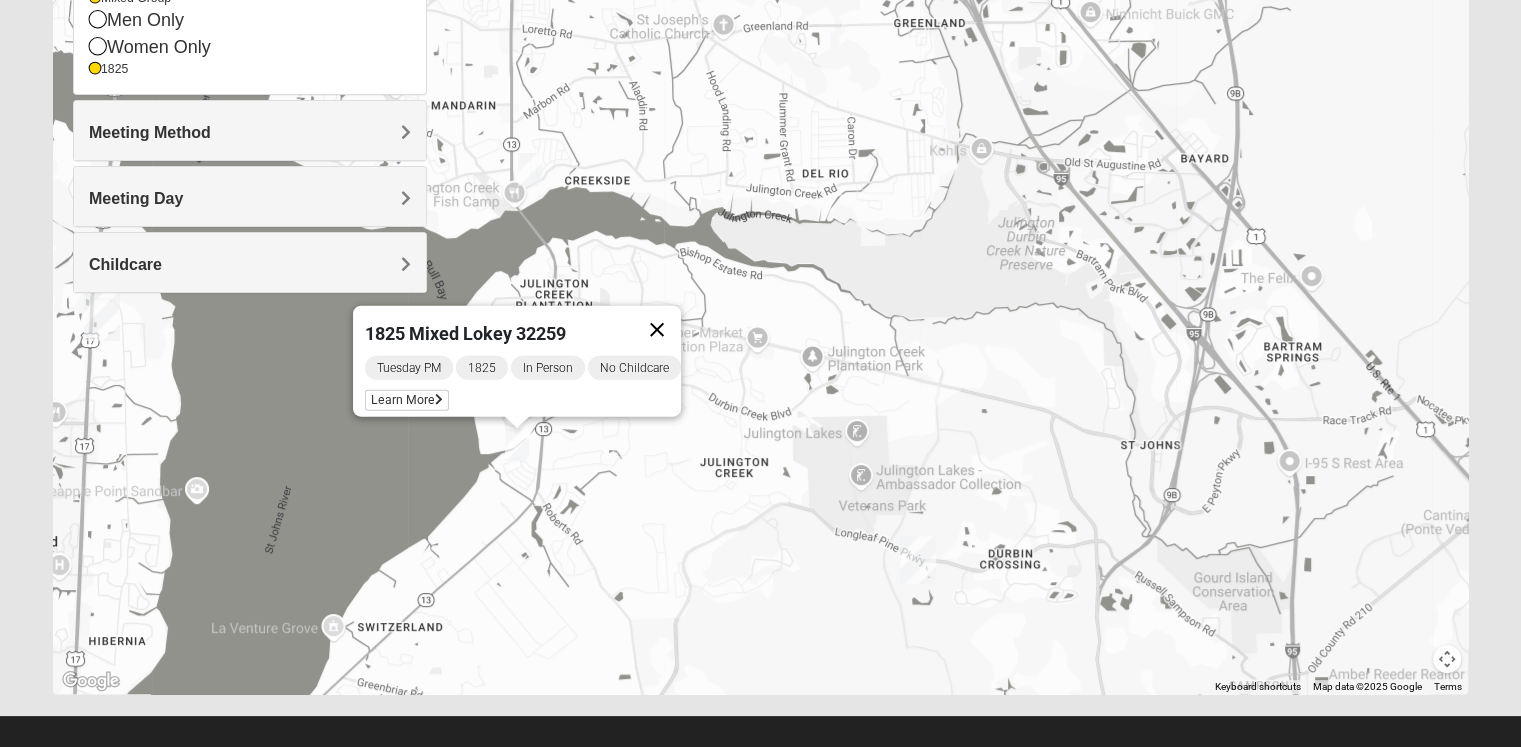 click at bounding box center (657, 330) 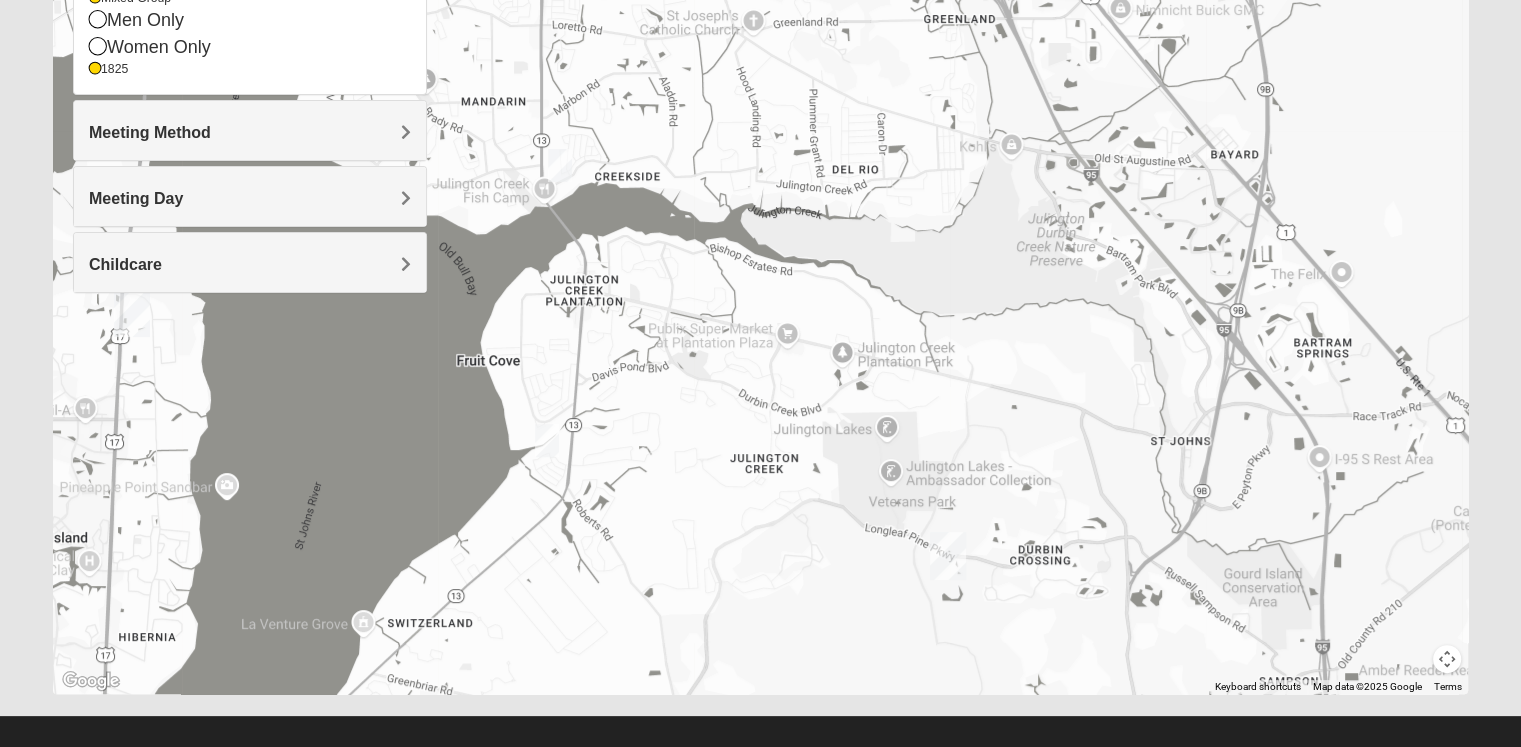 drag, startPoint x: 717, startPoint y: 416, endPoint x: 756, endPoint y: 413, distance: 39.115215 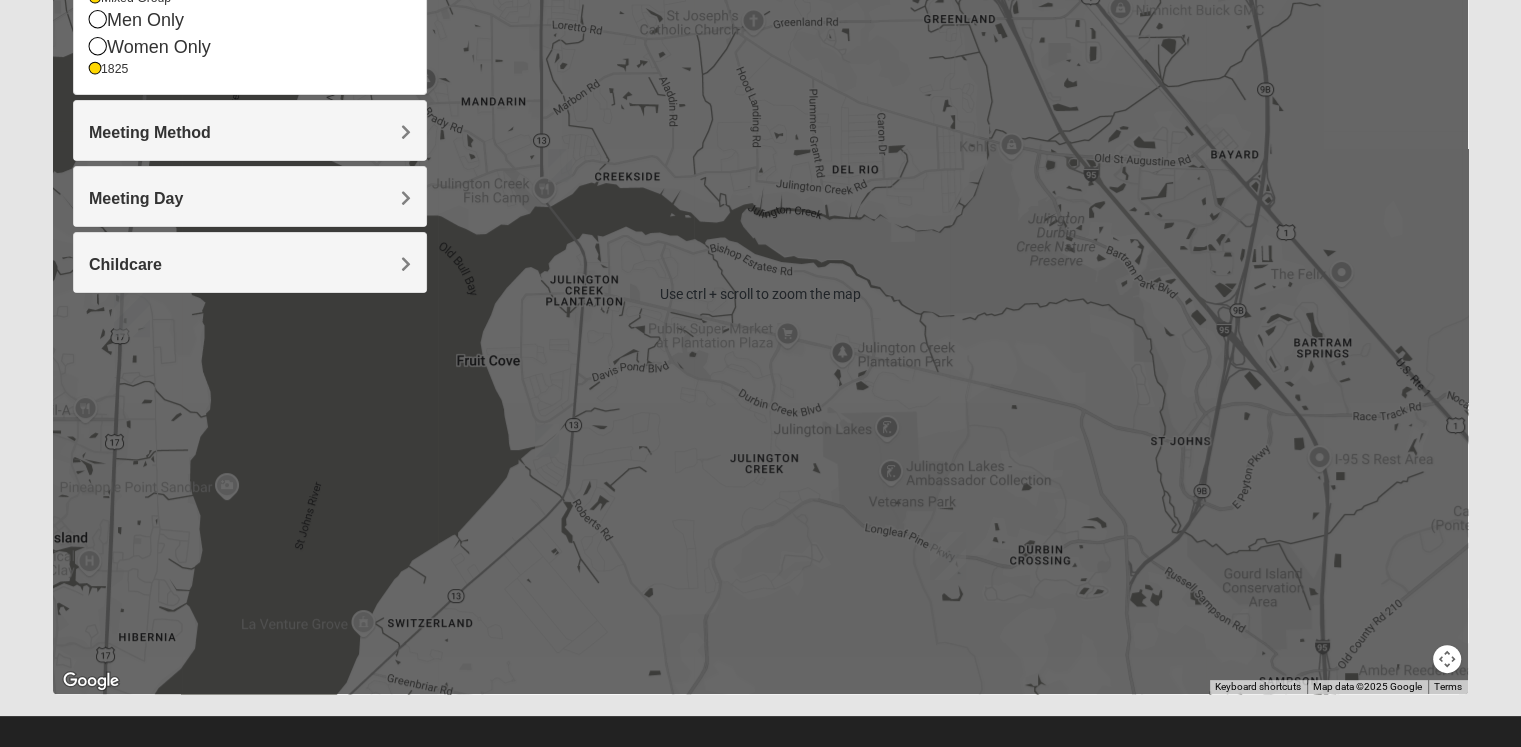 scroll, scrollTop: 353, scrollLeft: 0, axis: vertical 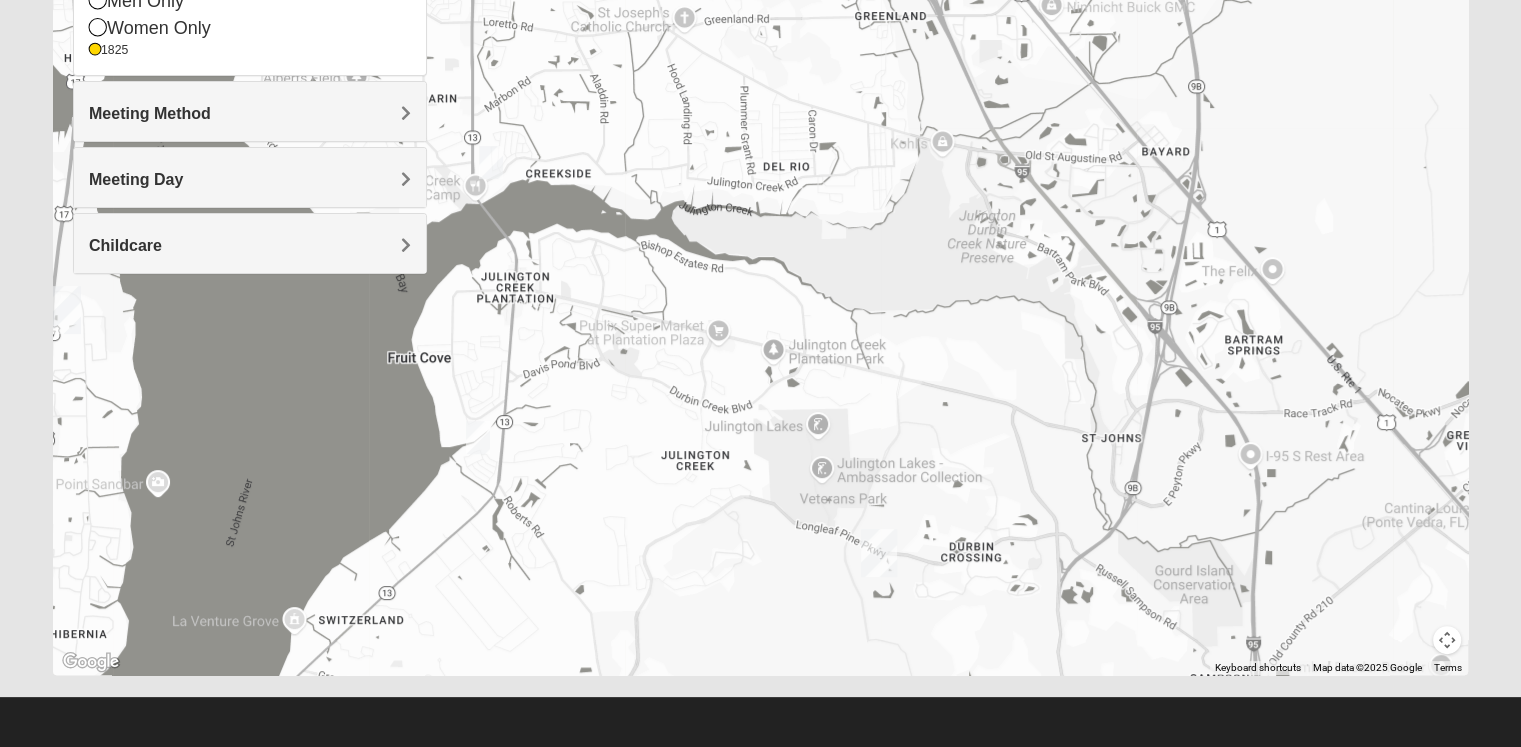 drag, startPoint x: 736, startPoint y: 315, endPoint x: 664, endPoint y: 337, distance: 75.28612 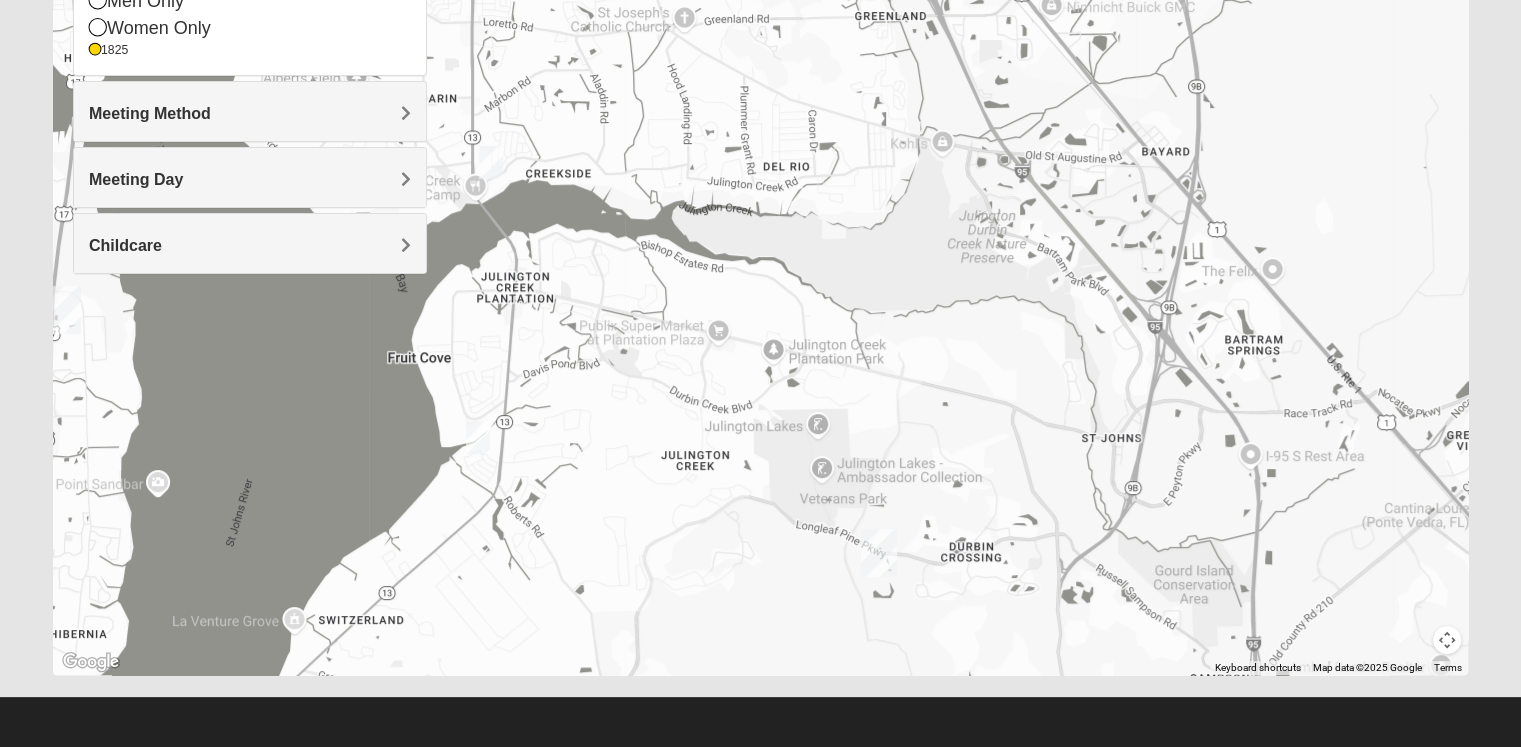 click on "Meeting Method" at bounding box center (250, 111) 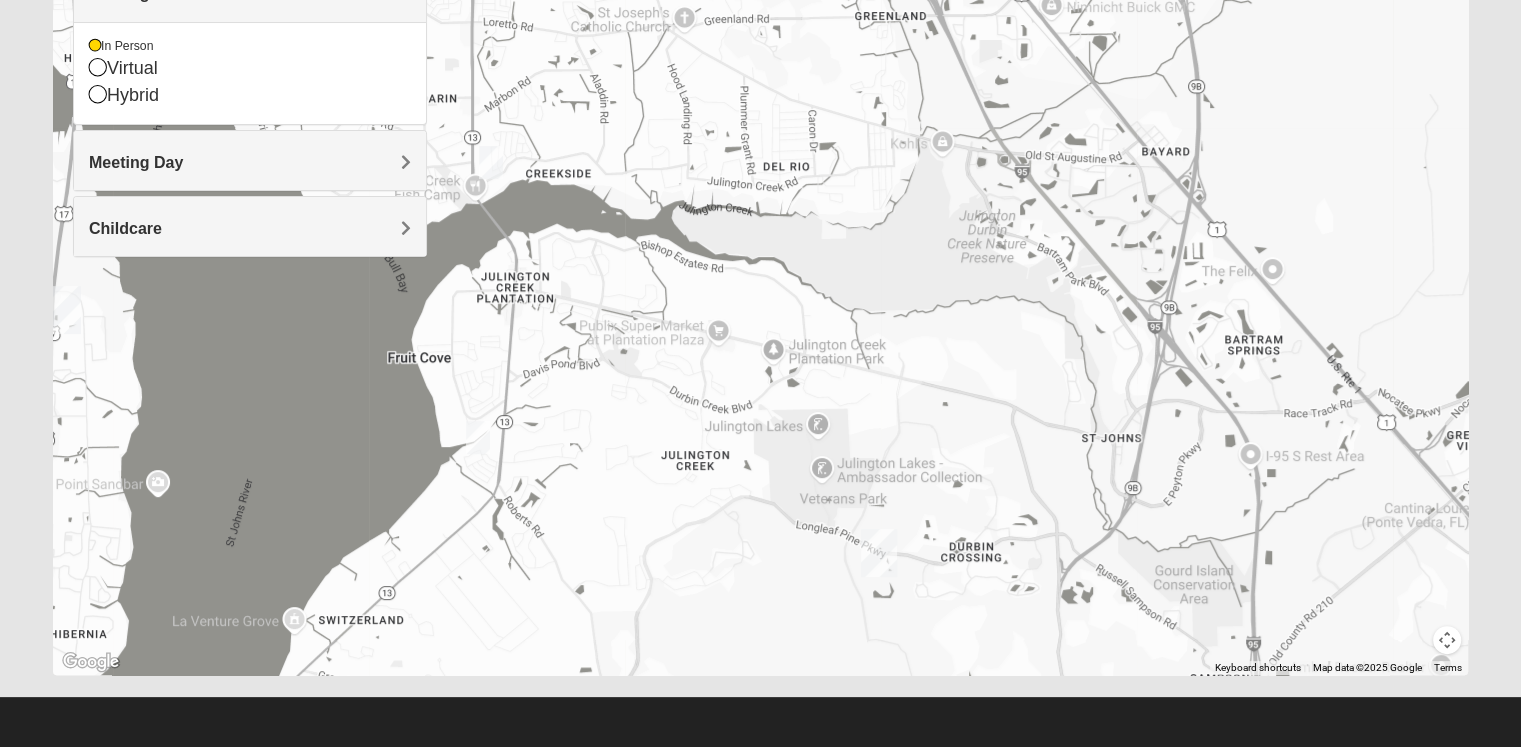 click on "Meeting Day" at bounding box center [250, 162] 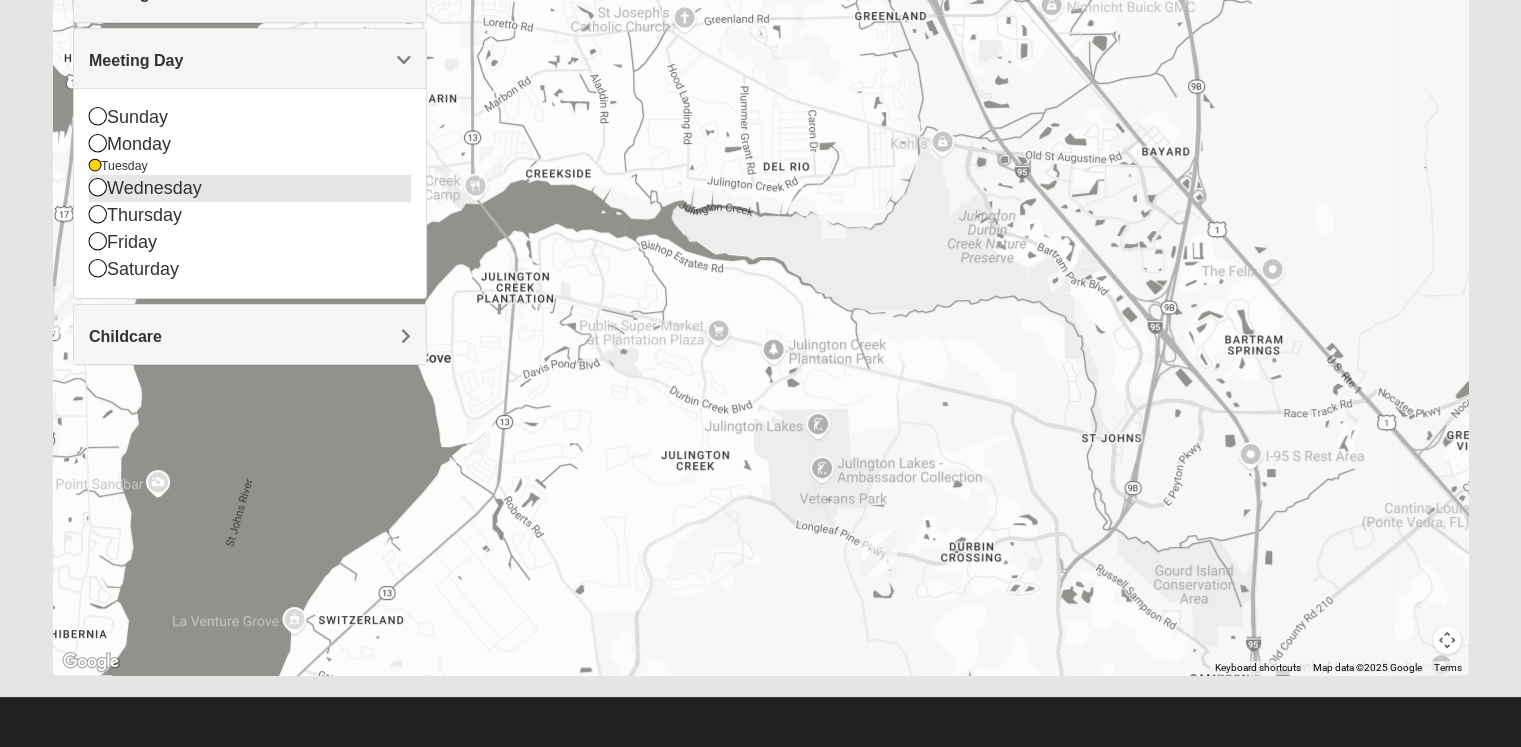 click on "Wednesday" at bounding box center (250, 188) 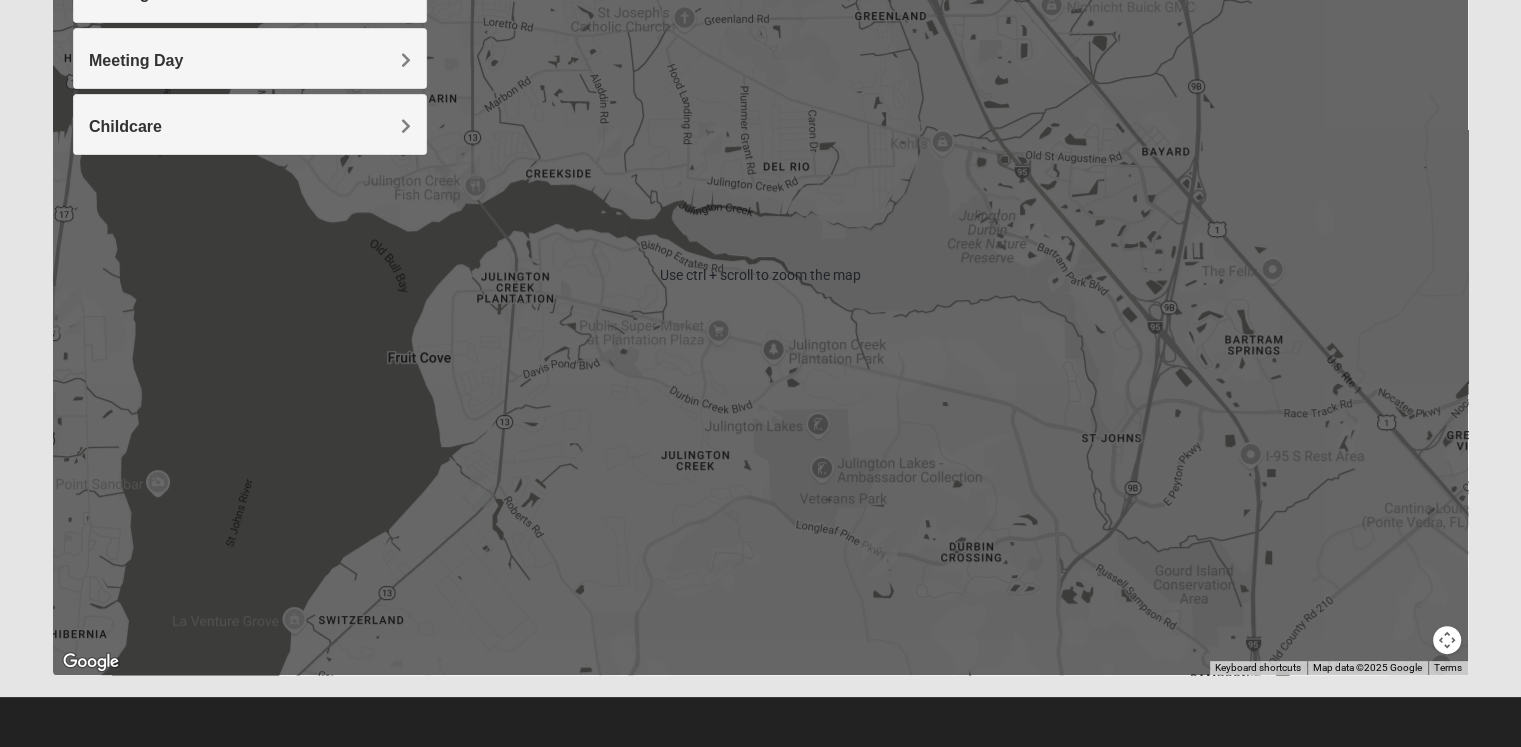 click at bounding box center [1447, 640] 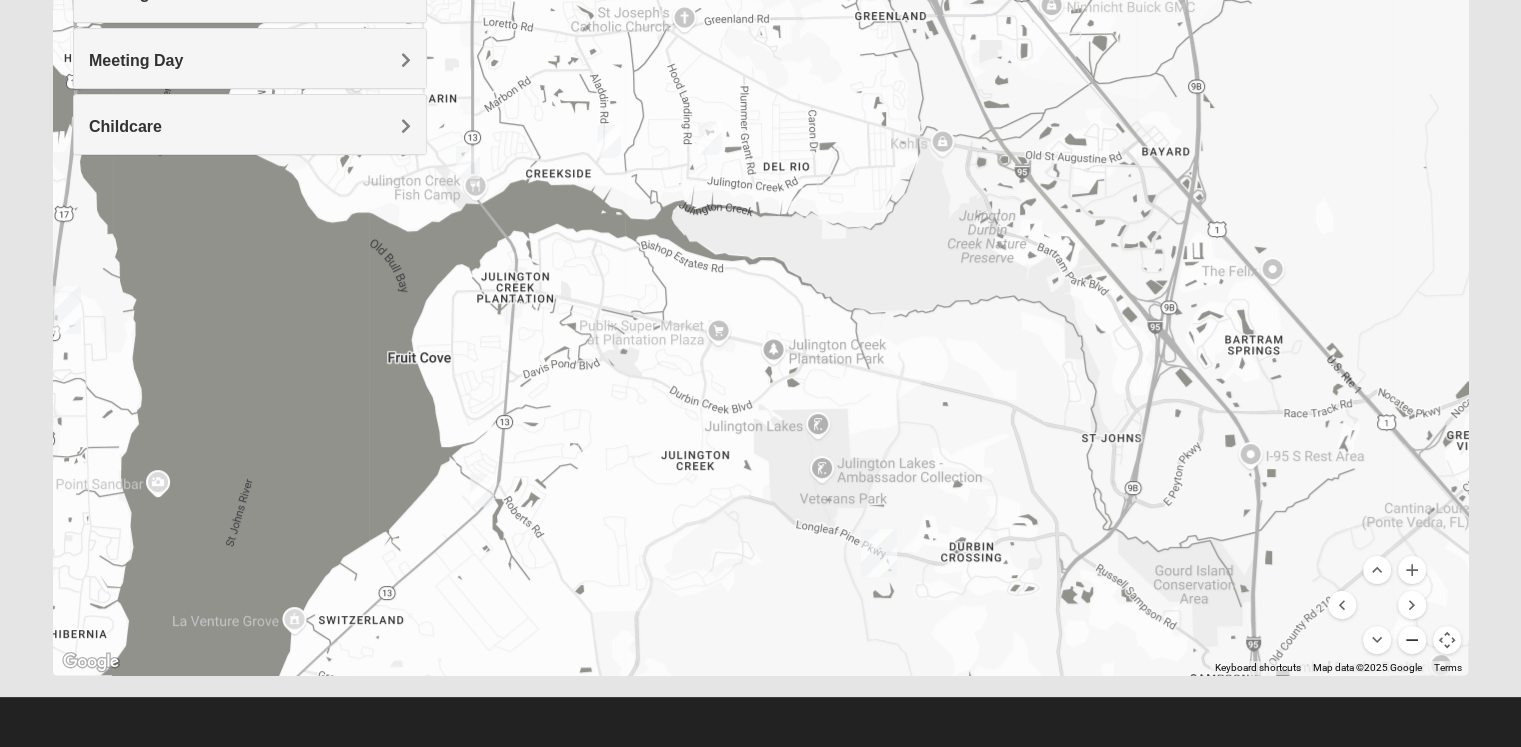 click at bounding box center (1412, 640) 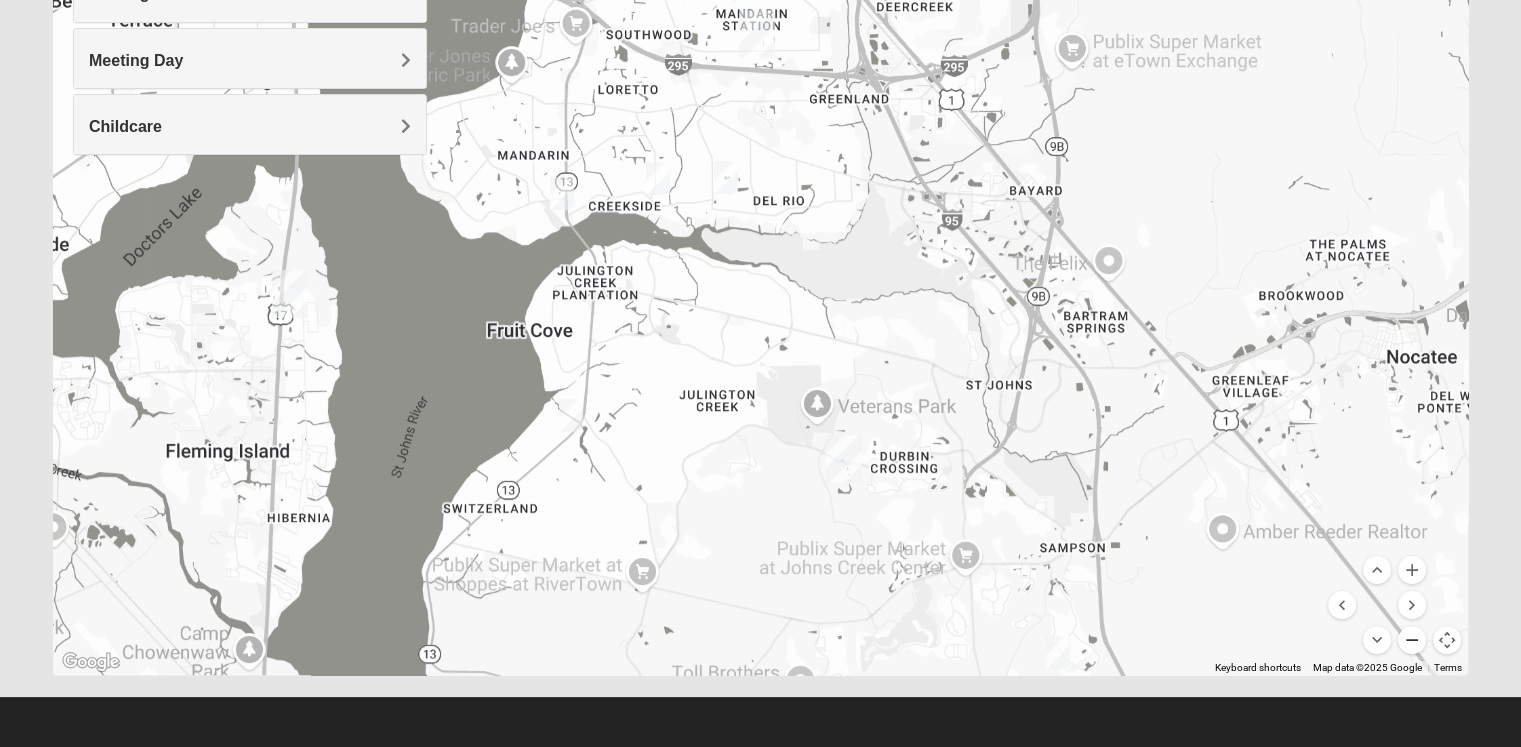 click at bounding box center [1412, 640] 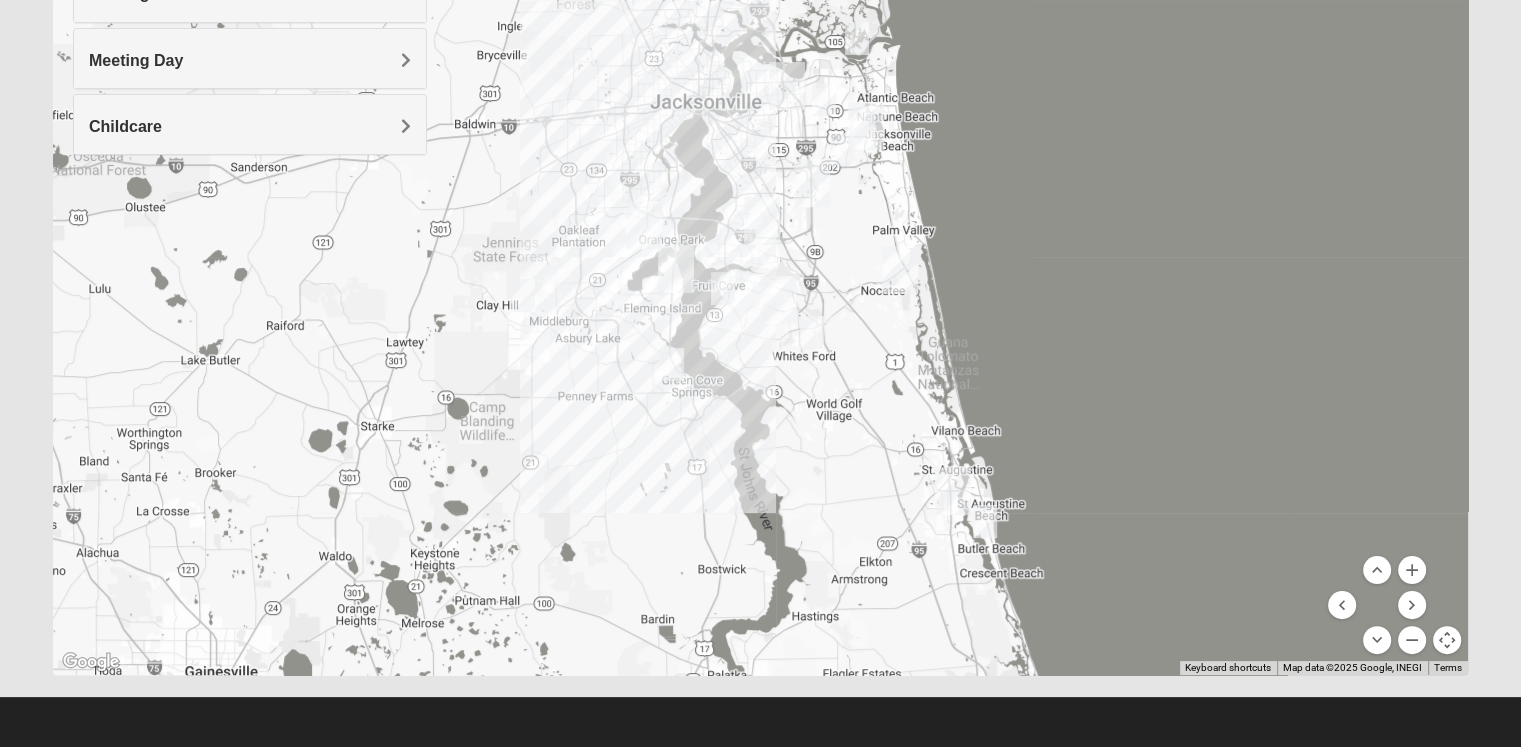 click at bounding box center (672, 364) 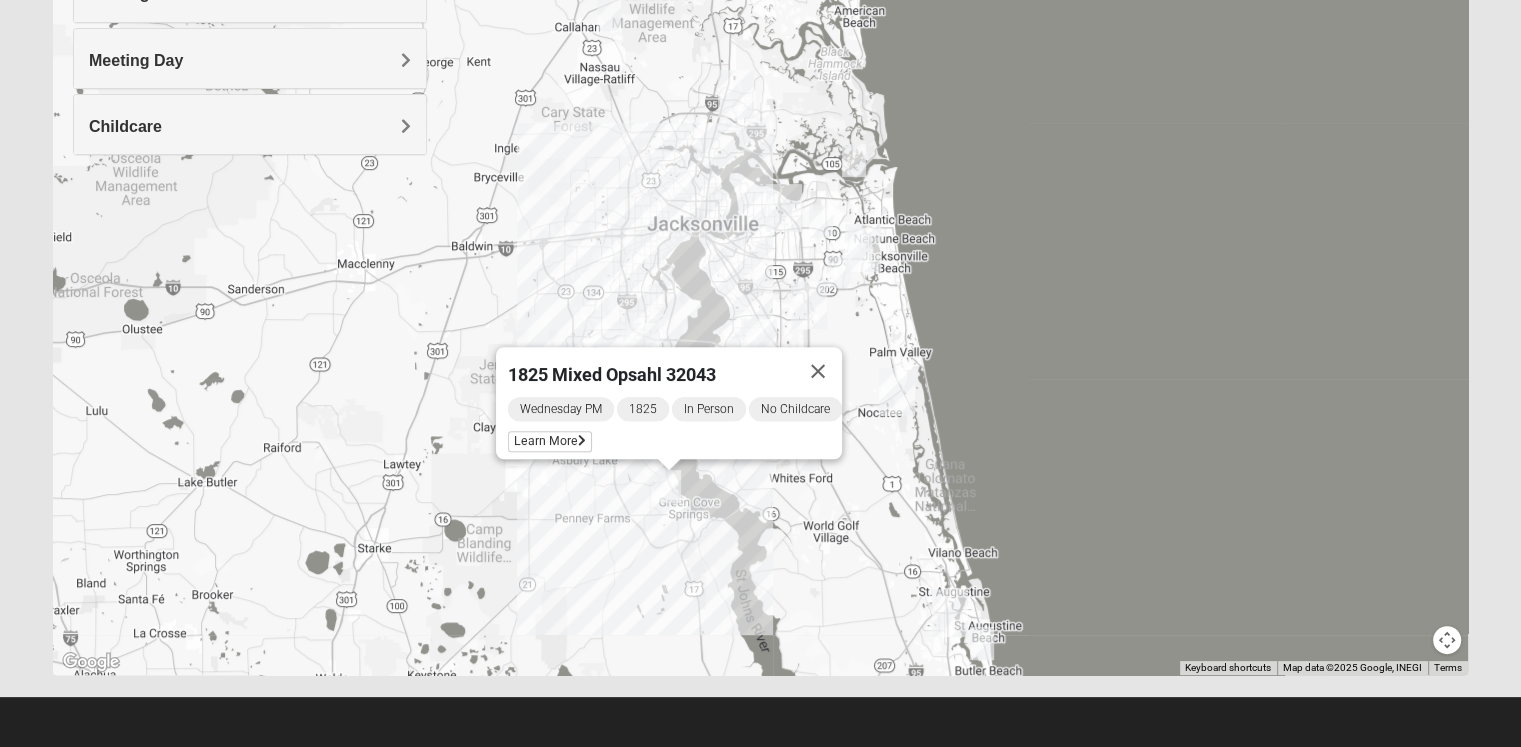 drag, startPoint x: 841, startPoint y: 356, endPoint x: 839, endPoint y: 480, distance: 124.01613 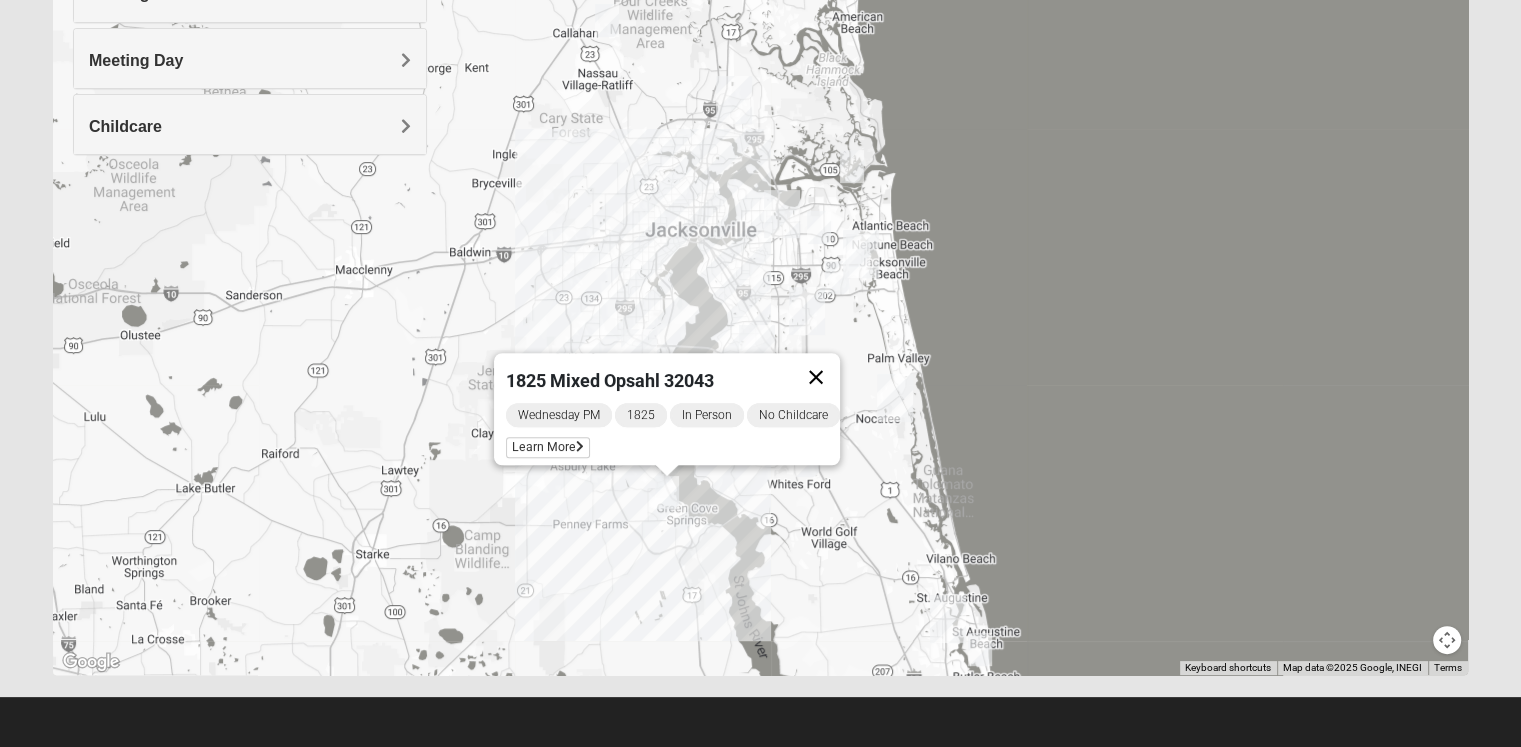 click at bounding box center (816, 377) 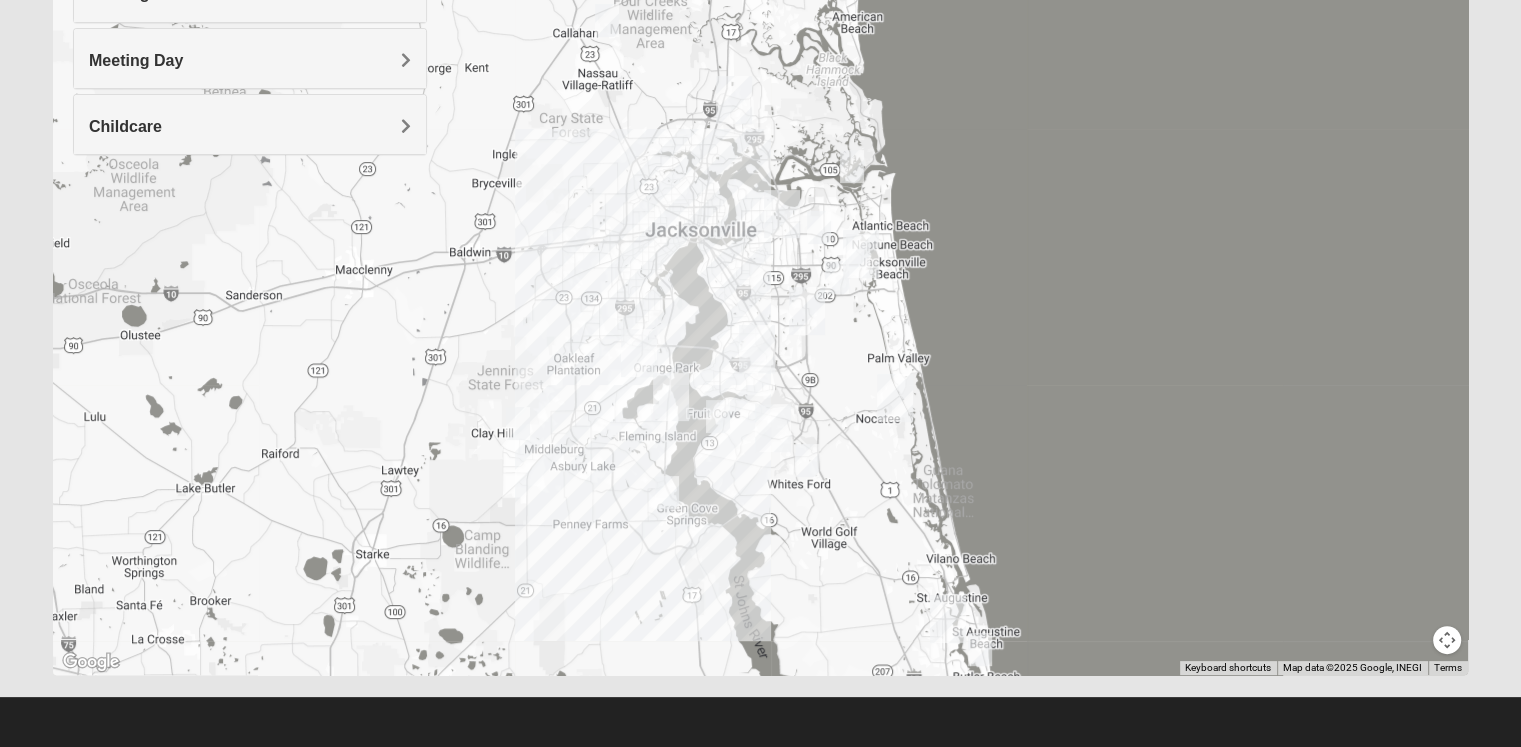 click at bounding box center [718, 416] 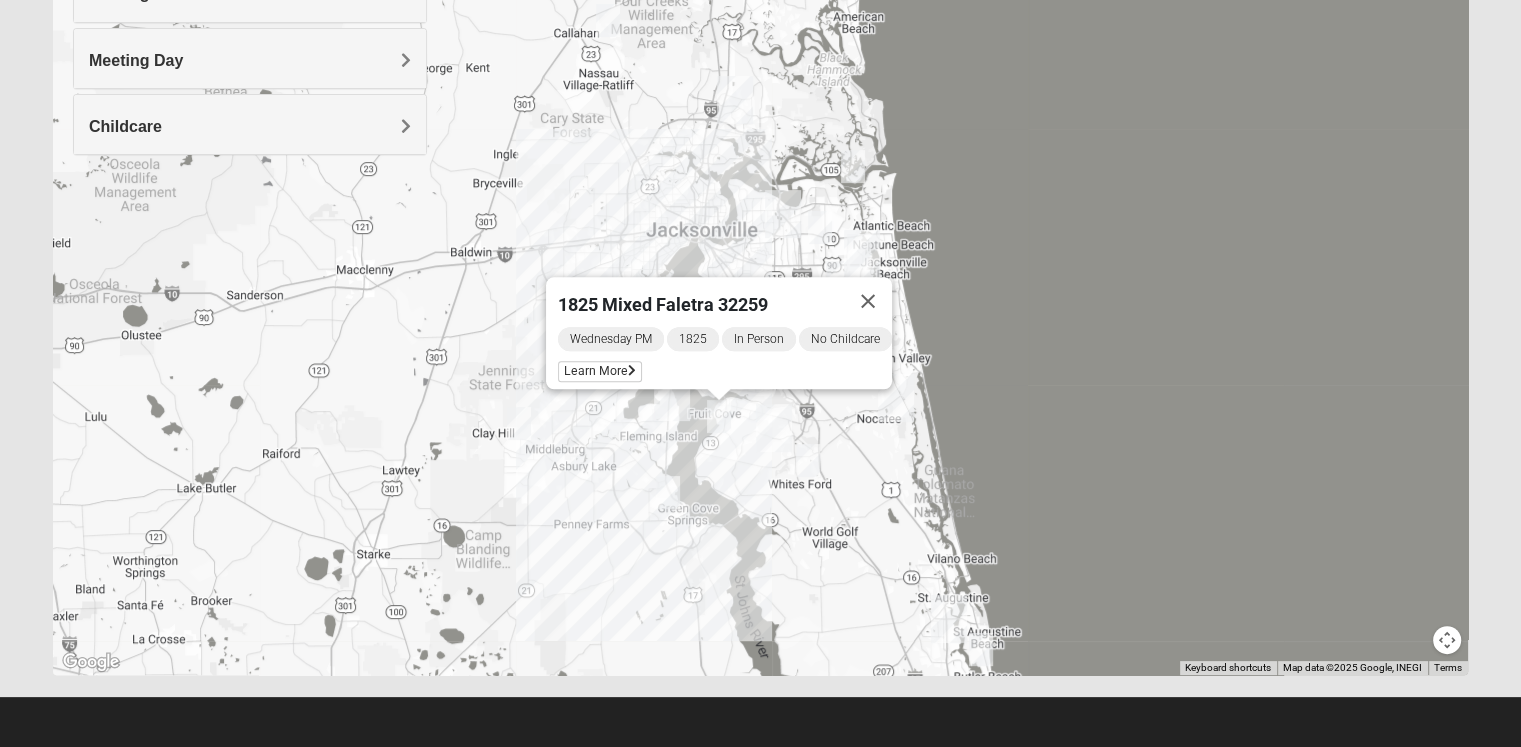 drag, startPoint x: 812, startPoint y: 416, endPoint x: 841, endPoint y: 469, distance: 60.41523 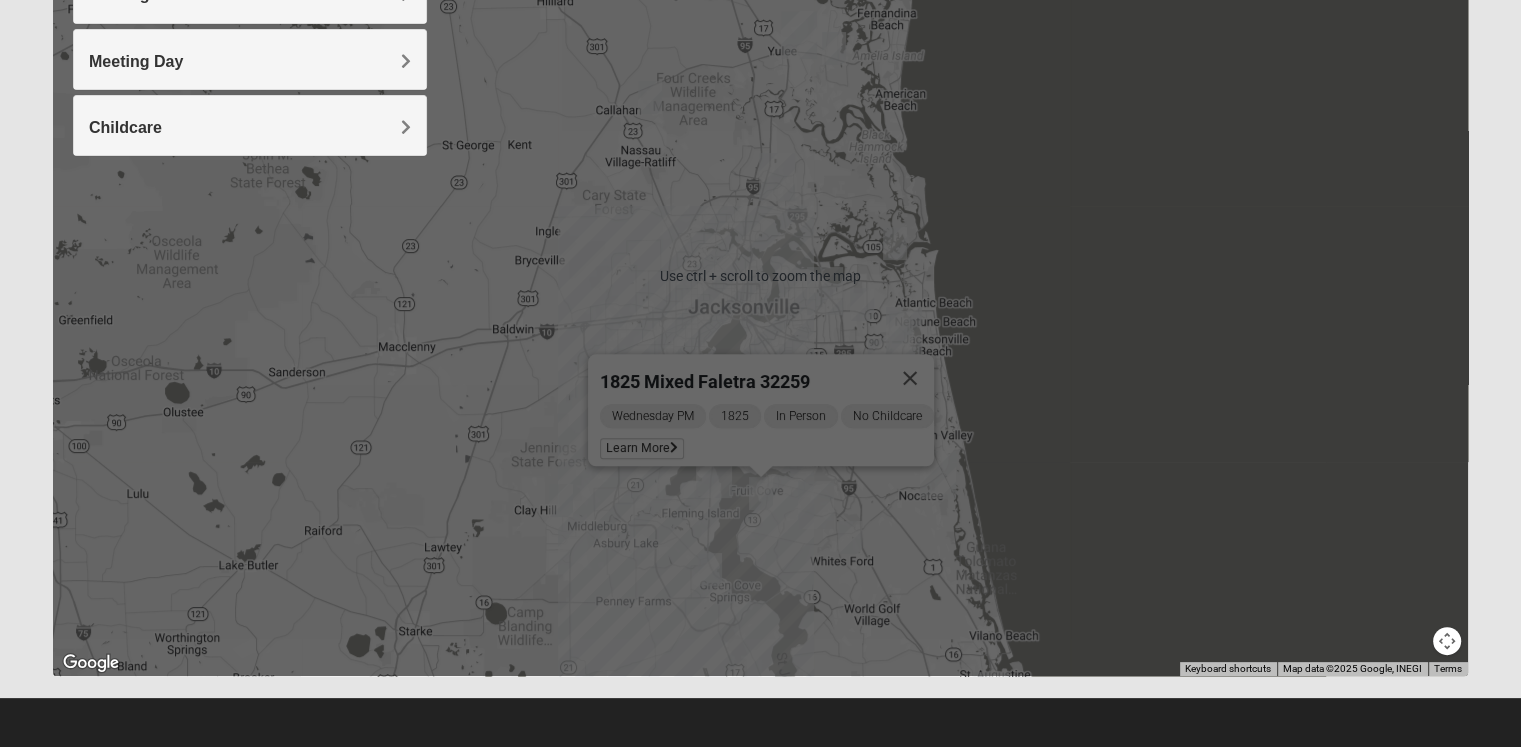scroll, scrollTop: 353, scrollLeft: 0, axis: vertical 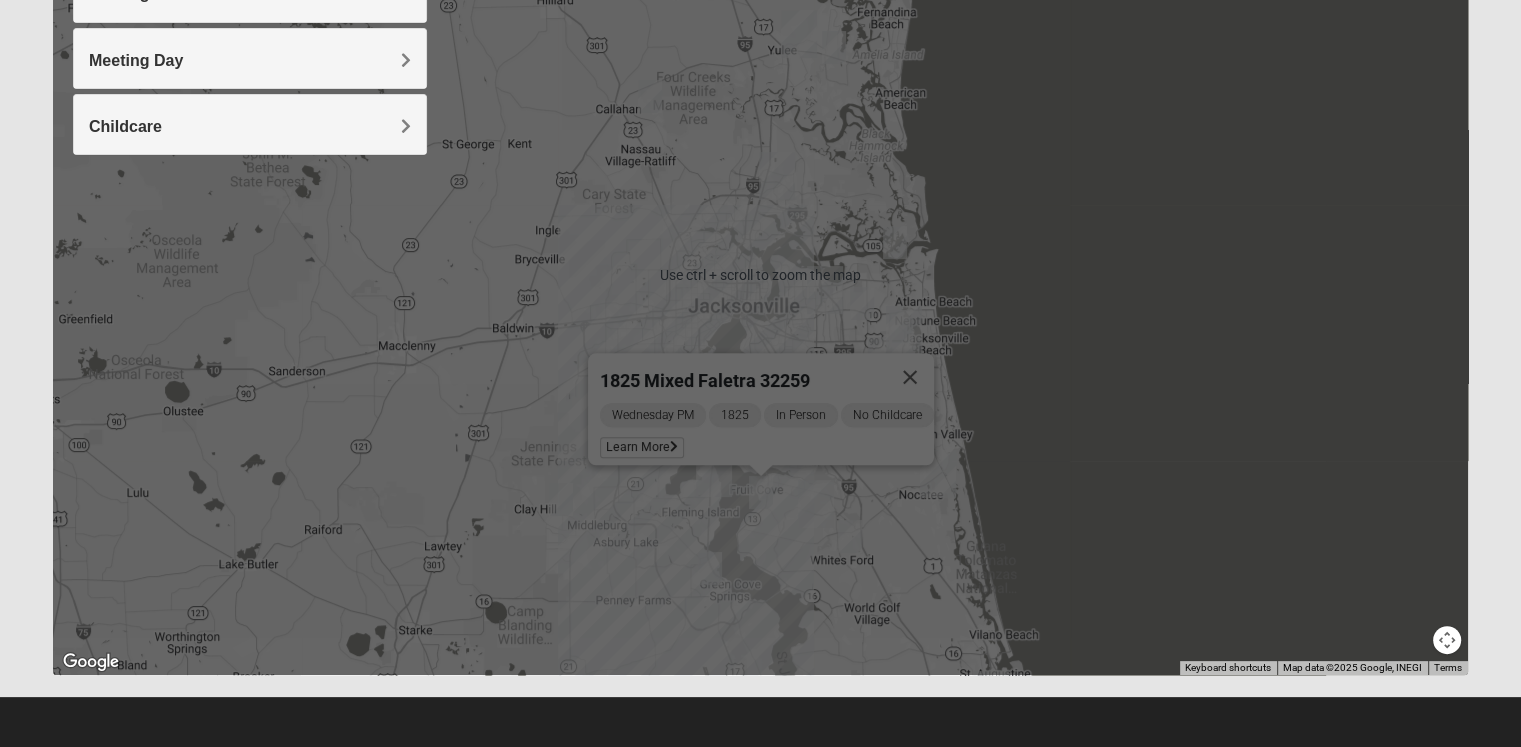 click on "1825 Mixed Faletra 32259          Wednesday PM      1825      In Person      No Childcare Learn More" at bounding box center (760, 275) 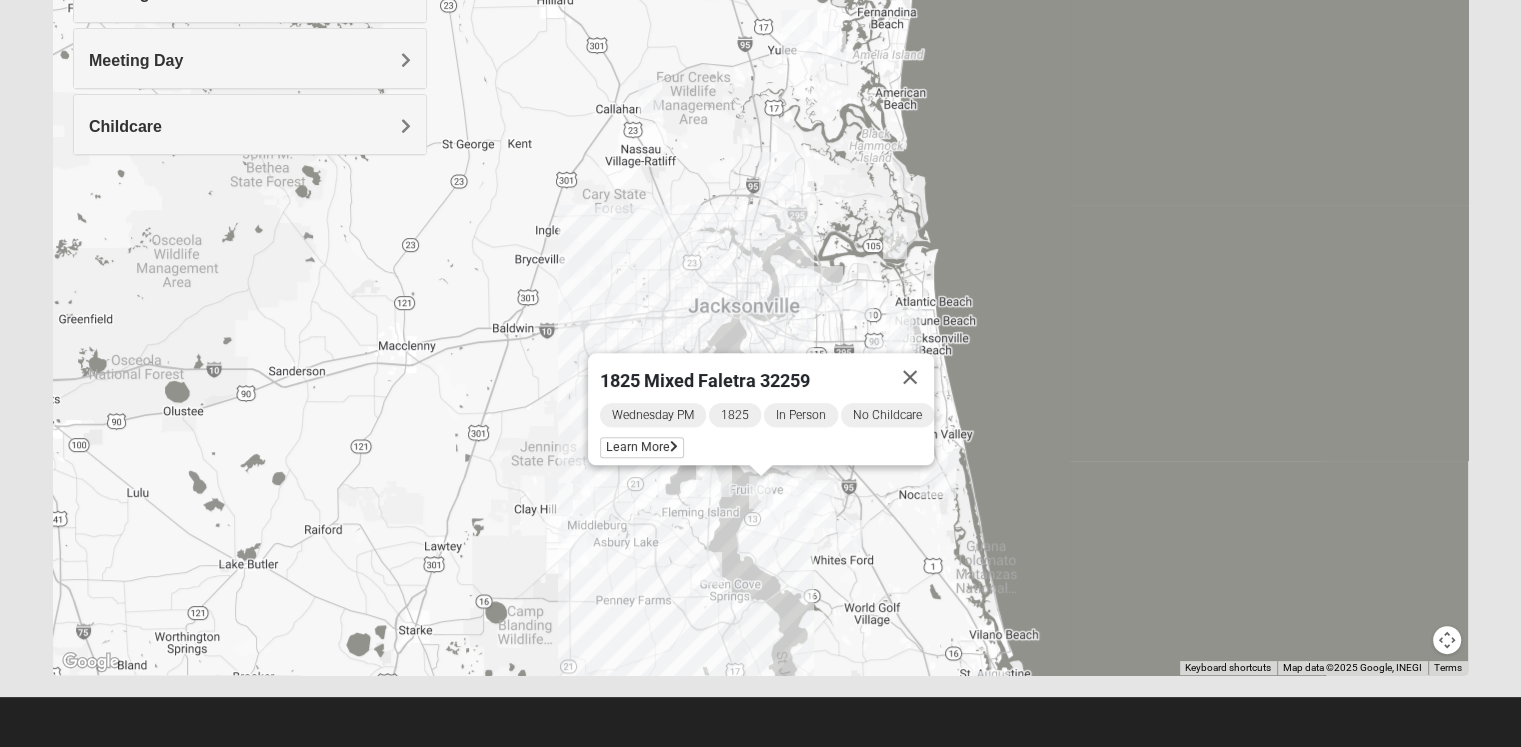 click on "1825 Mixed Faletra 32259          Wednesday PM      1825      In Person      No Childcare Learn More" at bounding box center (760, 275) 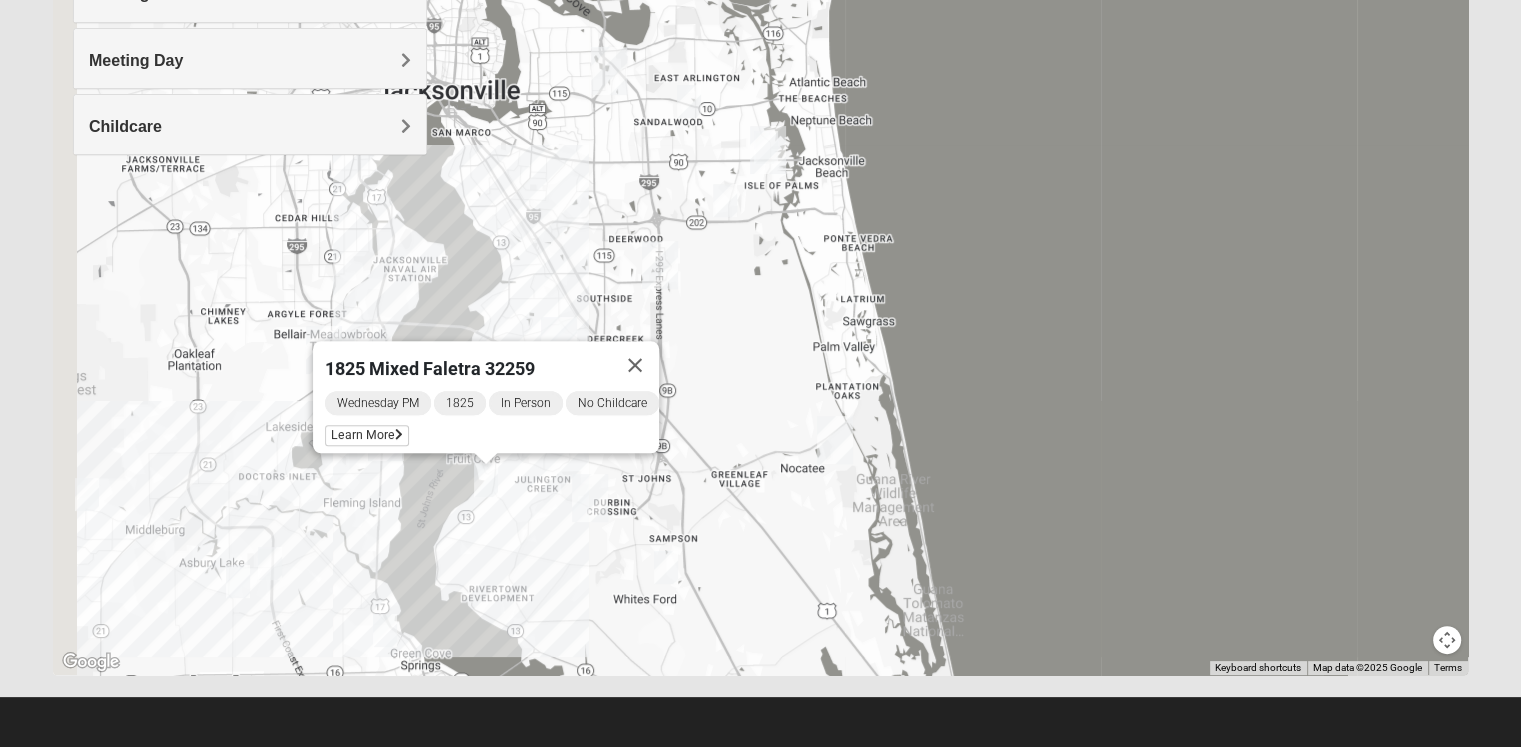 drag, startPoint x: 513, startPoint y: 511, endPoint x: 772, endPoint y: 505, distance: 259.0695 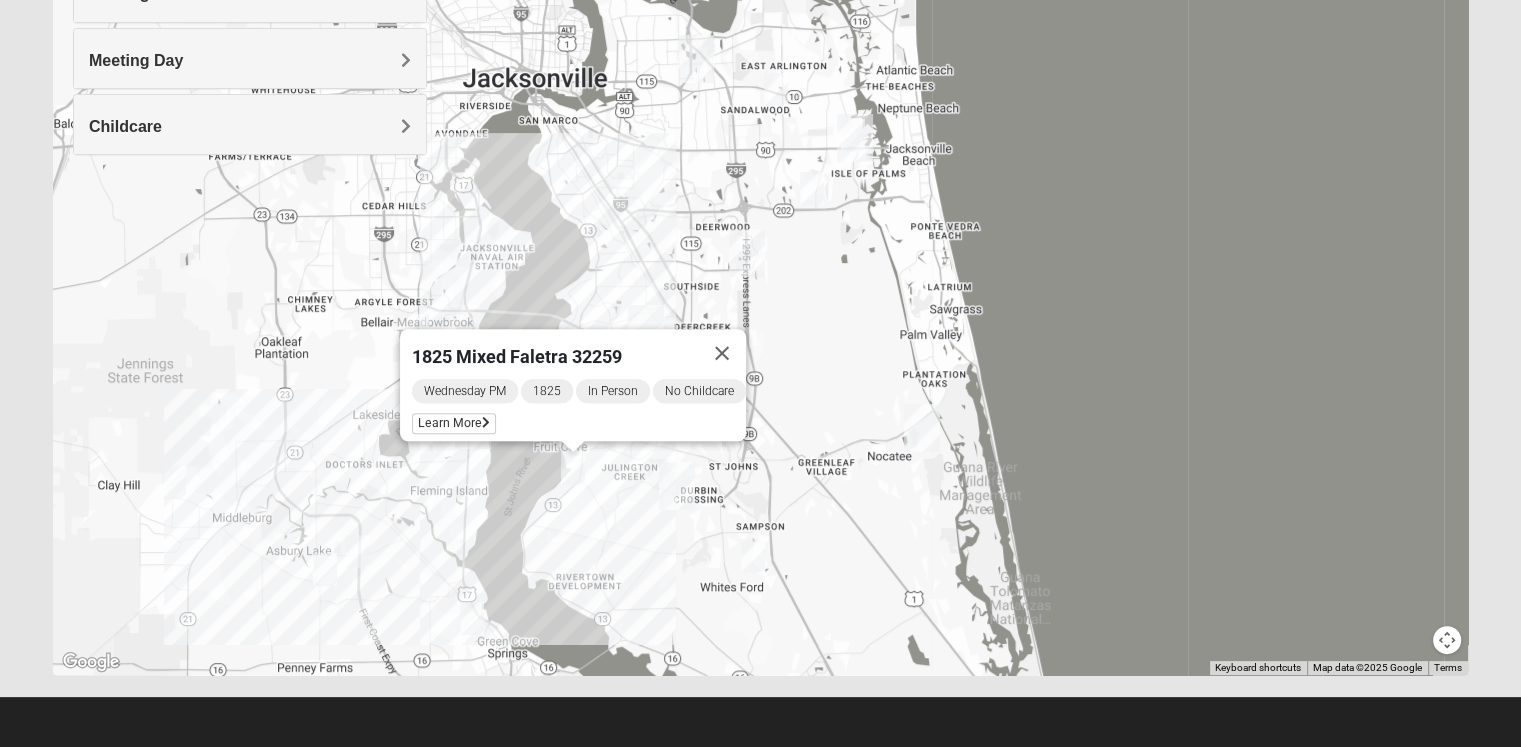 click at bounding box center [573, 468] 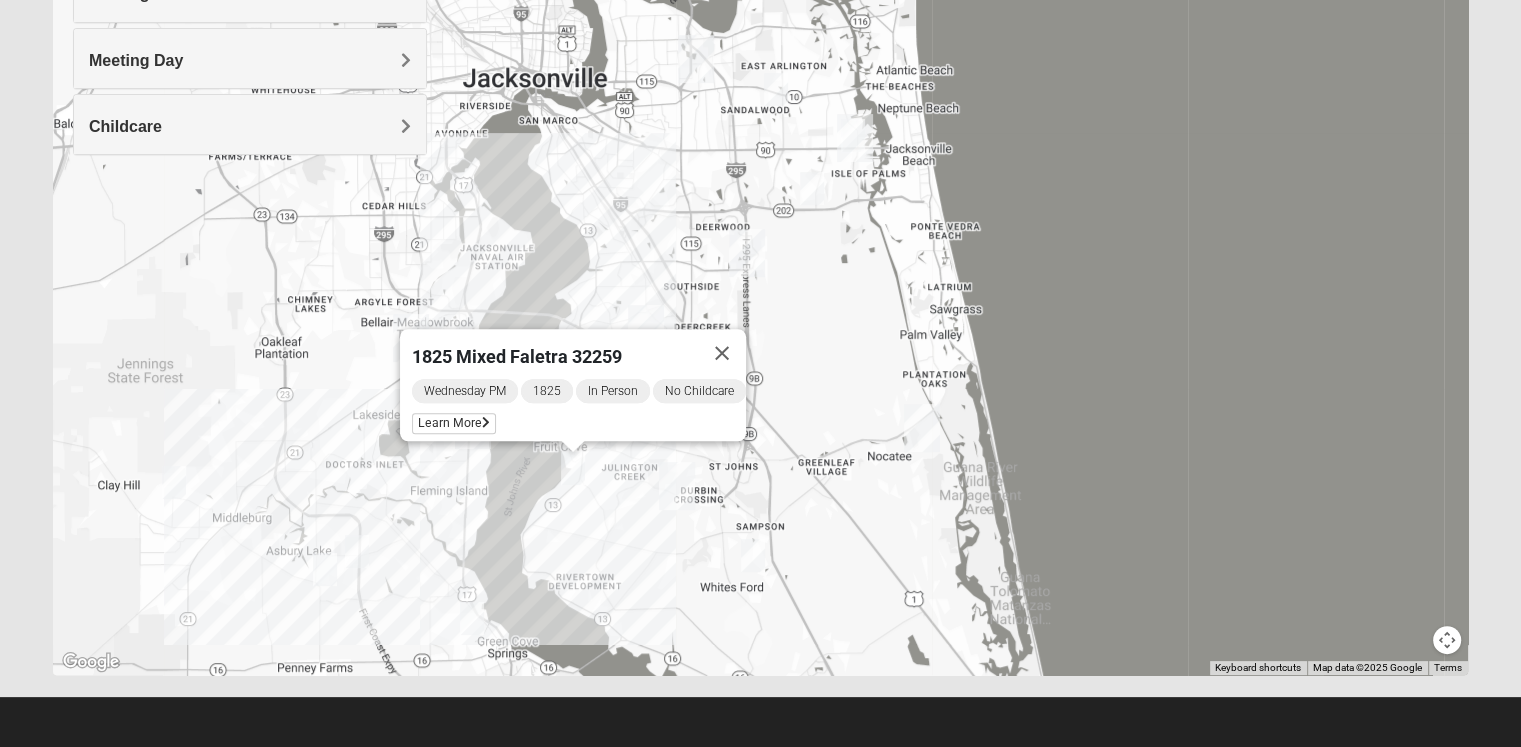 click at bounding box center [573, 468] 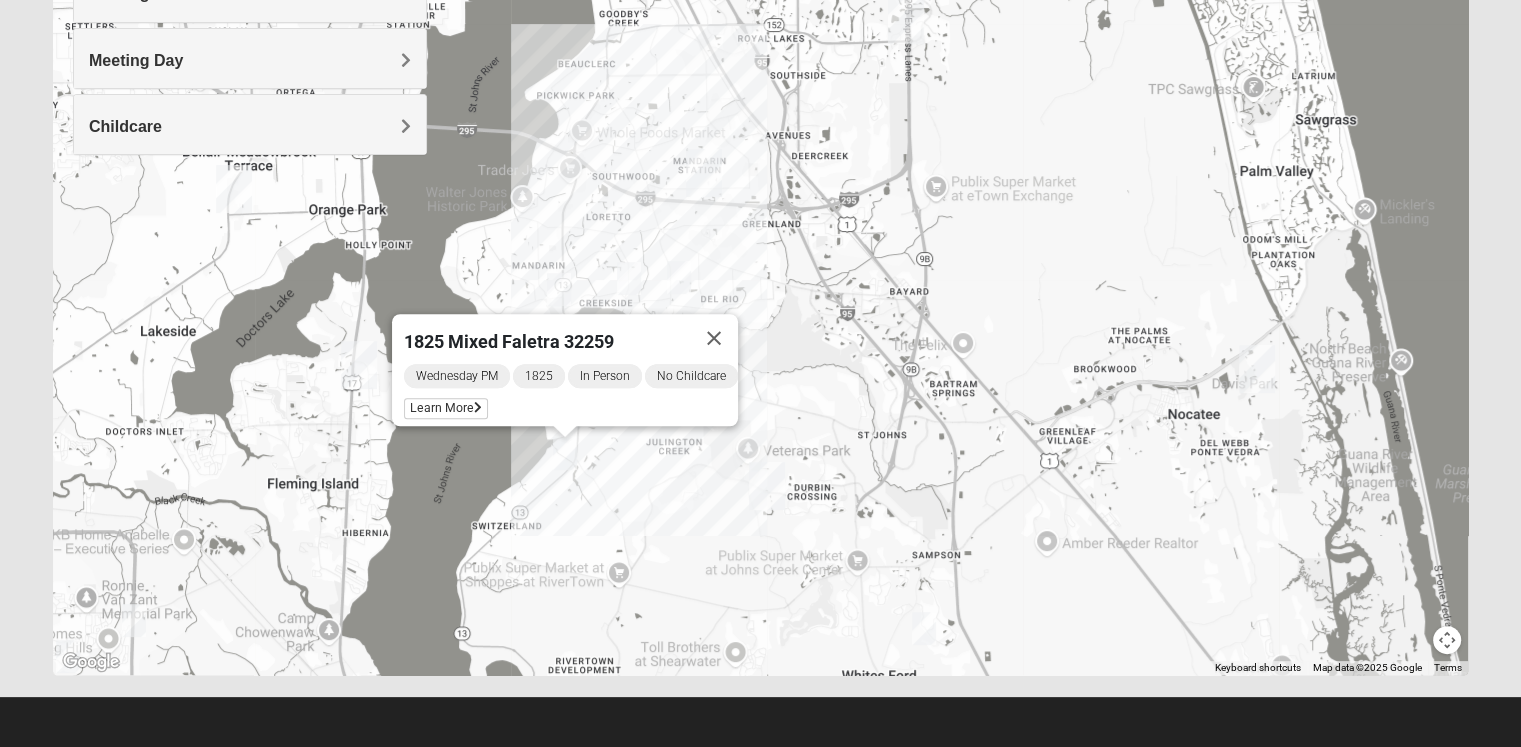 click on "1825 Mixed Faletra 32259          Wednesday PM      1825      In Person      No Childcare Learn More" at bounding box center (760, 275) 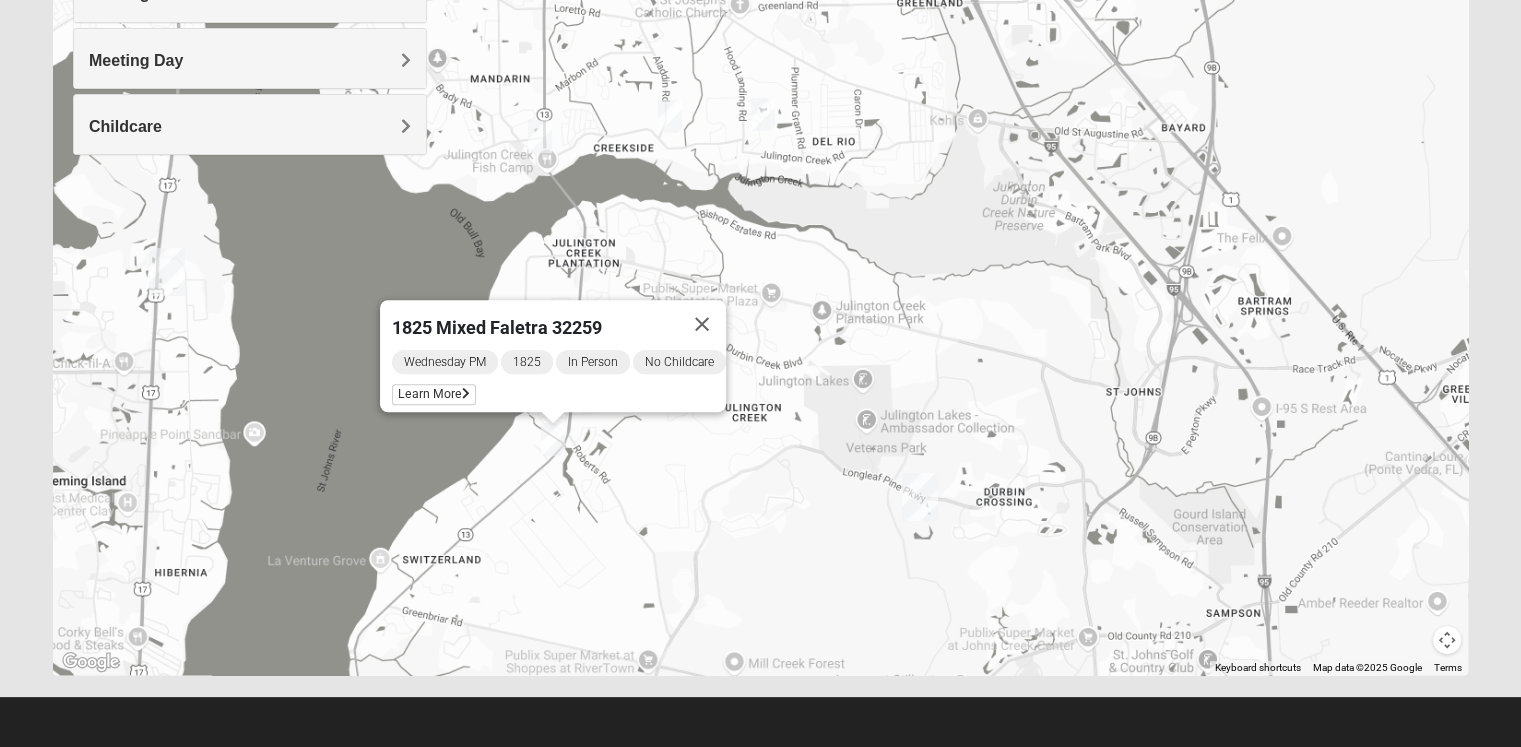 click on "1825 Mixed Faletra 32259          Wednesday PM      1825      In Person      No Childcare Learn More" at bounding box center [760, 275] 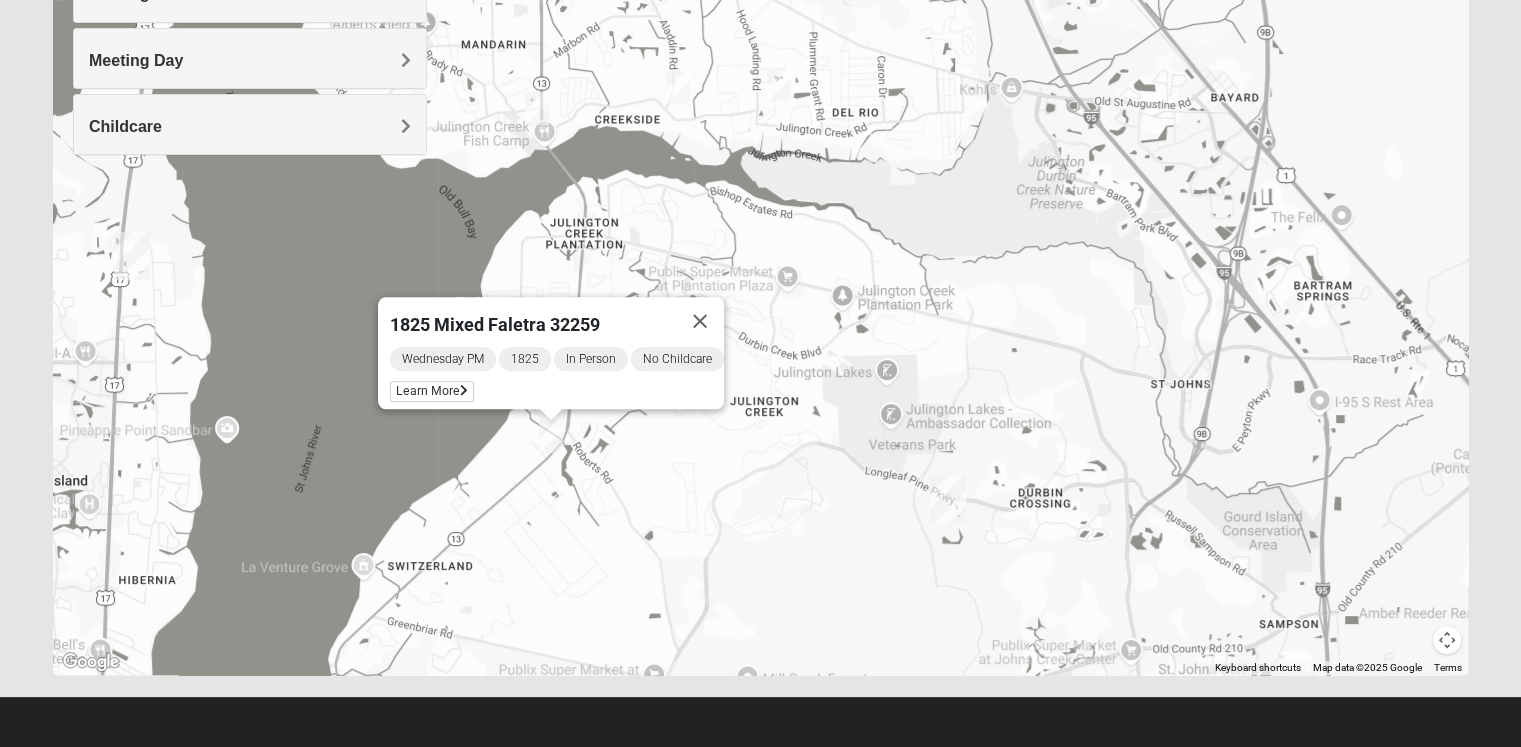 click on "1825 Mixed Faletra 32259          Wednesday PM      1825      In Person      No Childcare Learn More" at bounding box center [760, 275] 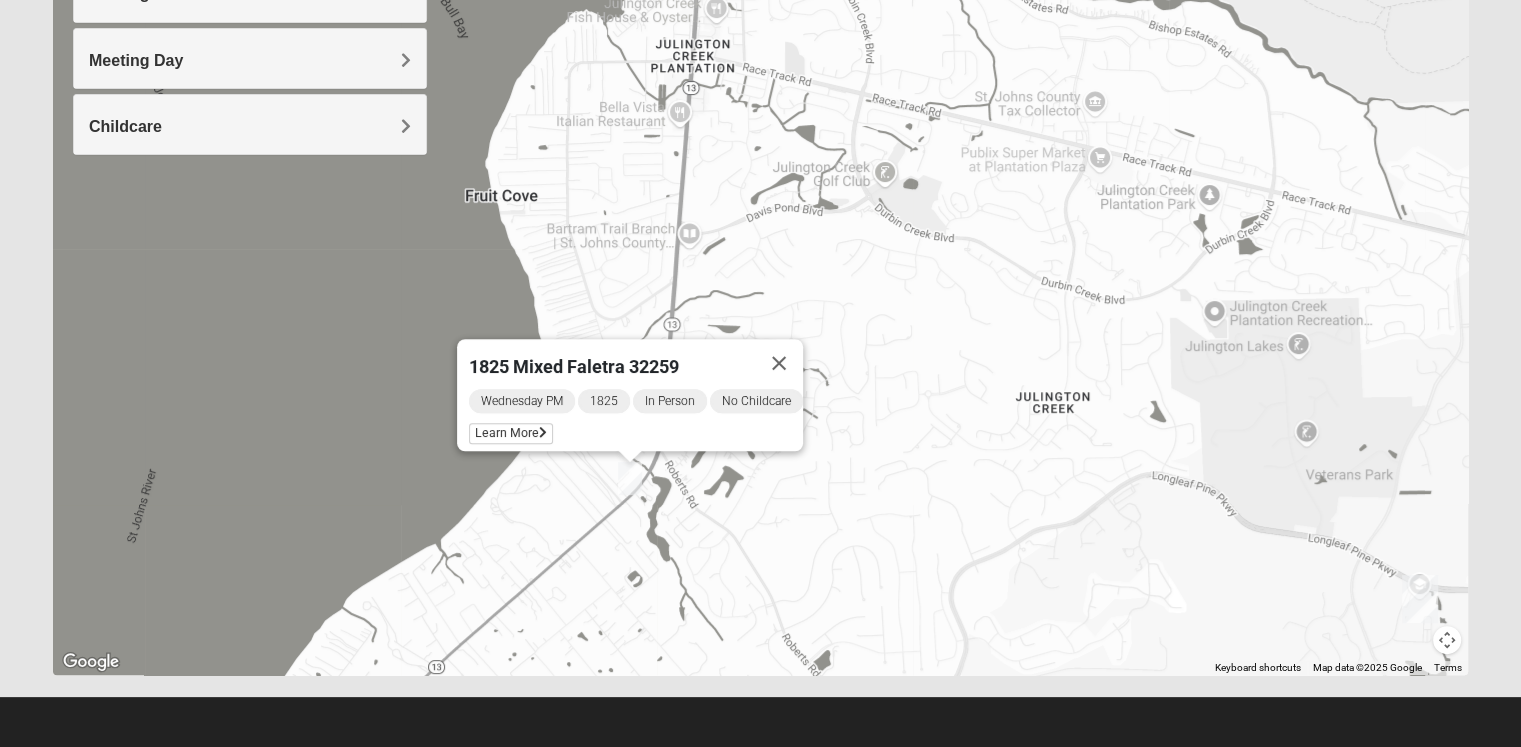 drag, startPoint x: 606, startPoint y: 469, endPoint x: 724, endPoint y: 518, distance: 127.769325 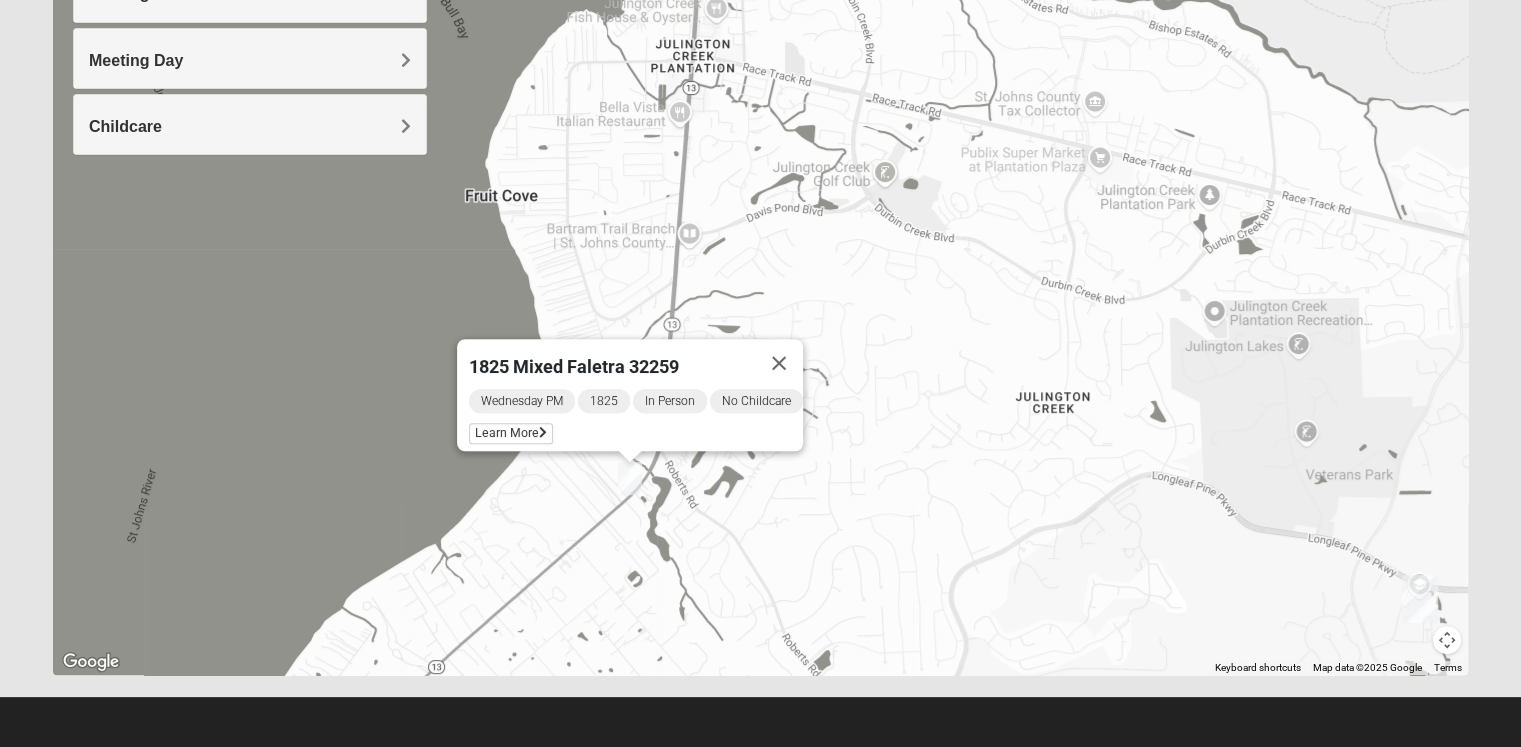 click on "1825 Mixed Faletra 32259          Wednesday PM      1825      In Person      No Childcare Learn More" at bounding box center [760, 275] 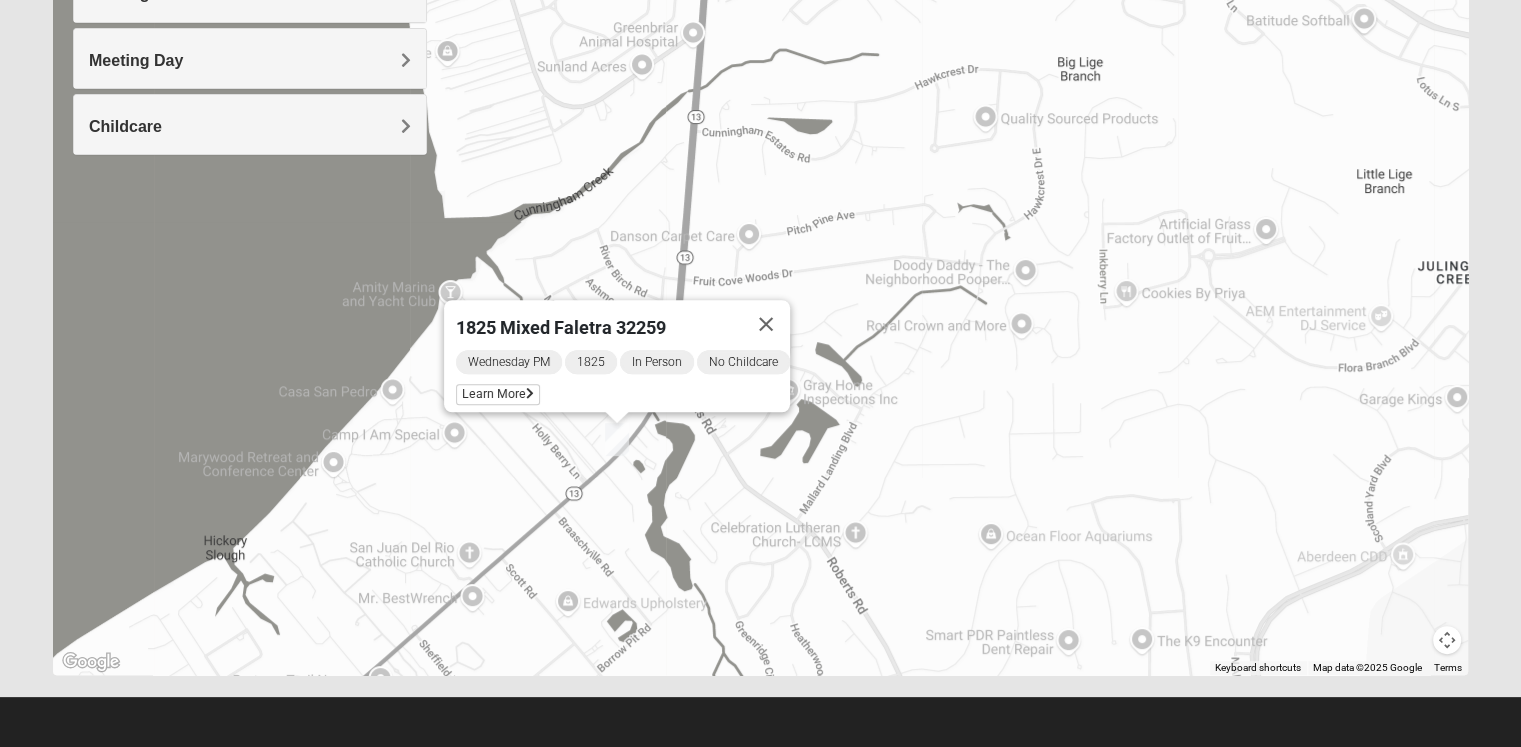 drag, startPoint x: 591, startPoint y: 548, endPoint x: 615, endPoint y: 407, distance: 143.02797 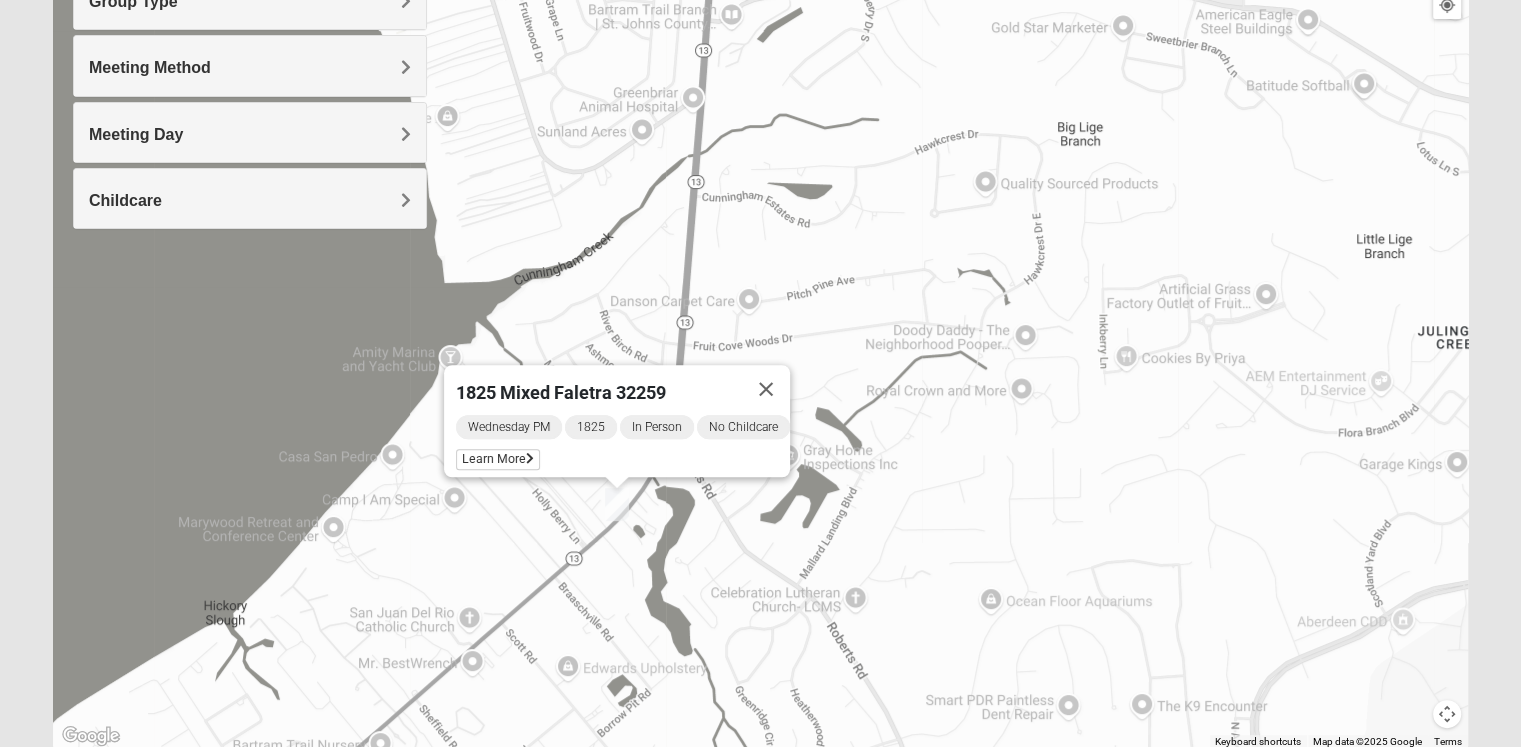 scroll, scrollTop: 253, scrollLeft: 0, axis: vertical 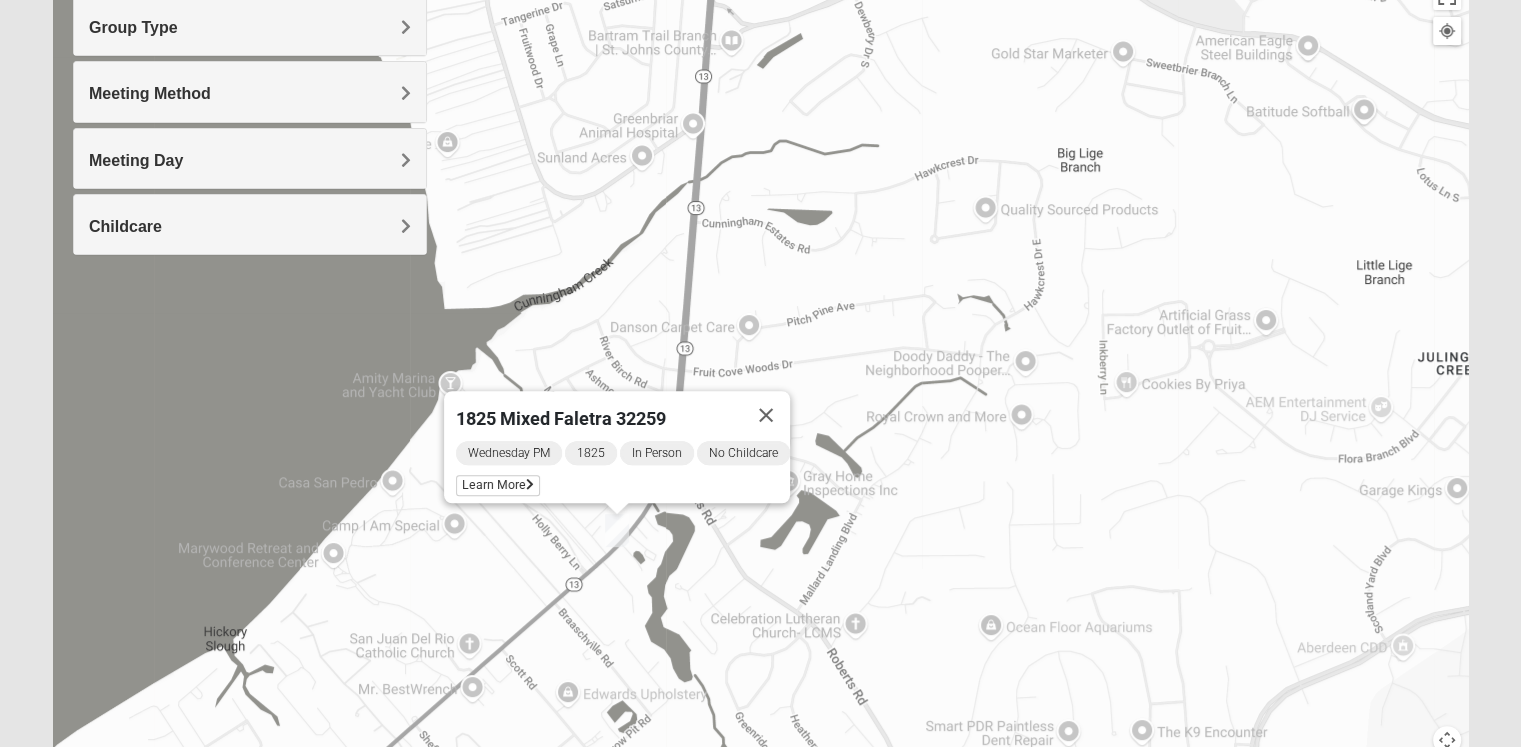 click on "Meeting Day" at bounding box center [250, 158] 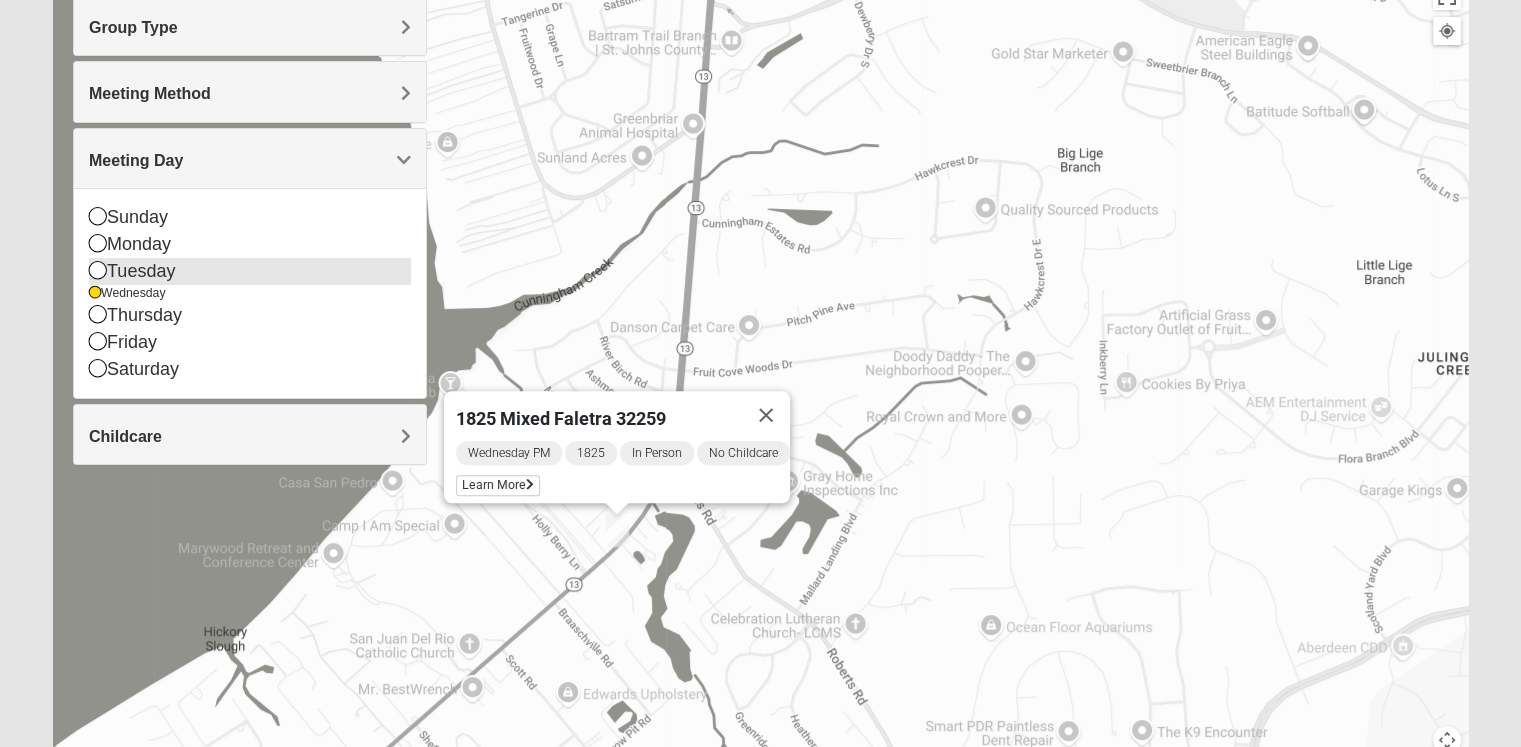 click on "Tuesday" at bounding box center (250, 271) 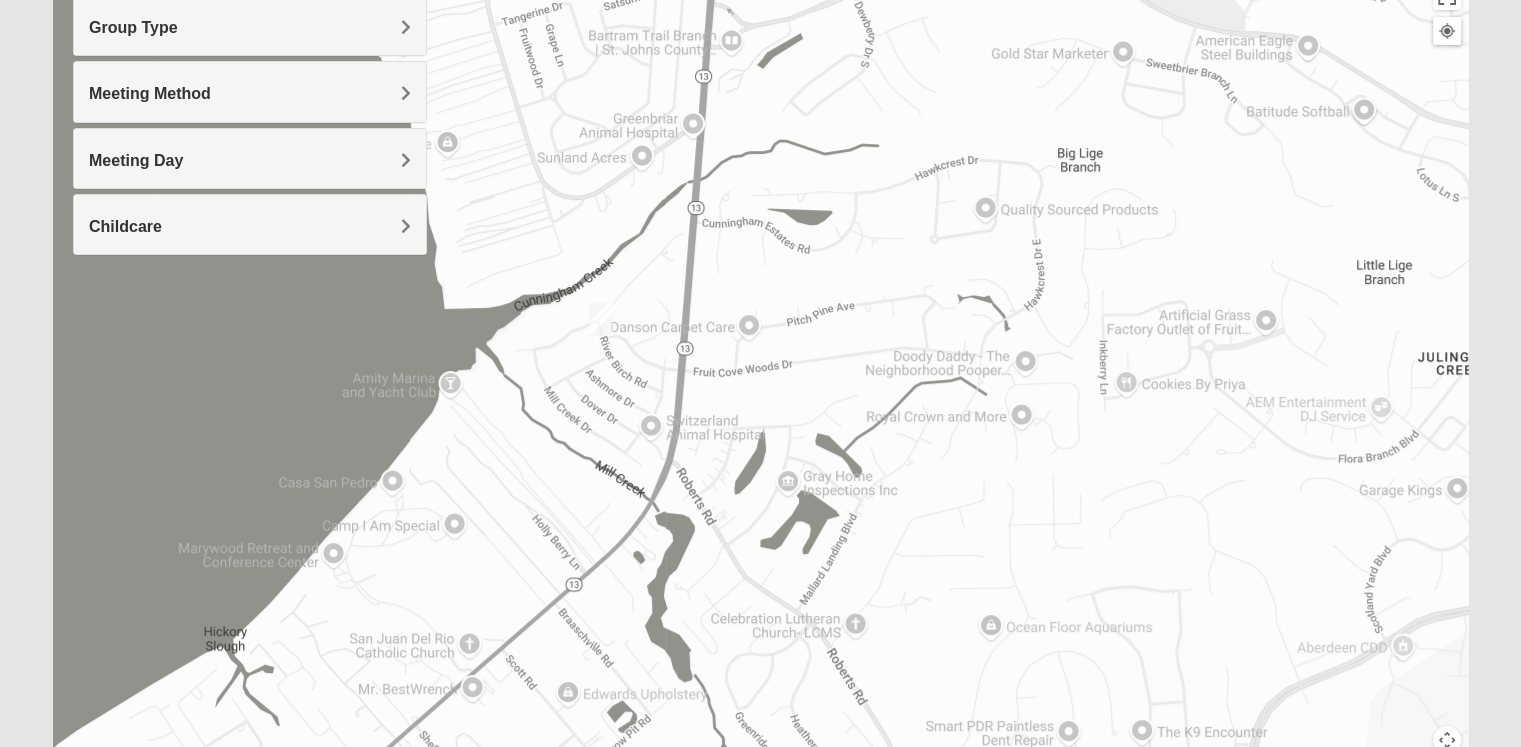 click on "Meeting Day" at bounding box center [250, 158] 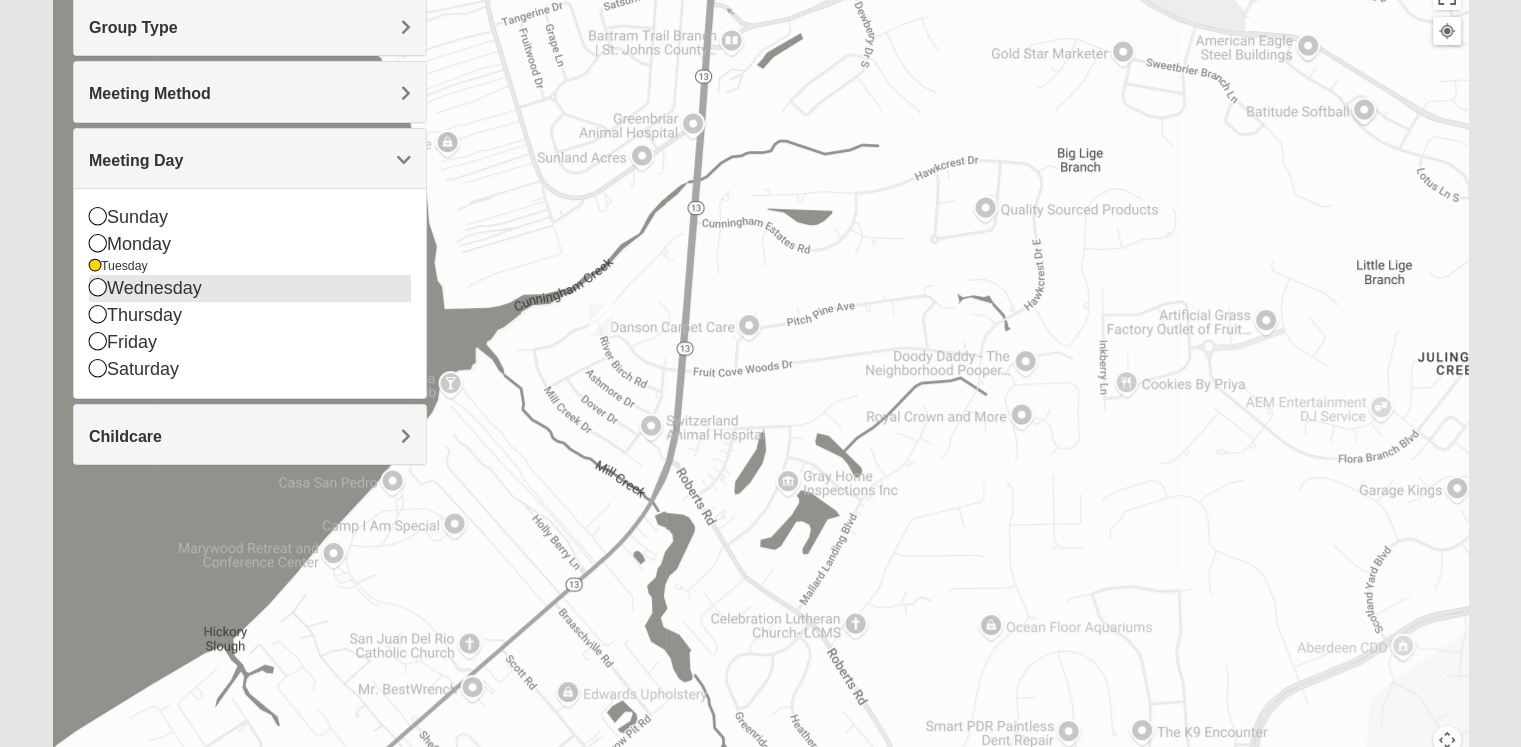 click on "Wednesday" at bounding box center (250, 288) 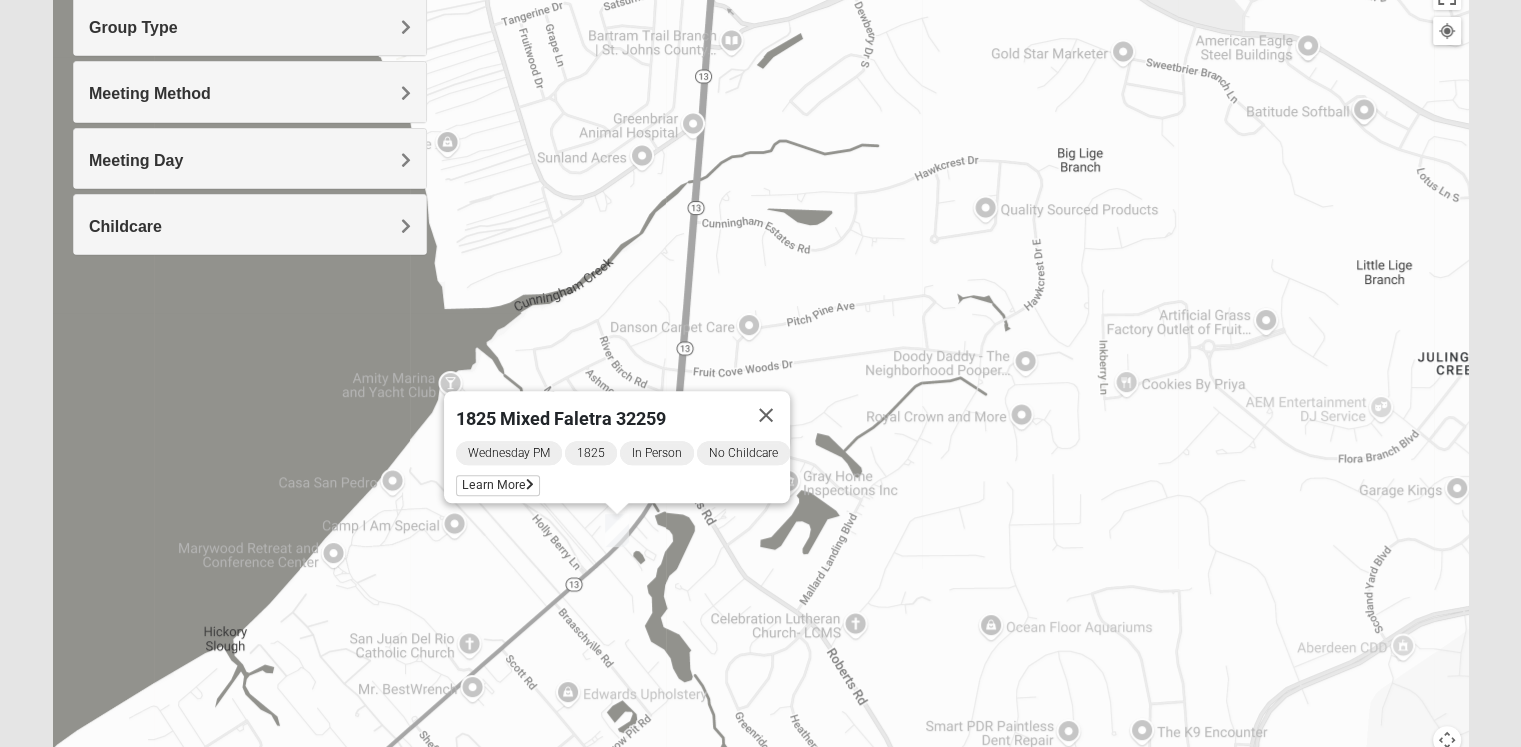 click on "Meeting Day" at bounding box center (250, 158) 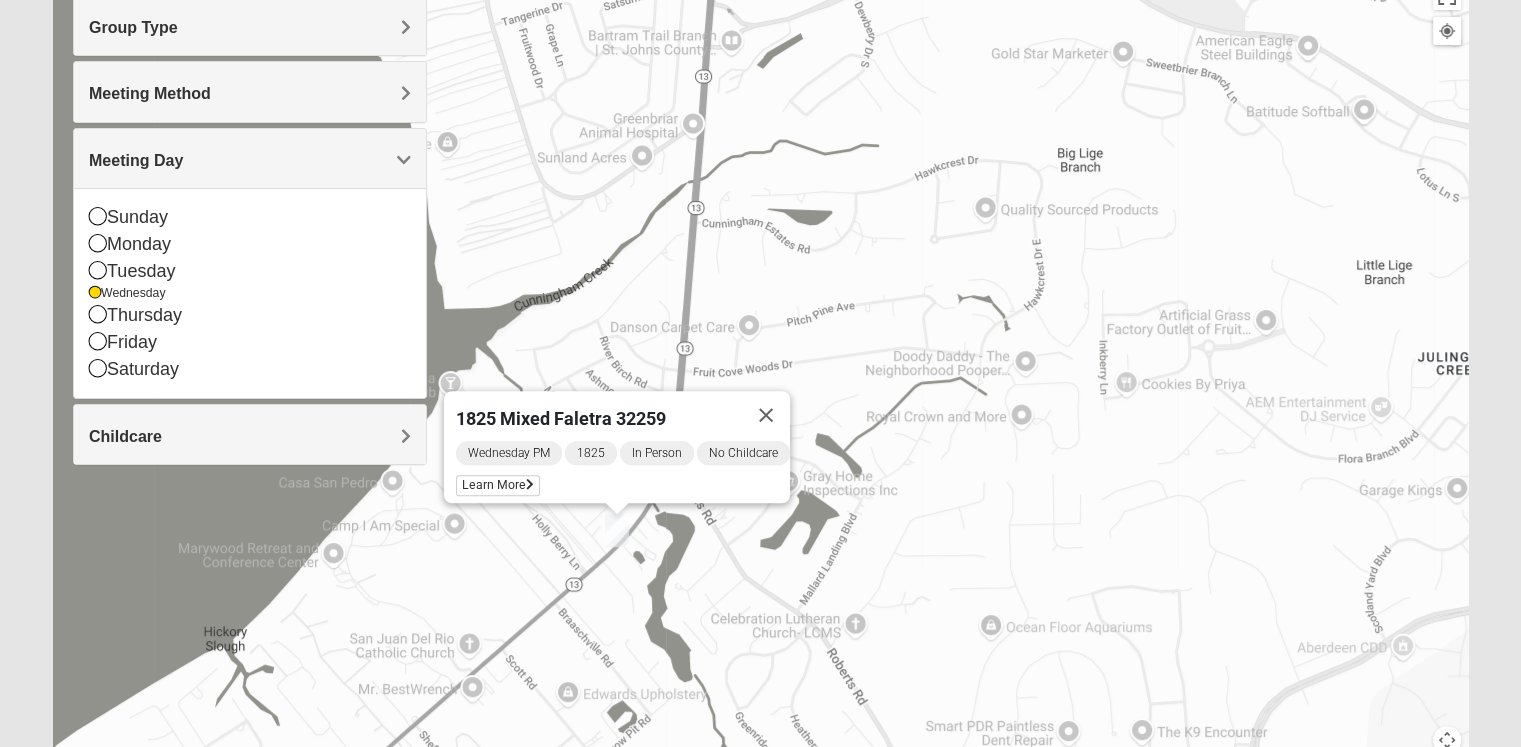 click at bounding box center [766, 415] 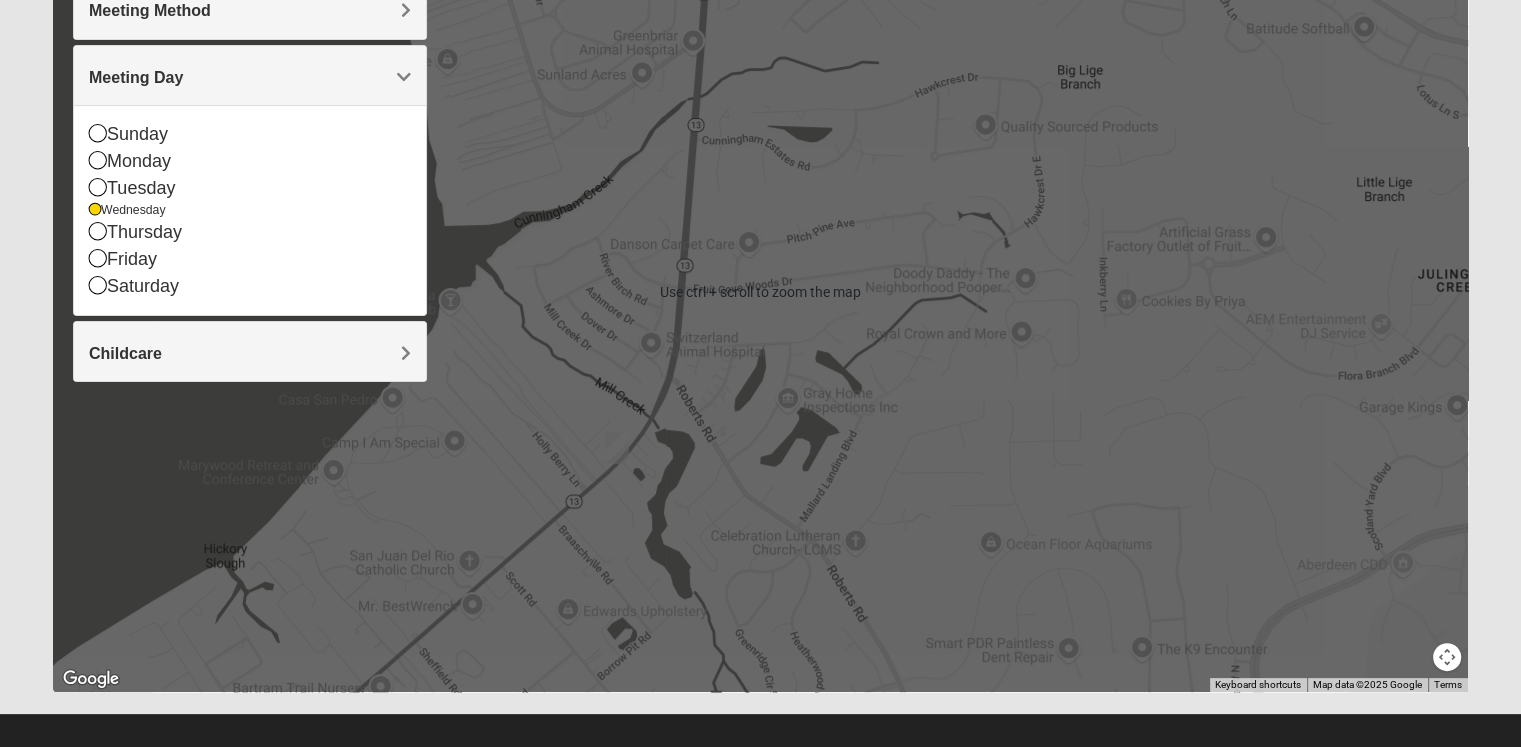 scroll, scrollTop: 353, scrollLeft: 0, axis: vertical 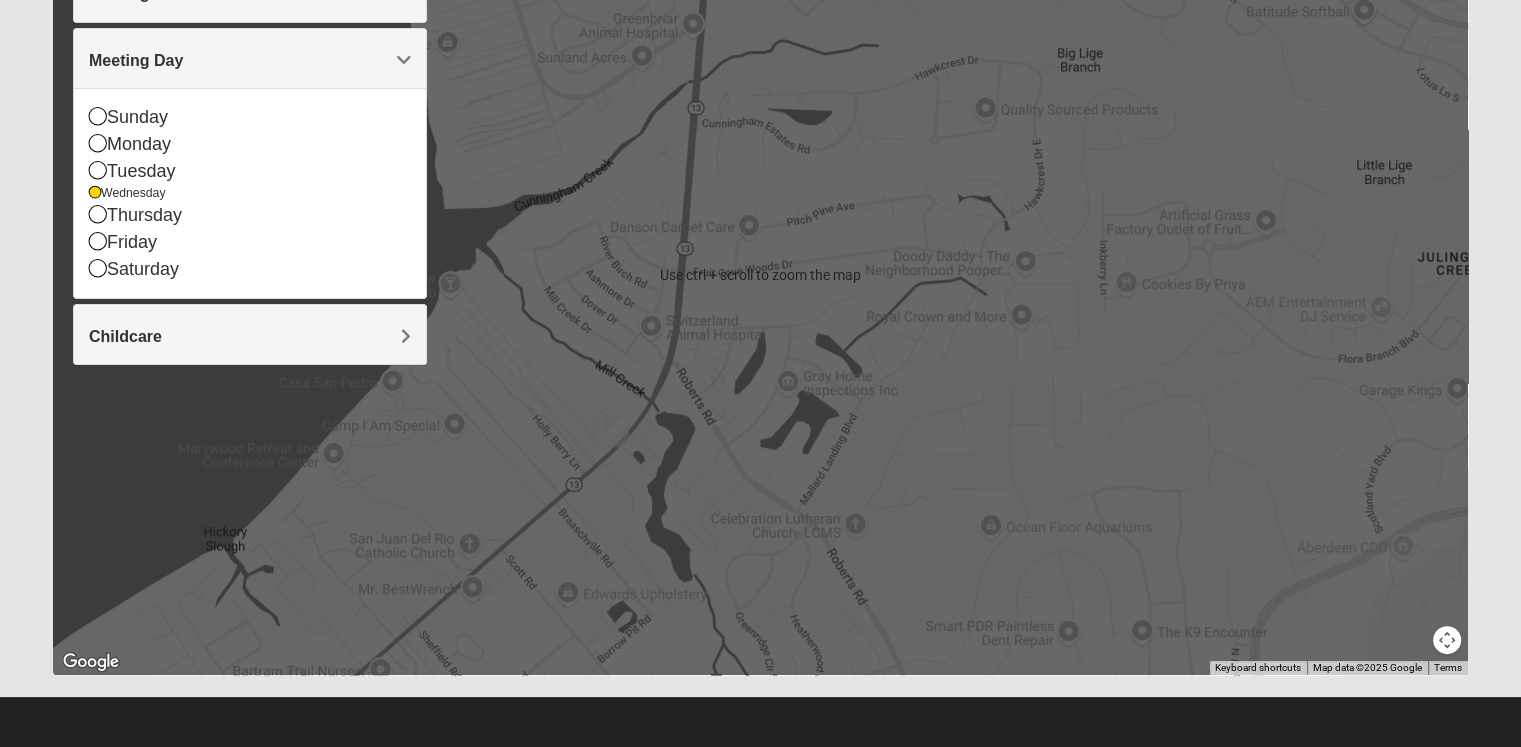 drag, startPoint x: 813, startPoint y: 323, endPoint x: 803, endPoint y: 319, distance: 10.770329 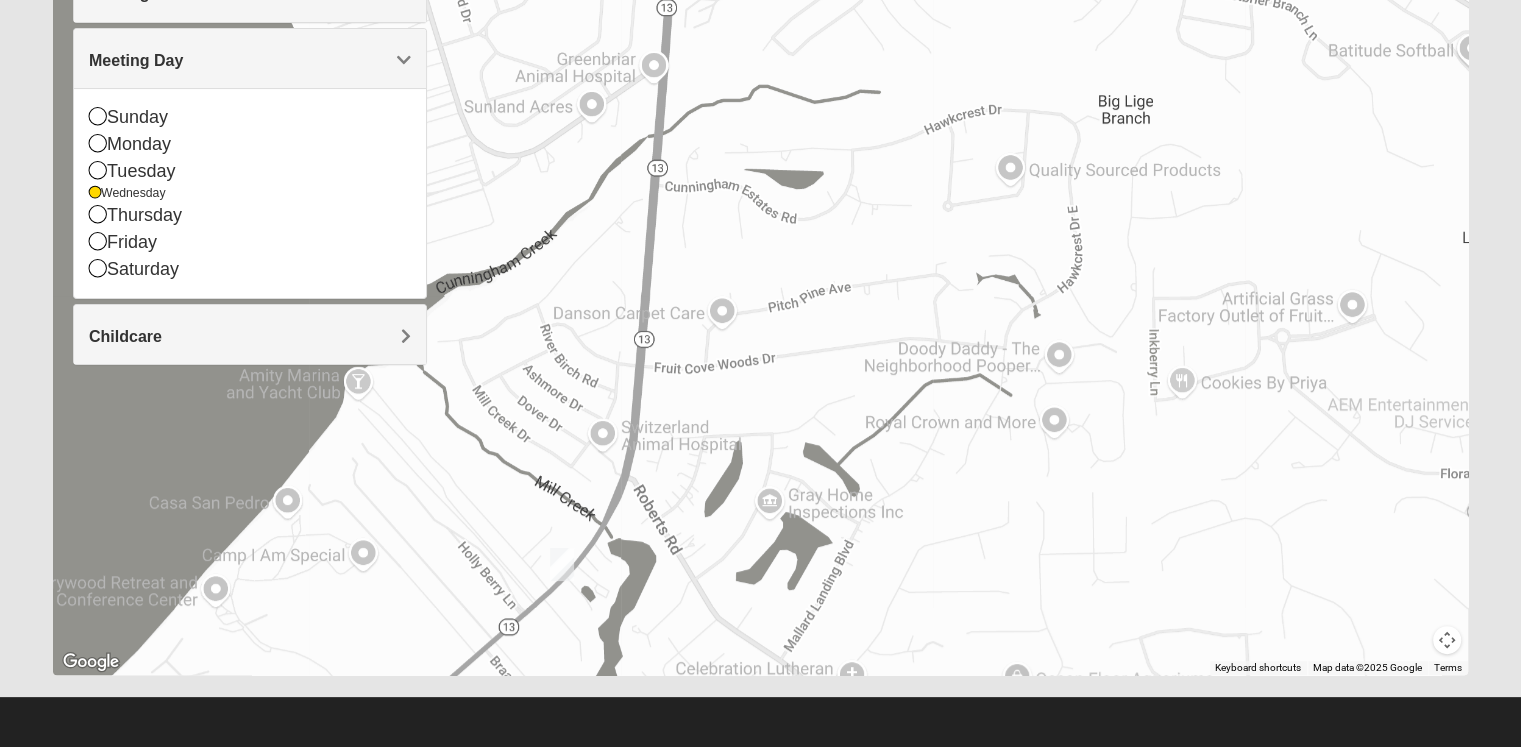 drag, startPoint x: 807, startPoint y: 321, endPoint x: 890, endPoint y: 440, distance: 145.08618 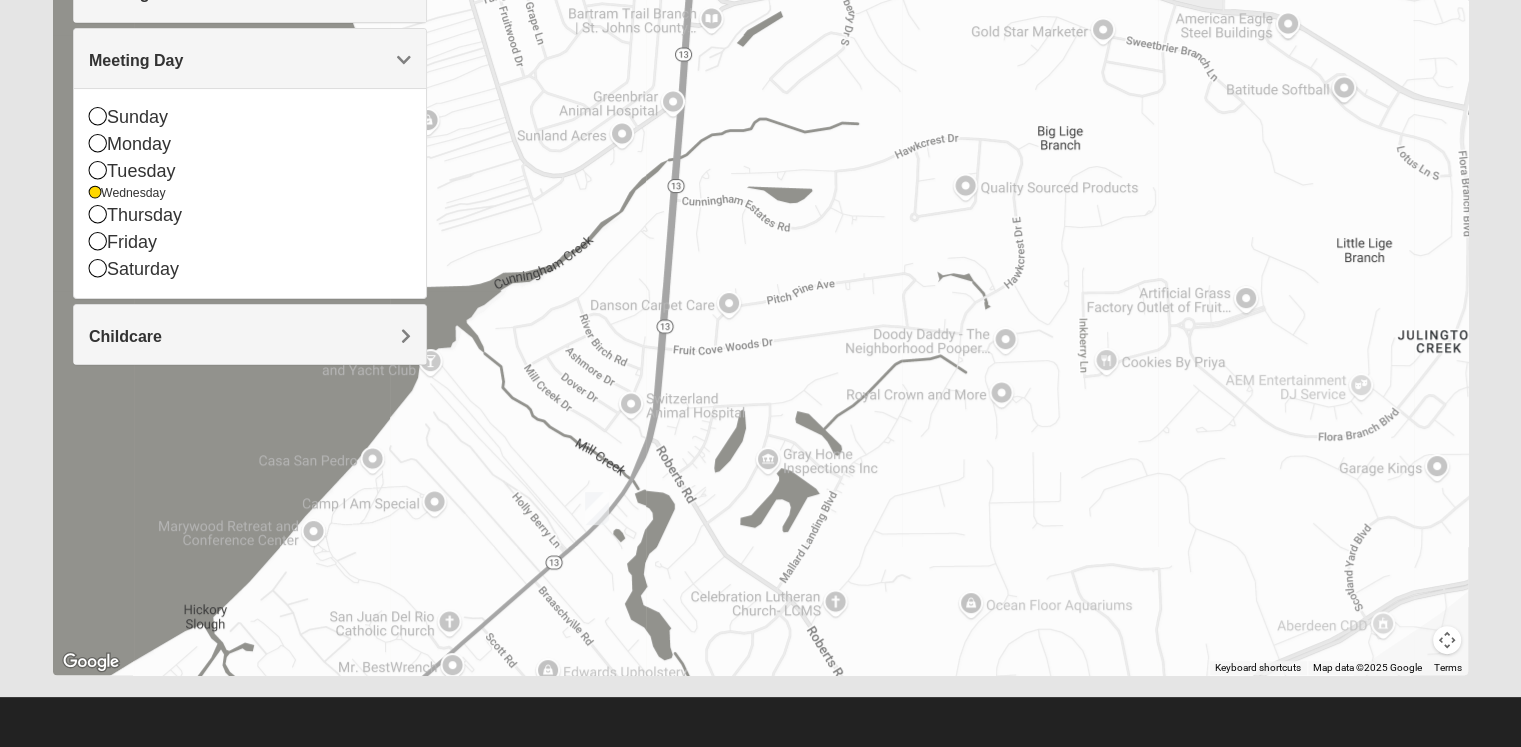 click at bounding box center (1447, 640) 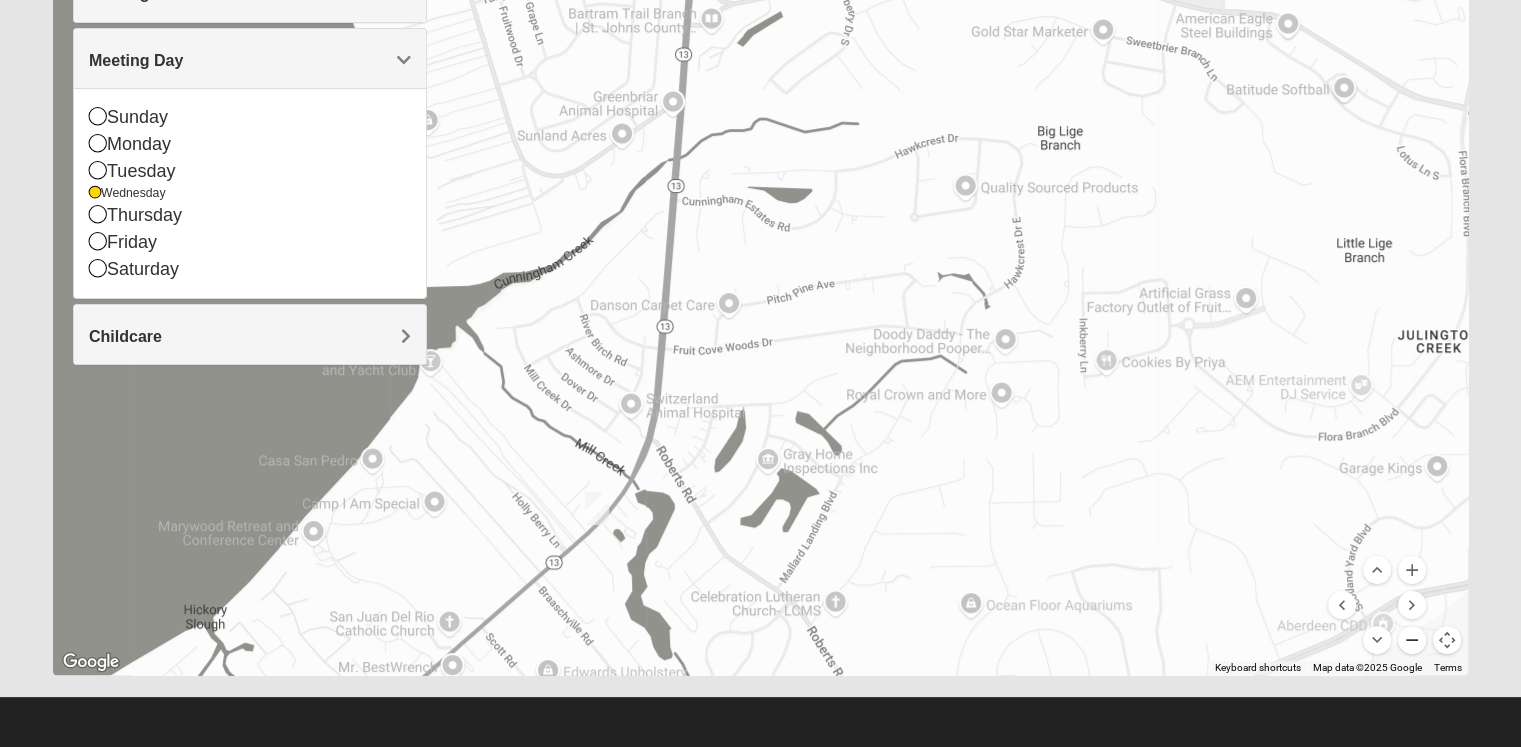 click at bounding box center (1412, 640) 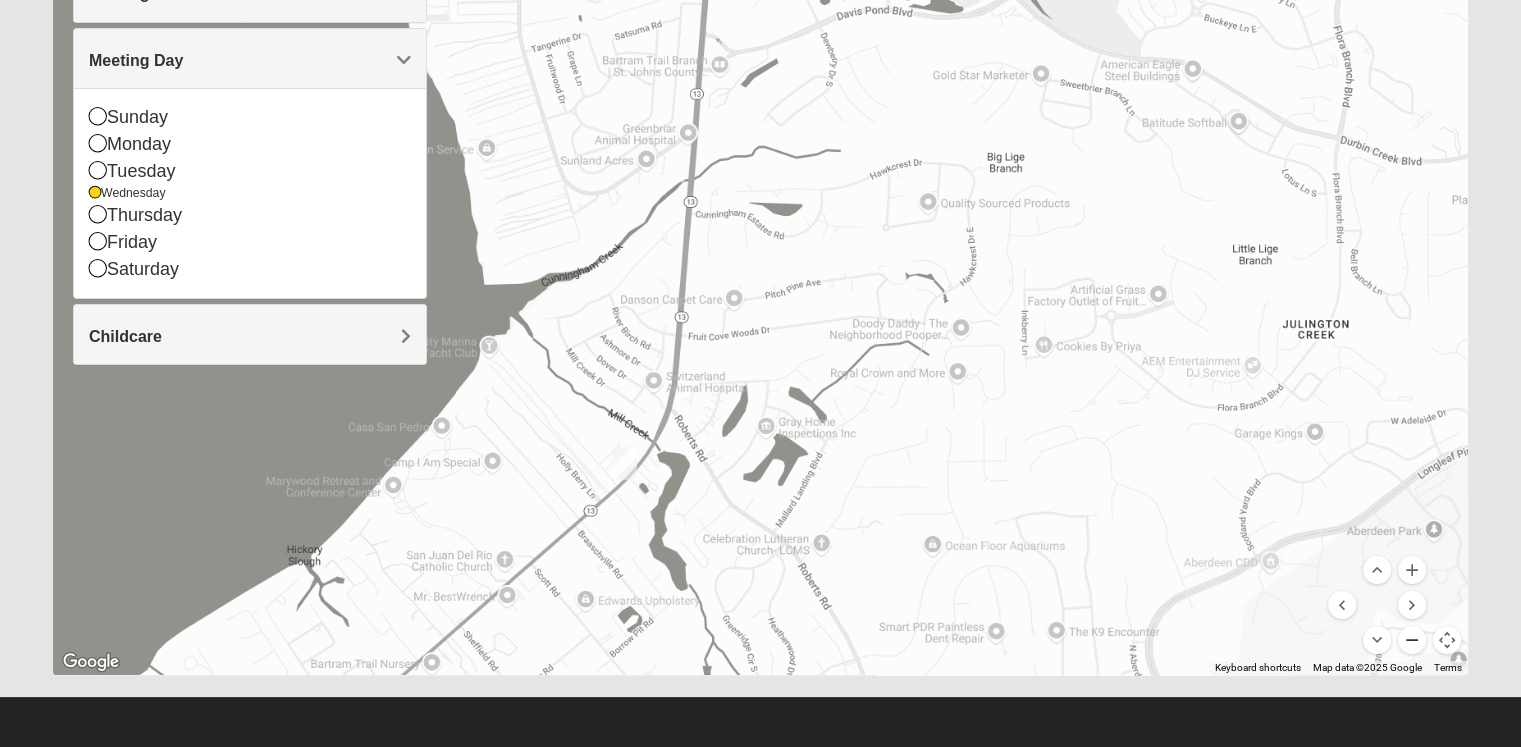 click at bounding box center (1412, 640) 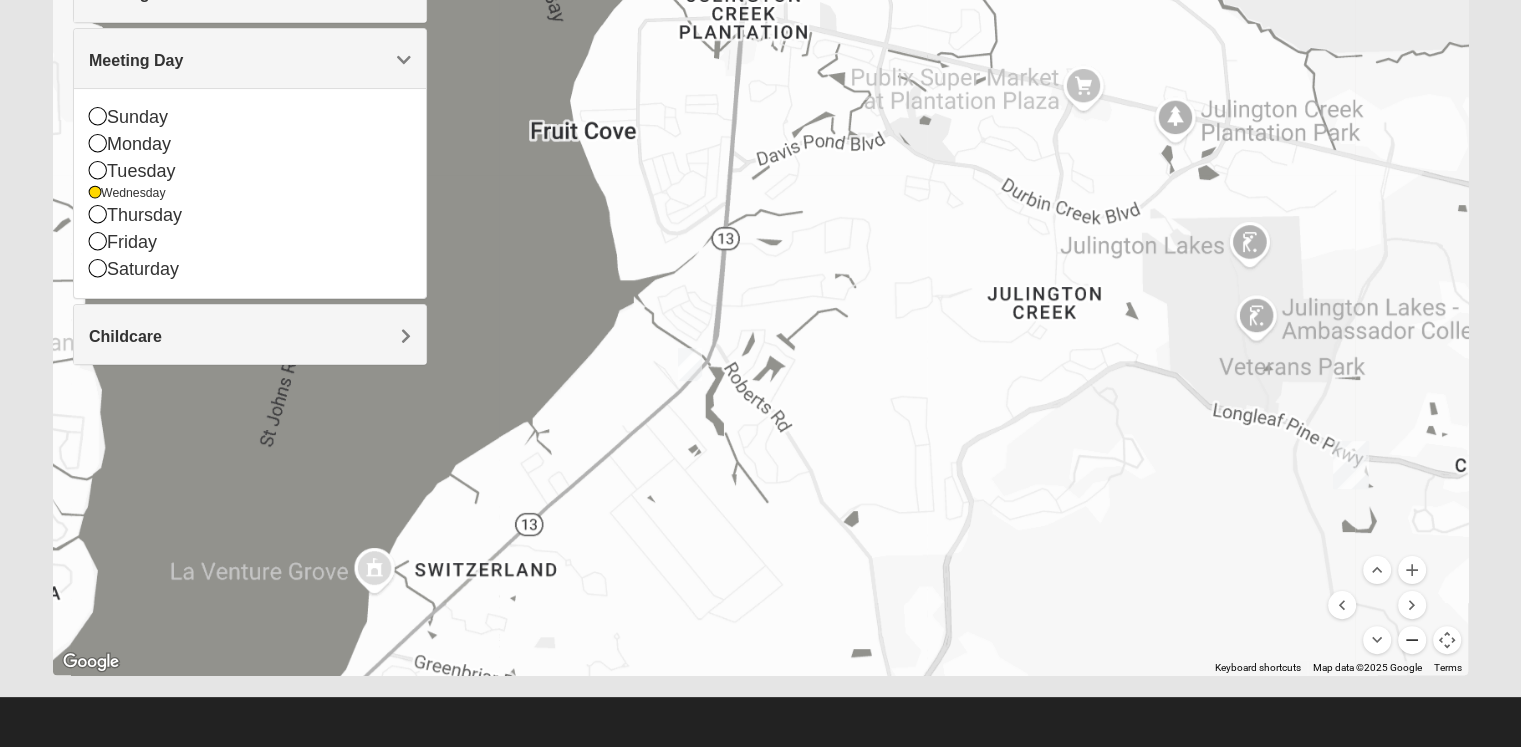 click at bounding box center [1412, 640] 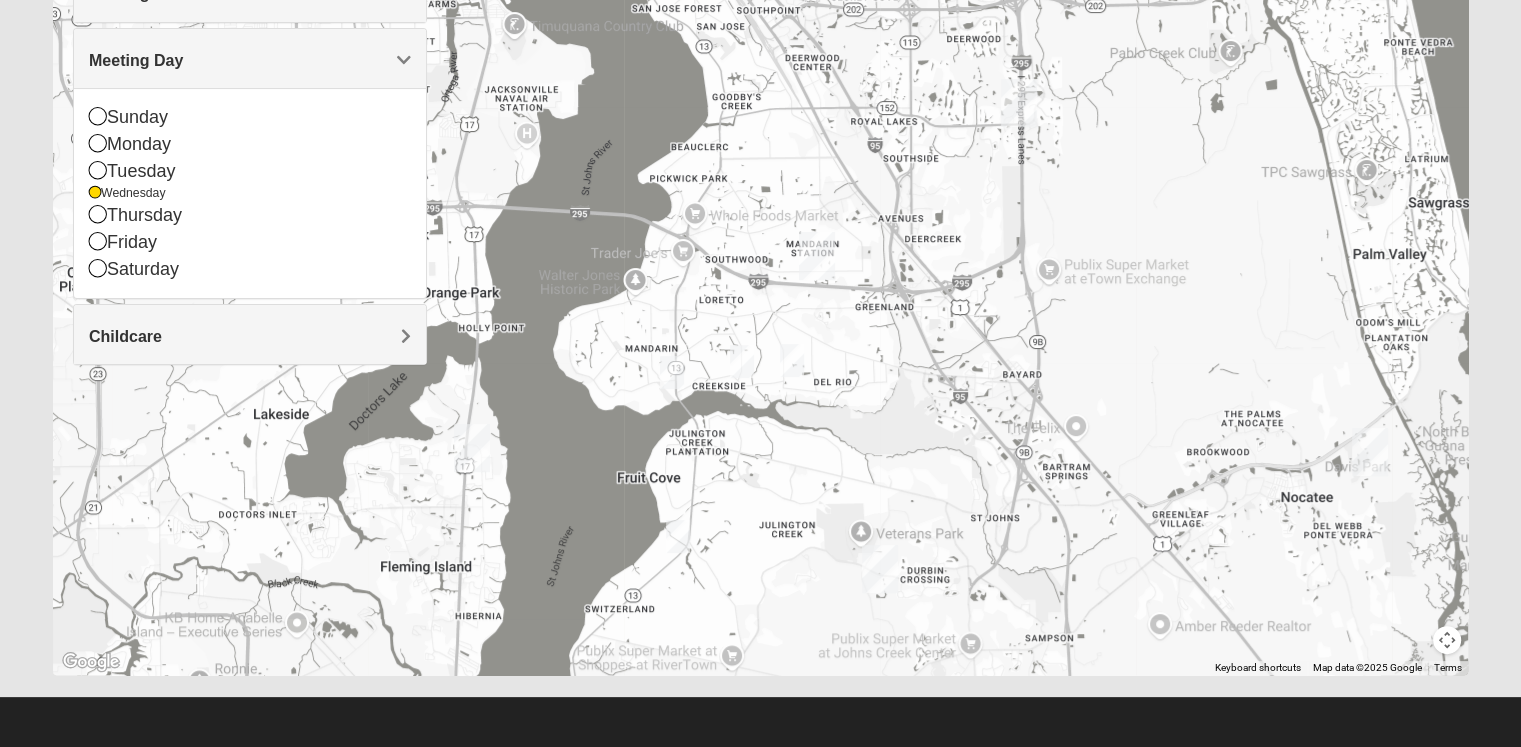 drag, startPoint x: 1128, startPoint y: 401, endPoint x: 1064, endPoint y: 650, distance: 257.09335 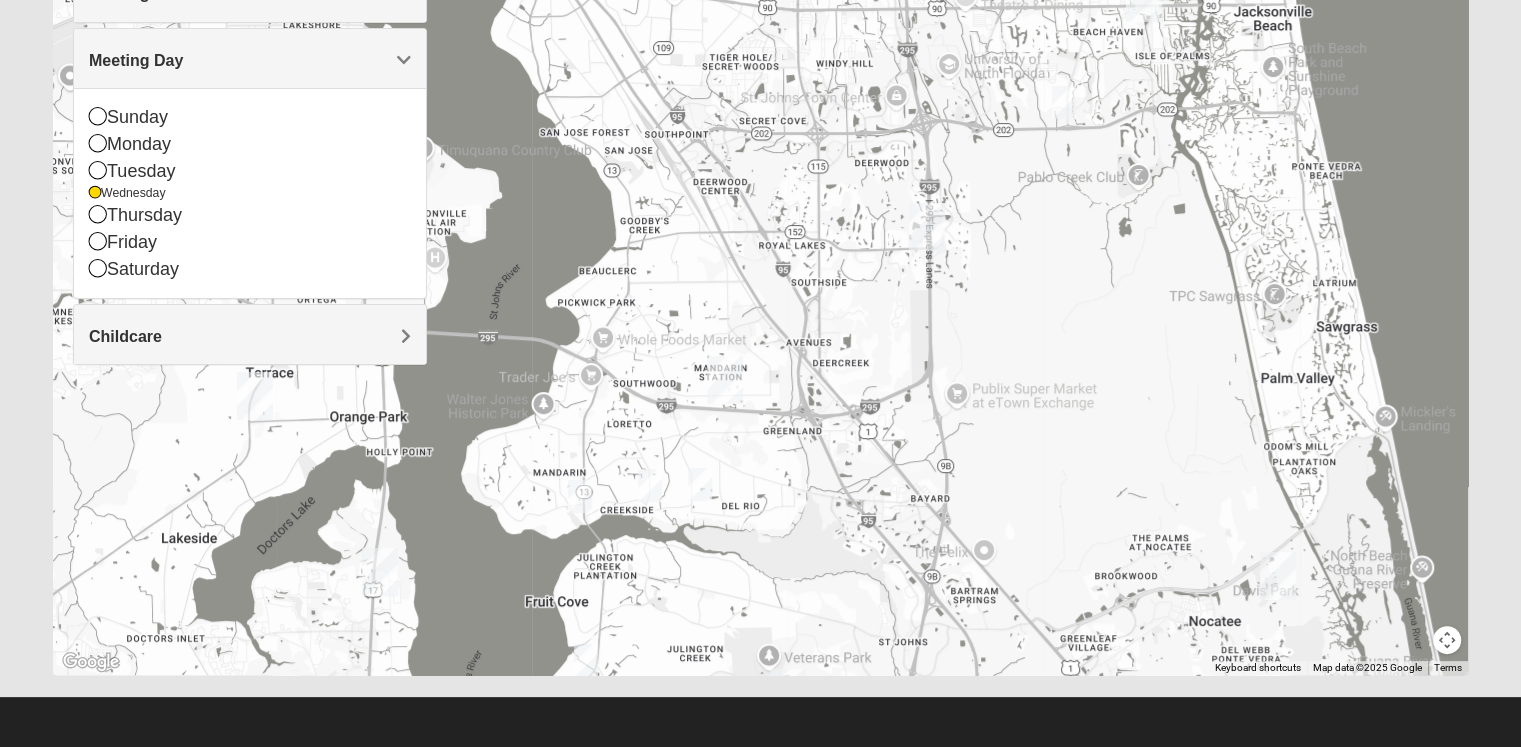 drag, startPoint x: 1046, startPoint y: 439, endPoint x: 943, endPoint y: 569, distance: 165.85837 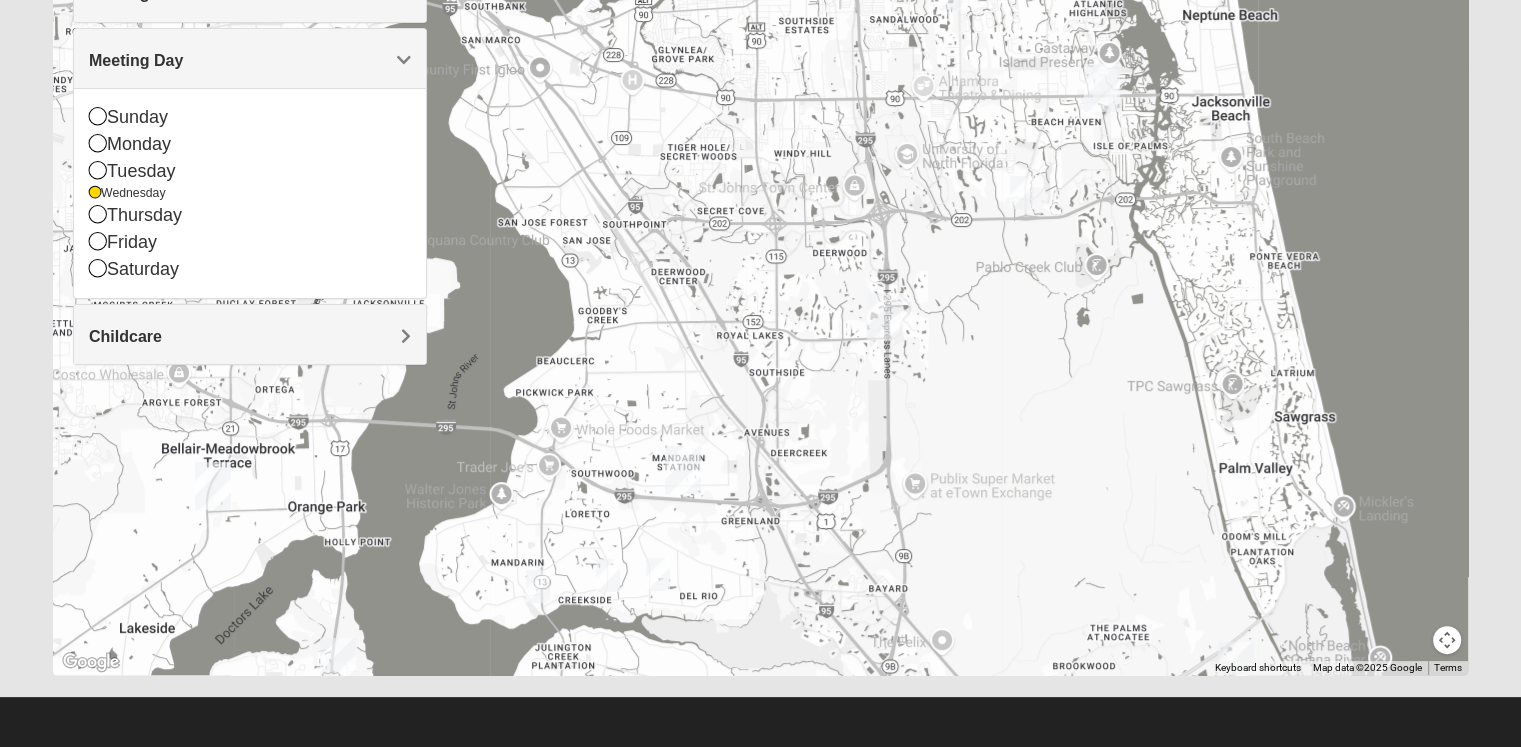 drag, startPoint x: 1012, startPoint y: 407, endPoint x: 974, endPoint y: 513, distance: 112.60551 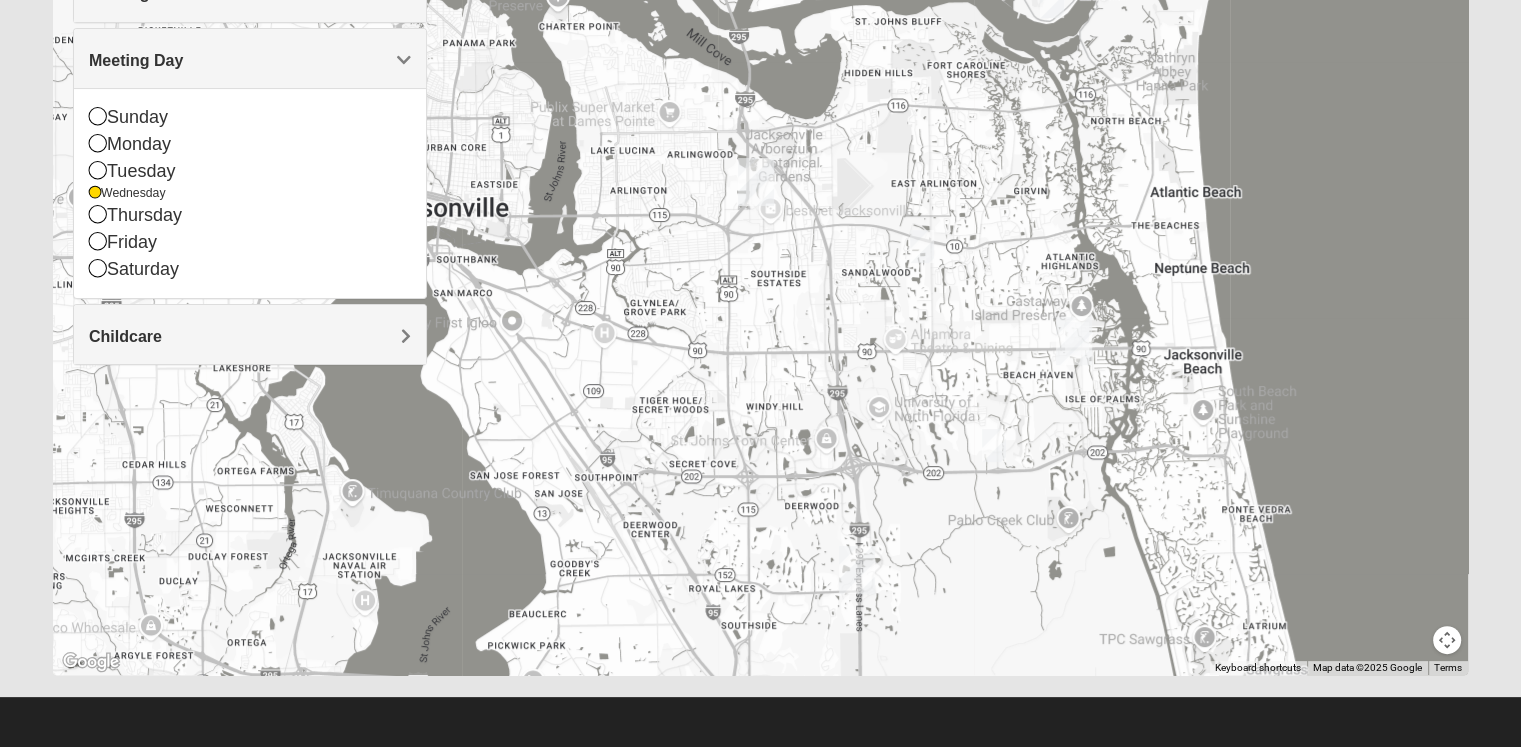 drag, startPoint x: 960, startPoint y: 485, endPoint x: 964, endPoint y: 537, distance: 52.153618 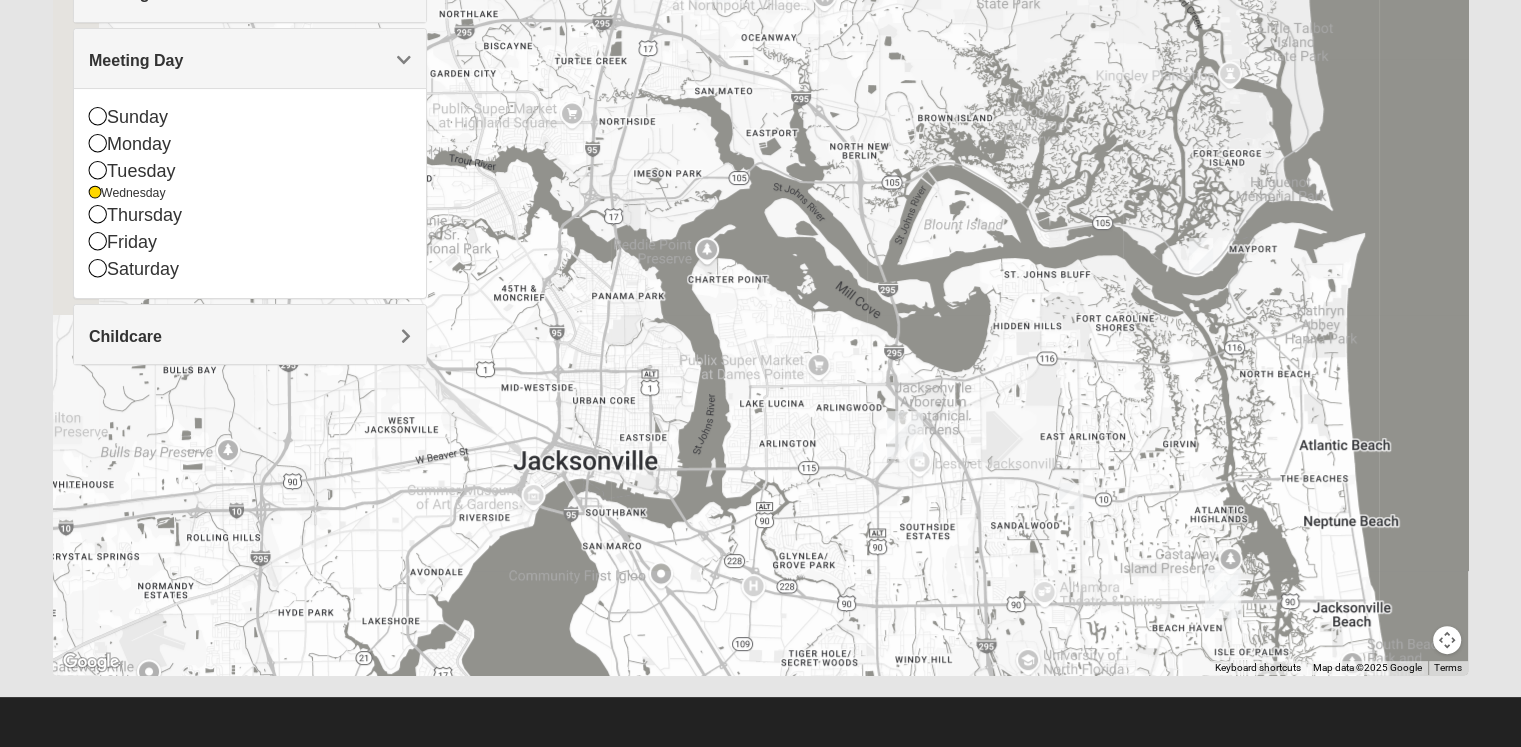 drag, startPoint x: 920, startPoint y: 356, endPoint x: 1280, endPoint y: 489, distance: 383.7825 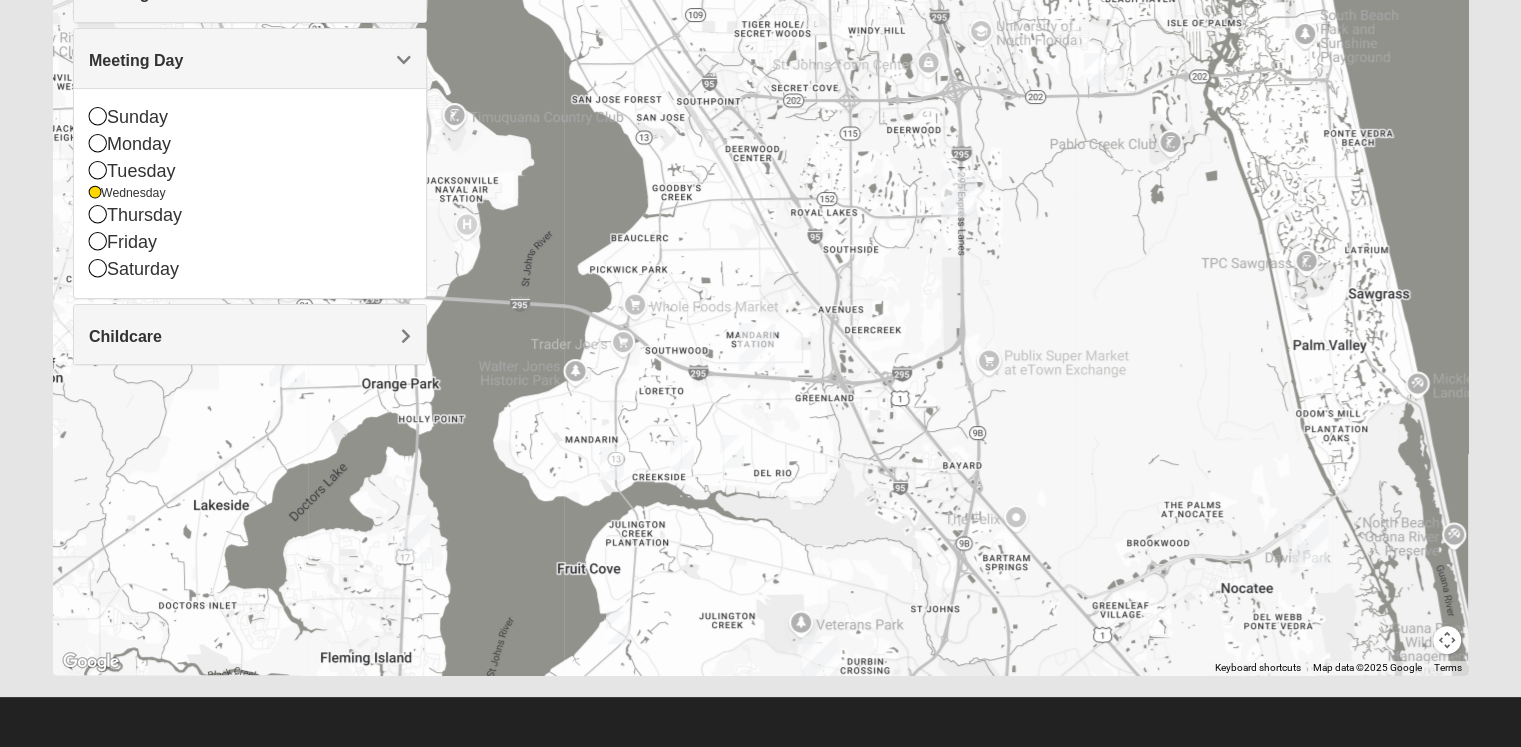 drag, startPoint x: 848, startPoint y: 424, endPoint x: 415, endPoint y: -87, distance: 669.78357 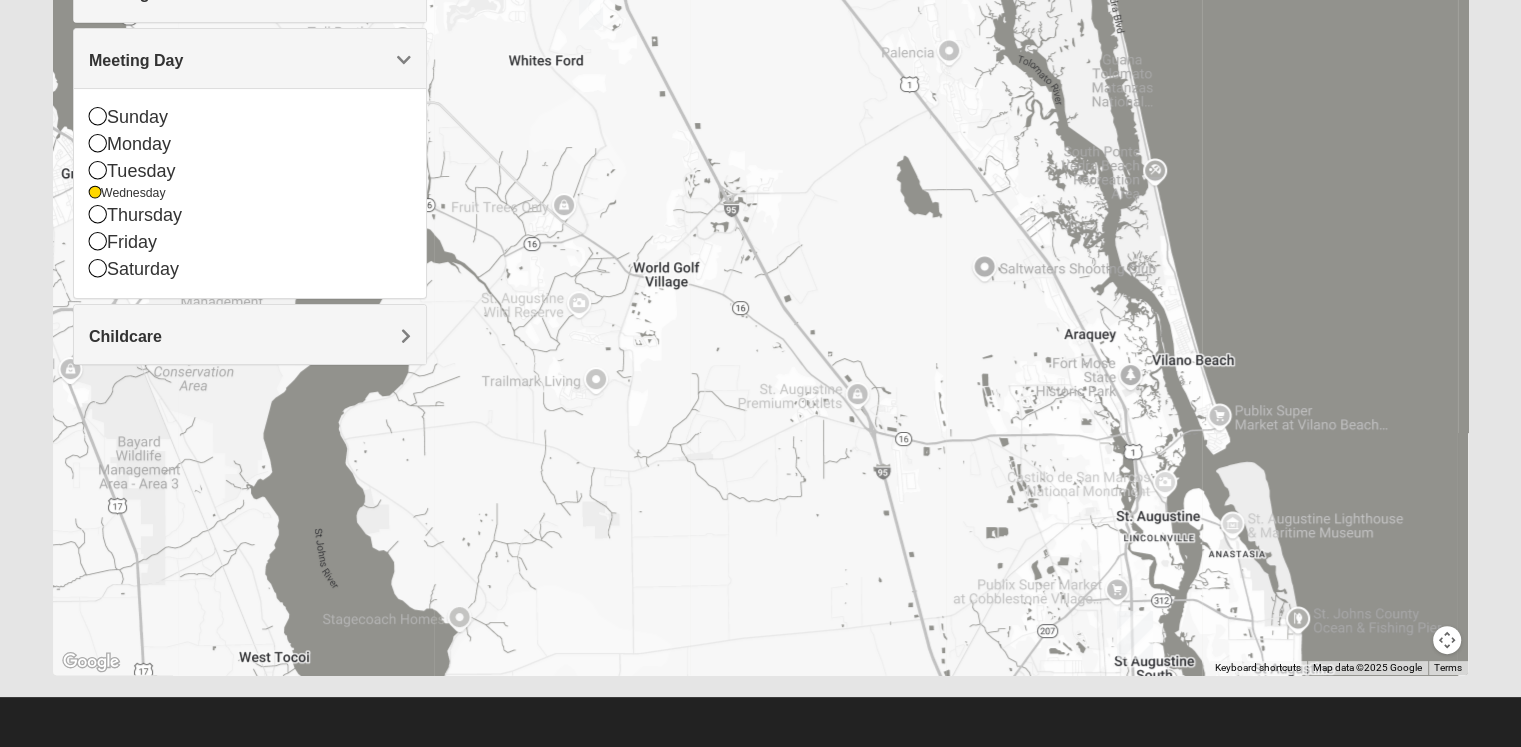 drag, startPoint x: 844, startPoint y: 541, endPoint x: 554, endPoint y: -87, distance: 691.7254 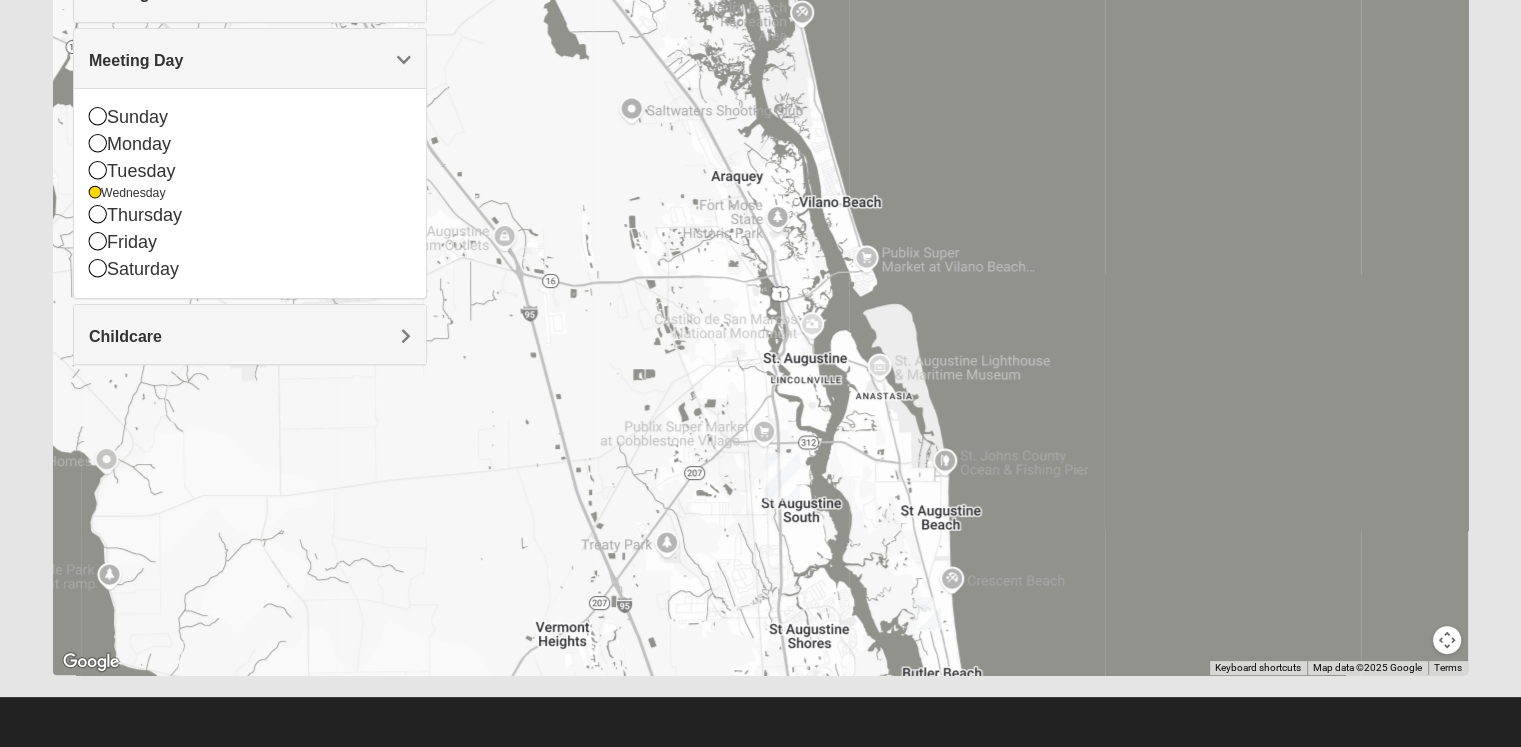 drag, startPoint x: 780, startPoint y: 361, endPoint x: 512, endPoint y: 776, distance: 494.01315 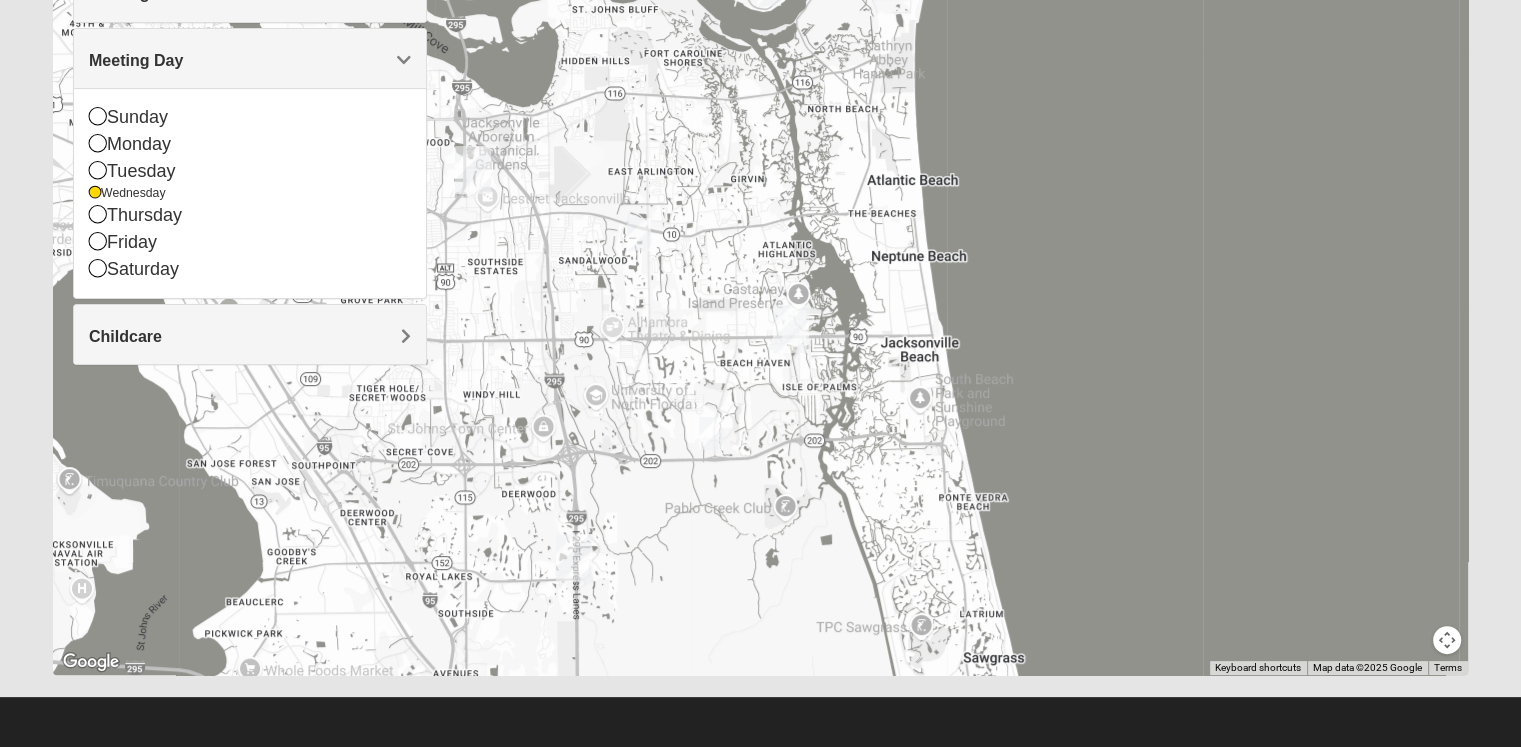drag, startPoint x: 606, startPoint y: 313, endPoint x: 902, endPoint y: 712, distance: 496.8068 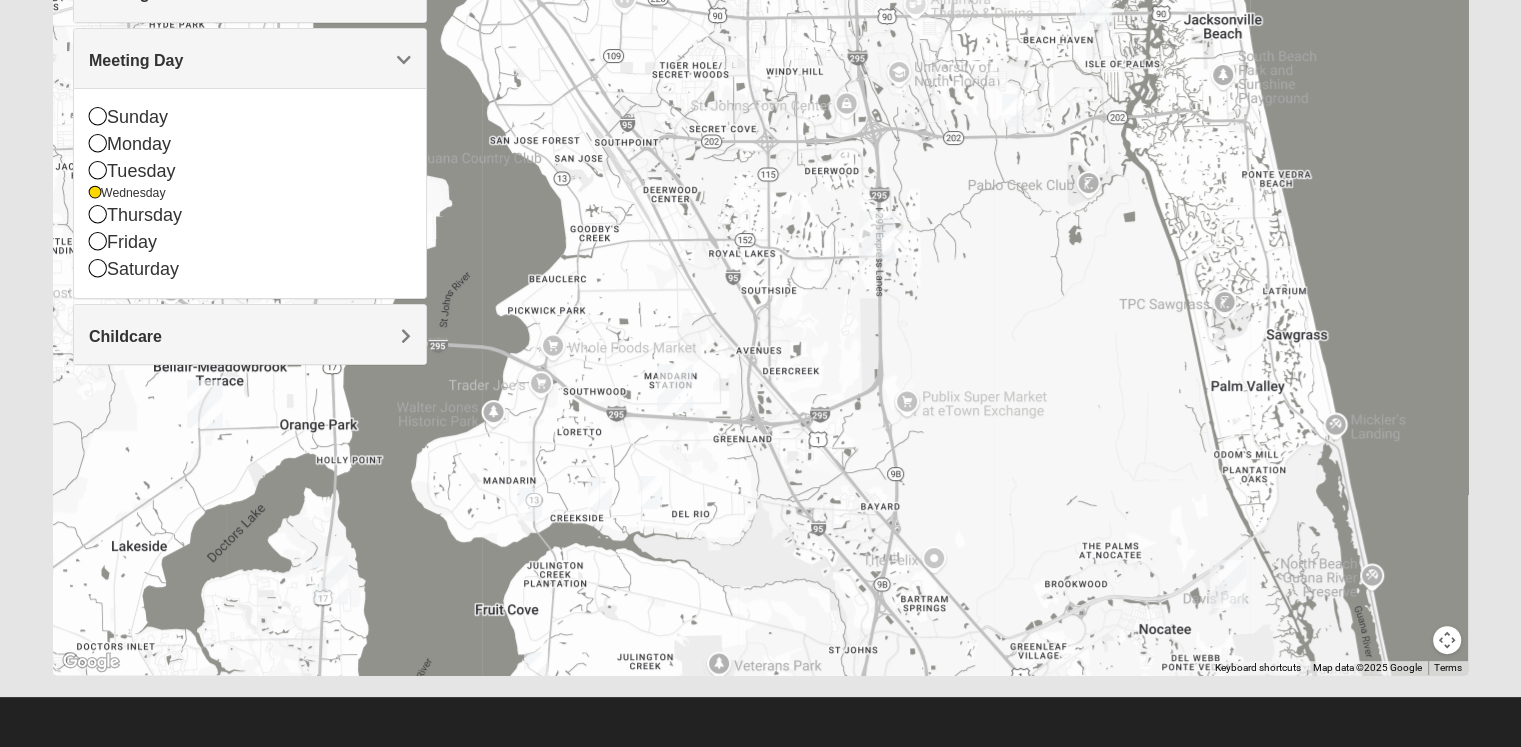 drag, startPoint x: 699, startPoint y: 336, endPoint x: 945, endPoint y: 17, distance: 402.83618 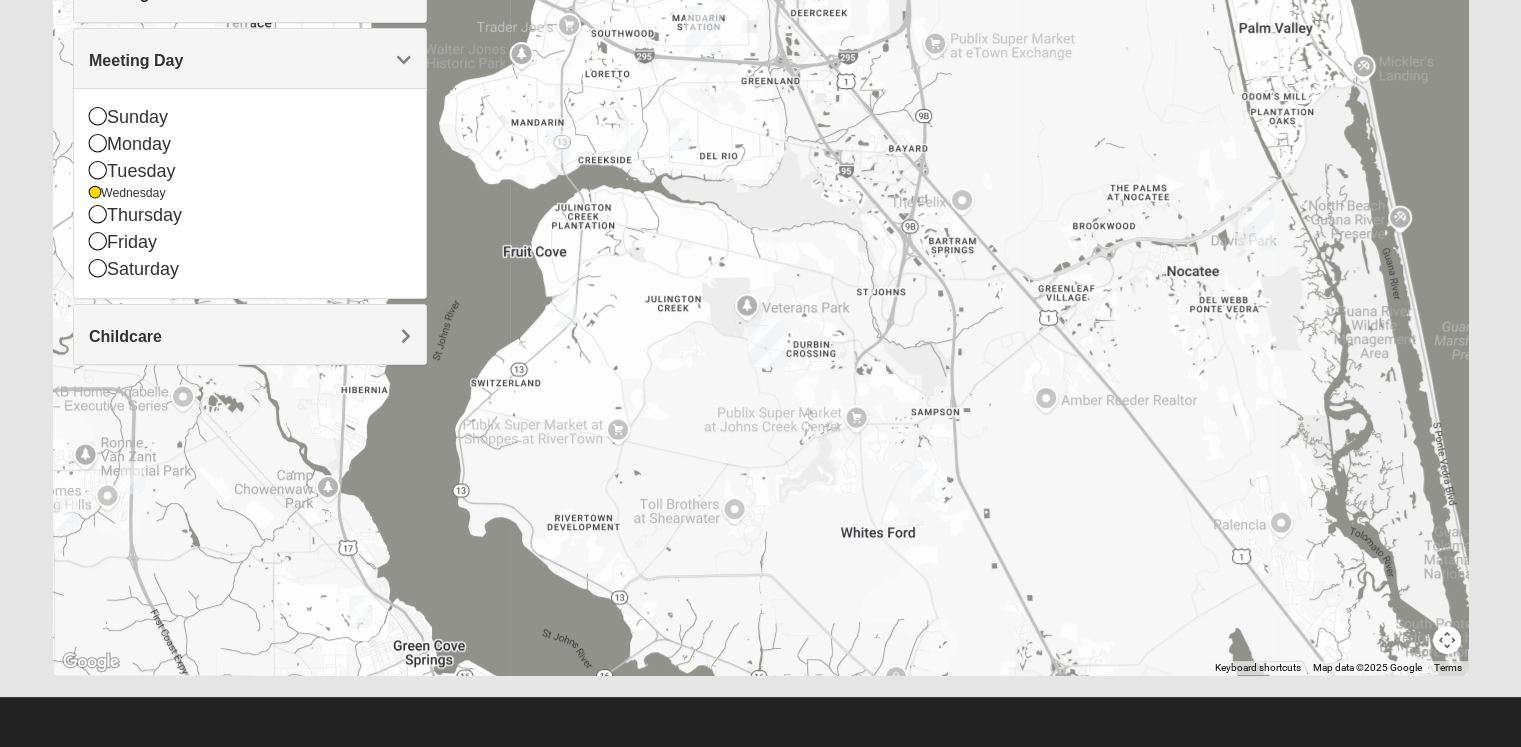drag, startPoint x: 824, startPoint y: 448, endPoint x: 852, endPoint y: 87, distance: 362.08426 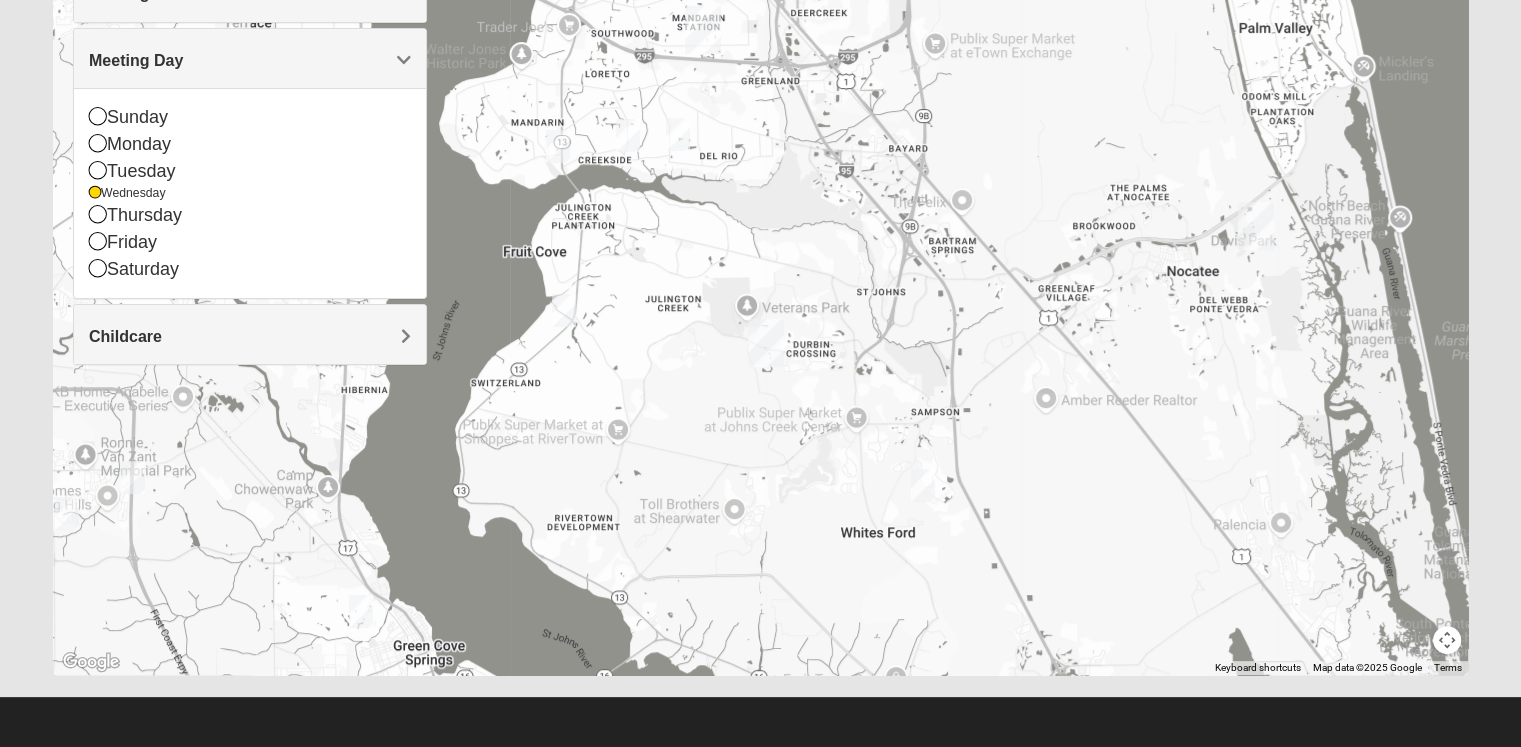 click at bounding box center (361, 611) 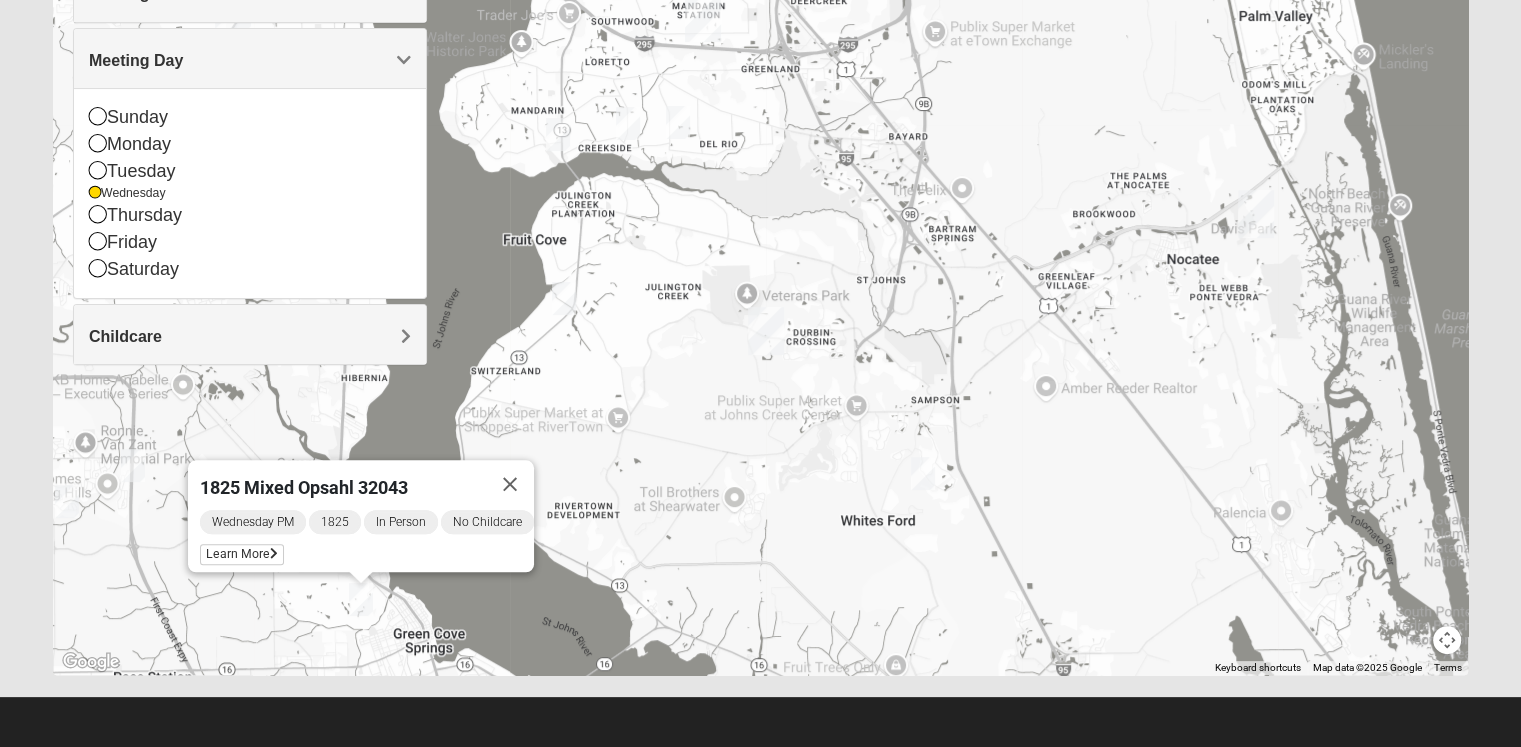 click at bounding box center (564, 298) 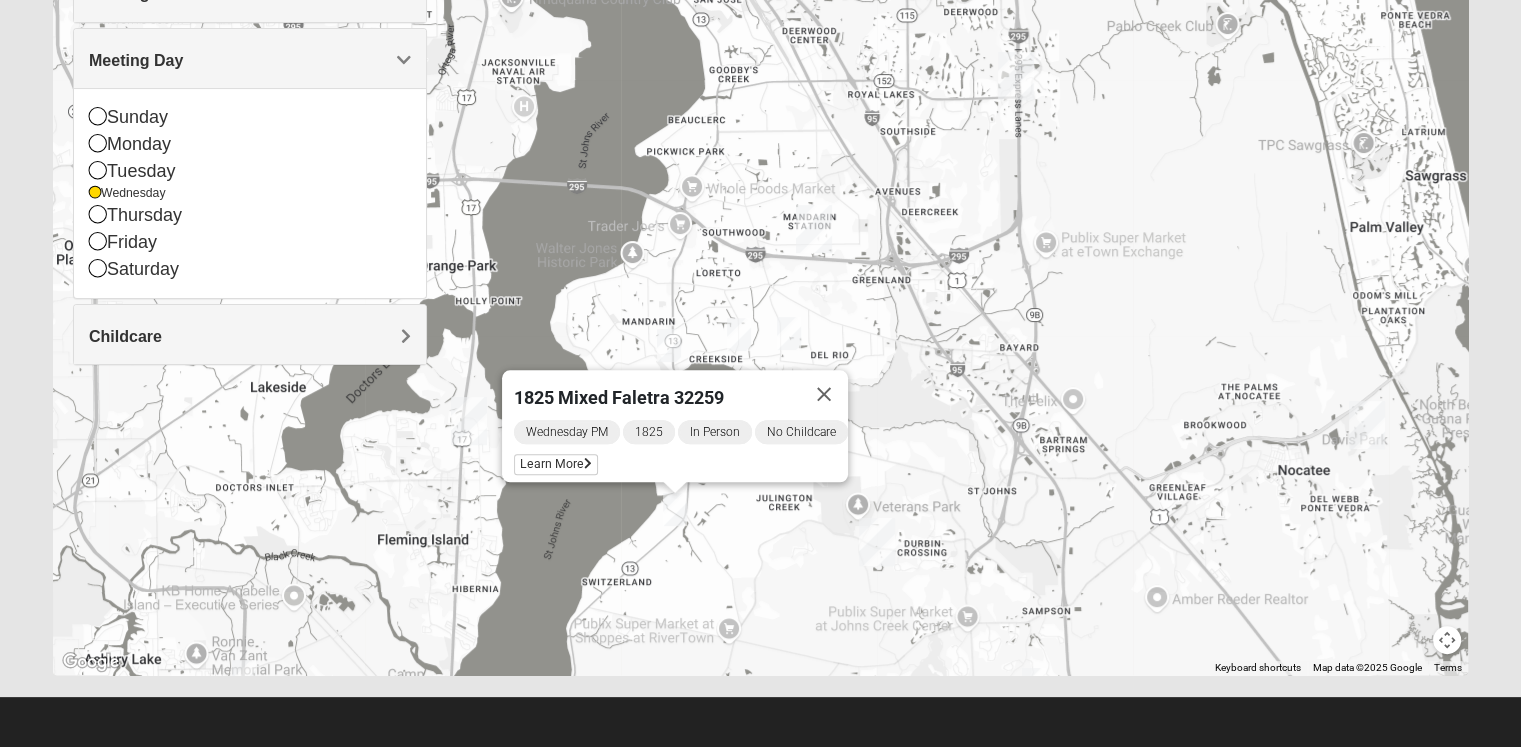 drag, startPoint x: 634, startPoint y: 343, endPoint x: 739, endPoint y: 543, distance: 225.88715 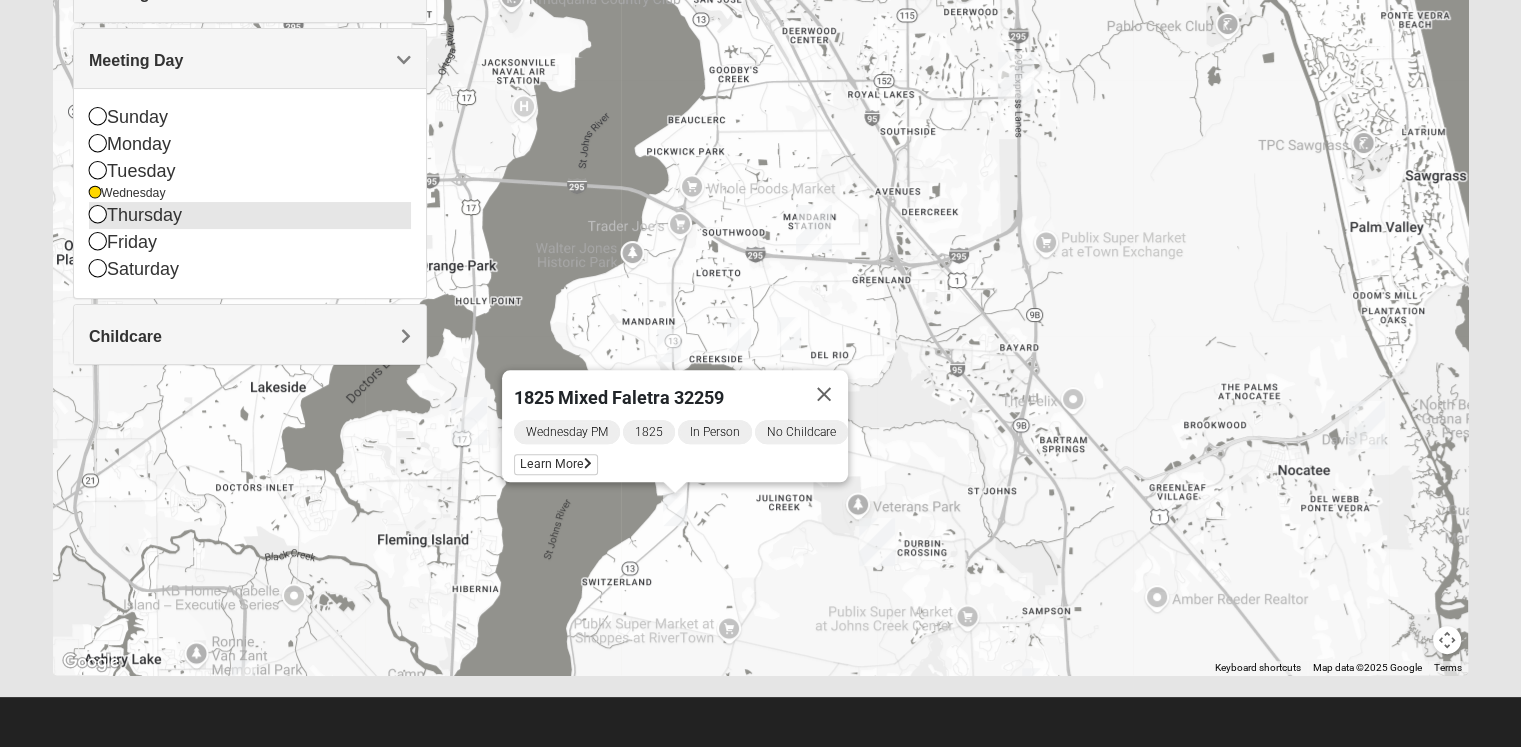 click on "Thursday" at bounding box center (250, 215) 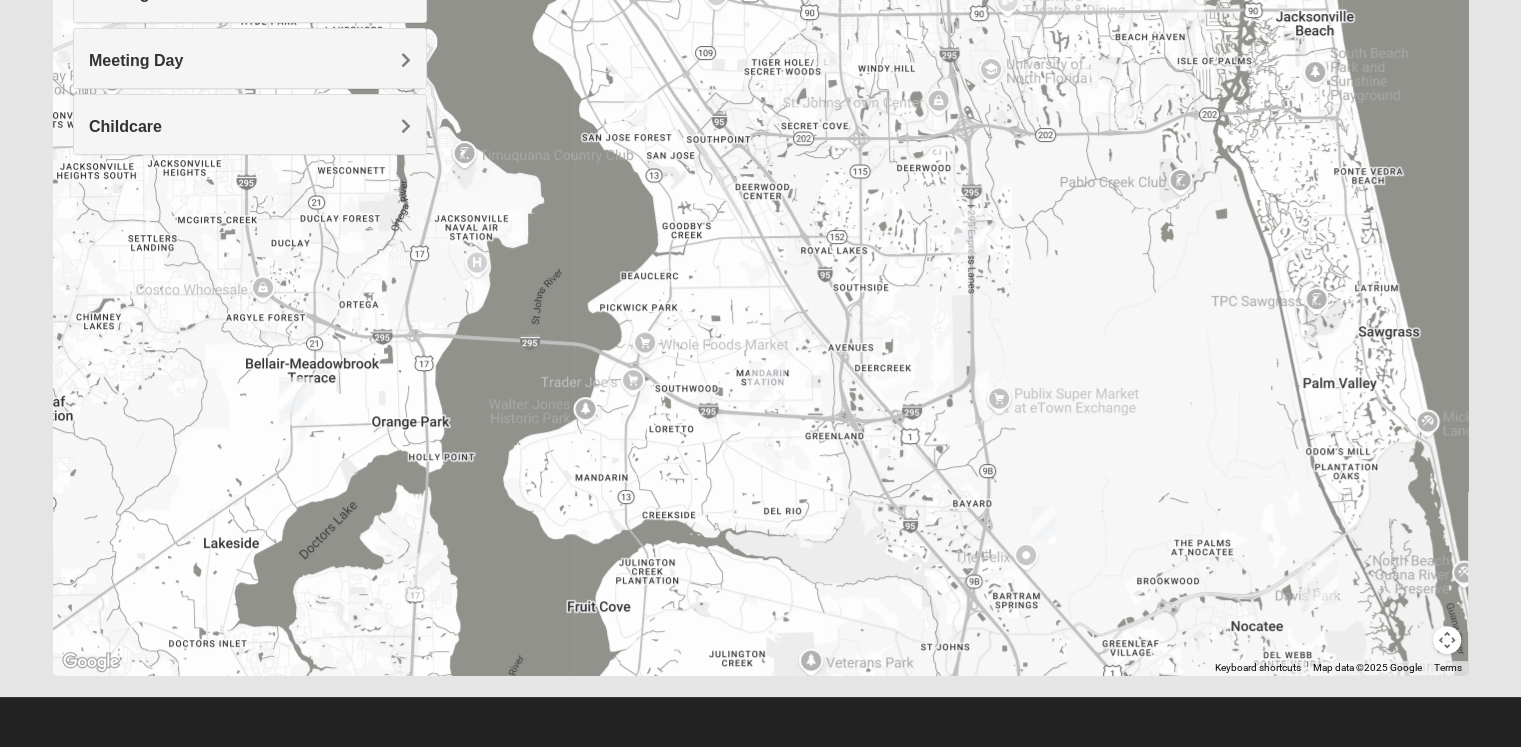 drag, startPoint x: 666, startPoint y: 319, endPoint x: 624, endPoint y: 568, distance: 252.51732 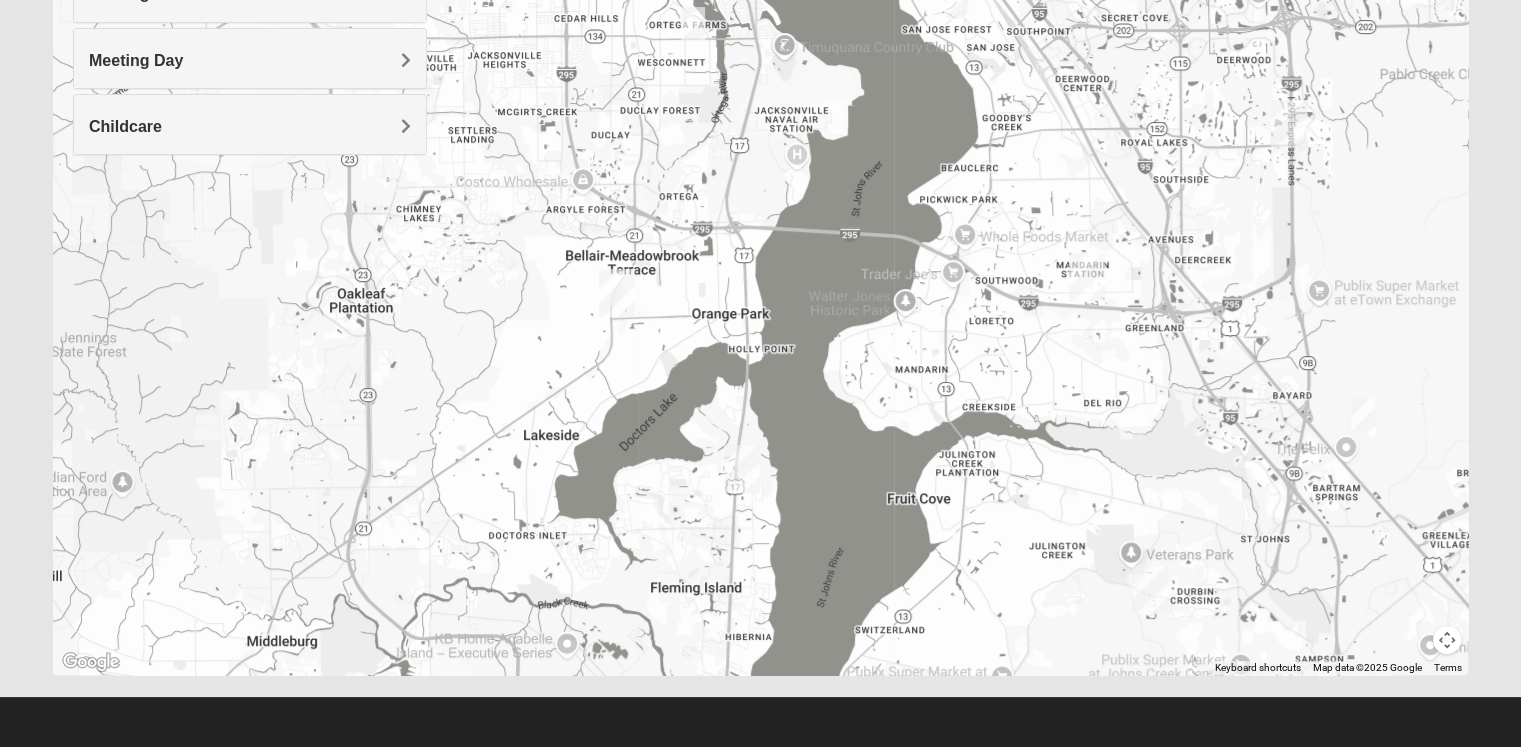 drag, startPoint x: 632, startPoint y: 377, endPoint x: 910, endPoint y: -87, distance: 540.9066 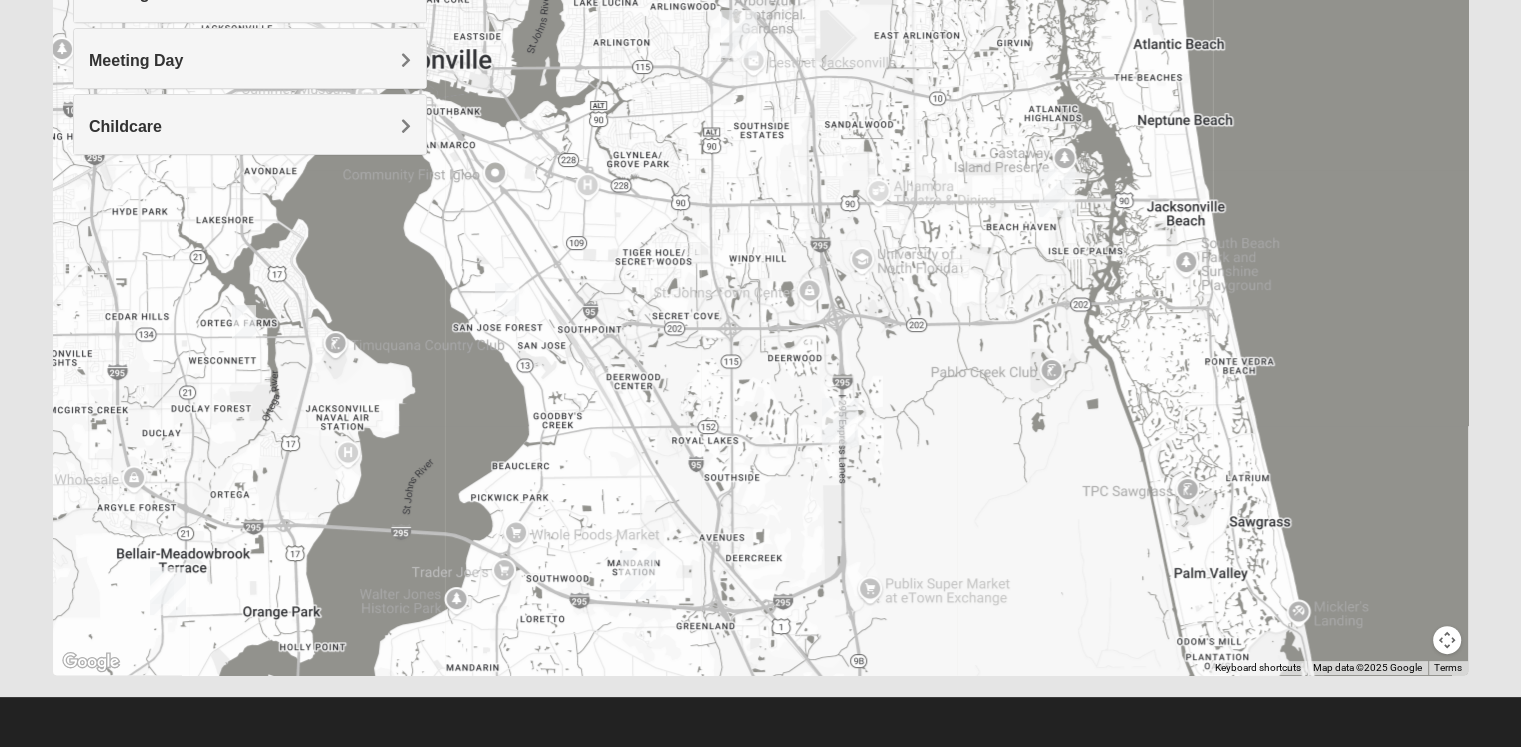 drag, startPoint x: 914, startPoint y: 426, endPoint x: 525, endPoint y: 623, distance: 436.039 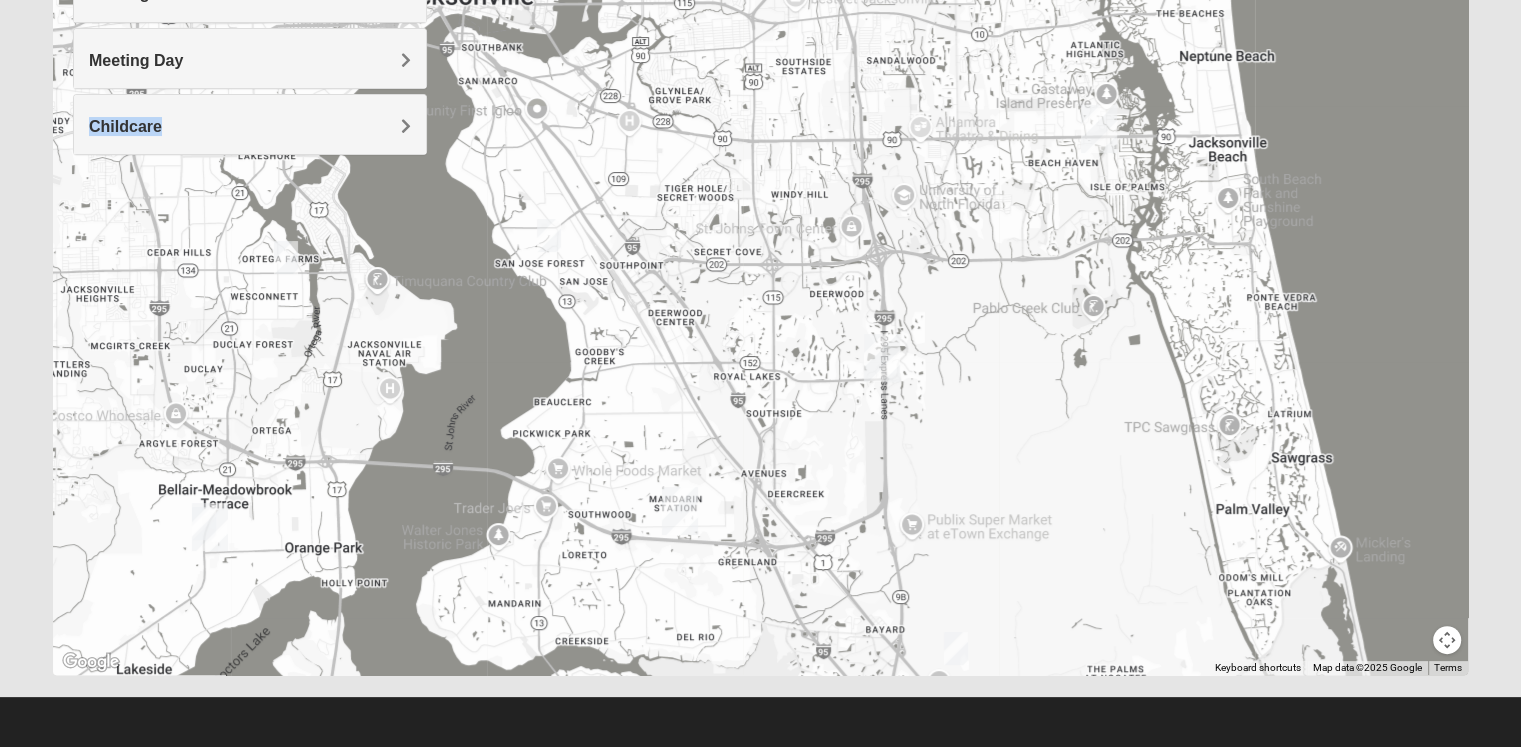 drag, startPoint x: 277, startPoint y: 84, endPoint x: 262, endPoint y: 180, distance: 97.16481 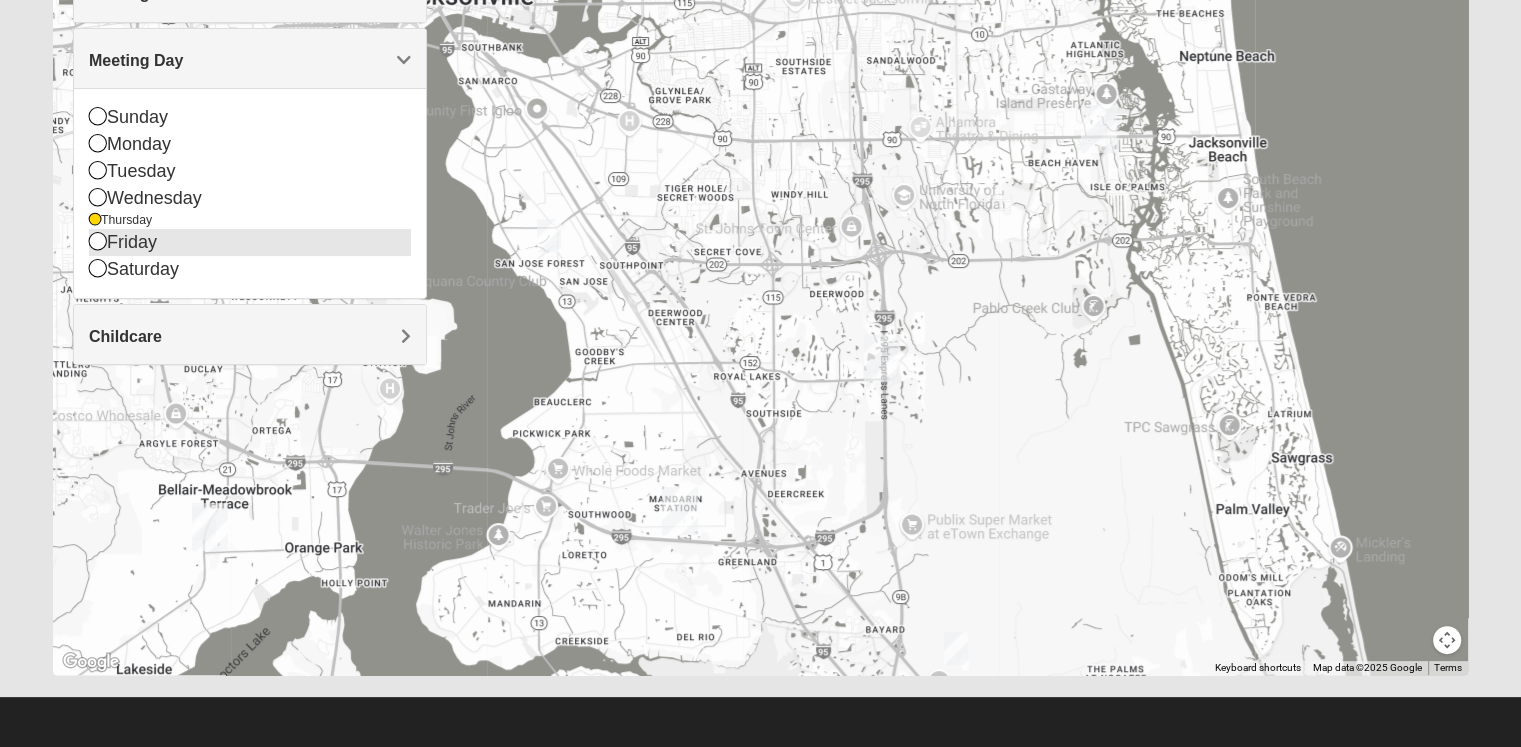 click on "Friday" at bounding box center [250, 242] 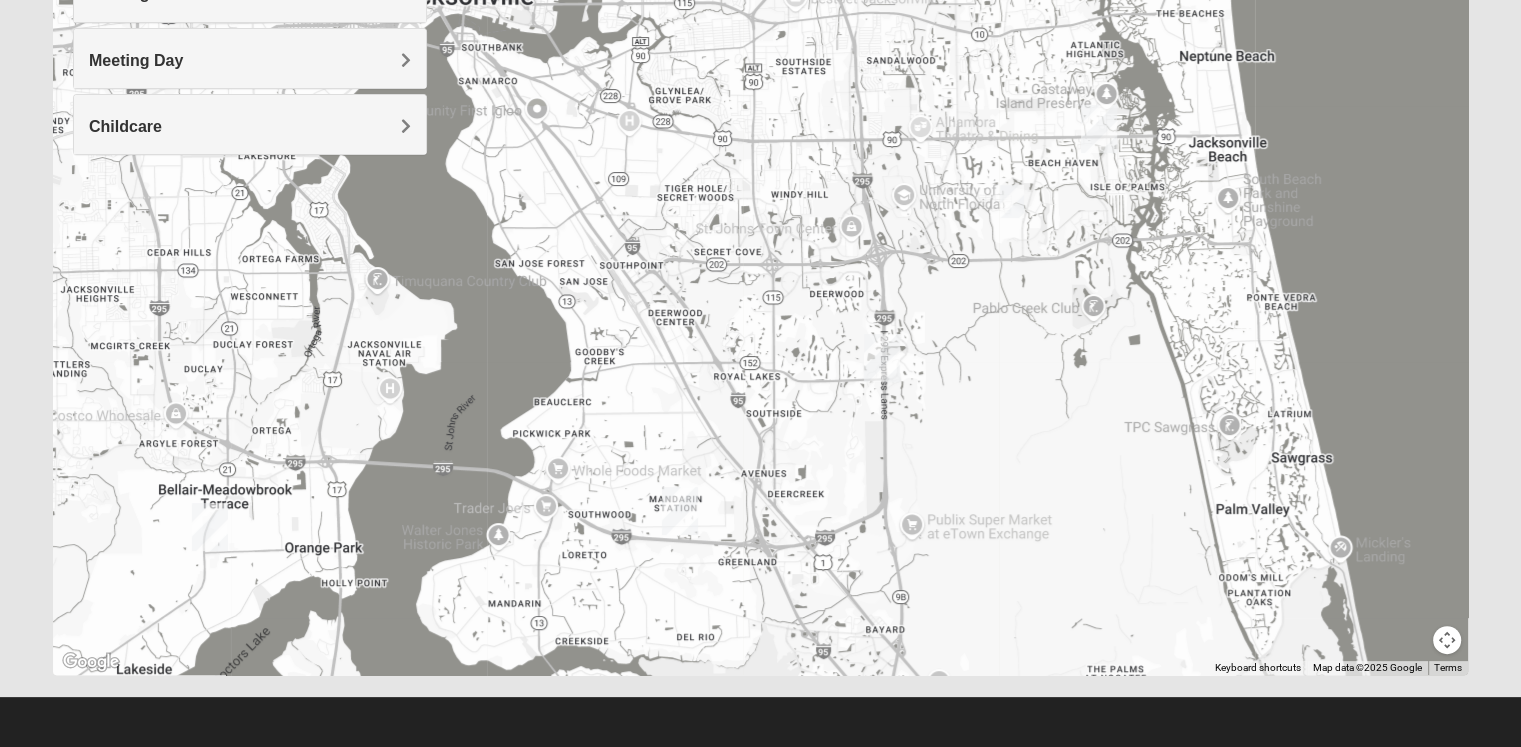 drag, startPoint x: 733, startPoint y: 424, endPoint x: 749, endPoint y: 194, distance: 230.55585 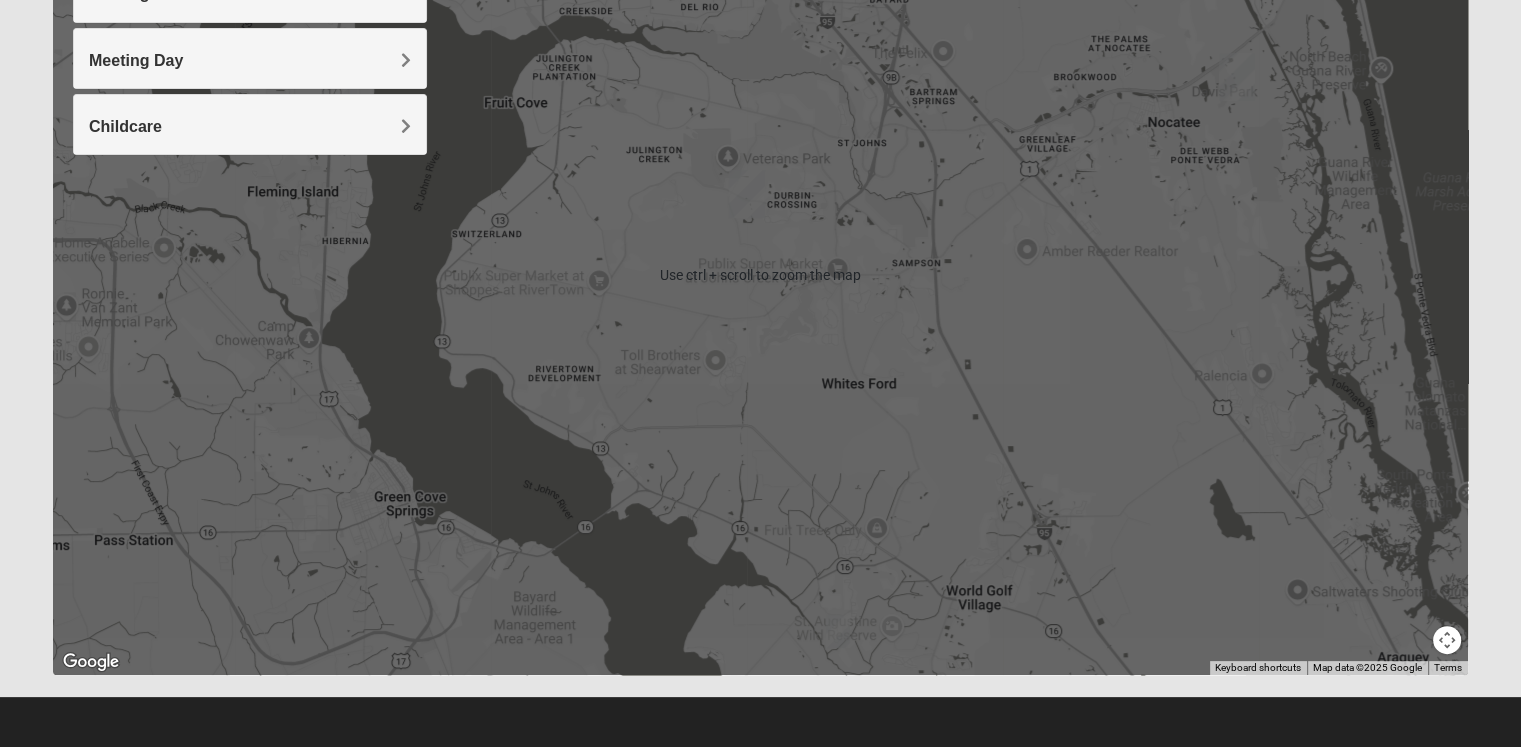 click at bounding box center [760, 275] 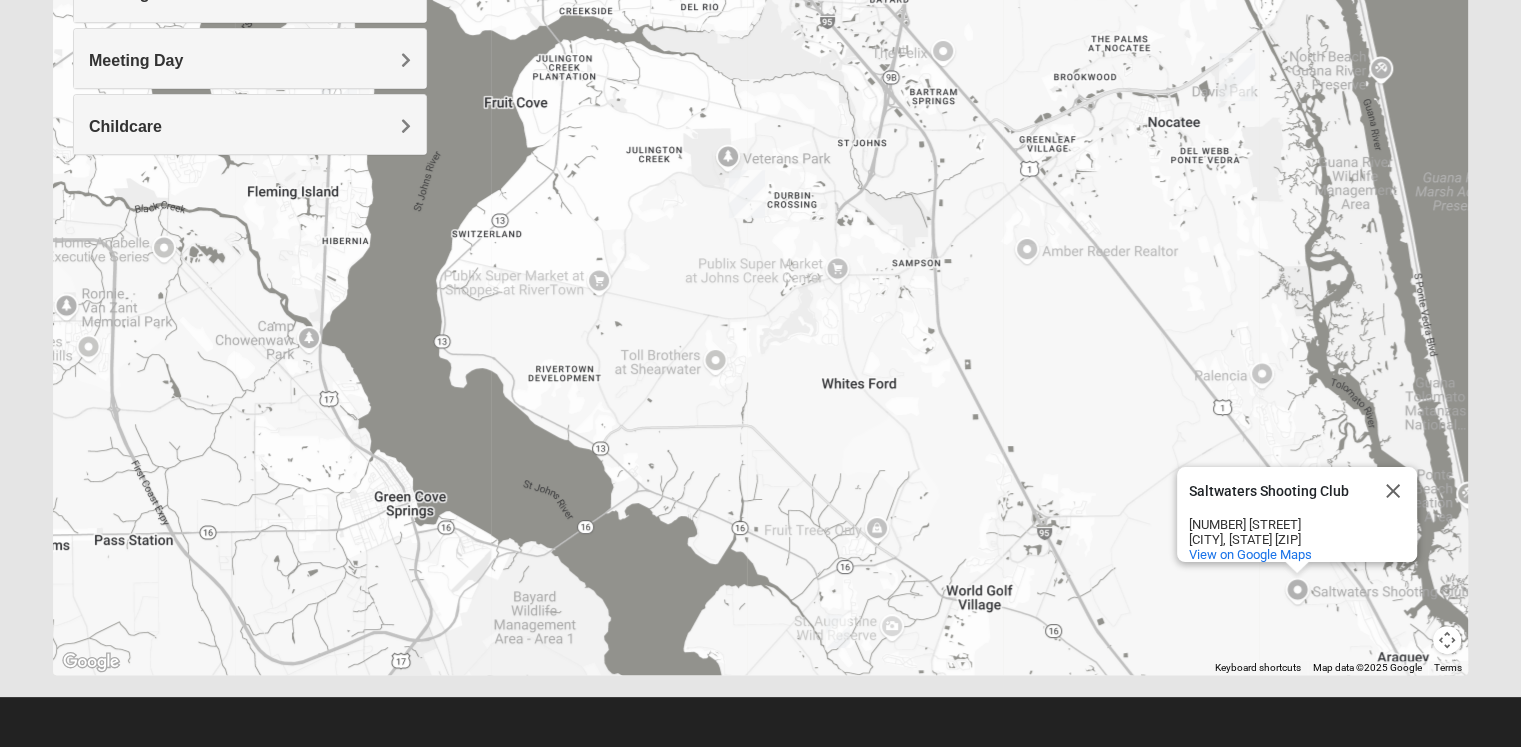 click at bounding box center [1447, 640] 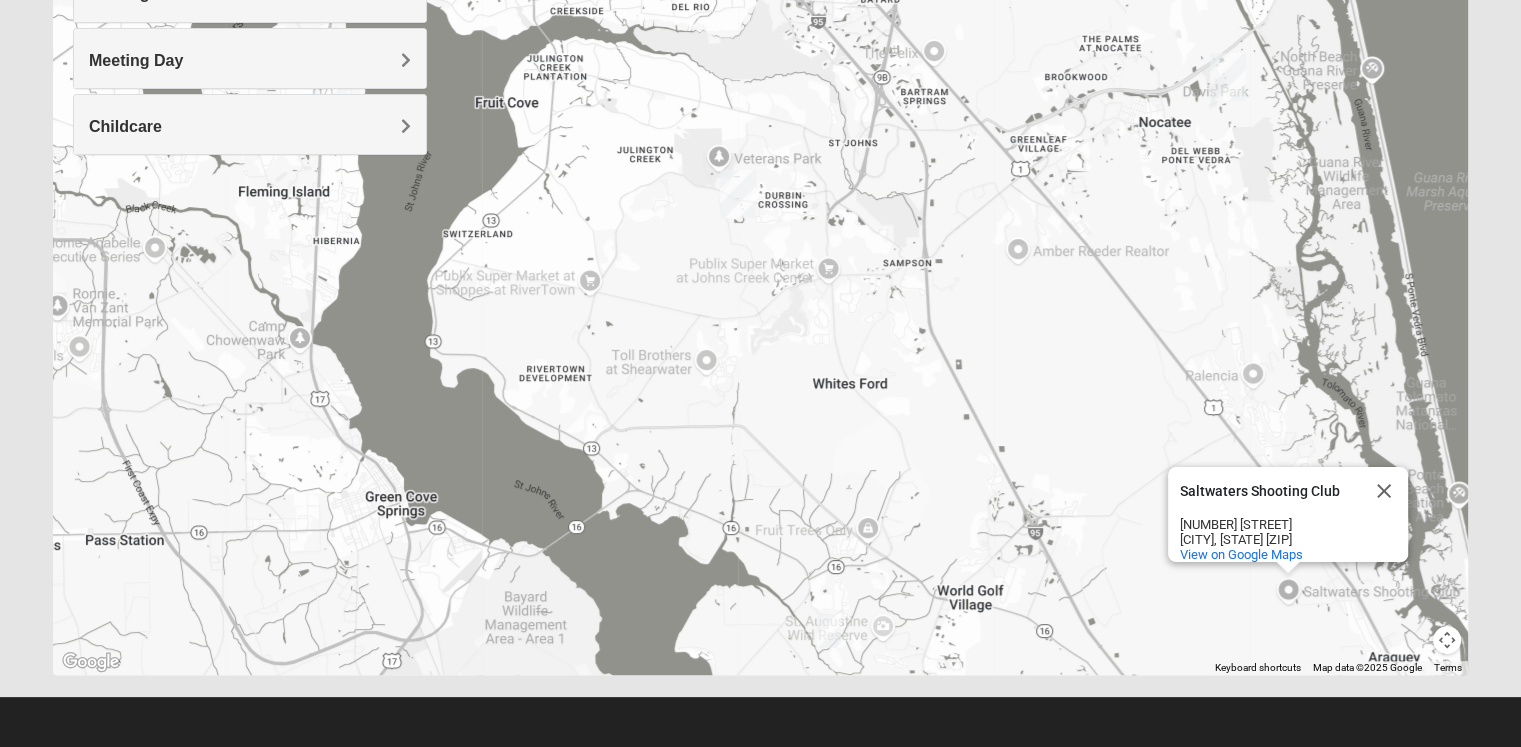 click at bounding box center (1447, 640) 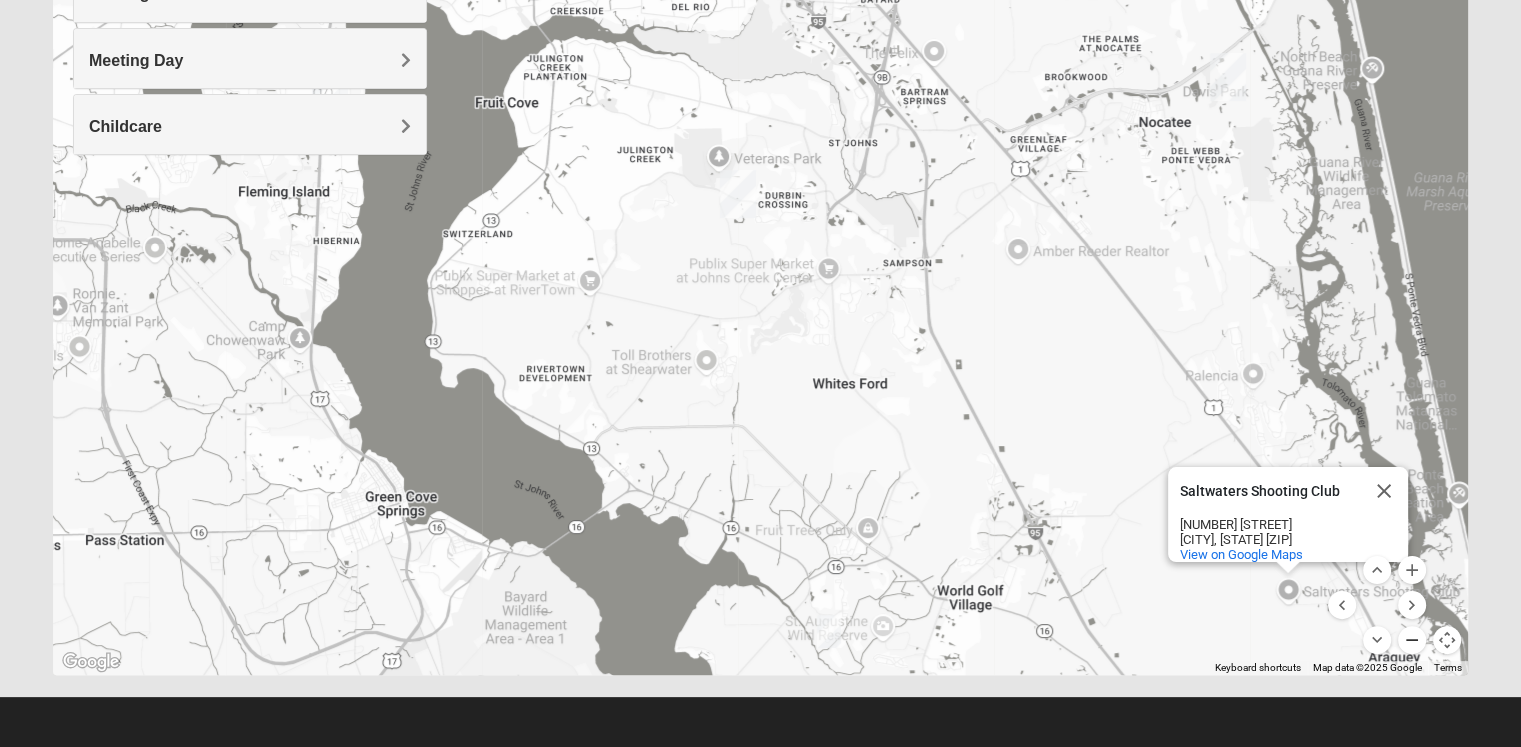 click at bounding box center [1412, 640] 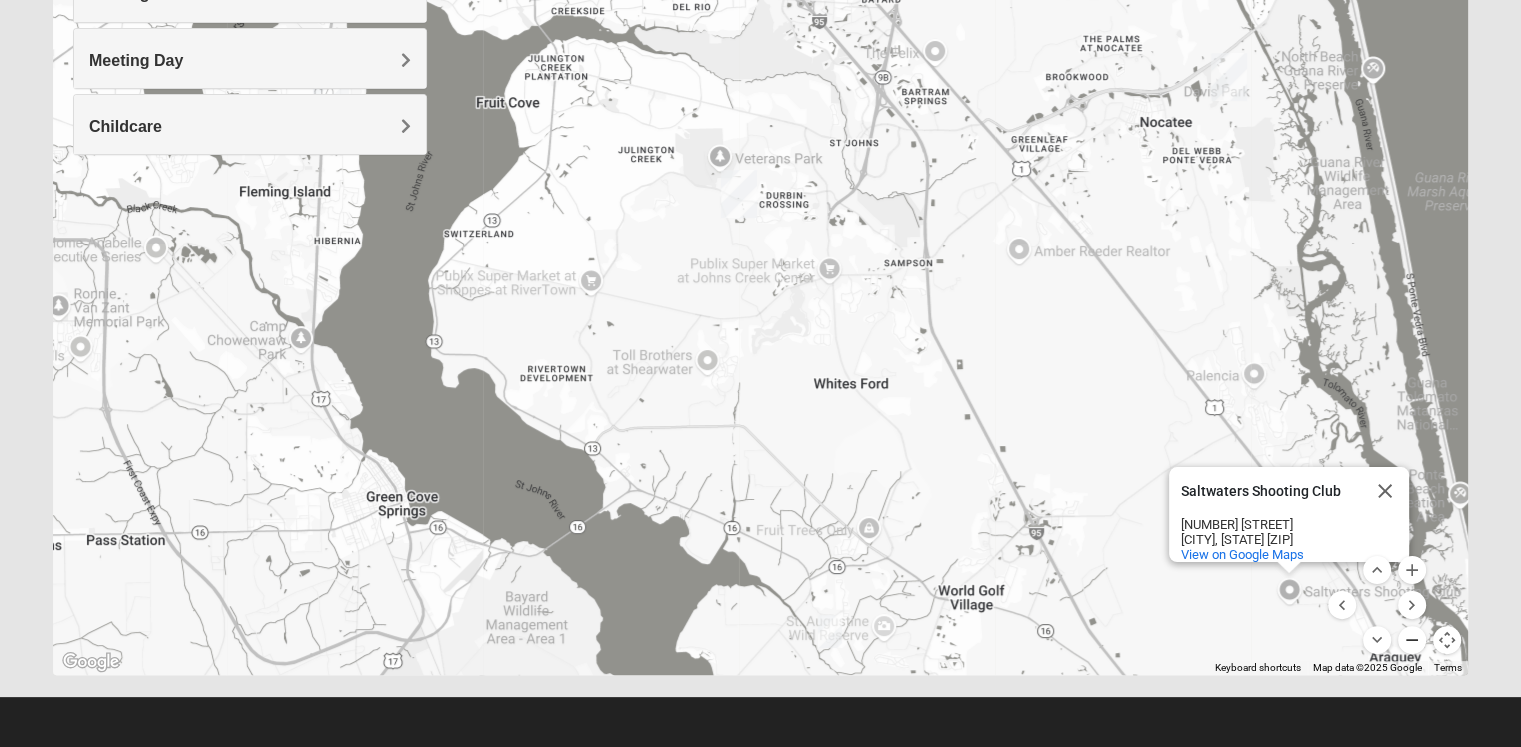 click at bounding box center [1412, 640] 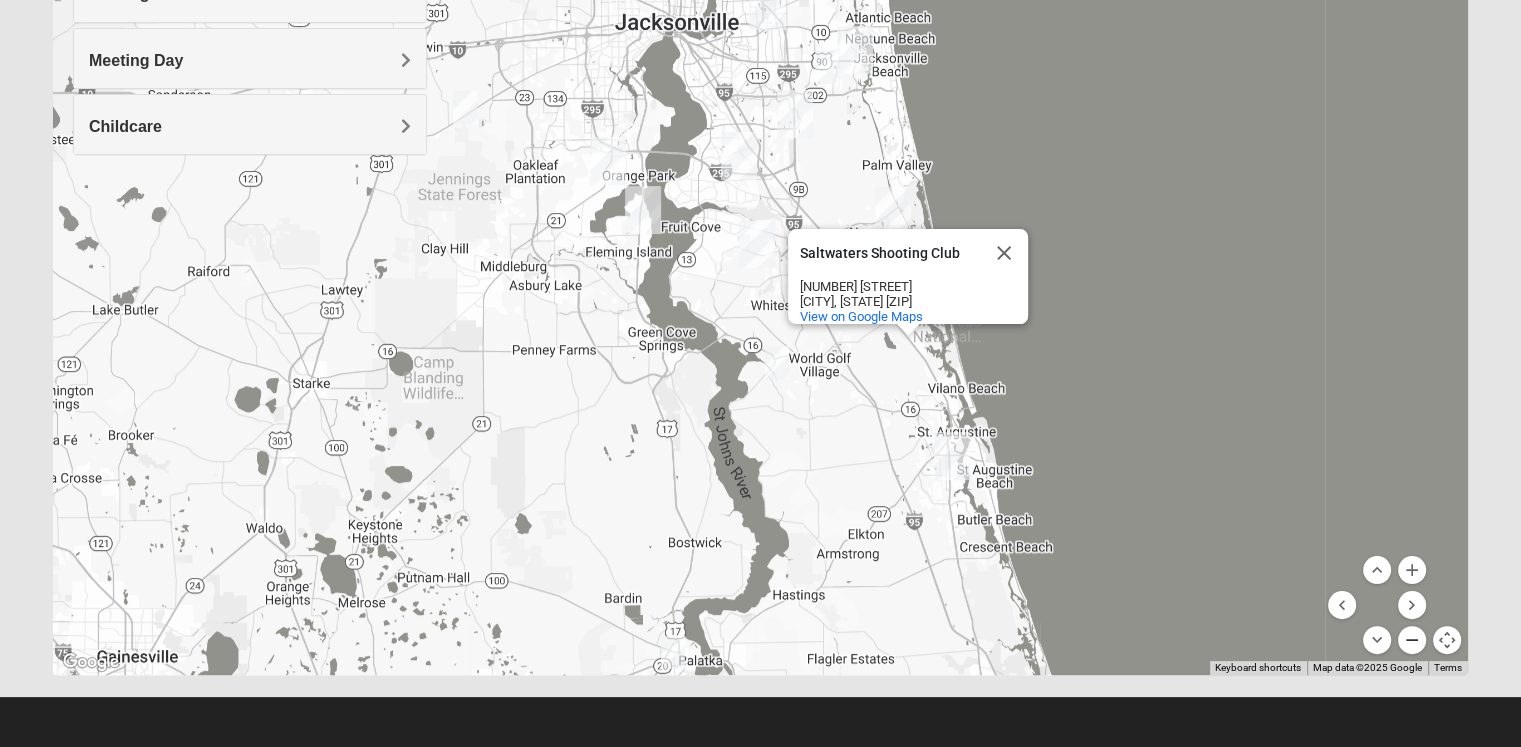 click at bounding box center [1412, 640] 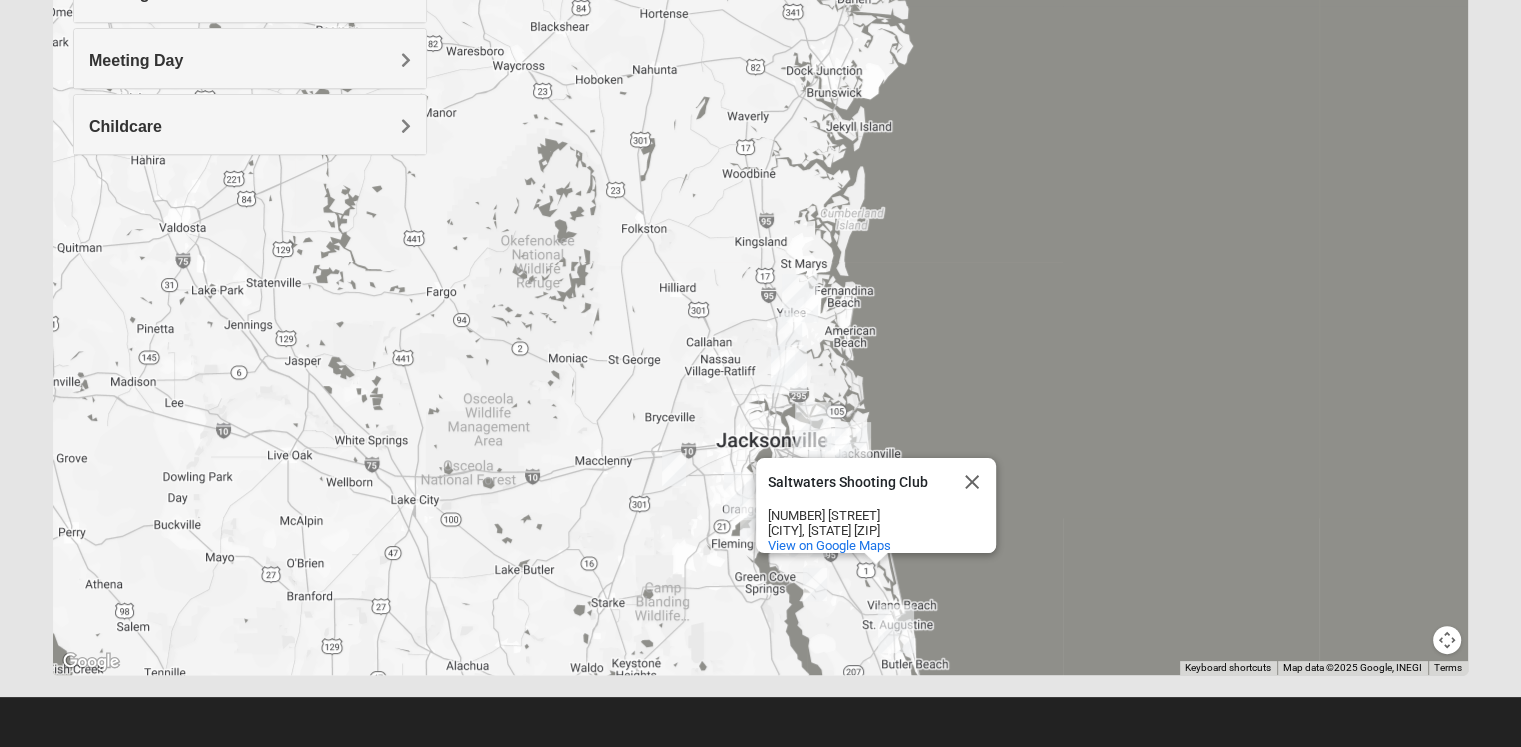 drag, startPoint x: 1081, startPoint y: 372, endPoint x: 1074, endPoint y: 425, distance: 53.460266 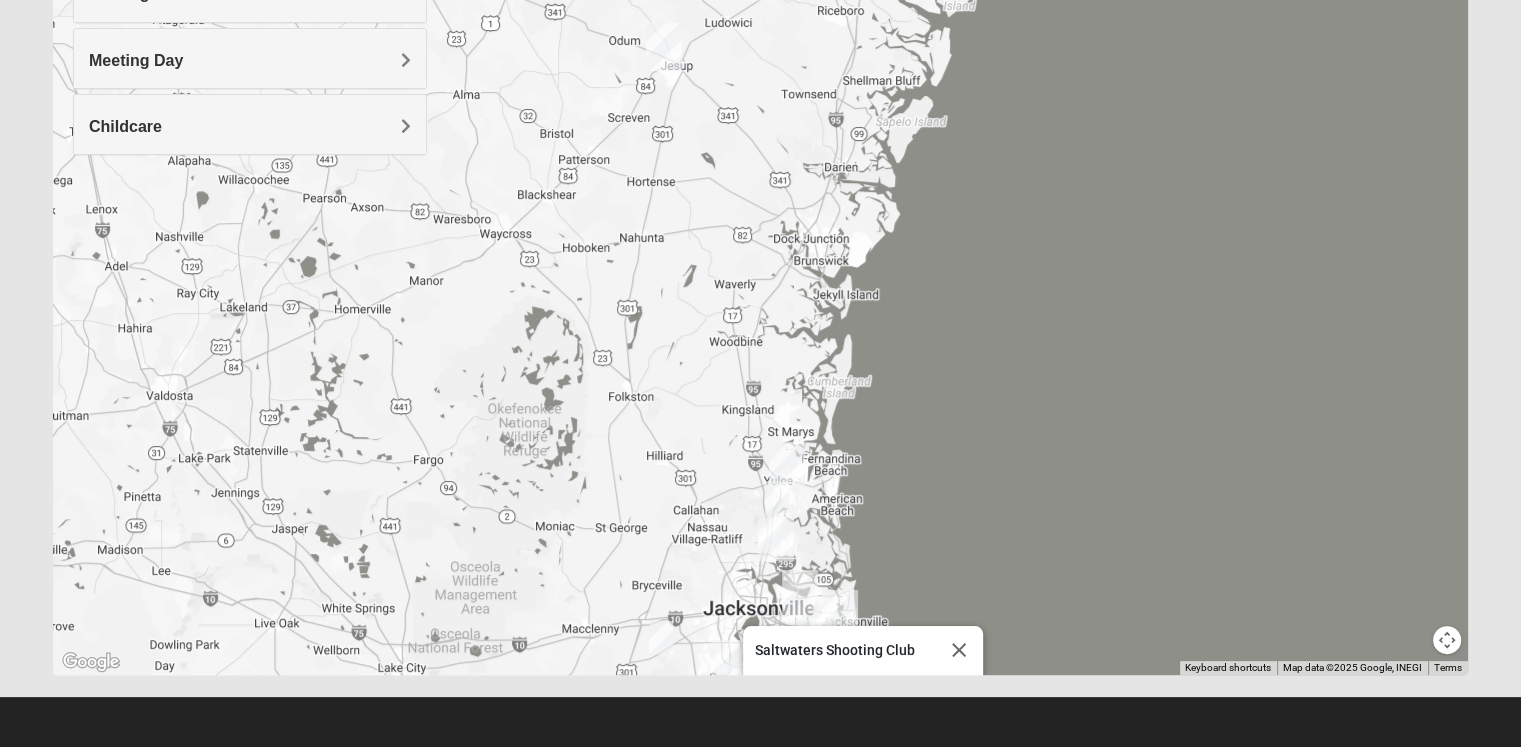drag, startPoint x: 1040, startPoint y: 328, endPoint x: 1021, endPoint y: 578, distance: 250.72096 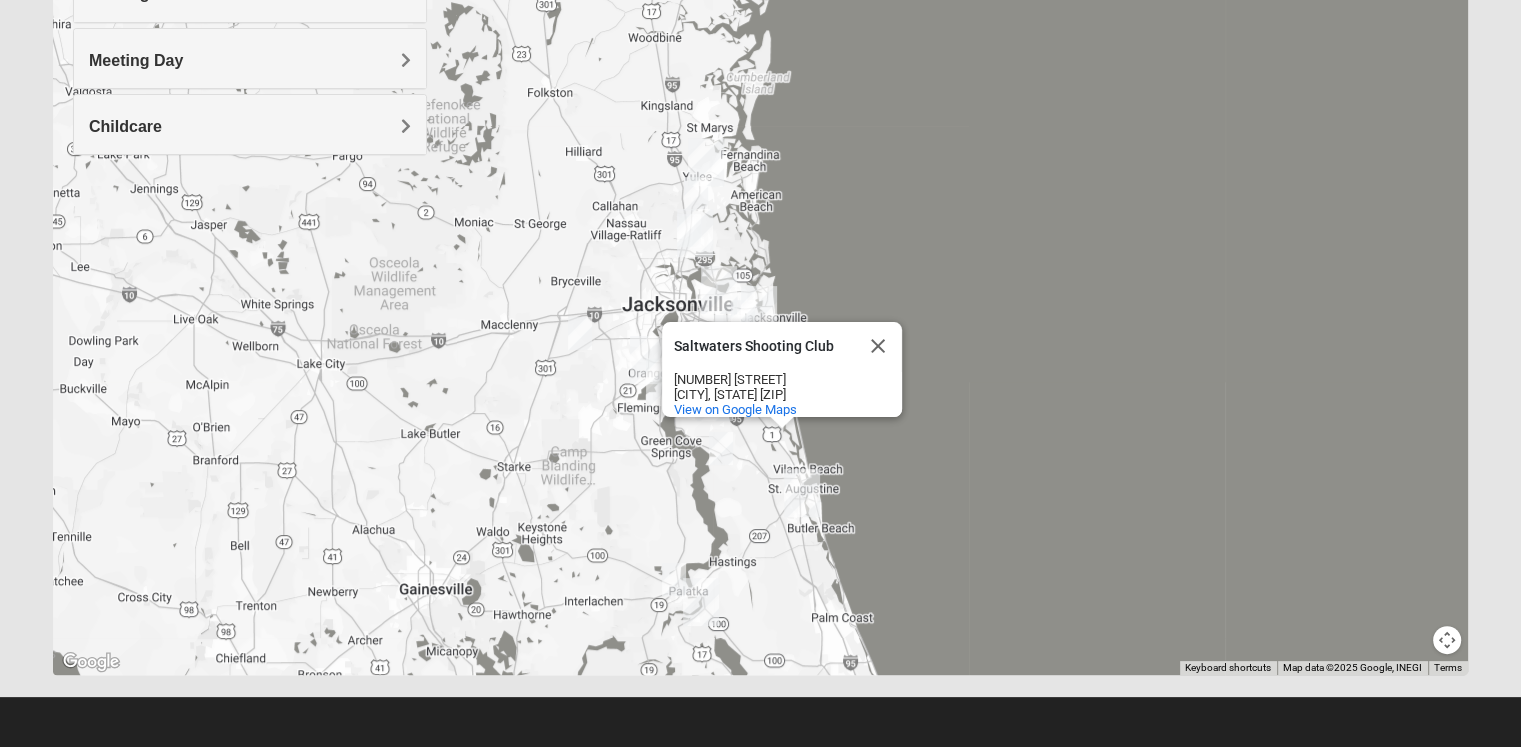 drag, startPoint x: 1001, startPoint y: 398, endPoint x: 915, endPoint y: 40, distance: 368.18472 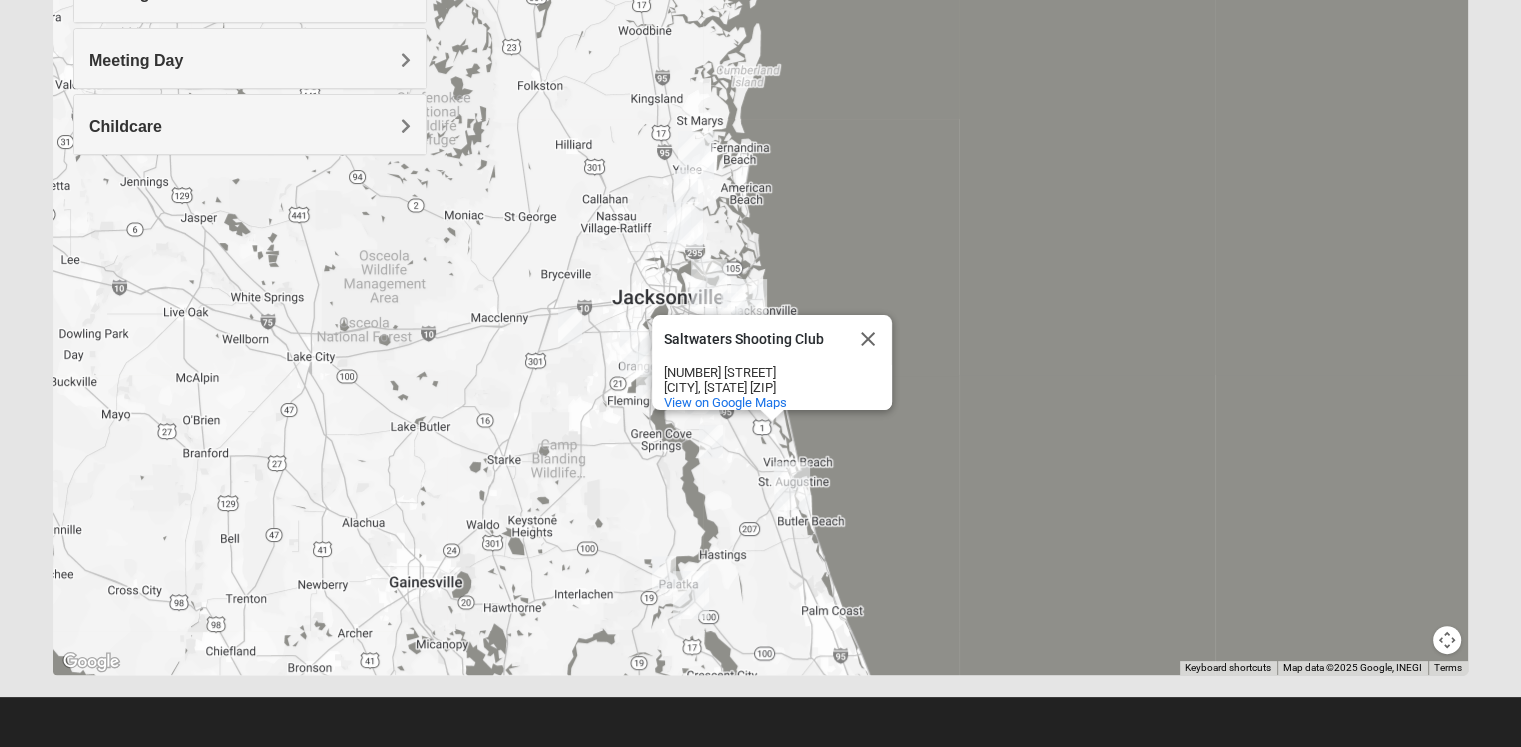 click on "Meeting Day" at bounding box center [250, 60] 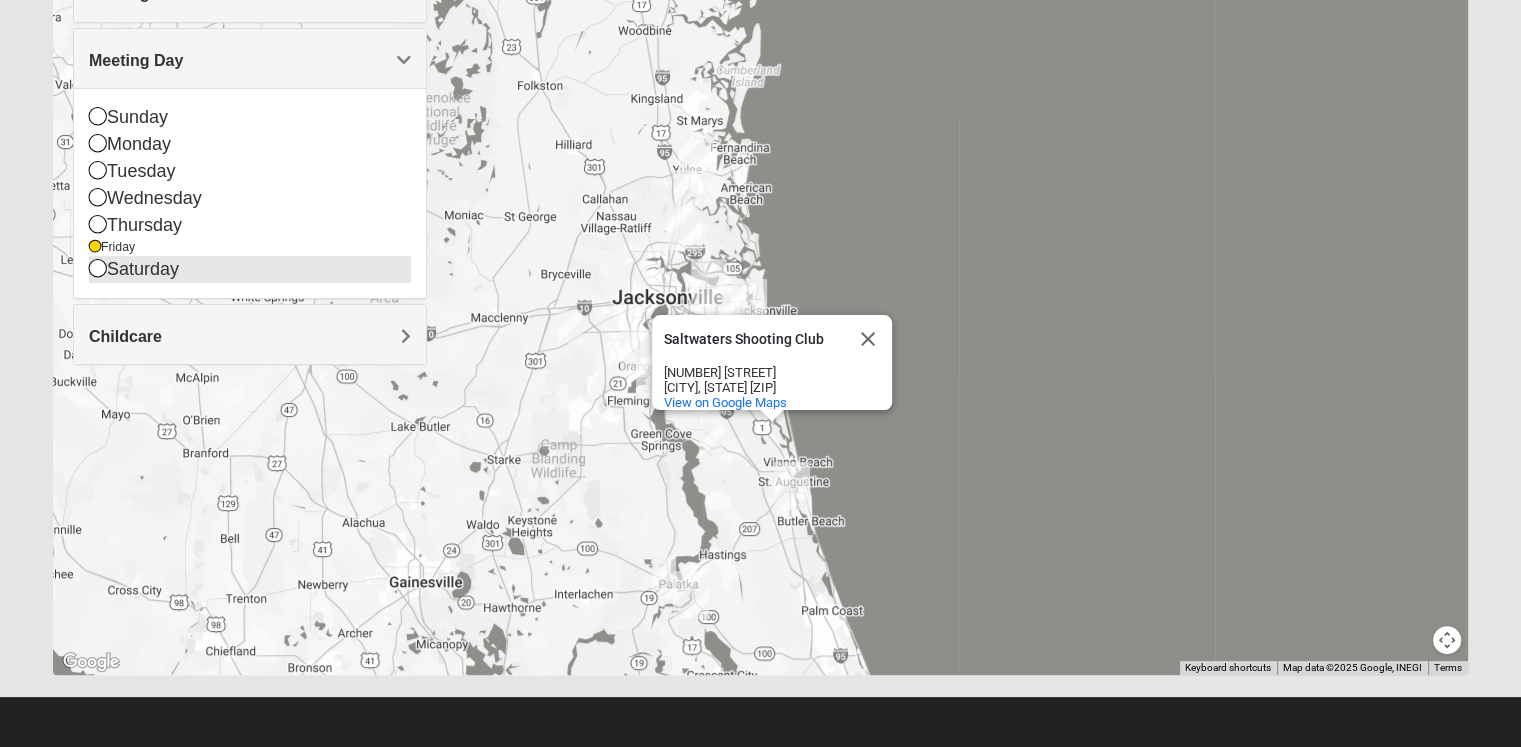 click on "Saturday" at bounding box center (250, 269) 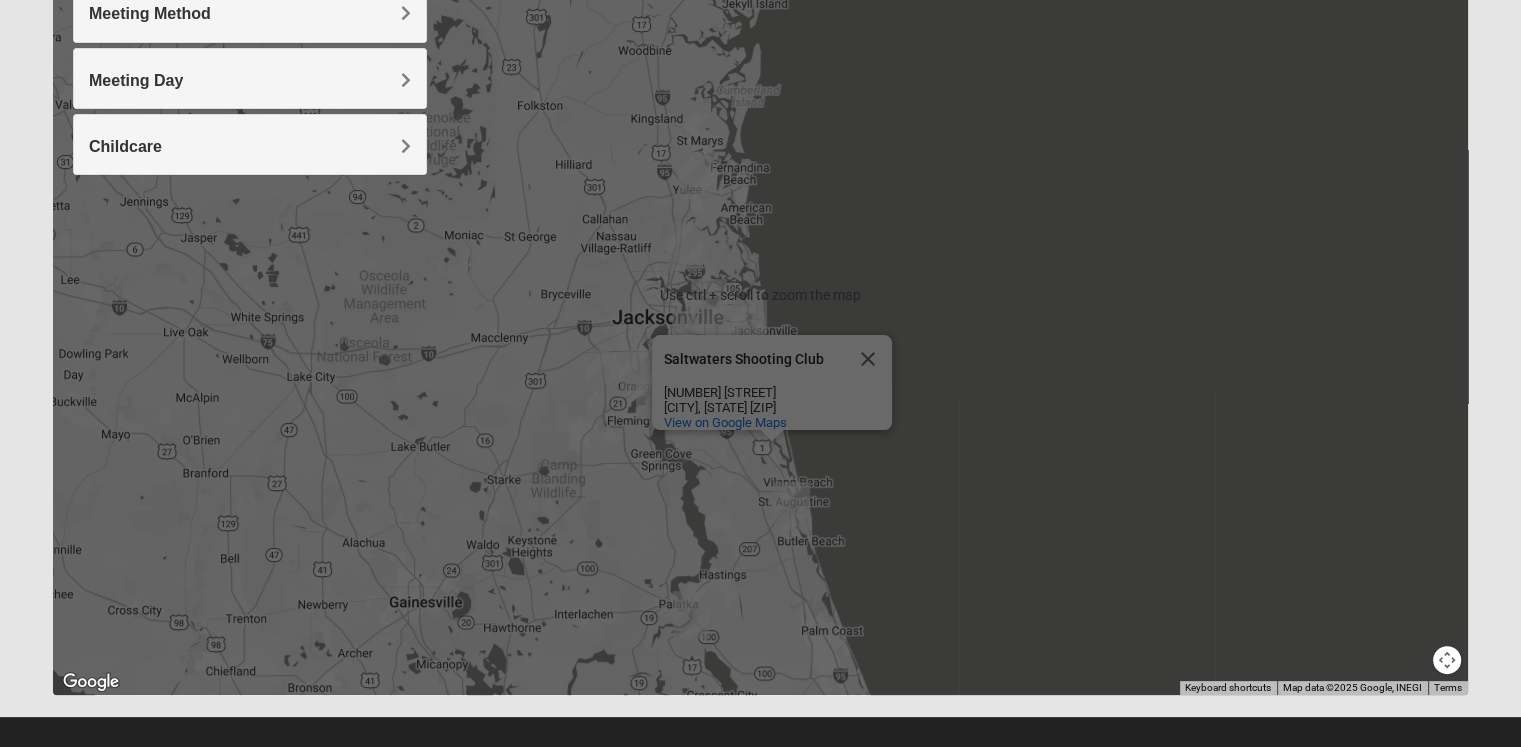 scroll, scrollTop: 353, scrollLeft: 0, axis: vertical 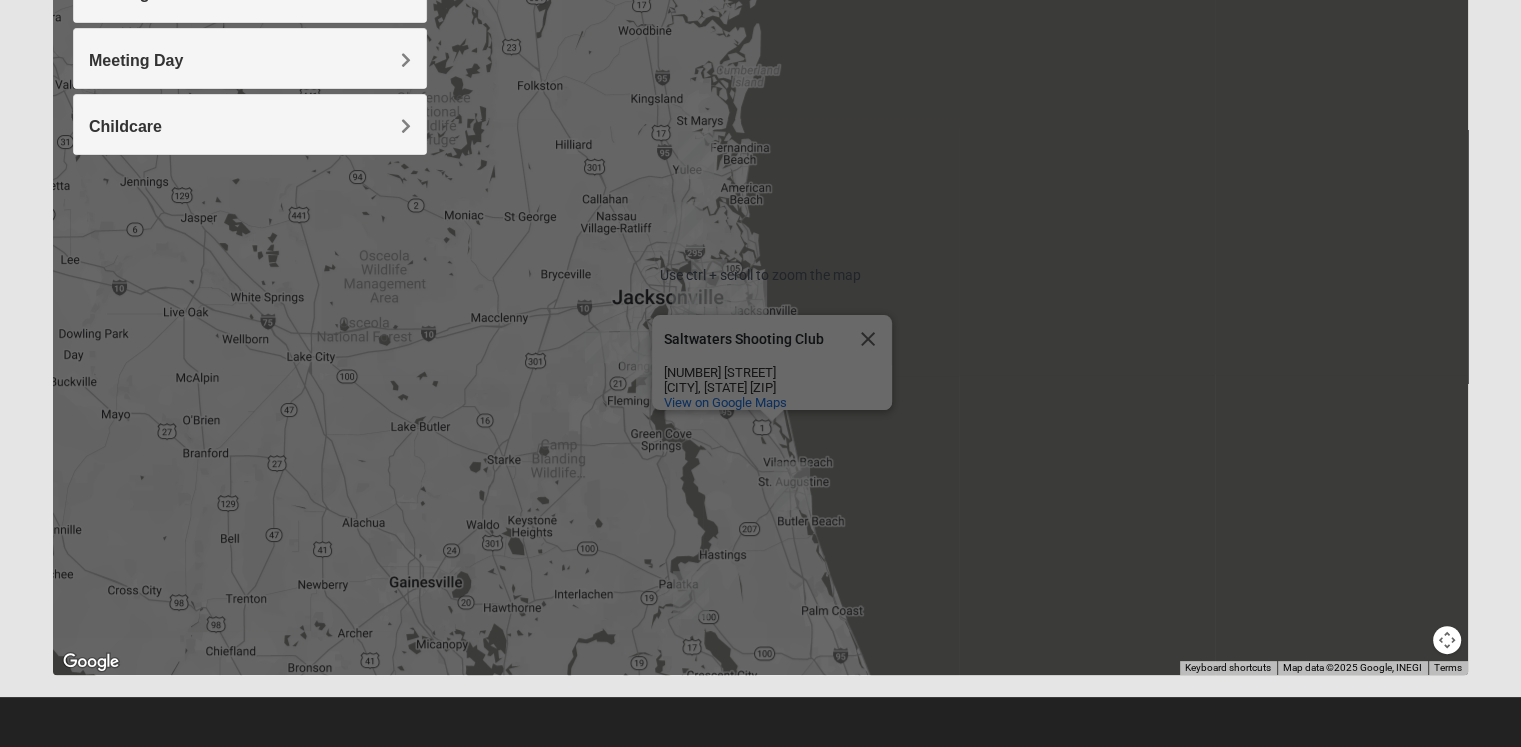 click on "Saltwaters Shooting Club                     Saltwaters Shooting Club                 900 Big Oak Rd St. Augustine, FL 32095              View on Google Maps" at bounding box center (760, 275) 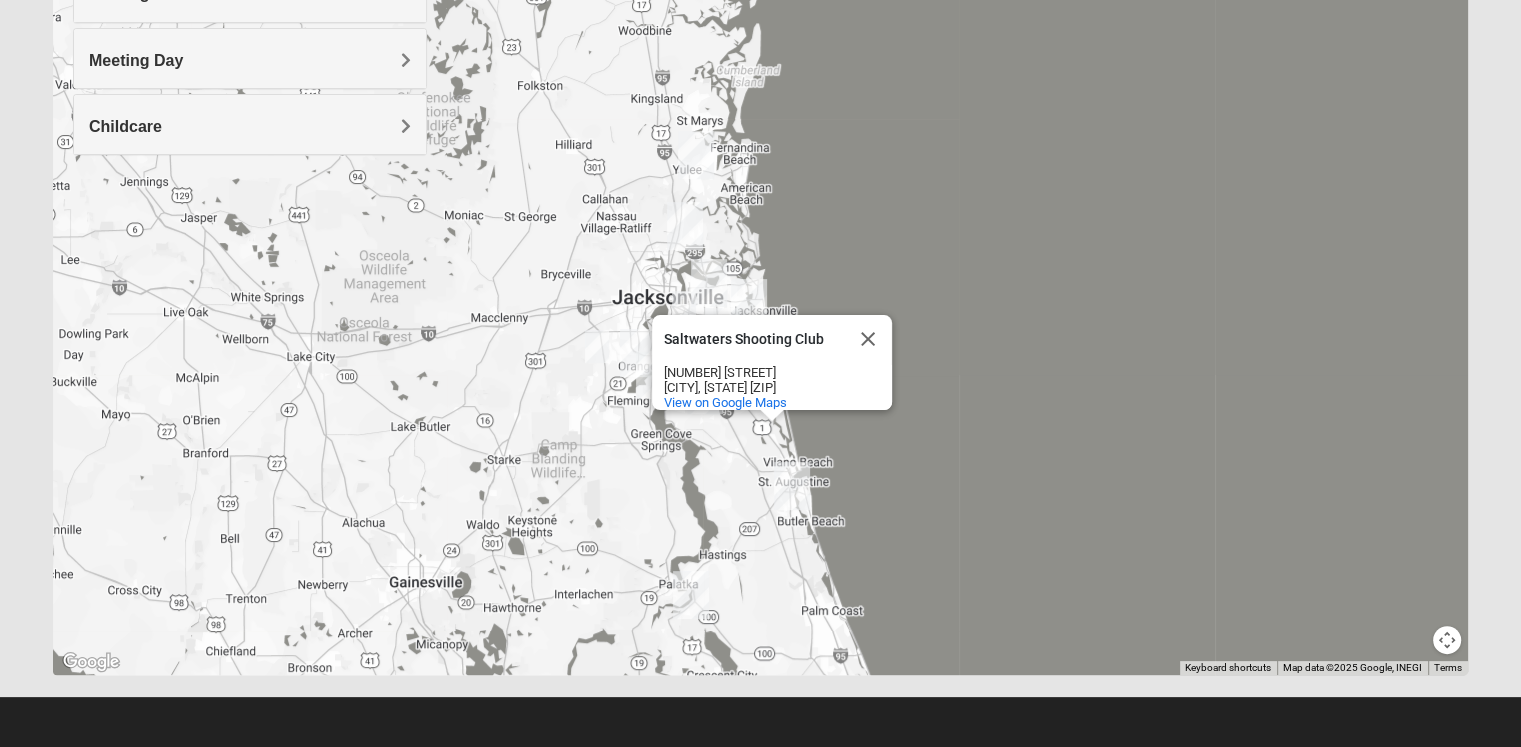 click at bounding box center (1447, 640) 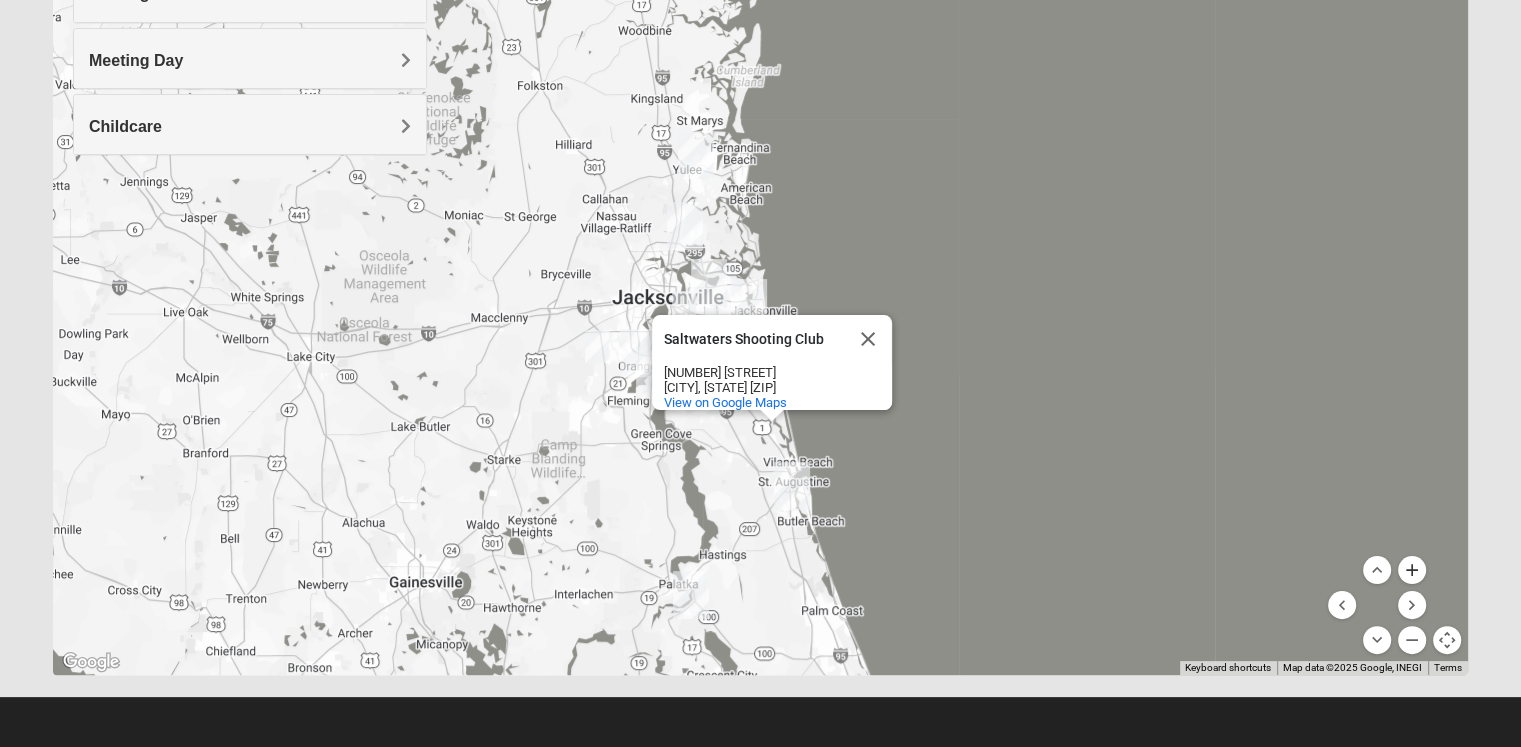click at bounding box center (1412, 570) 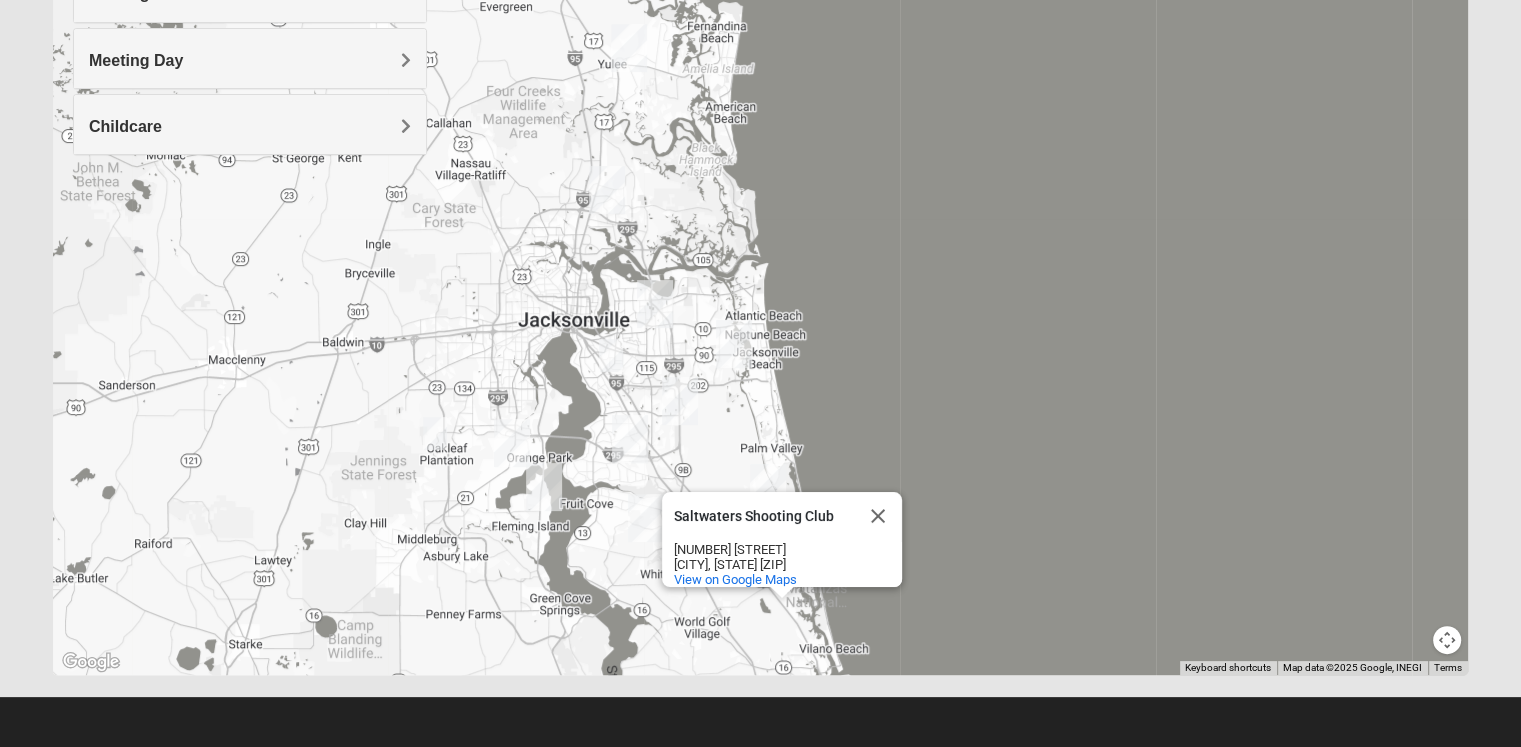 click at bounding box center (435, 433) 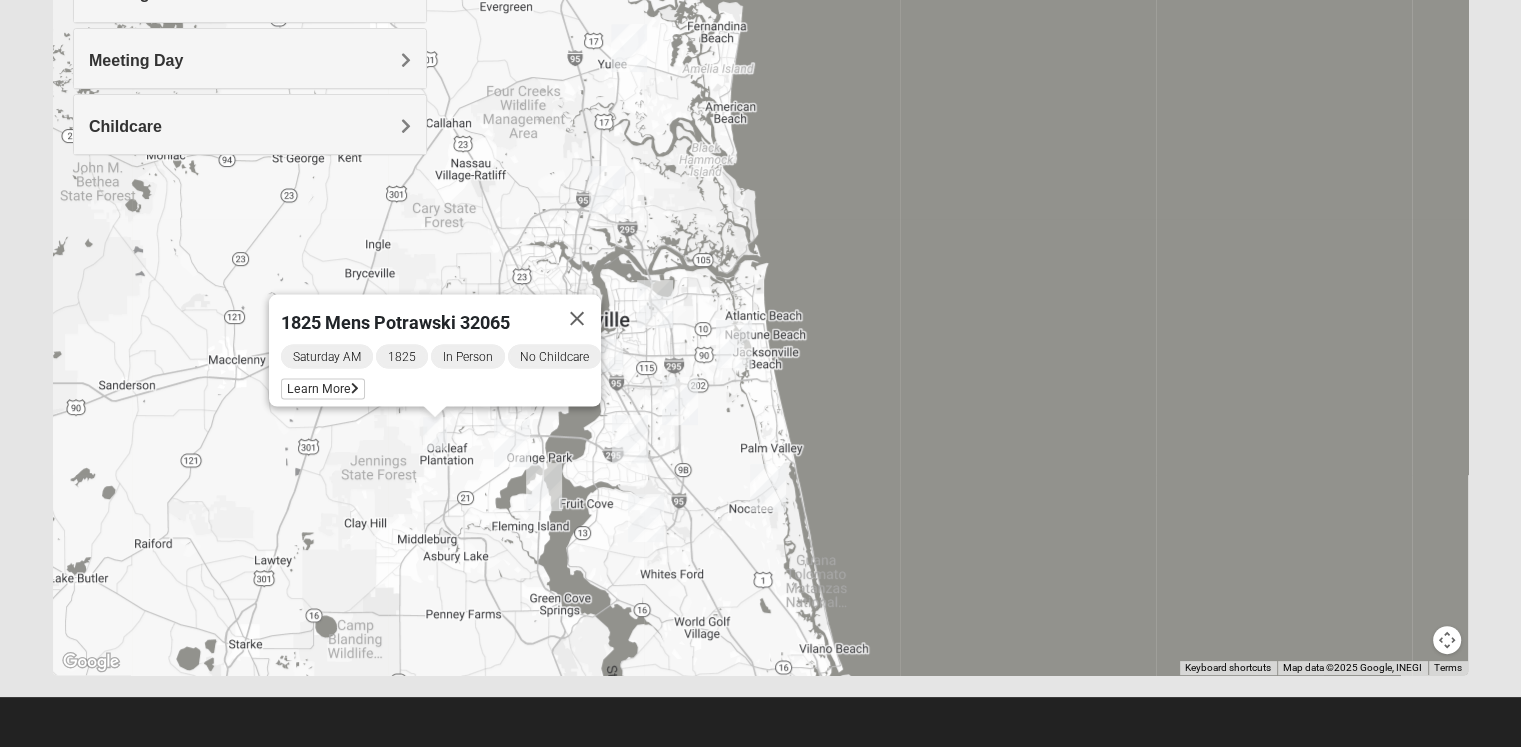 click on "Meeting Day" at bounding box center (250, 60) 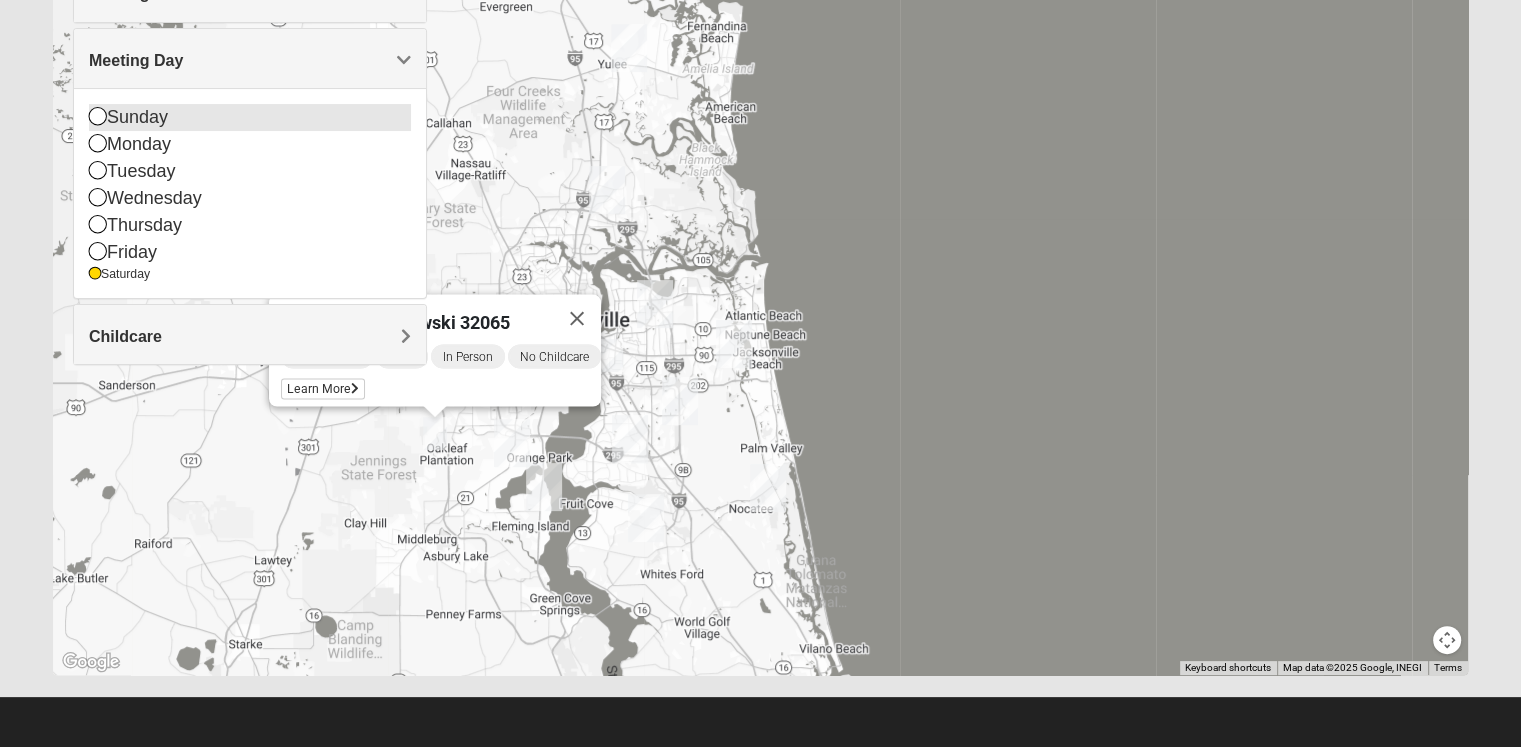 click on "Sunday" at bounding box center [250, 117] 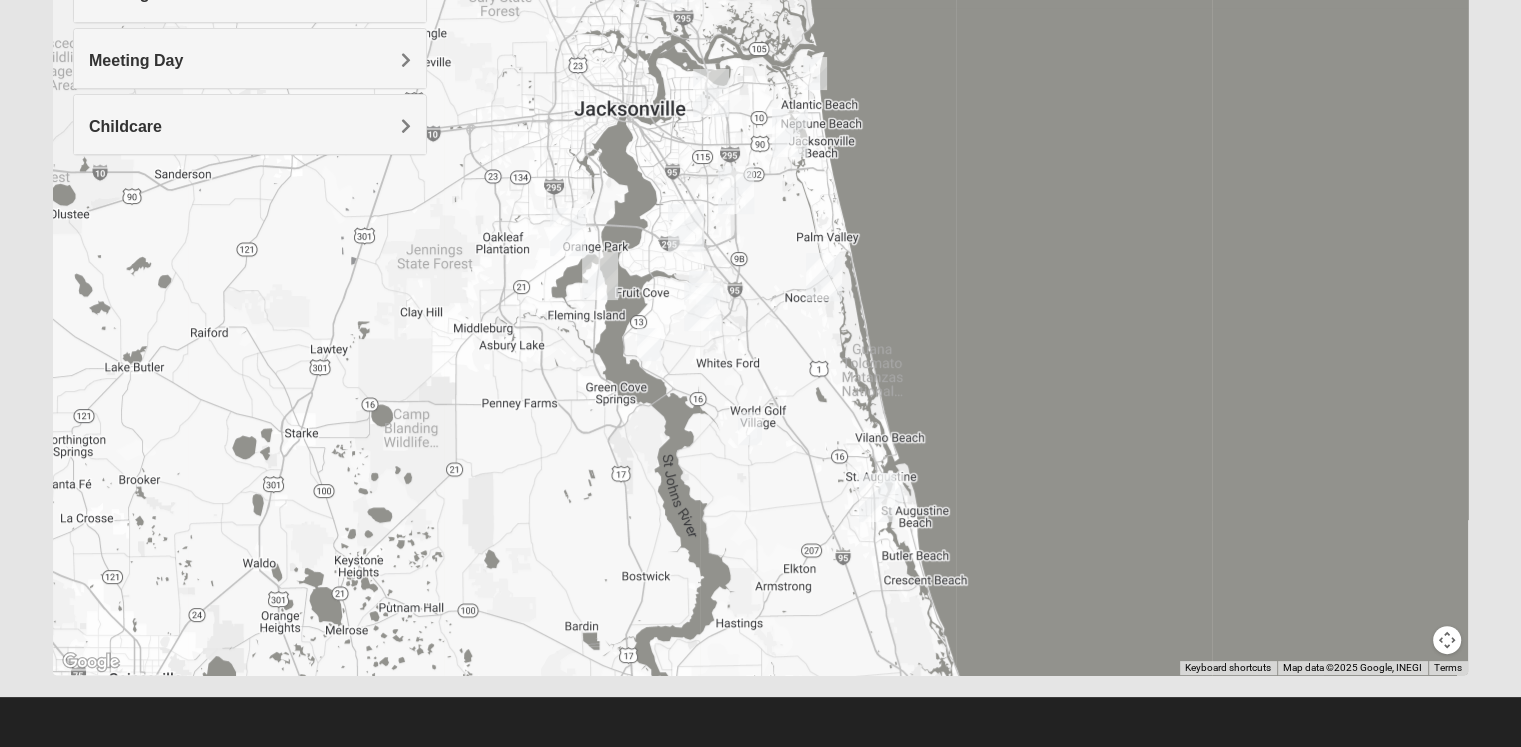 drag, startPoint x: 416, startPoint y: 287, endPoint x: 472, endPoint y: 2, distance: 290.44965 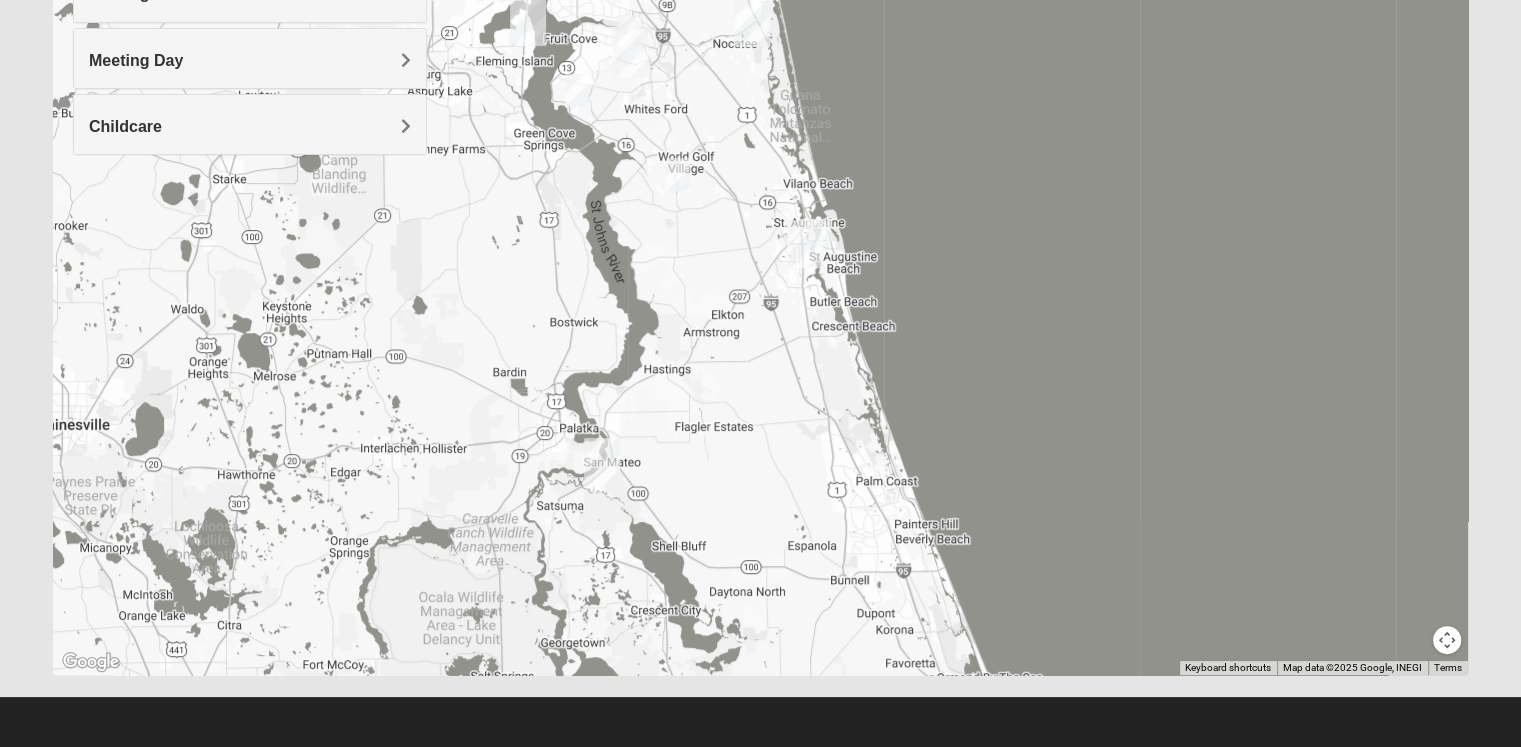drag, startPoint x: 523, startPoint y: 189, endPoint x: 370, endPoint y: 482, distance: 330.542 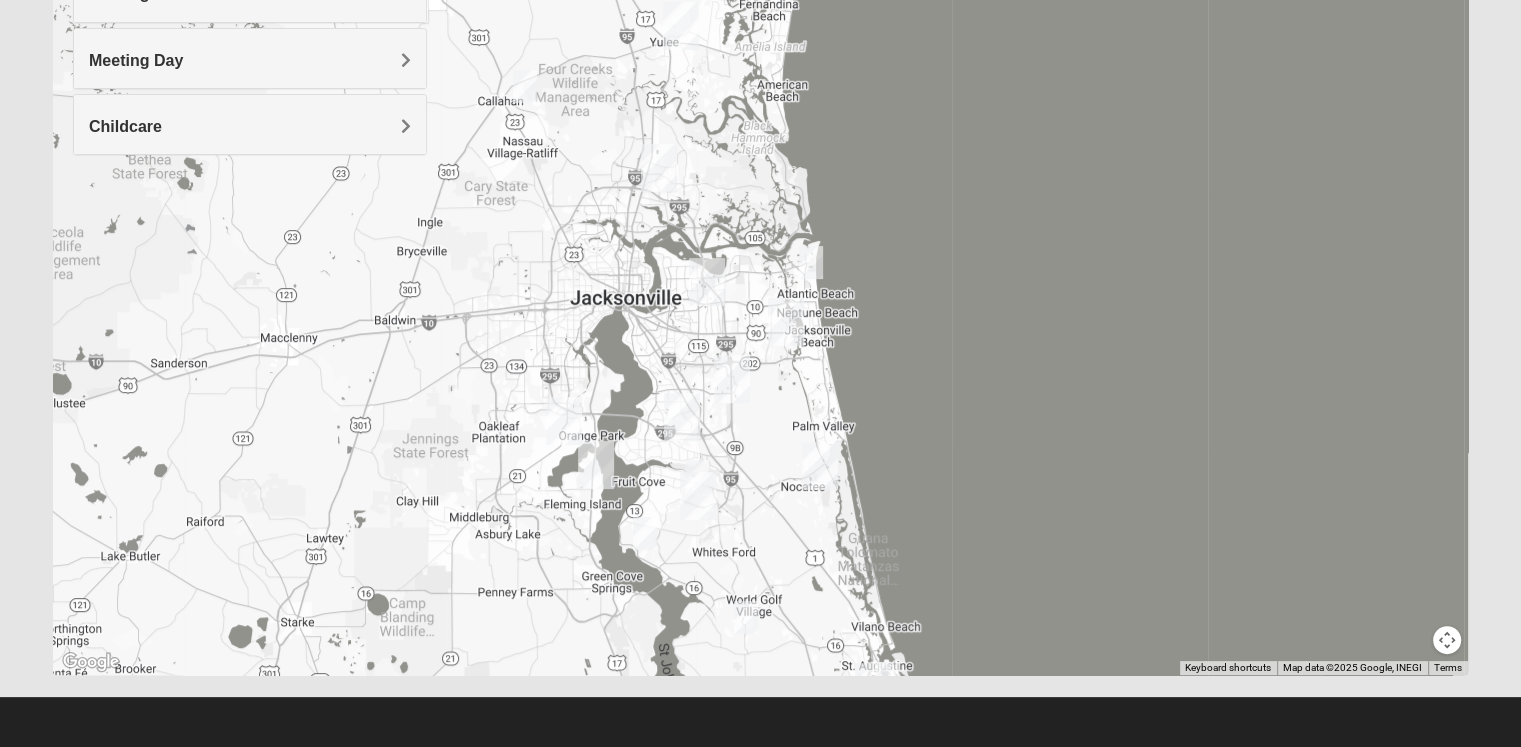 drag, startPoint x: 416, startPoint y: 285, endPoint x: 487, endPoint y: 195, distance: 114.6342 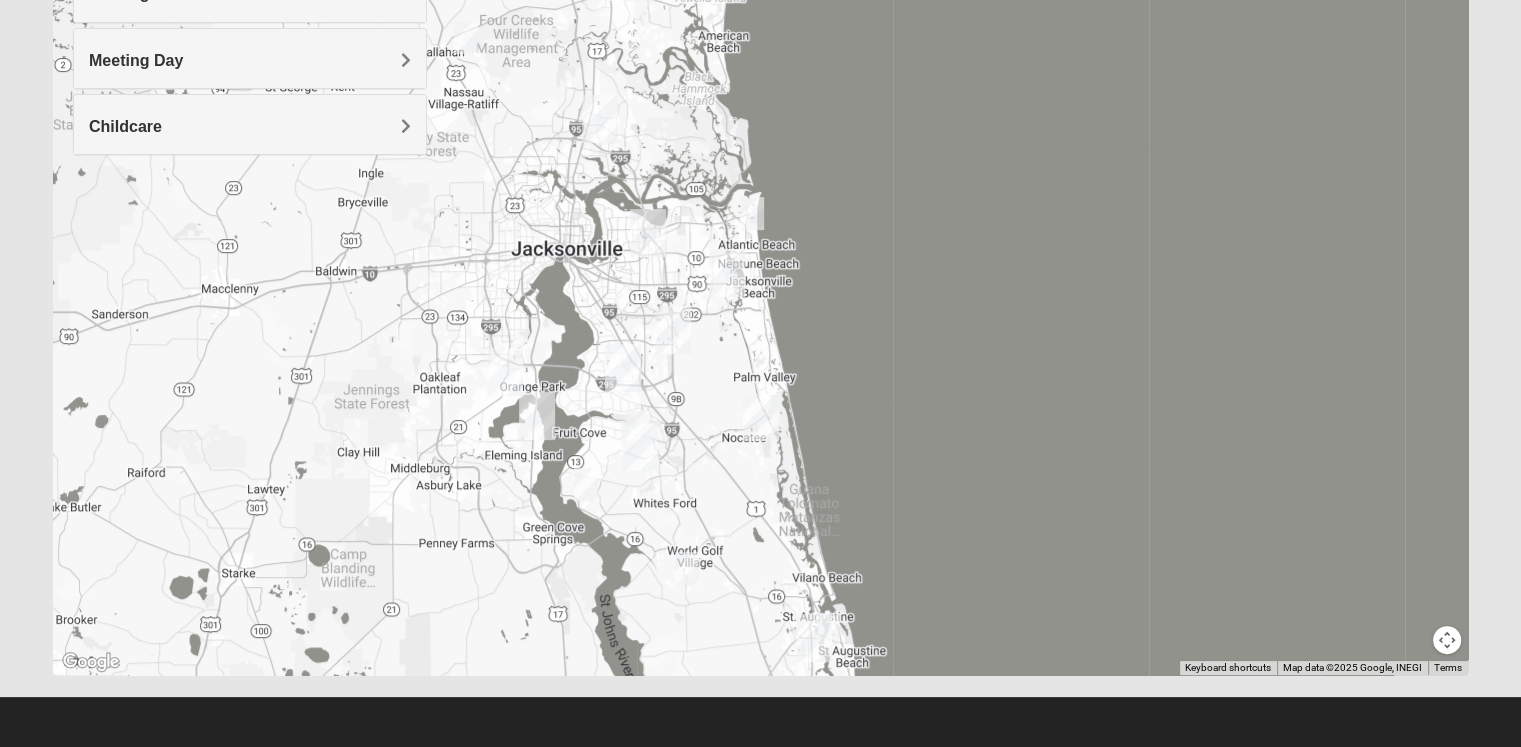 click on "Meeting Day" at bounding box center (250, 60) 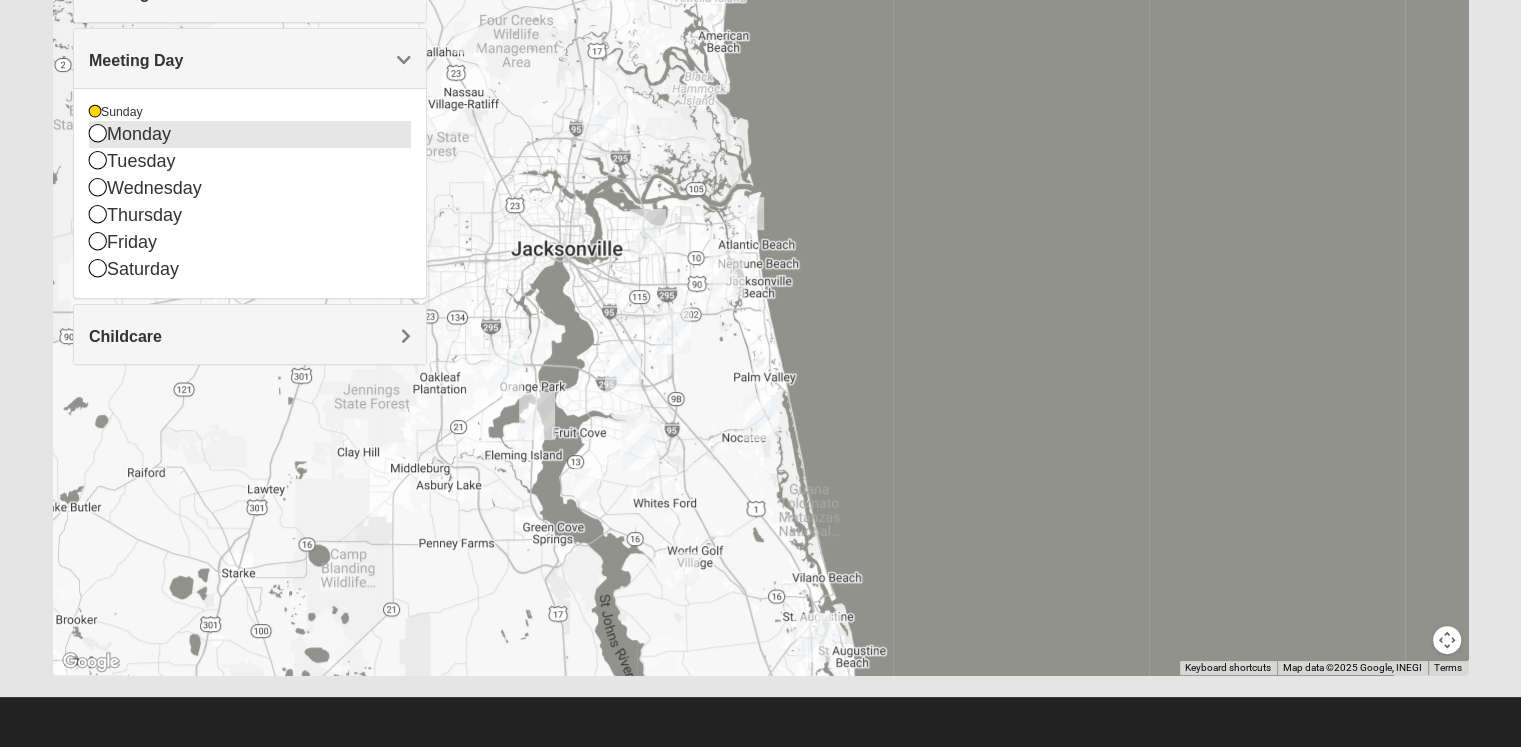 click on "Monday" at bounding box center (250, 134) 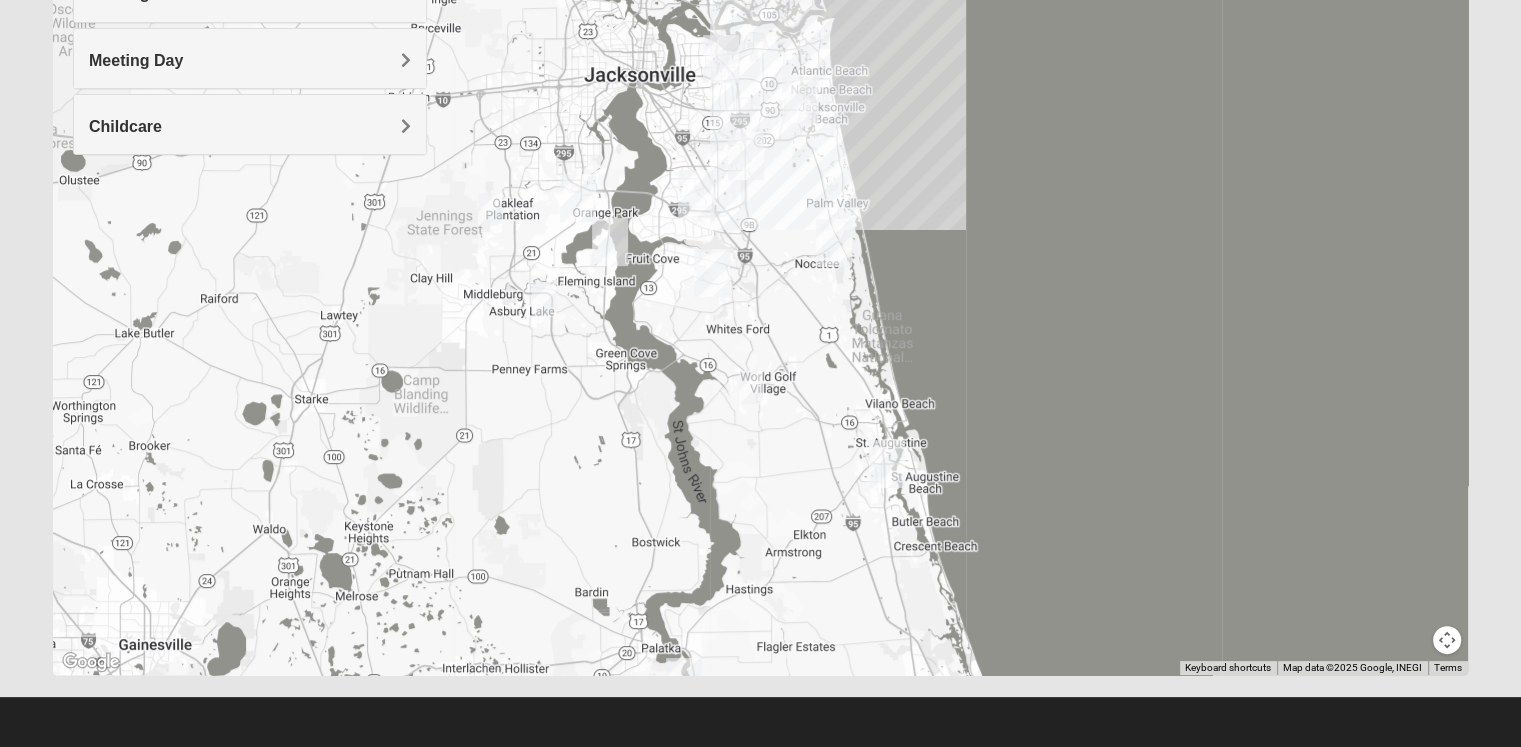 drag, startPoint x: 397, startPoint y: 252, endPoint x: 412, endPoint y: 170, distance: 83.360664 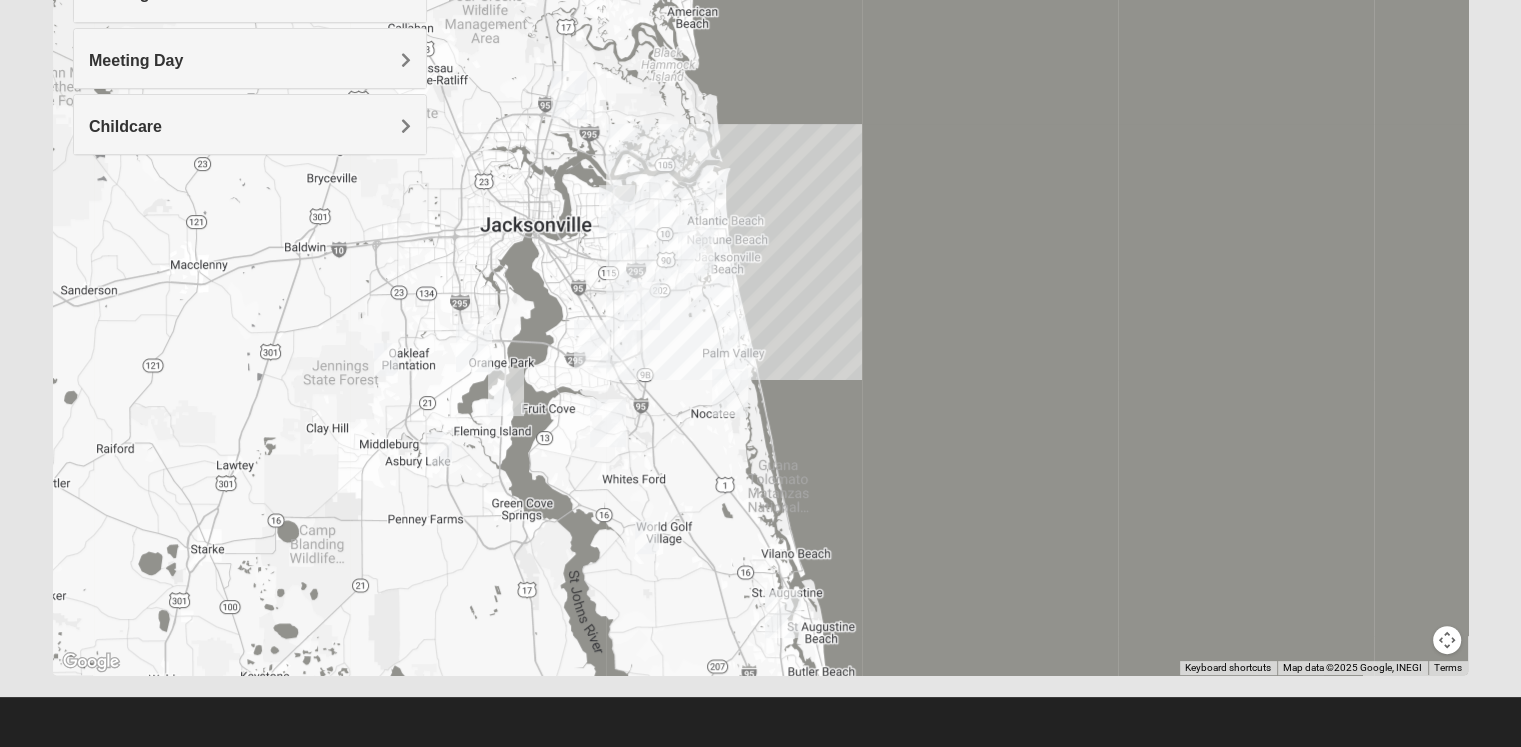 click at bounding box center [696, 249] 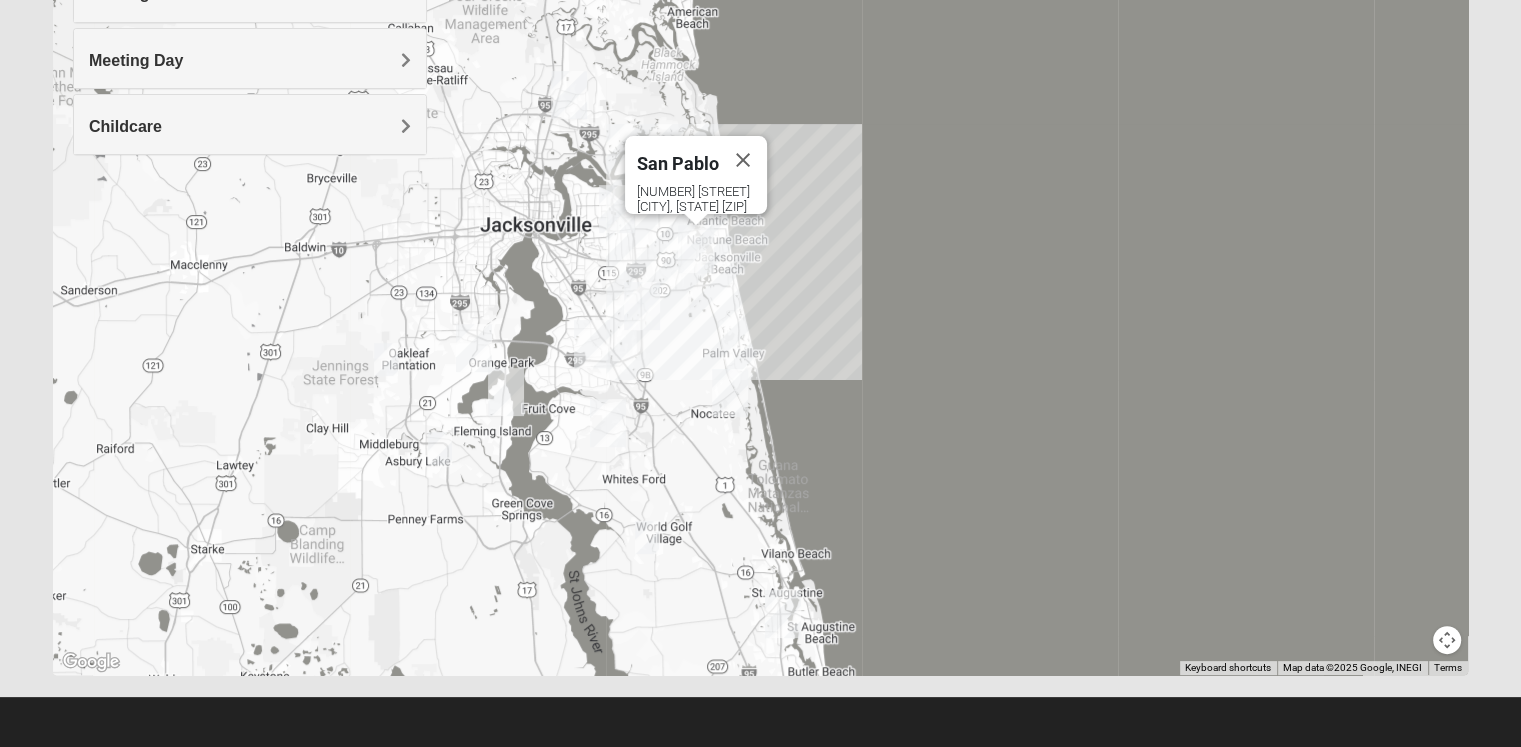 click at bounding box center (696, 249) 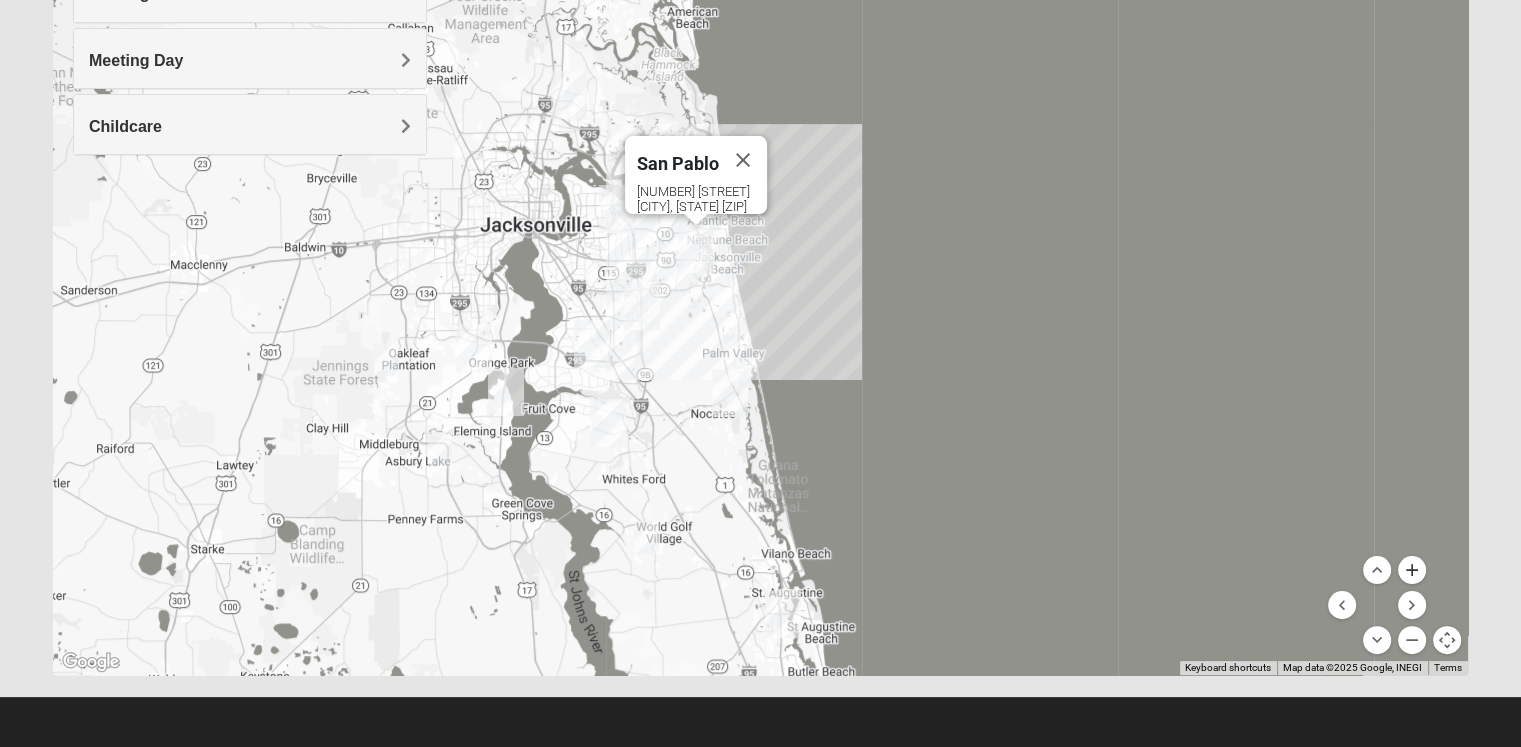 click at bounding box center [1412, 570] 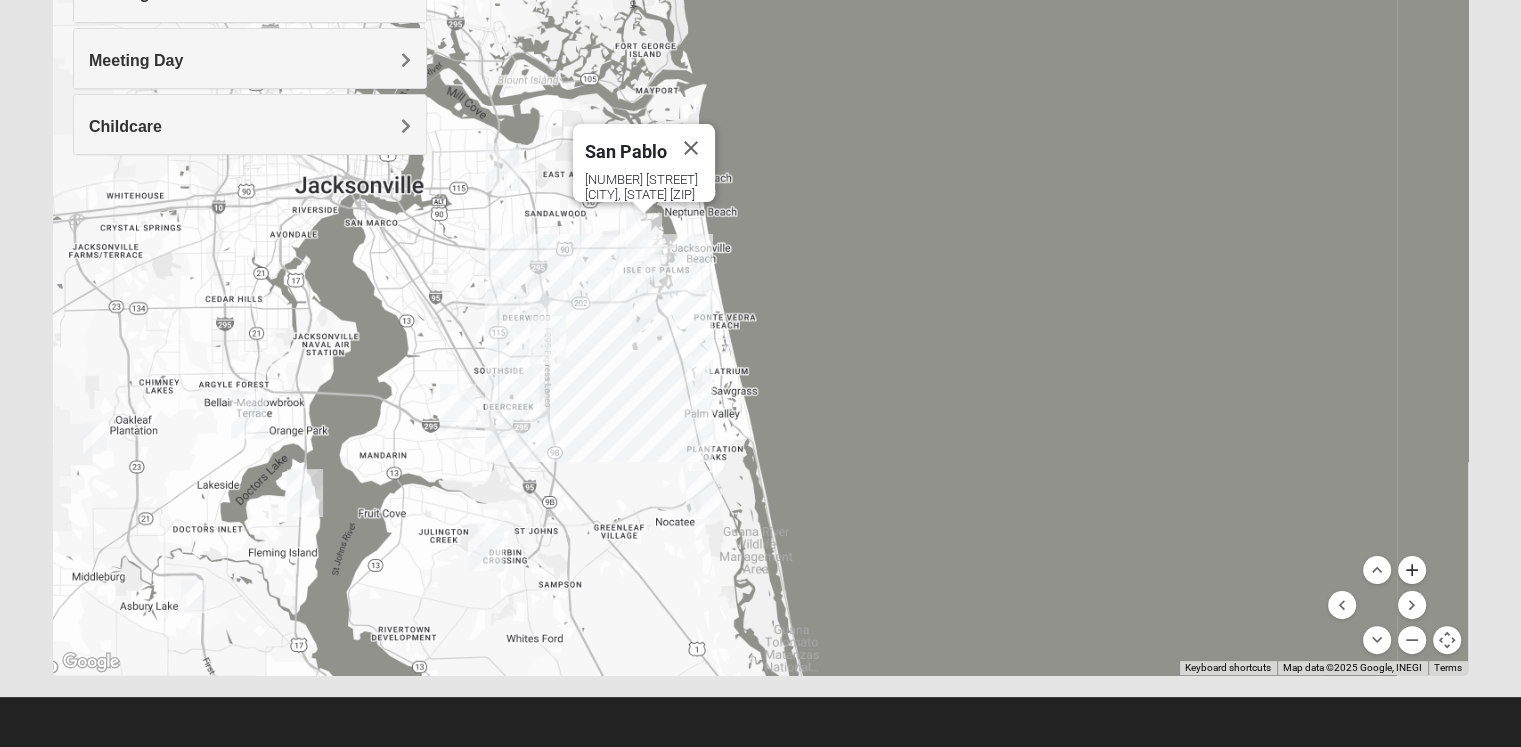 click at bounding box center (1412, 570) 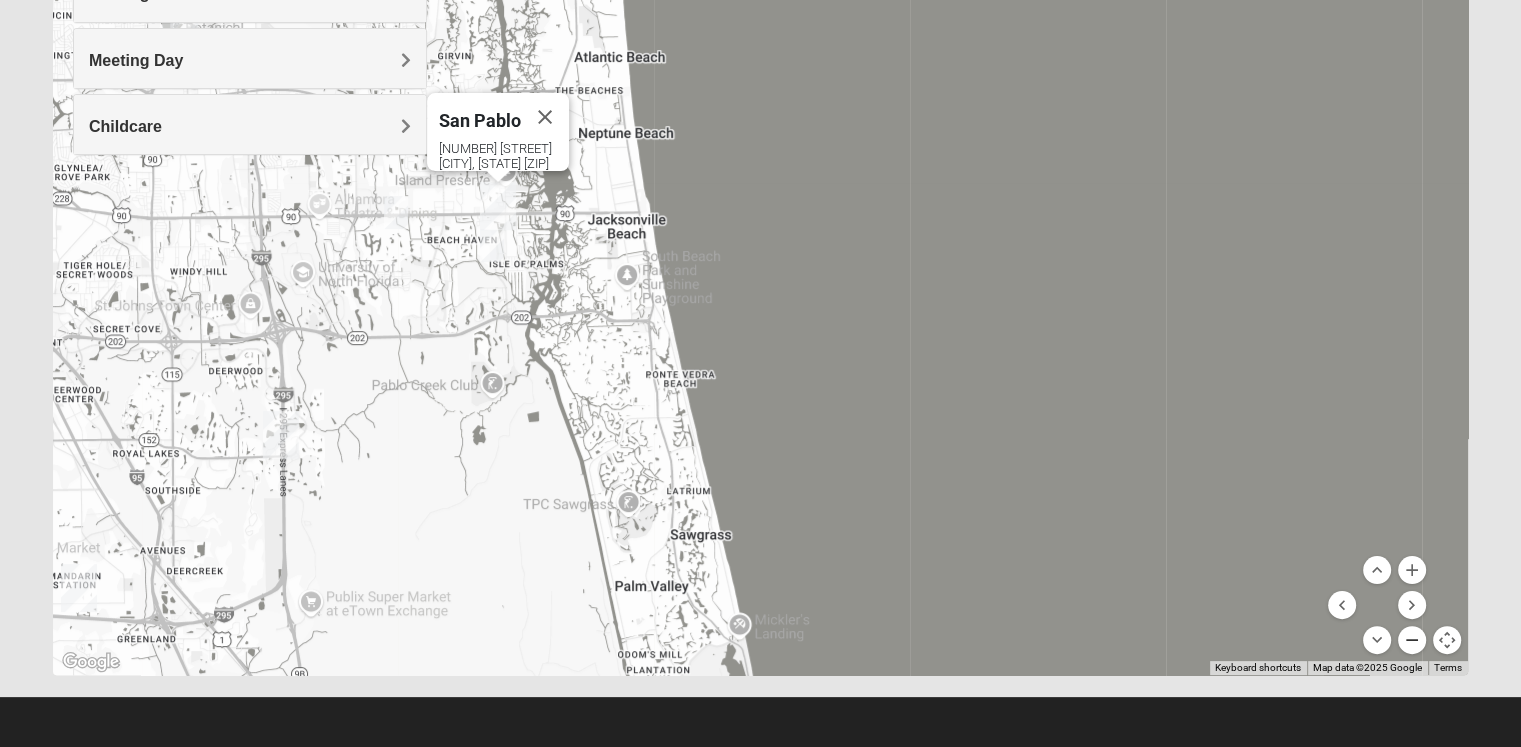 click at bounding box center (1412, 640) 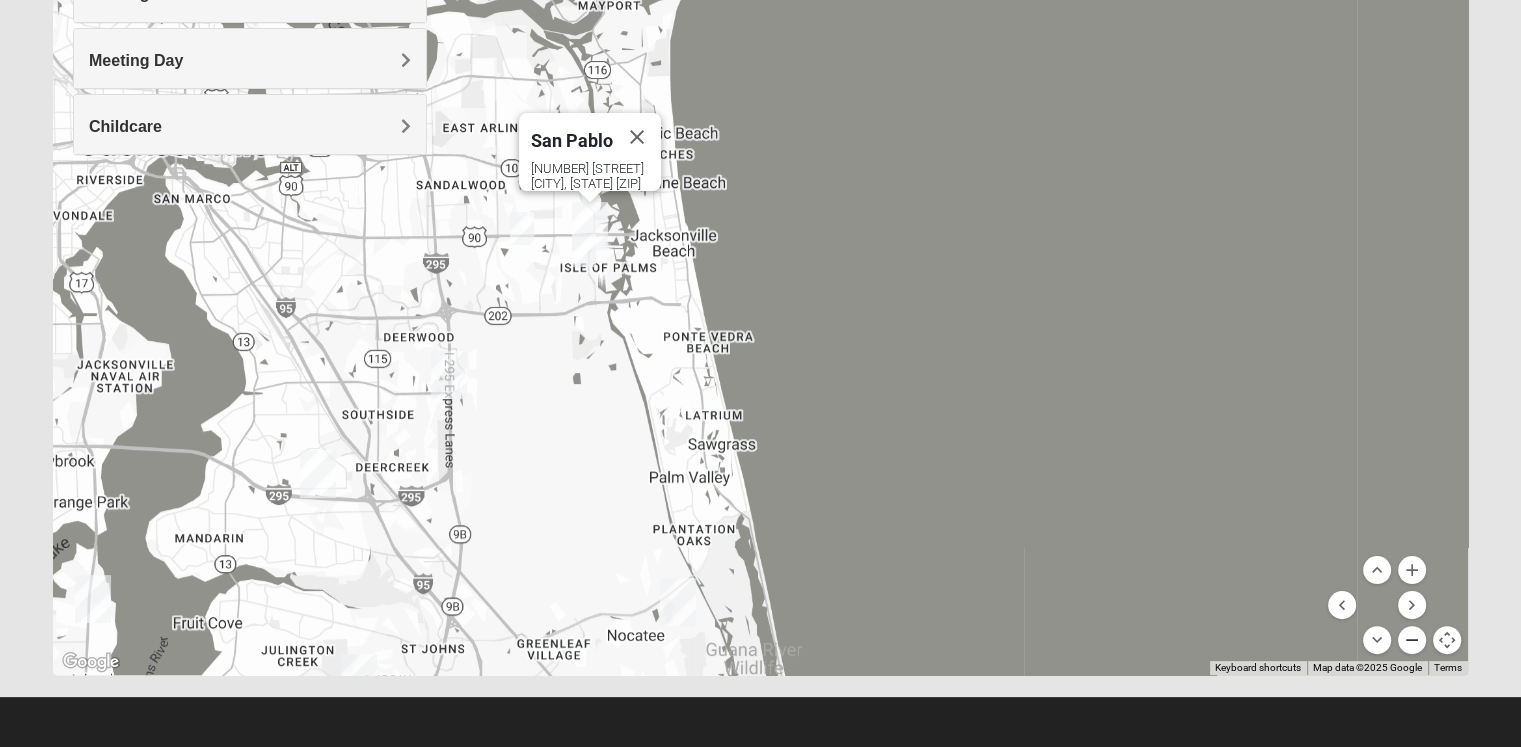 click at bounding box center (1412, 640) 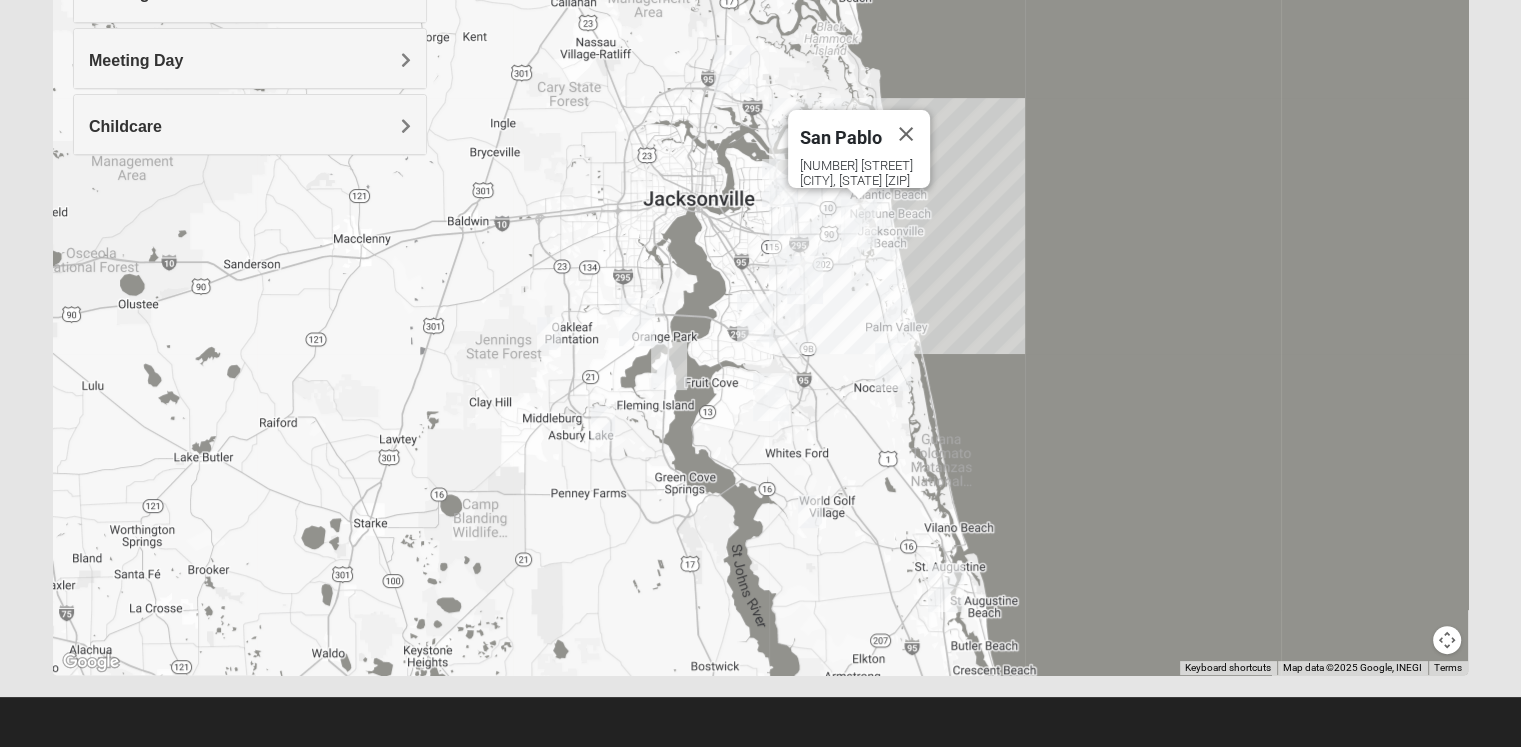 drag, startPoint x: 742, startPoint y: 478, endPoint x: 911, endPoint y: 572, distance: 193.38304 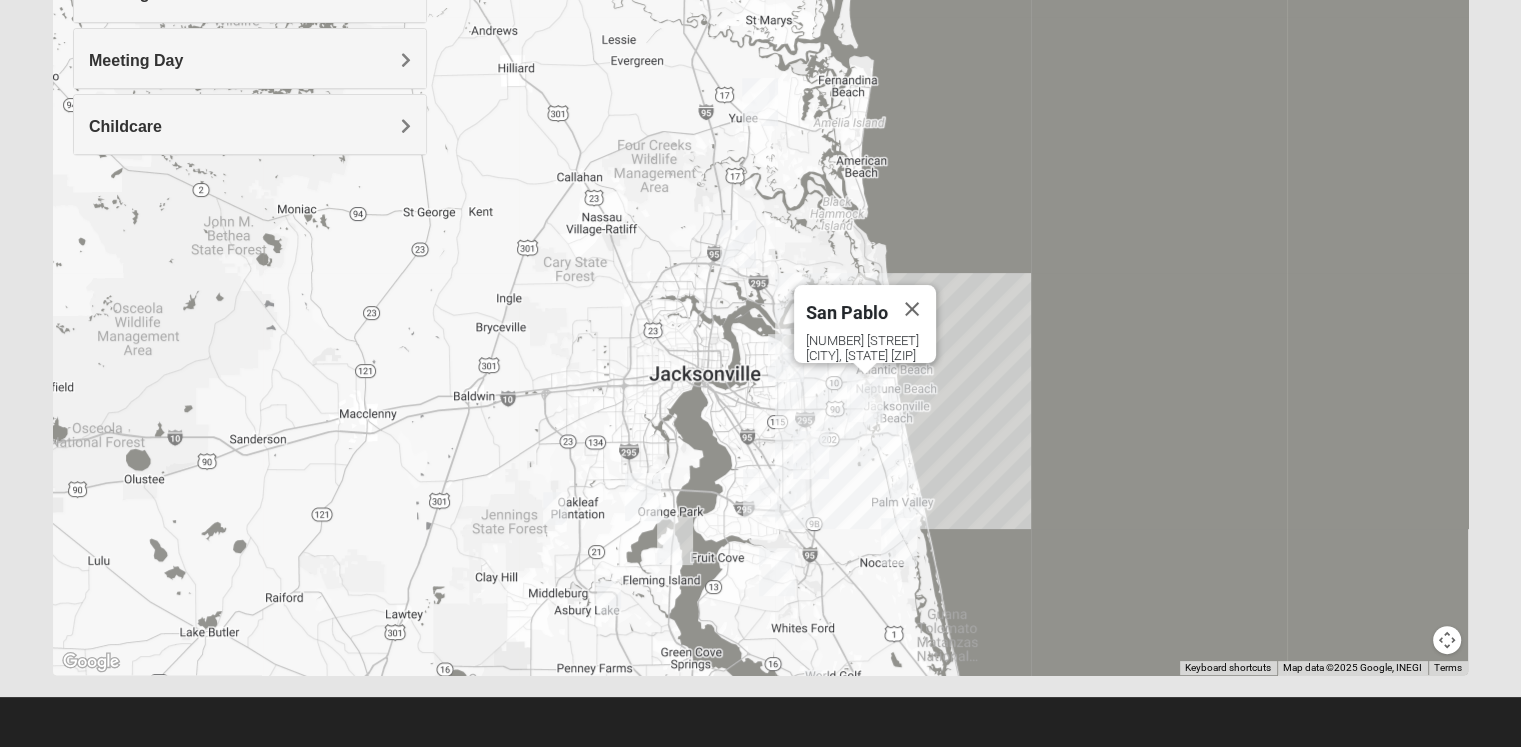 click on "Meeting Day" at bounding box center [250, 58] 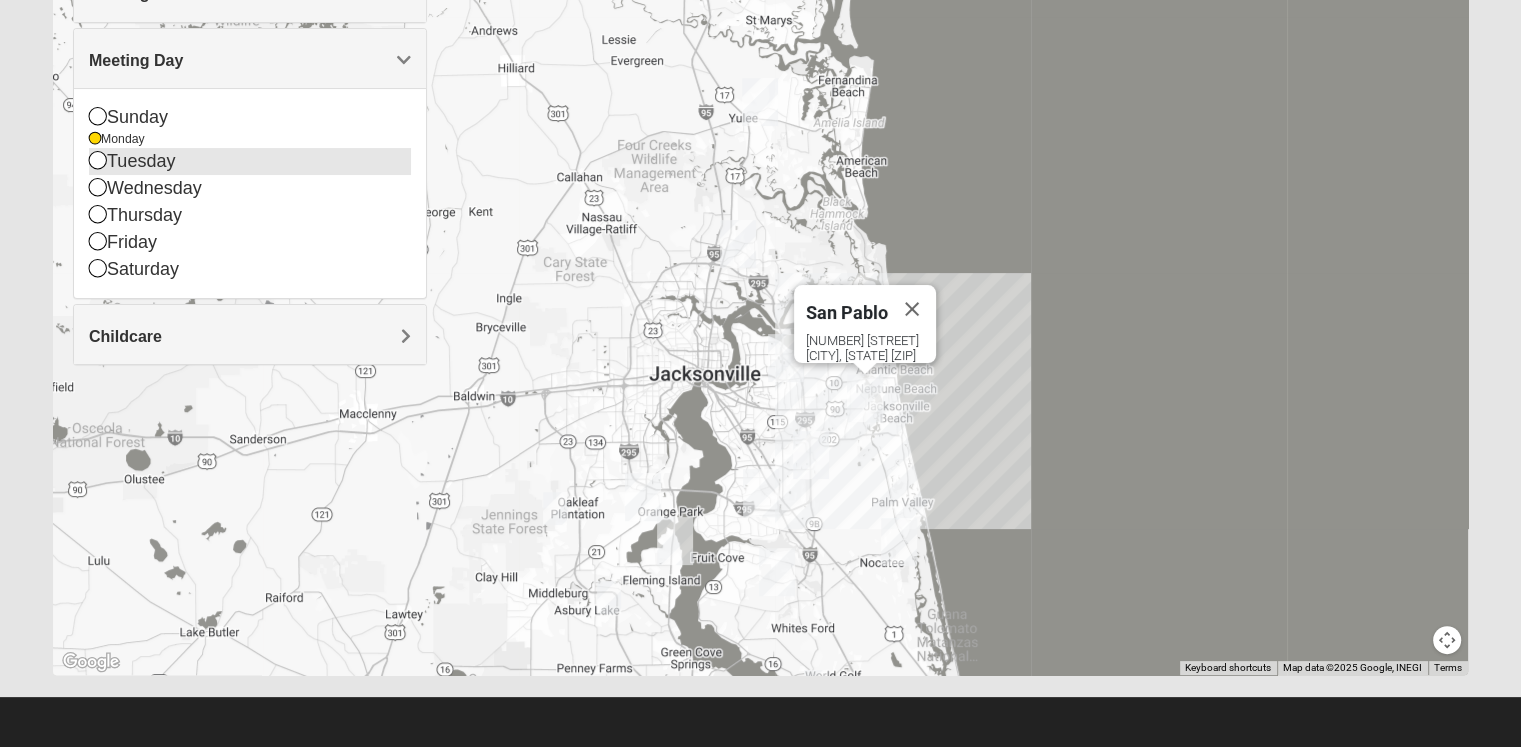 click on "Tuesday" at bounding box center (250, 161) 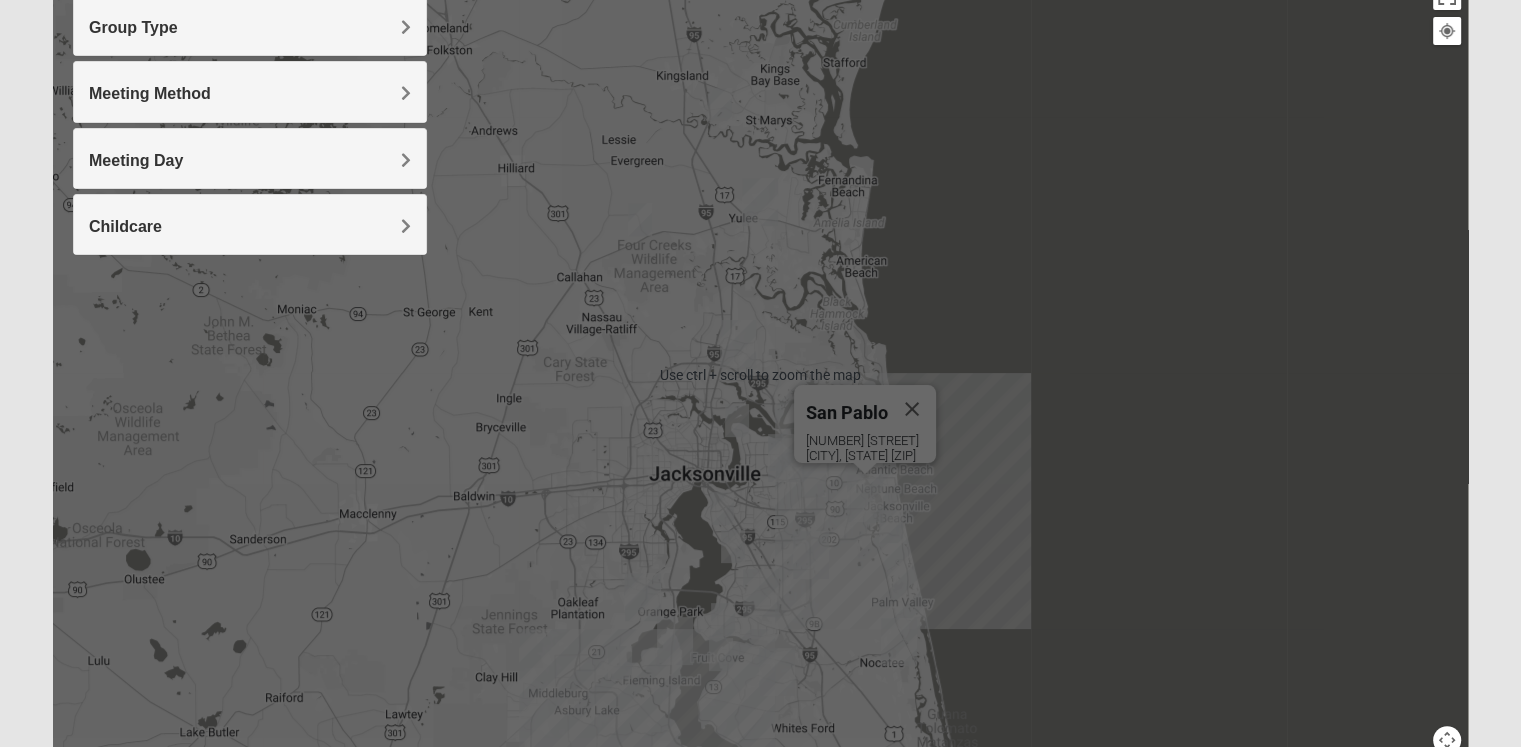 scroll, scrollTop: 353, scrollLeft: 0, axis: vertical 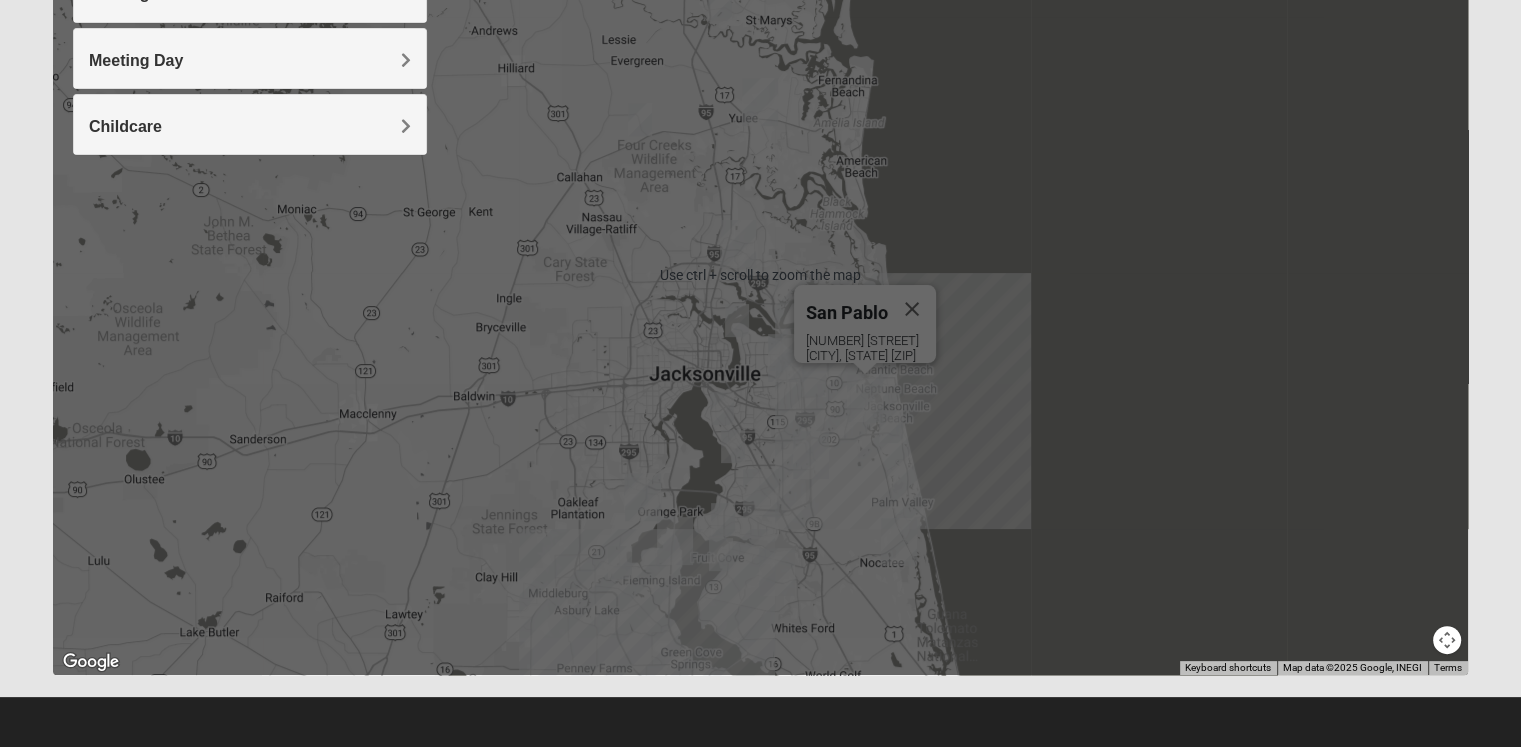 click on "San Pablo 14286 Beach Blvd Jacksonville, FL 32250-1561" at bounding box center [760, 275] 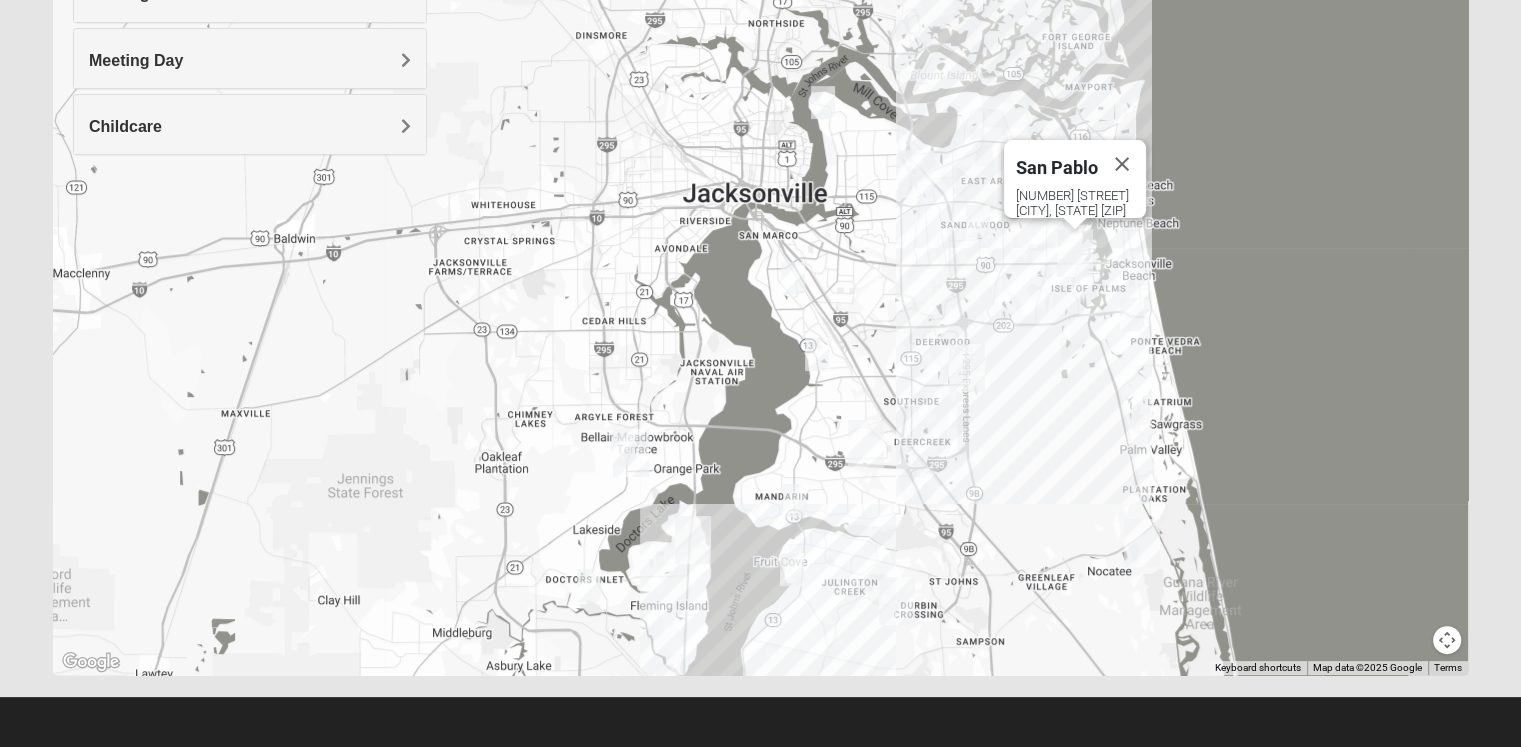 drag, startPoint x: 696, startPoint y: 541, endPoint x: 670, endPoint y: 376, distance: 167.03592 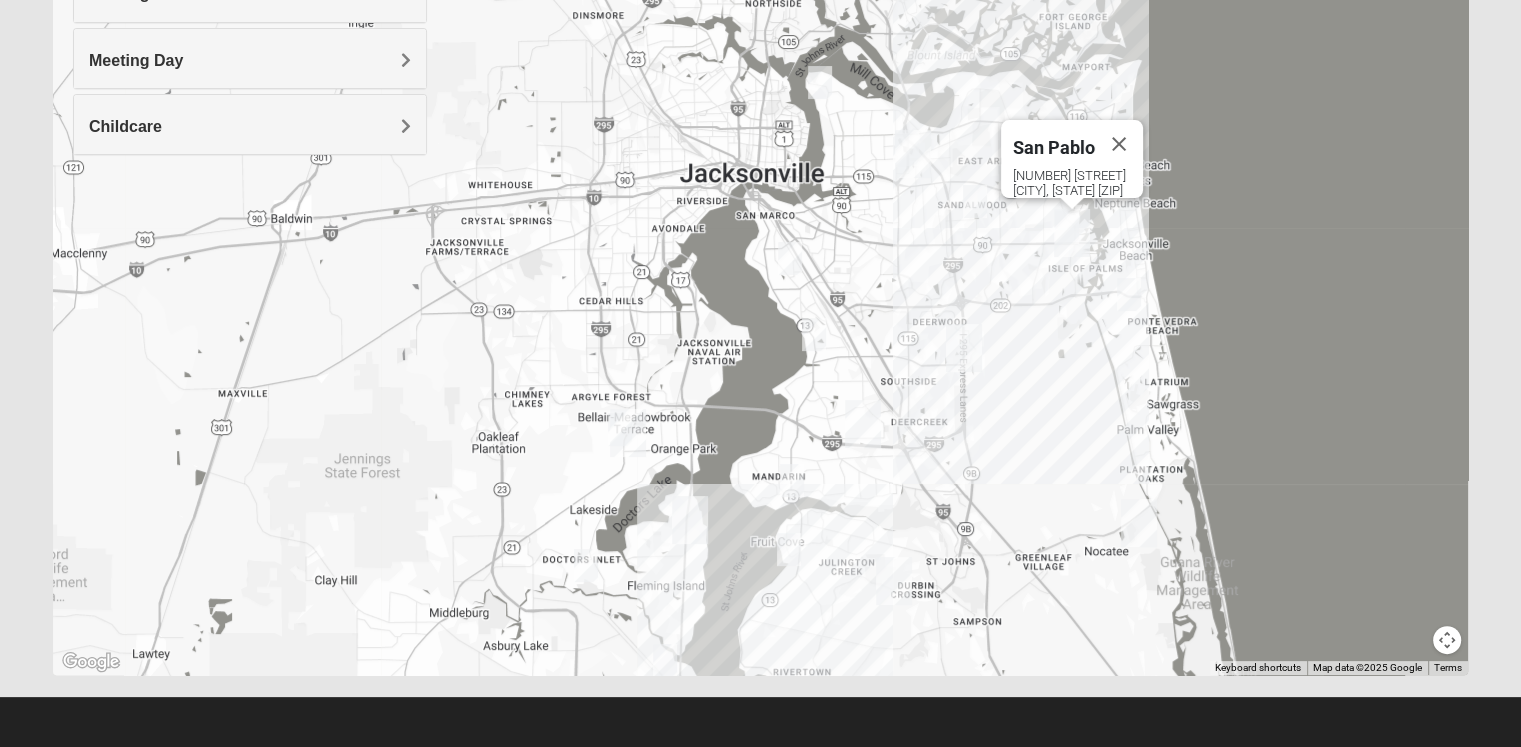 click on "San Pablo 14286 Beach Blvd Jacksonville, FL 32250-1561" at bounding box center (760, 275) 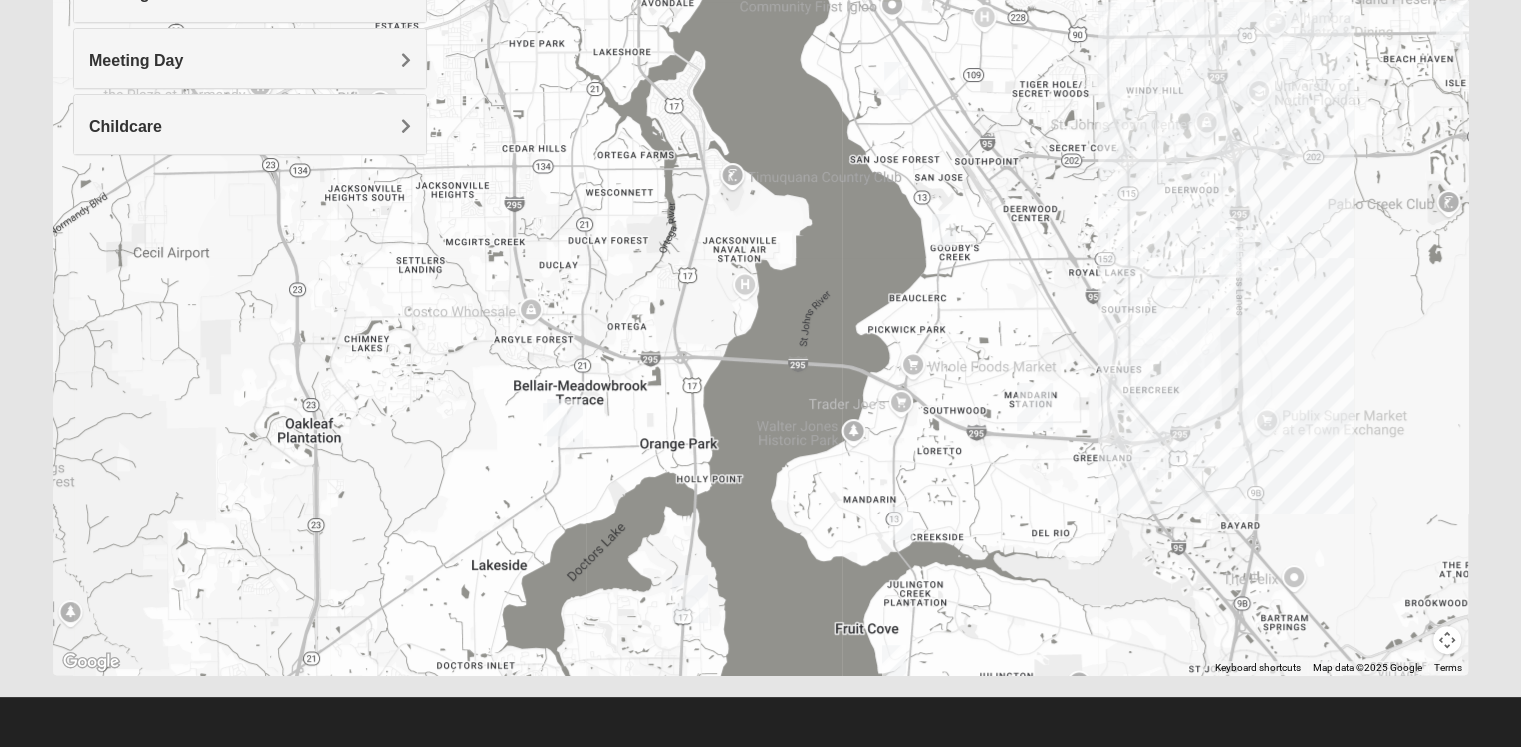 click on "San Pablo 14286 Beach Blvd Jacksonville, FL 32250-1561" at bounding box center [760, 275] 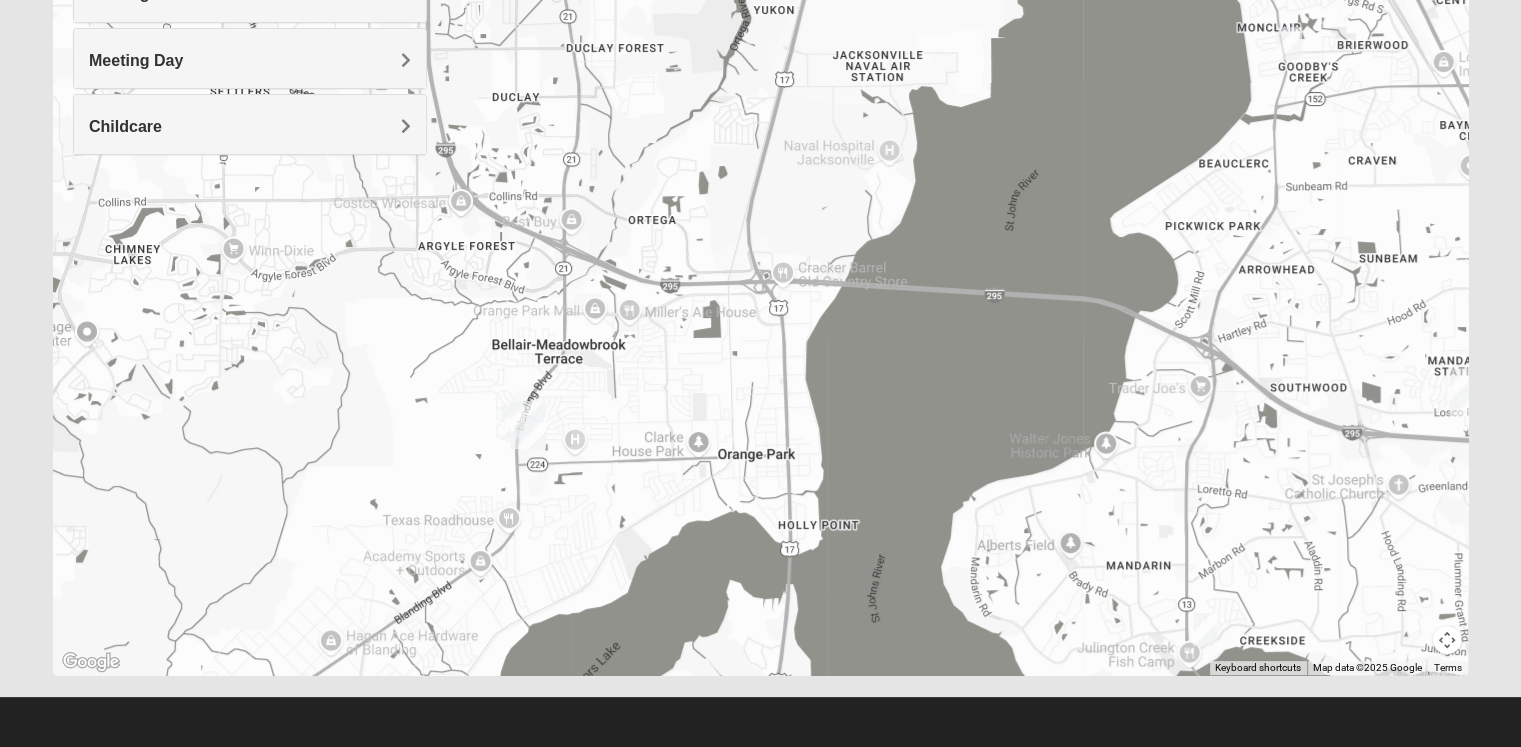 click at bounding box center [528, 425] 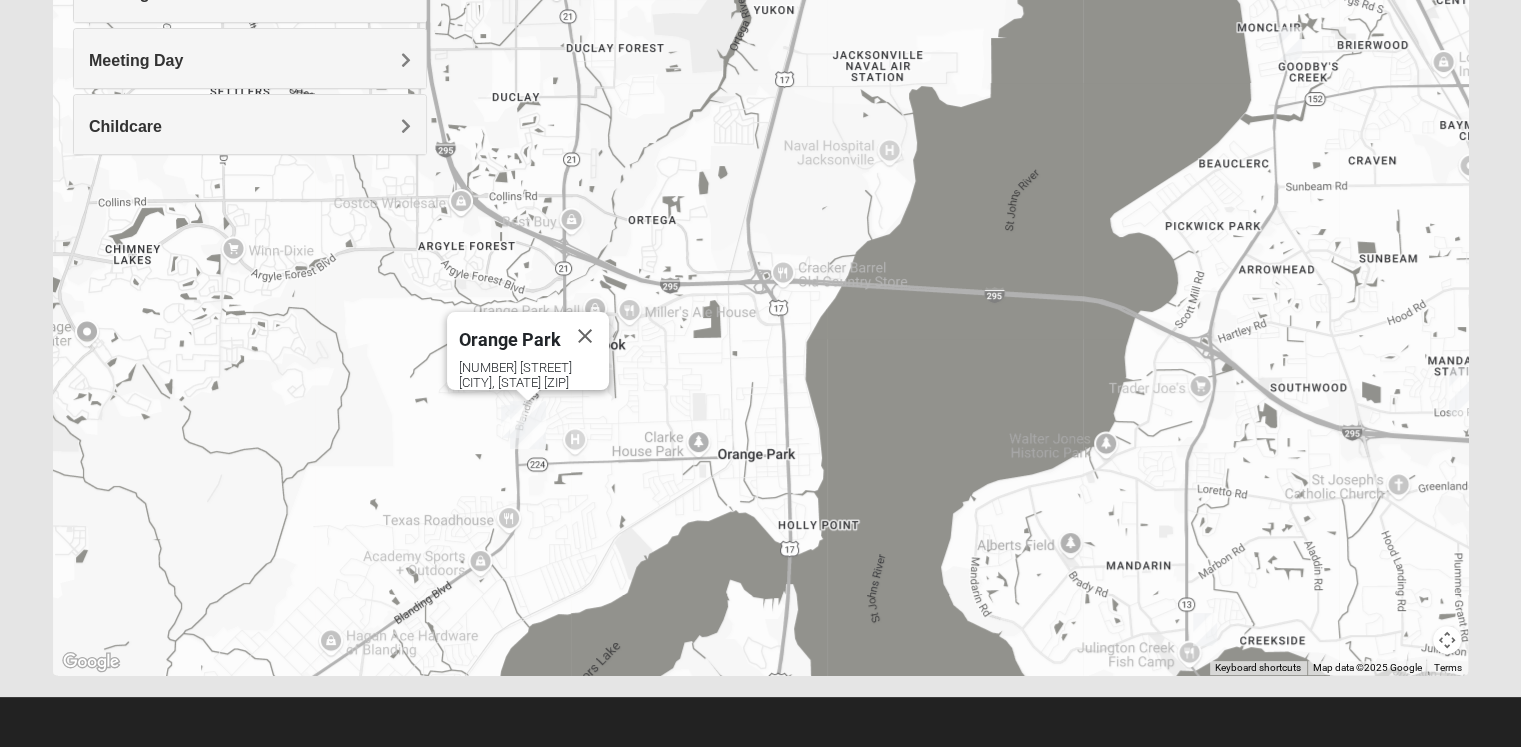 click at bounding box center (528, 425) 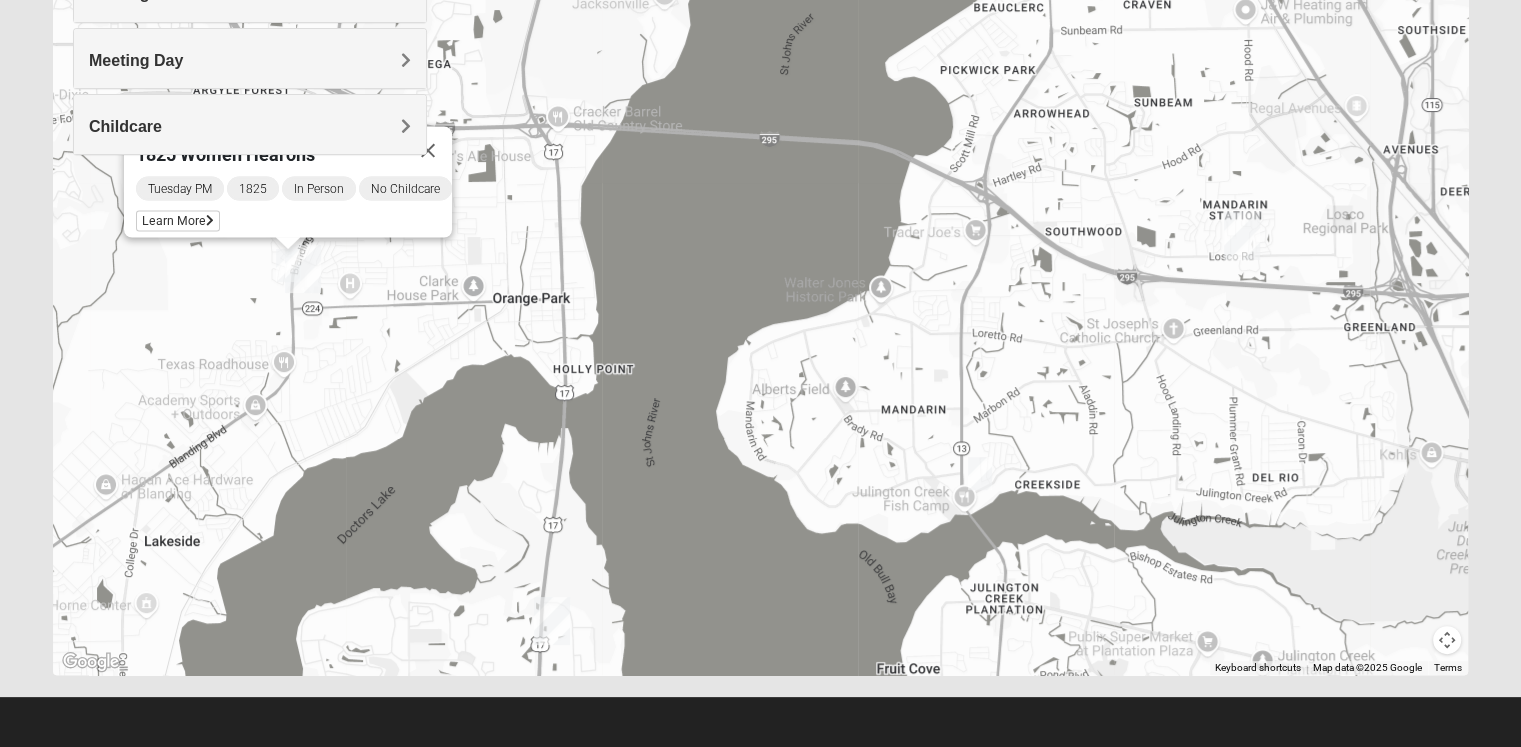 drag, startPoint x: 728, startPoint y: 453, endPoint x: 405, endPoint y: 247, distance: 383.0992 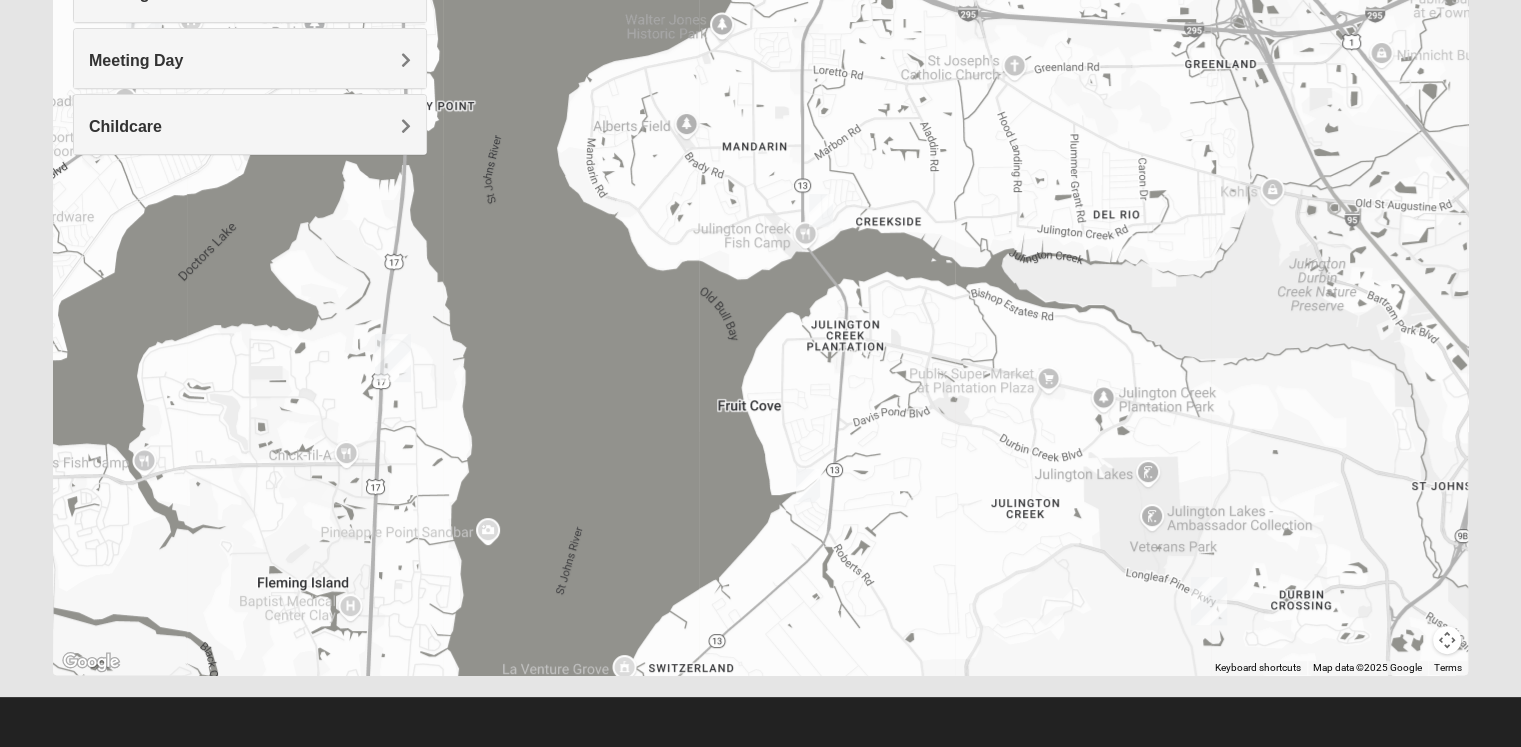 drag, startPoint x: 968, startPoint y: 517, endPoint x: 912, endPoint y: 297, distance: 227.01541 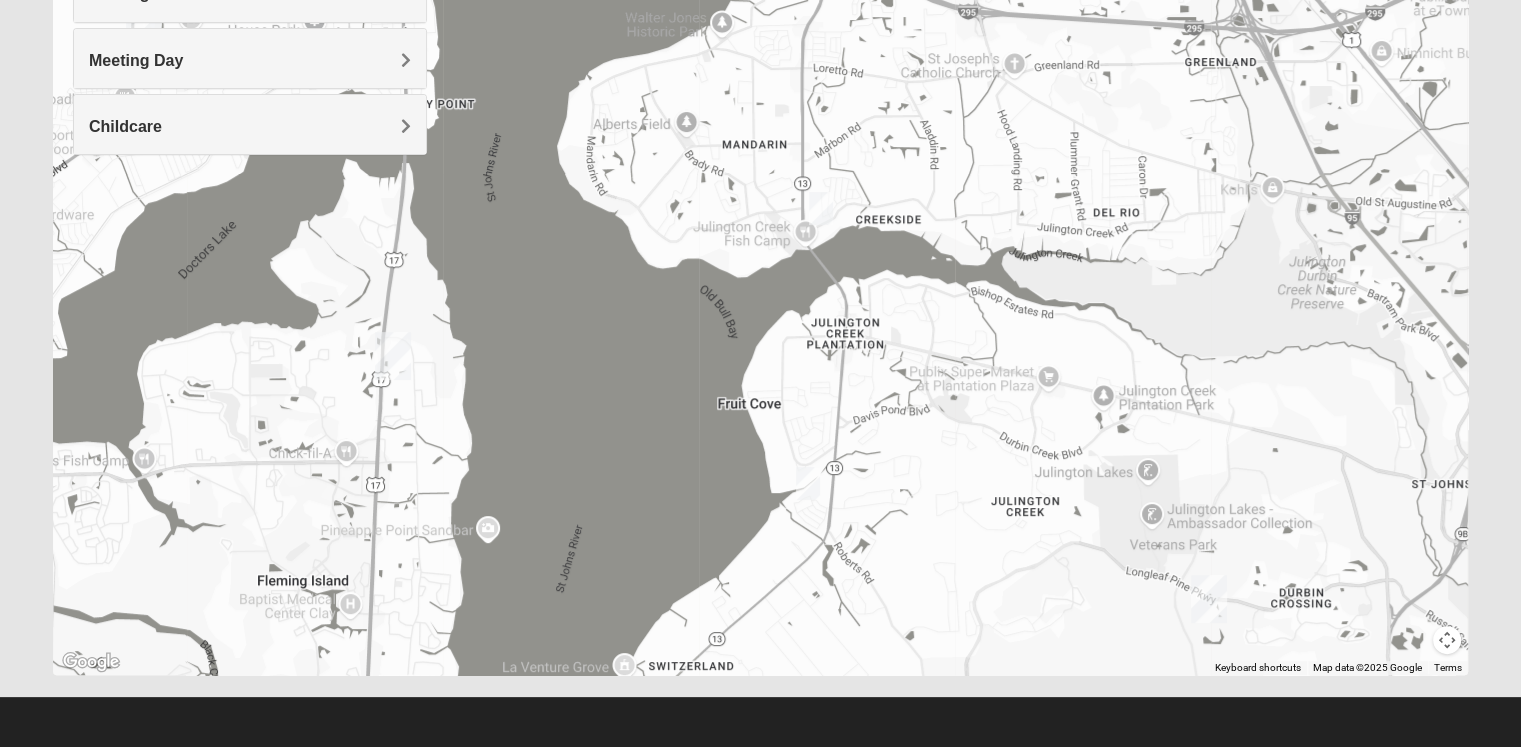 click at bounding box center [808, 483] 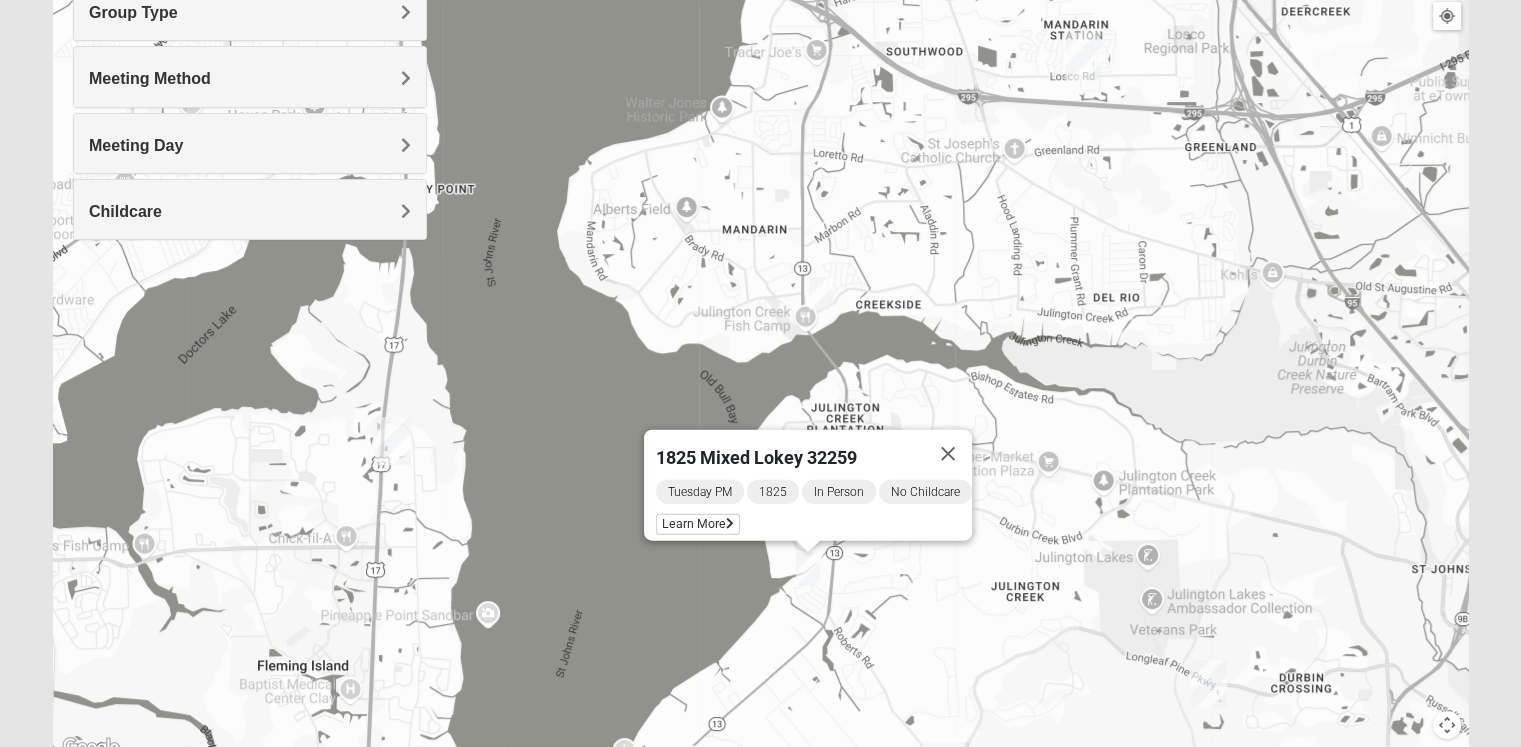 scroll, scrollTop: 253, scrollLeft: 0, axis: vertical 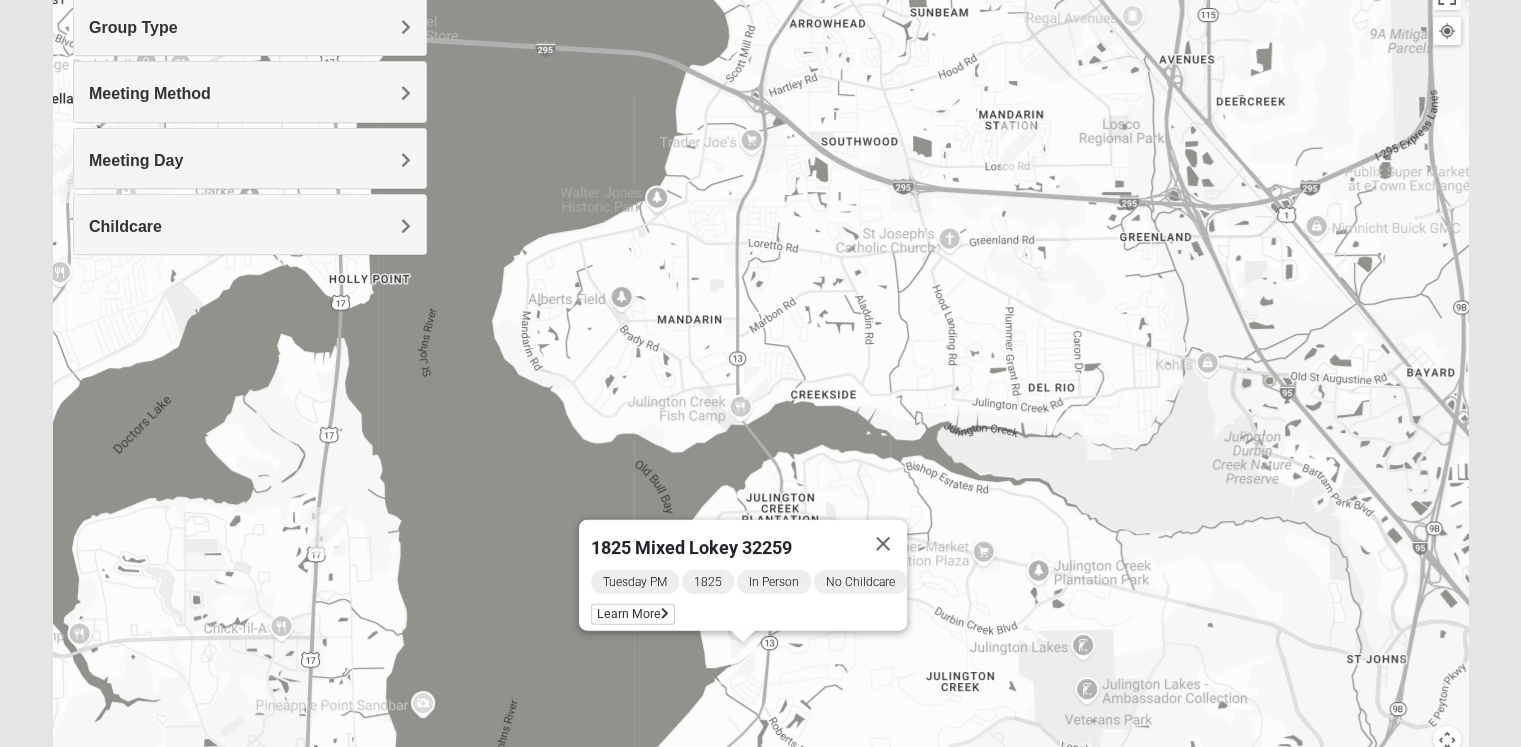 drag, startPoint x: 975, startPoint y: 301, endPoint x: 910, endPoint y: 378, distance: 100.76706 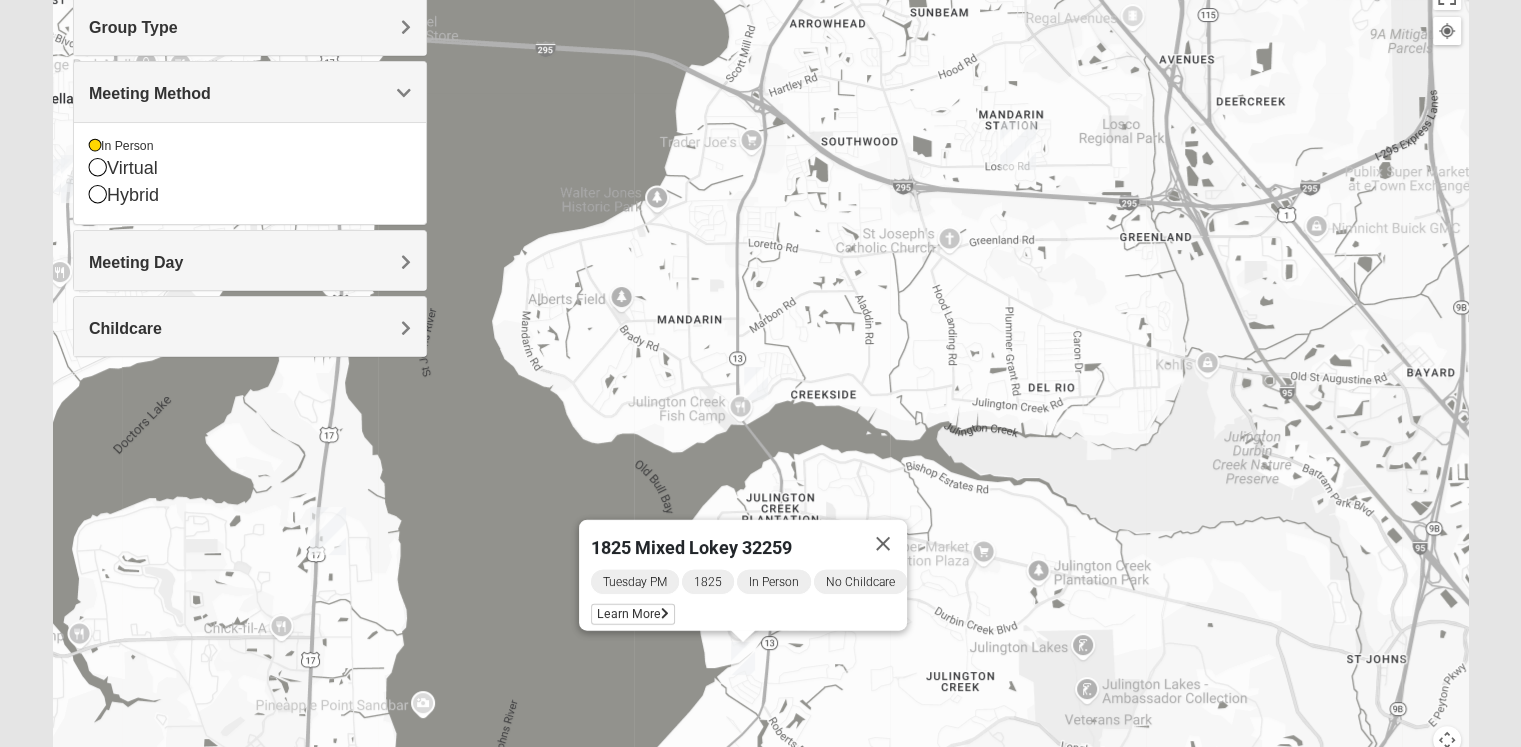 click on "Meeting Day" at bounding box center (250, 260) 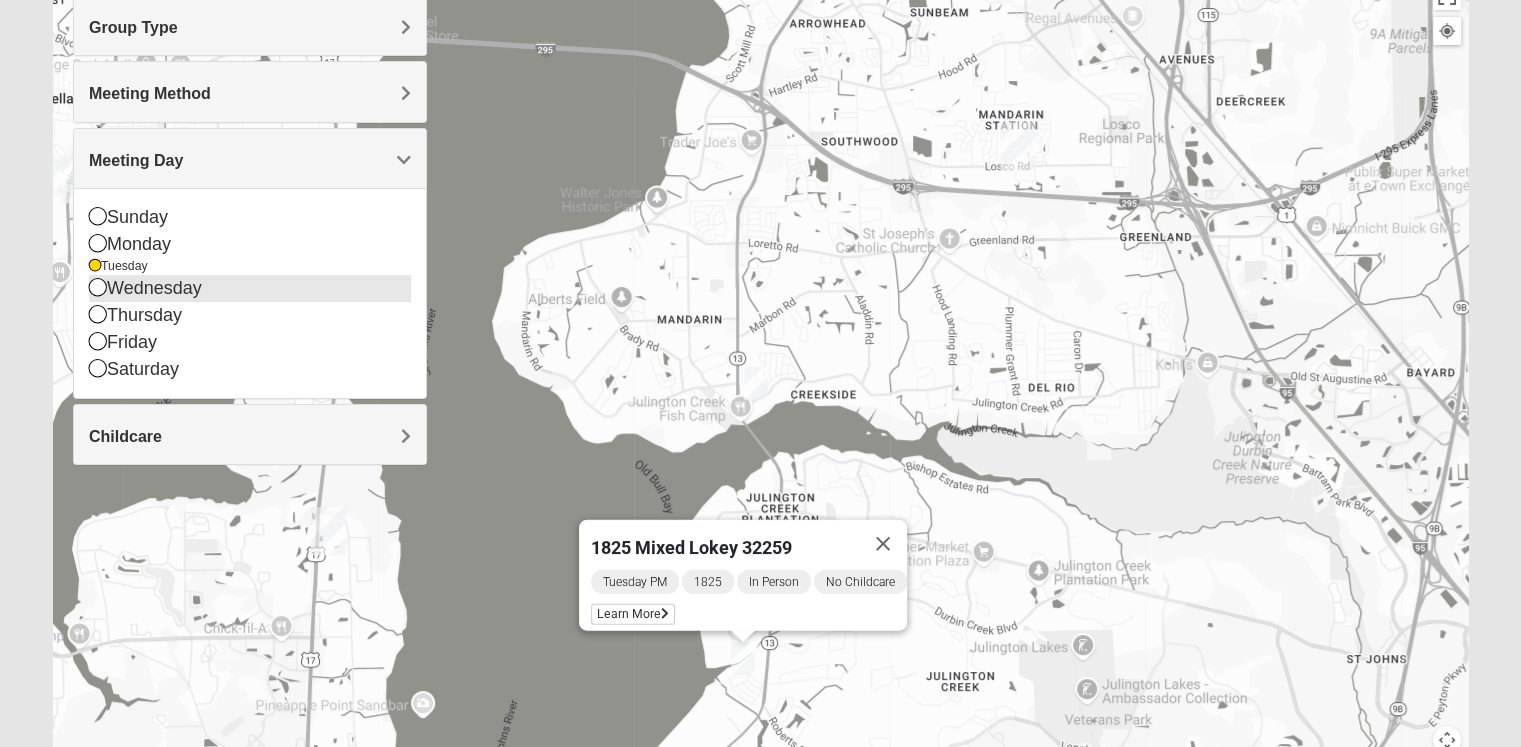 click on "Wednesday" at bounding box center [250, 288] 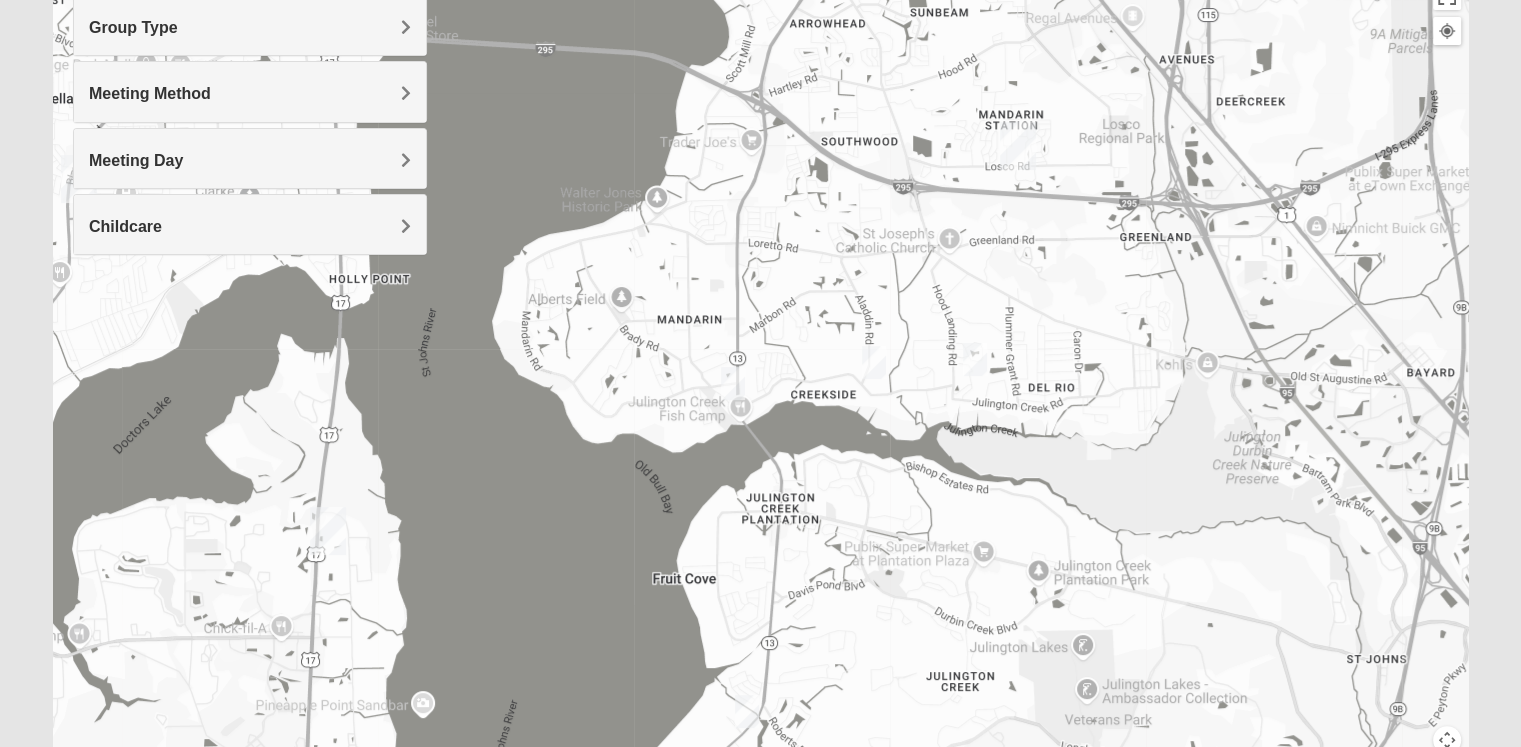 click at bounding box center (747, 711) 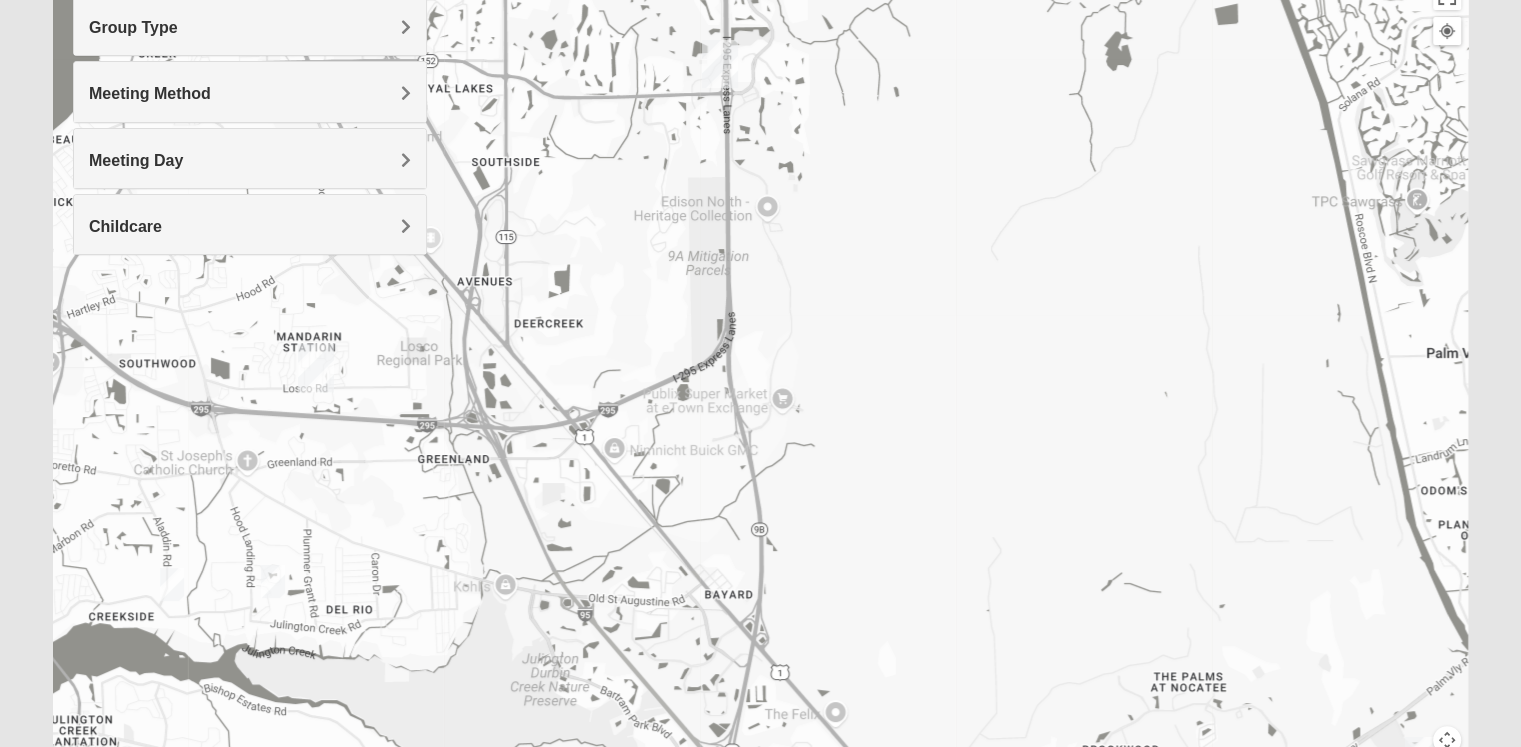 drag, startPoint x: 1004, startPoint y: 488, endPoint x: 295, endPoint y: 768, distance: 762.2867 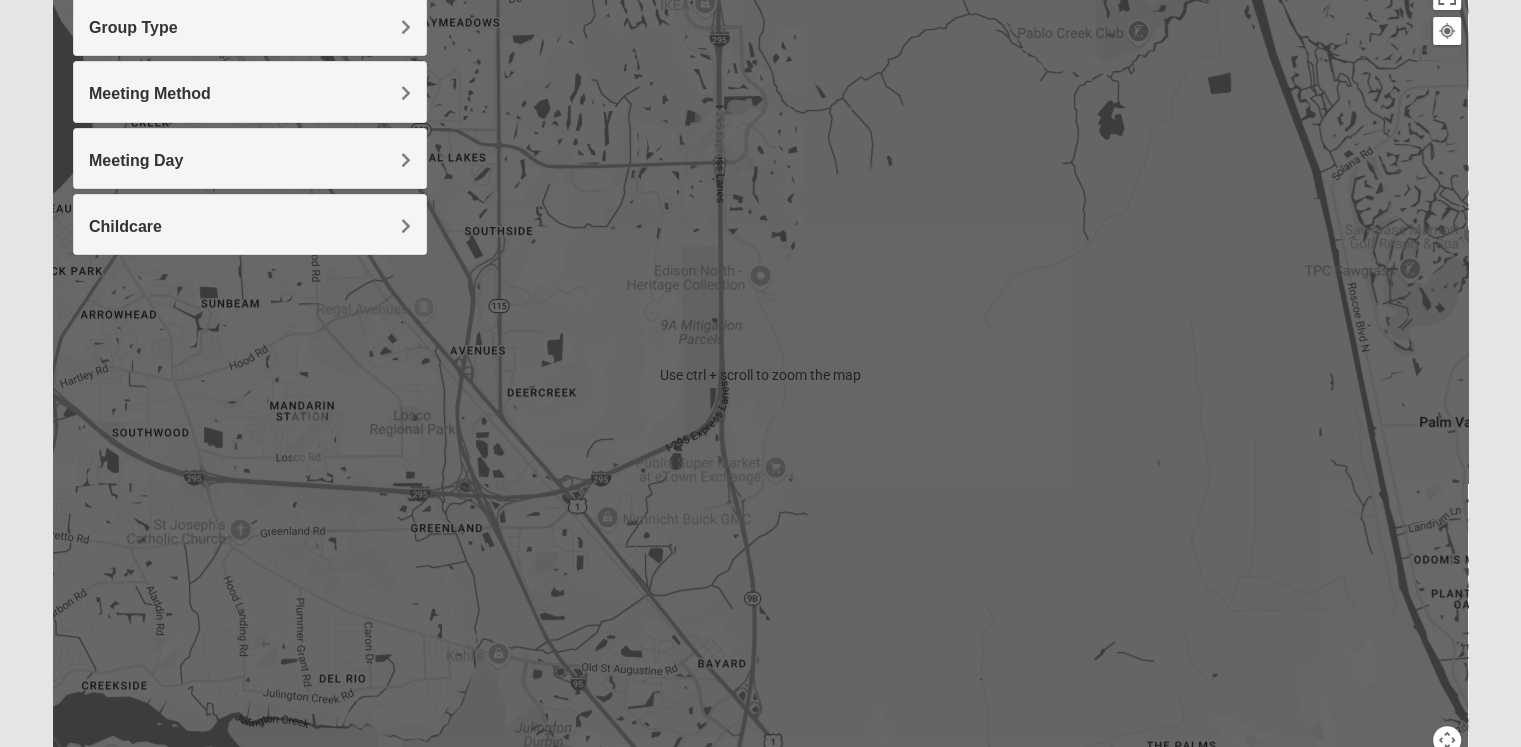 scroll, scrollTop: 353, scrollLeft: 0, axis: vertical 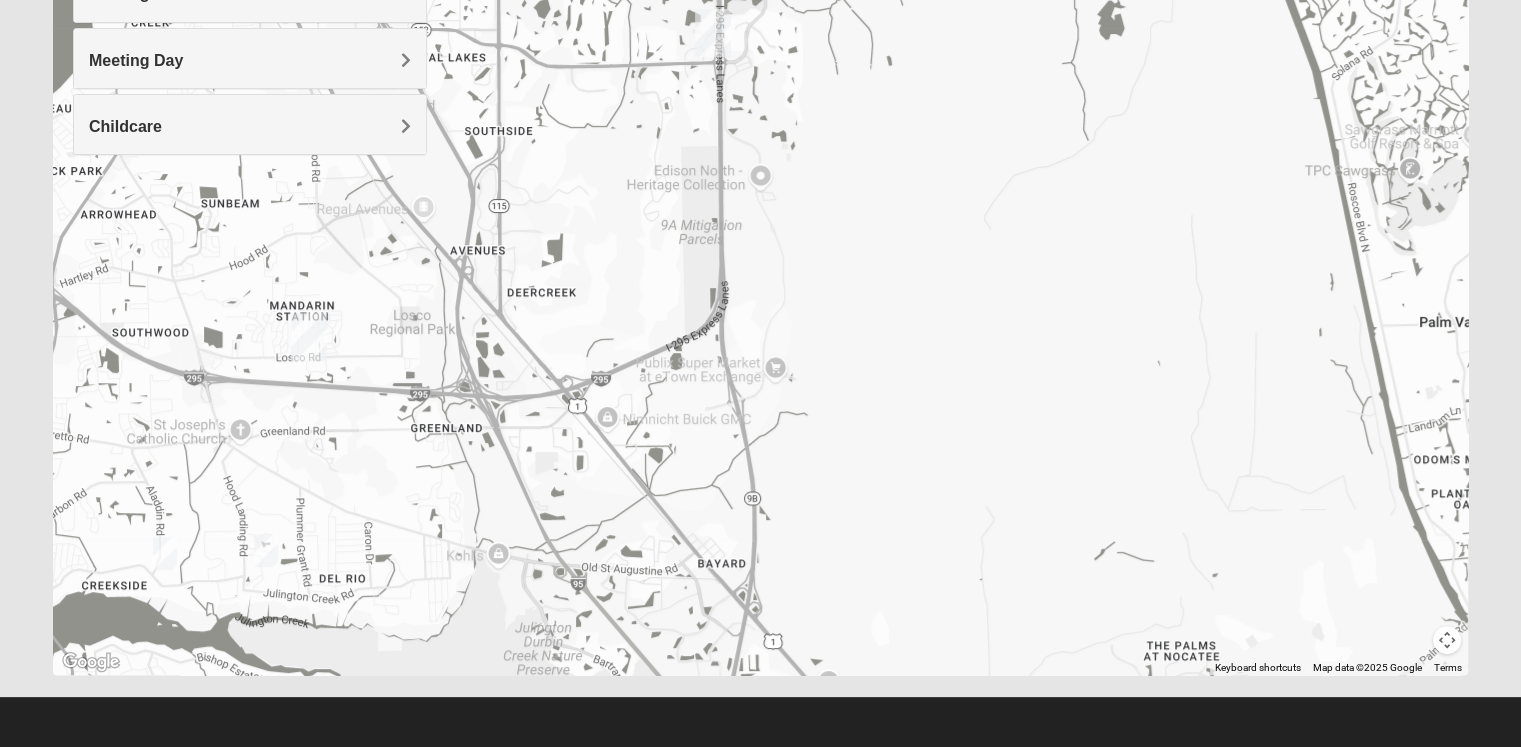click at bounding box center (1447, 640) 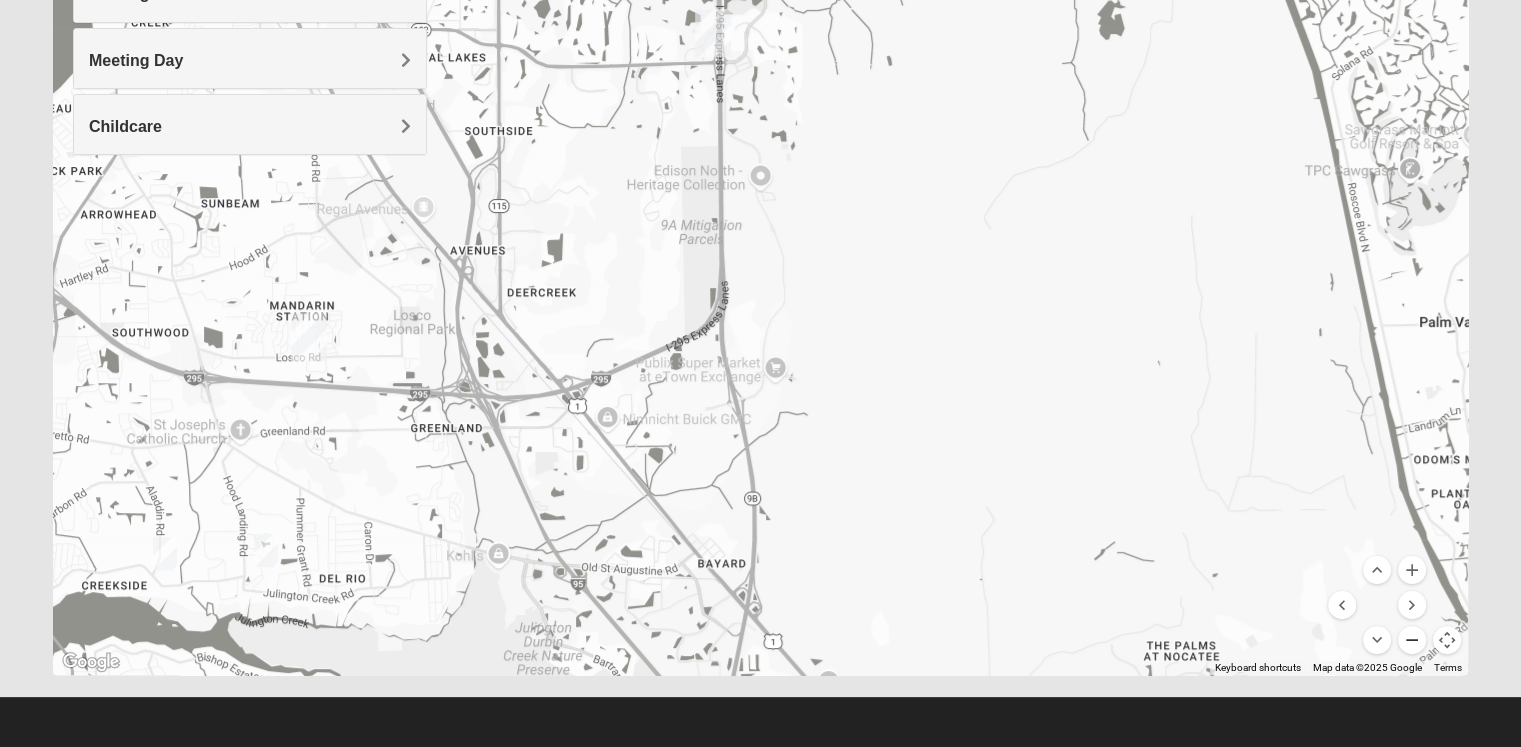 click at bounding box center [1412, 640] 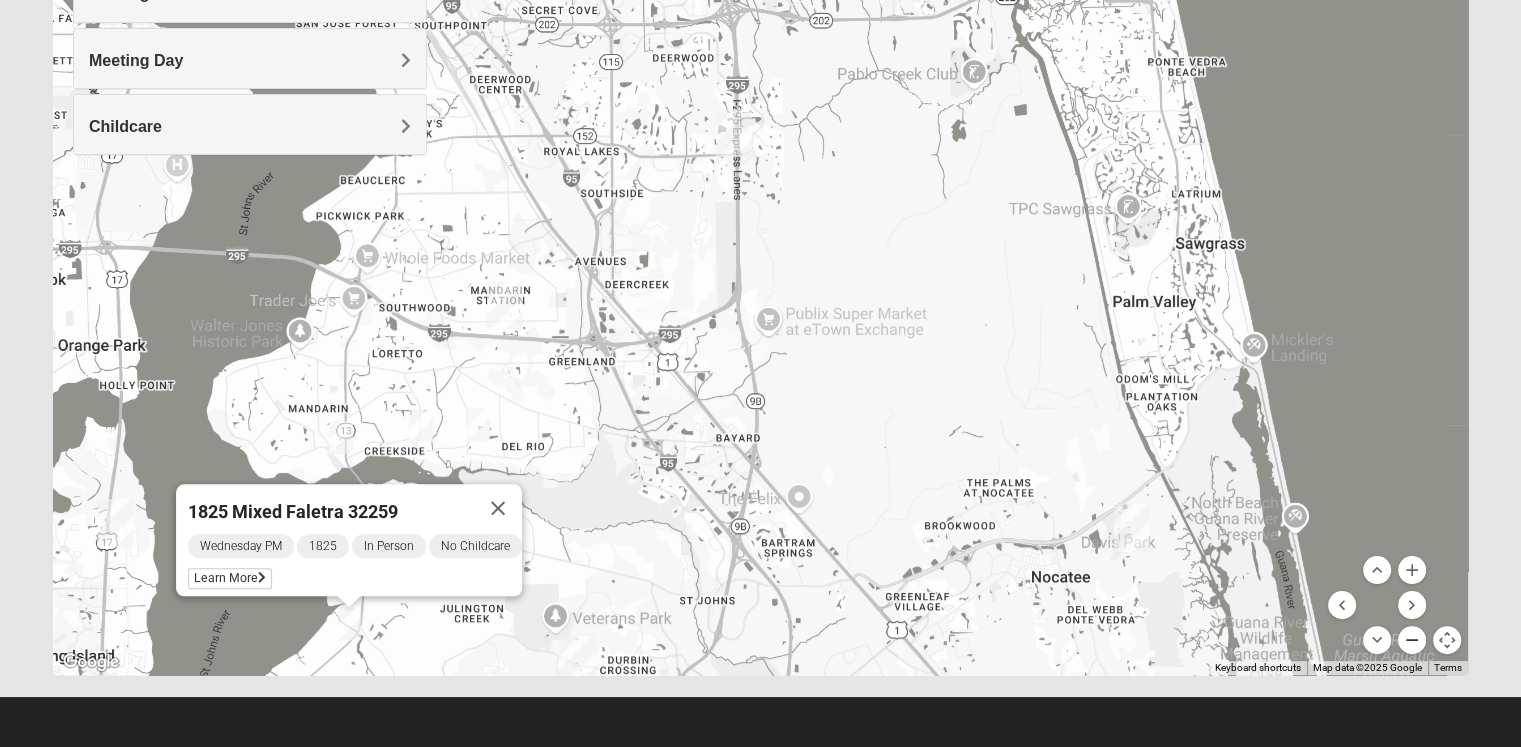 click at bounding box center [1412, 640] 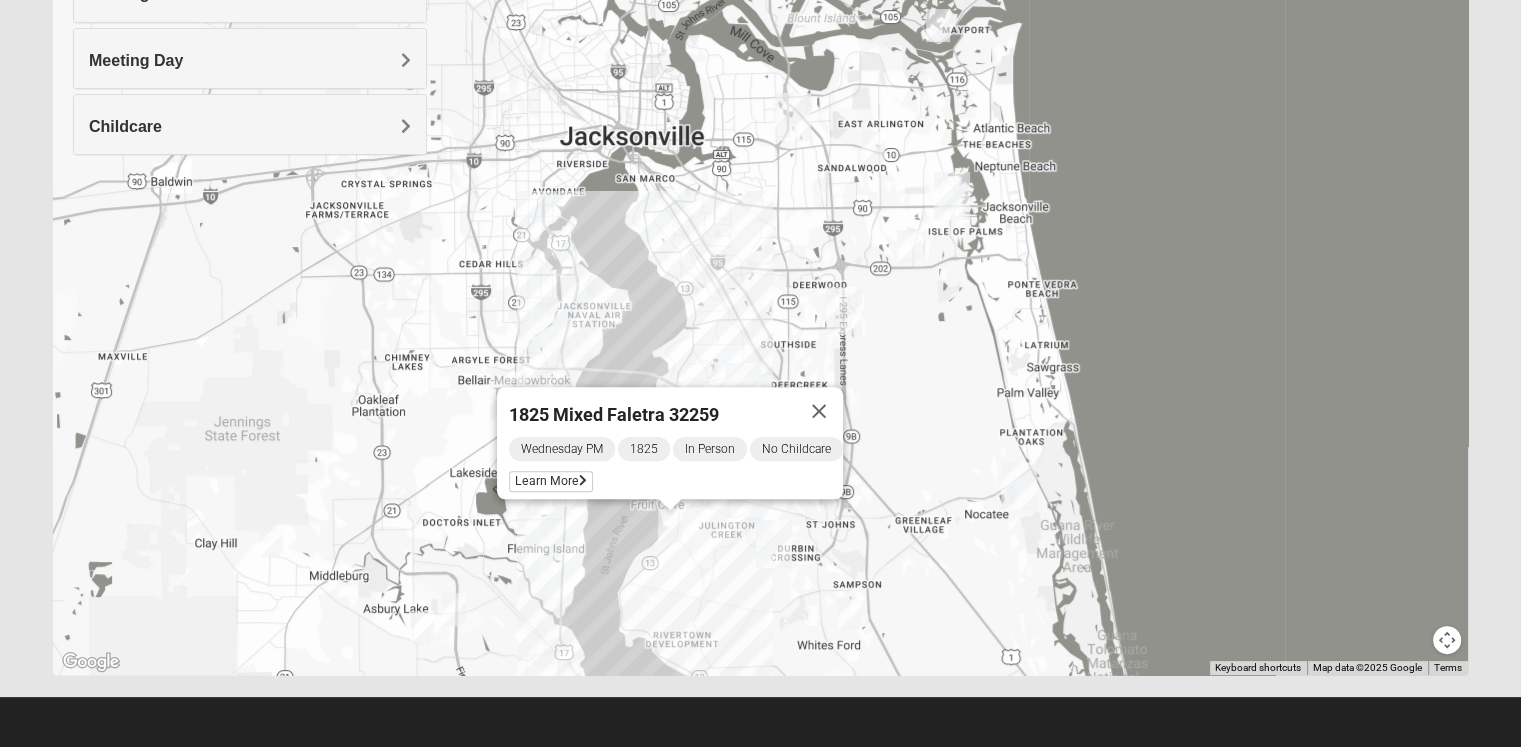 drag, startPoint x: 819, startPoint y: 436, endPoint x: 916, endPoint y: 534, distance: 137.88763 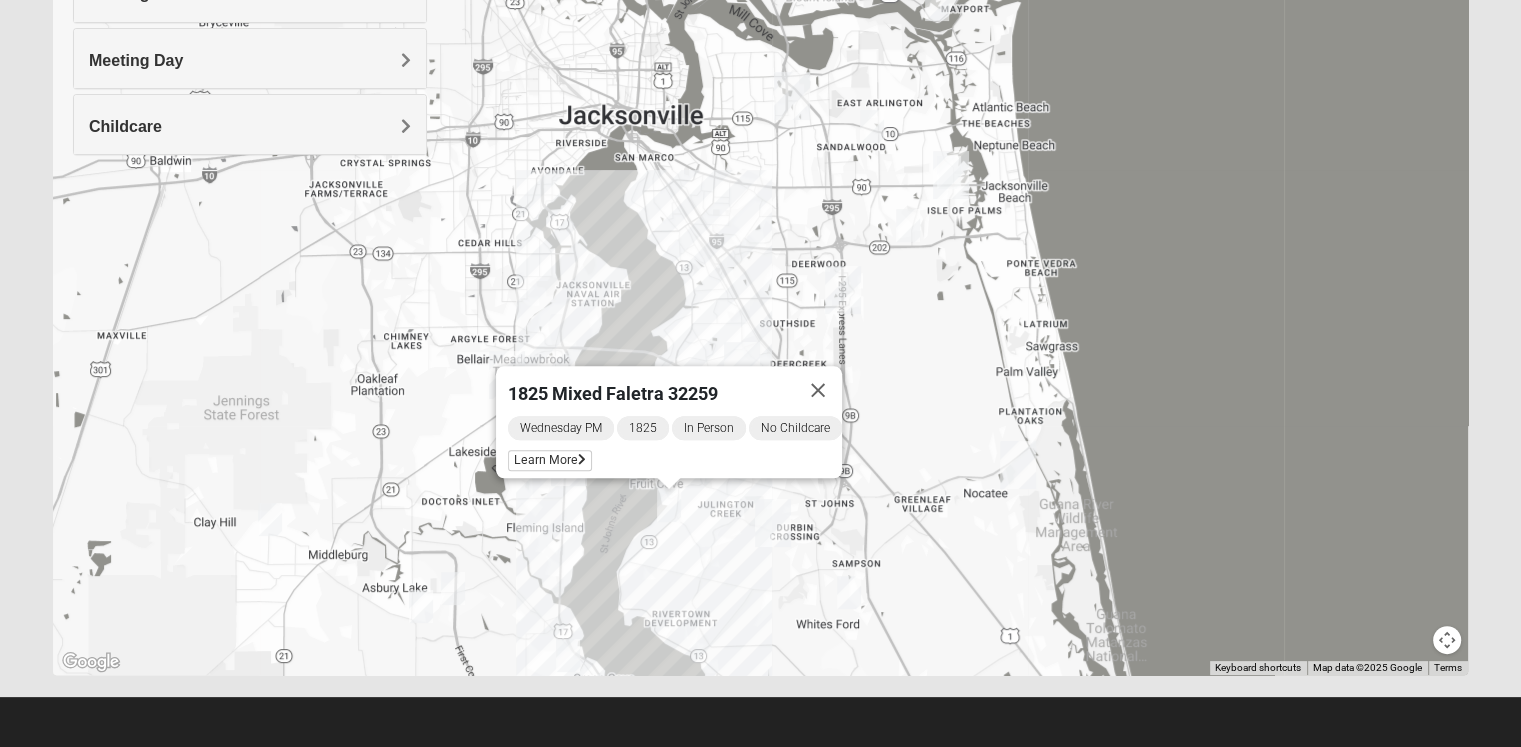click at bounding box center [568, 655] 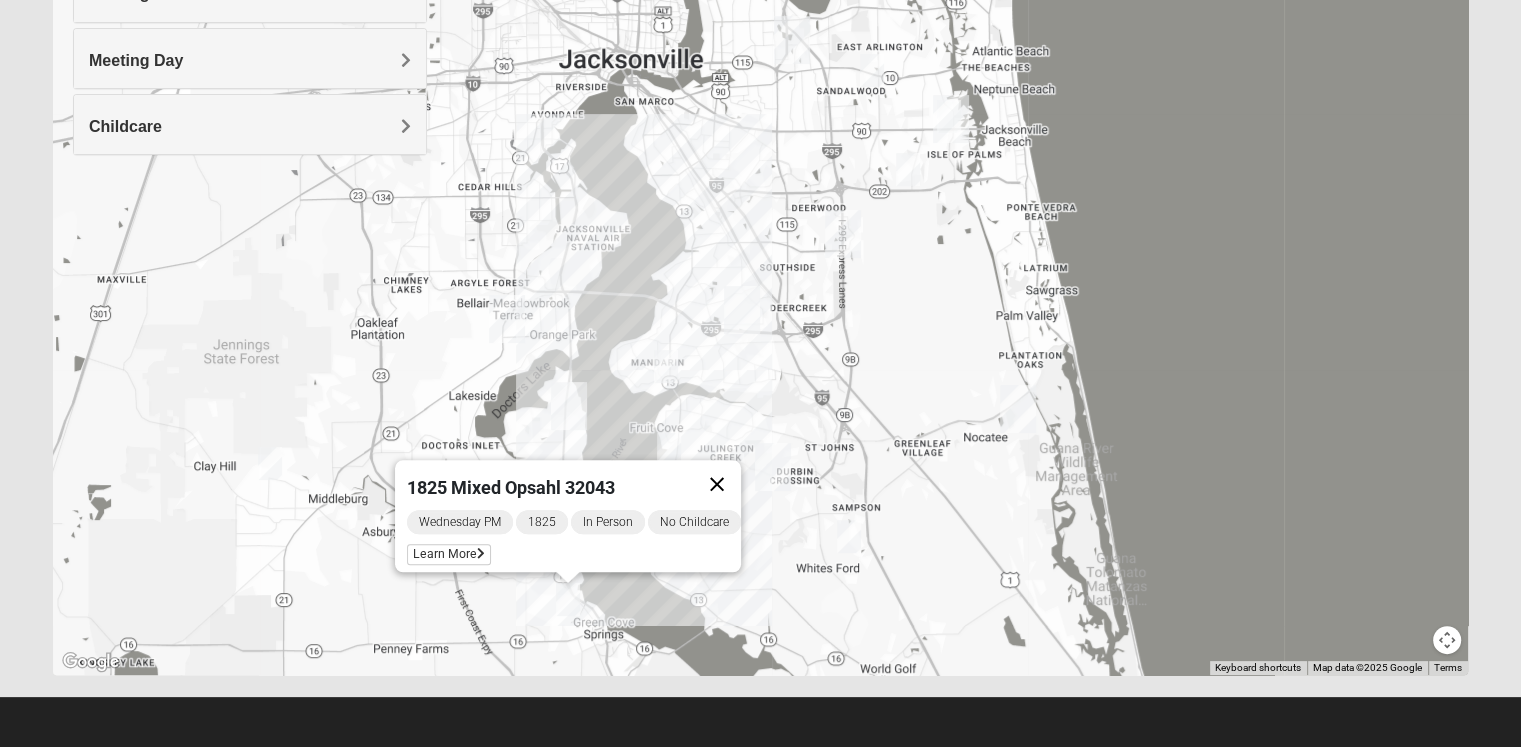 click at bounding box center (717, 484) 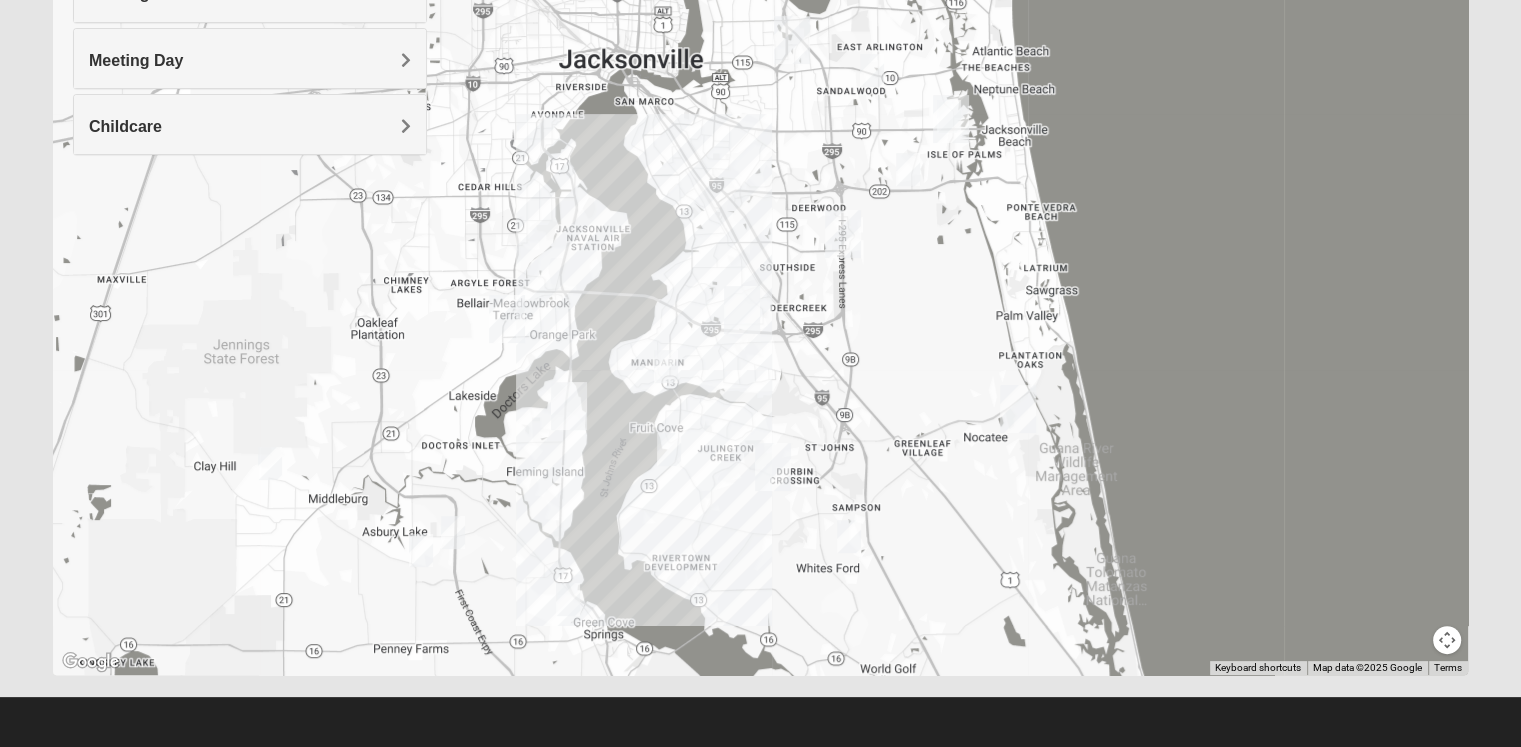 click on "Meeting Day" at bounding box center [250, 60] 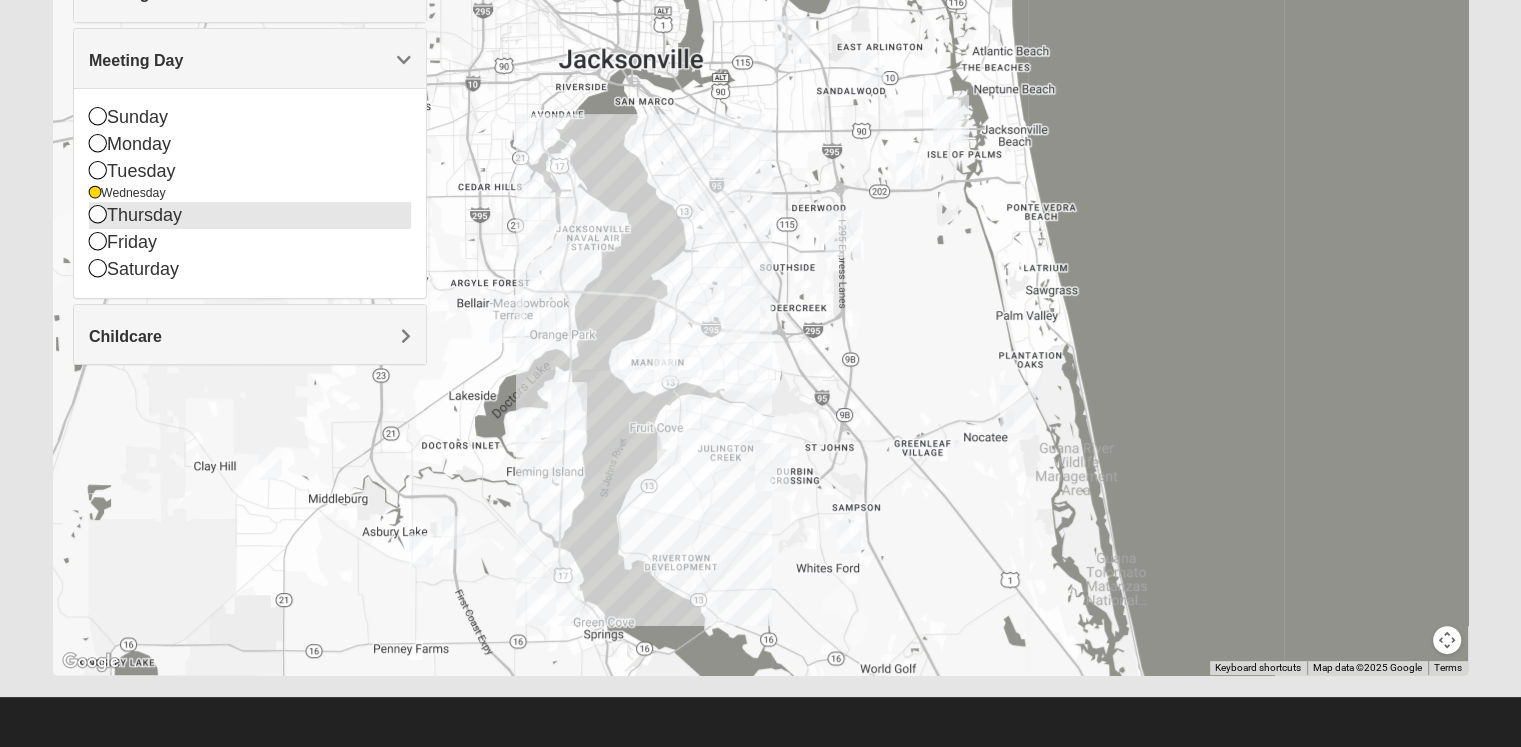 click on "Thursday" at bounding box center (250, 215) 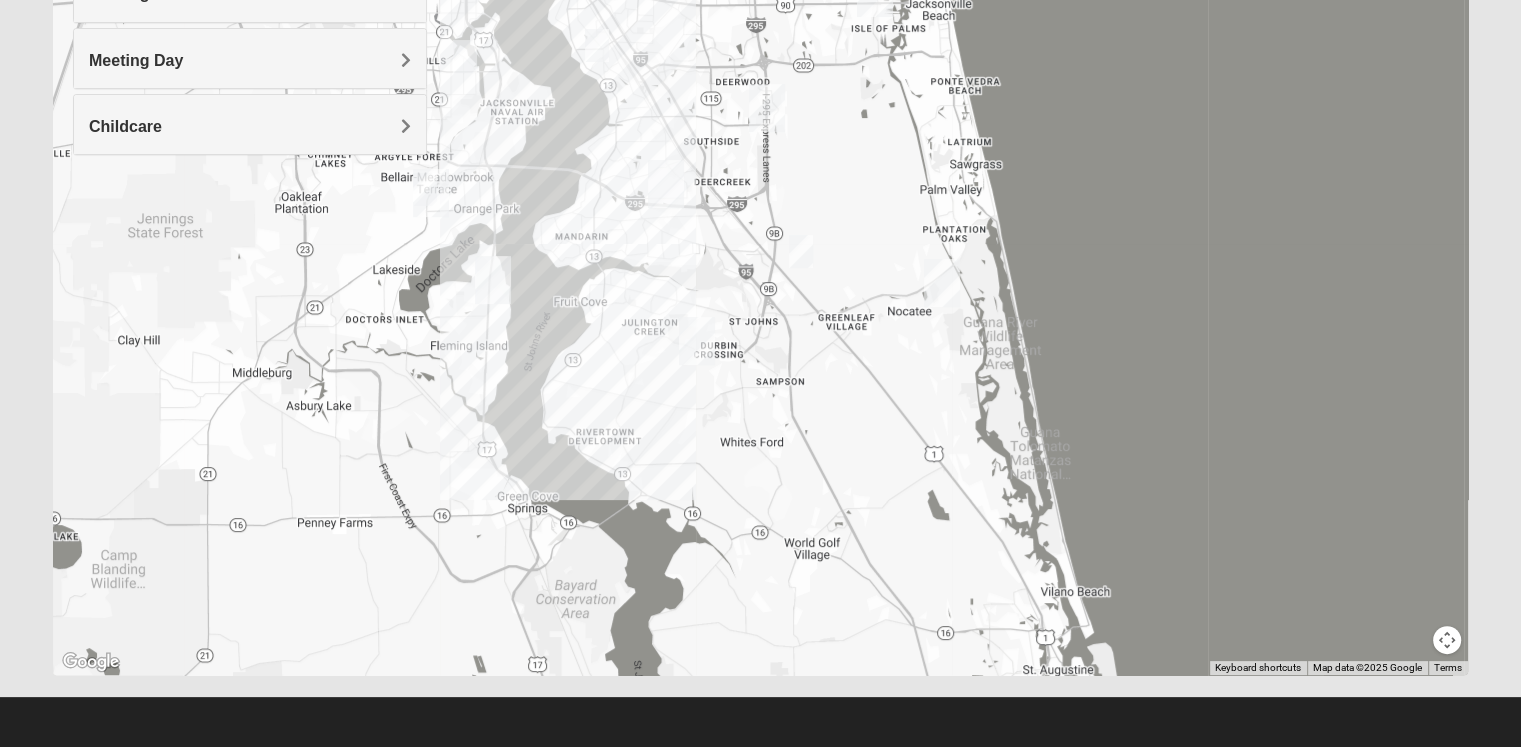 drag, startPoint x: 630, startPoint y: 353, endPoint x: 584, endPoint y: 259, distance: 104.6518 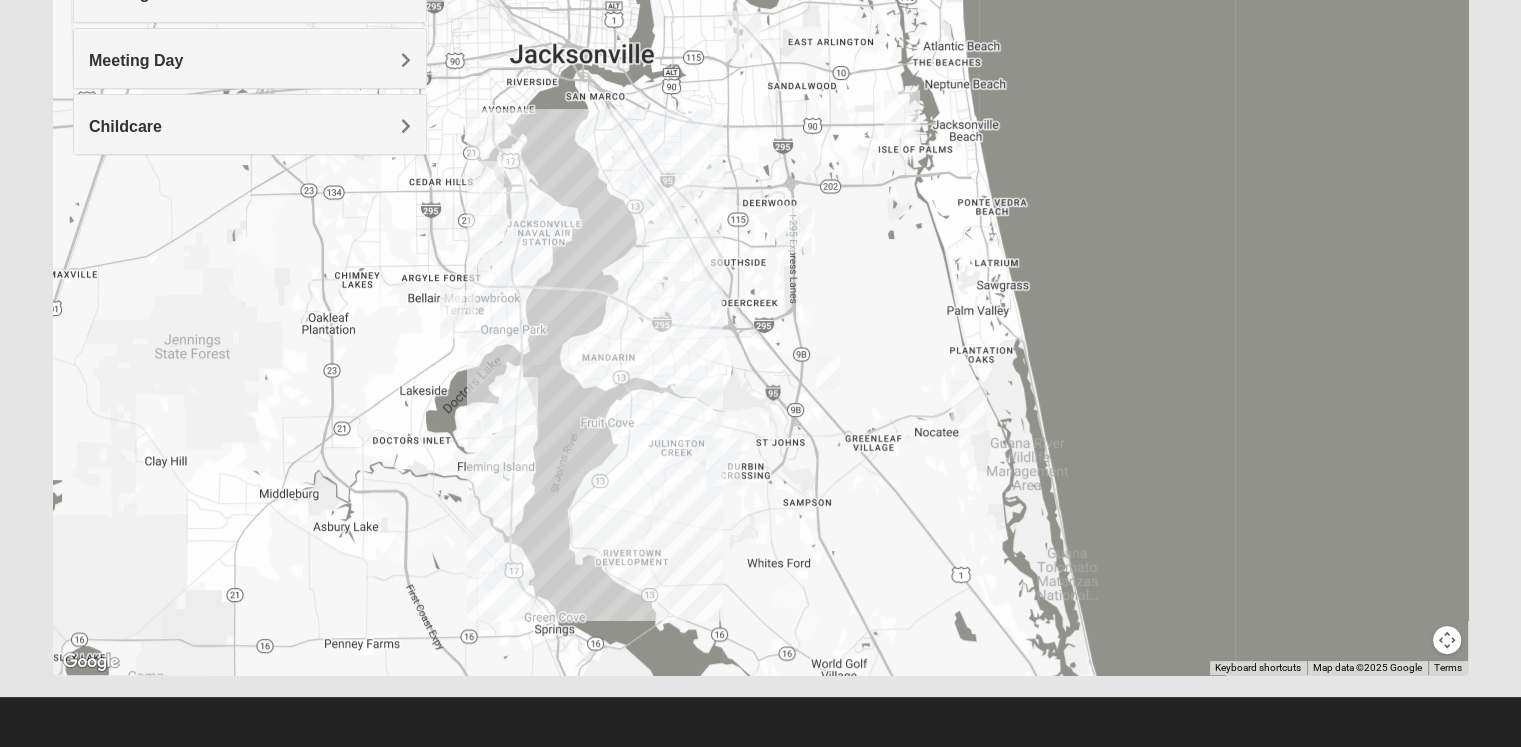 click on "Meeting Day" at bounding box center [250, 60] 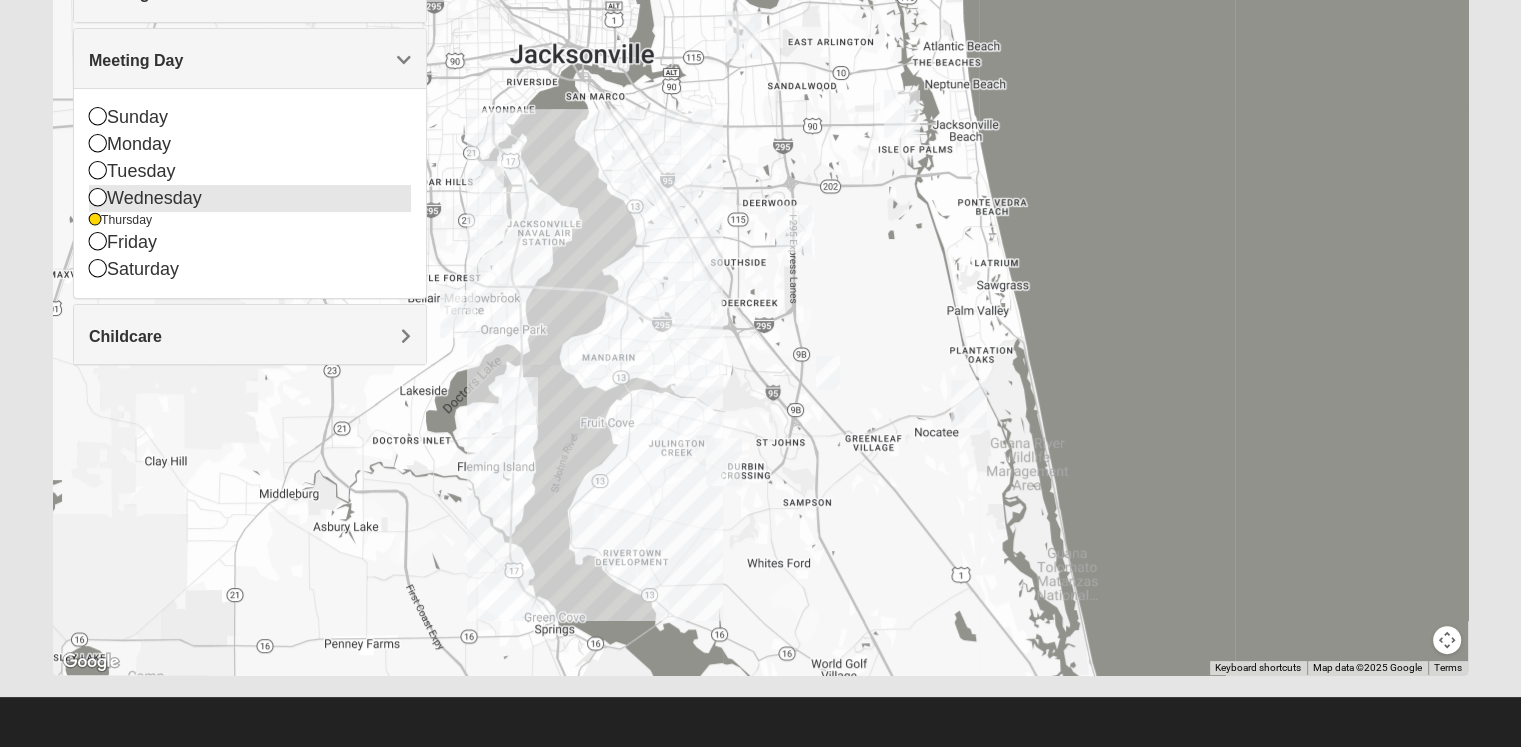 click on "Wednesday" at bounding box center (250, 198) 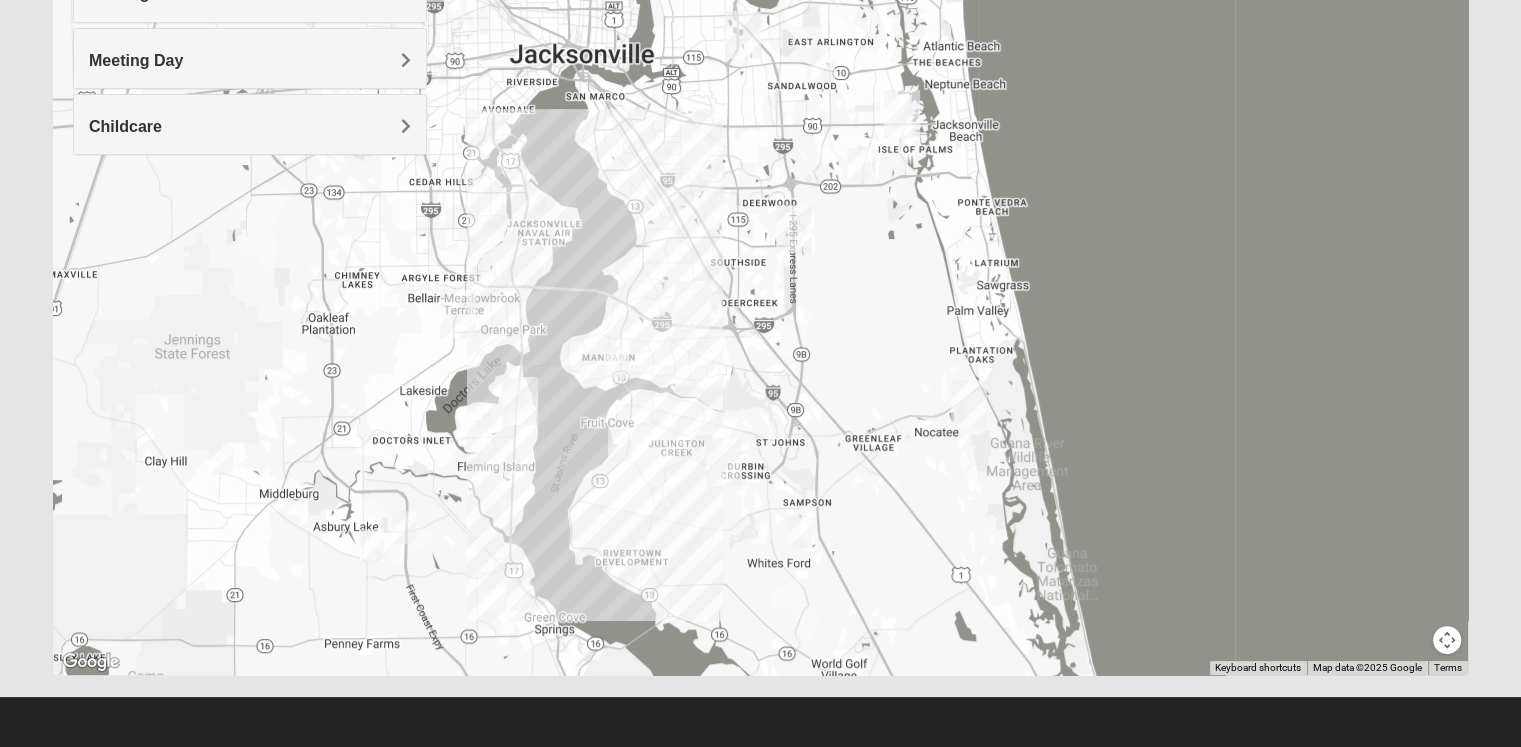 click at bounding box center (760, 275) 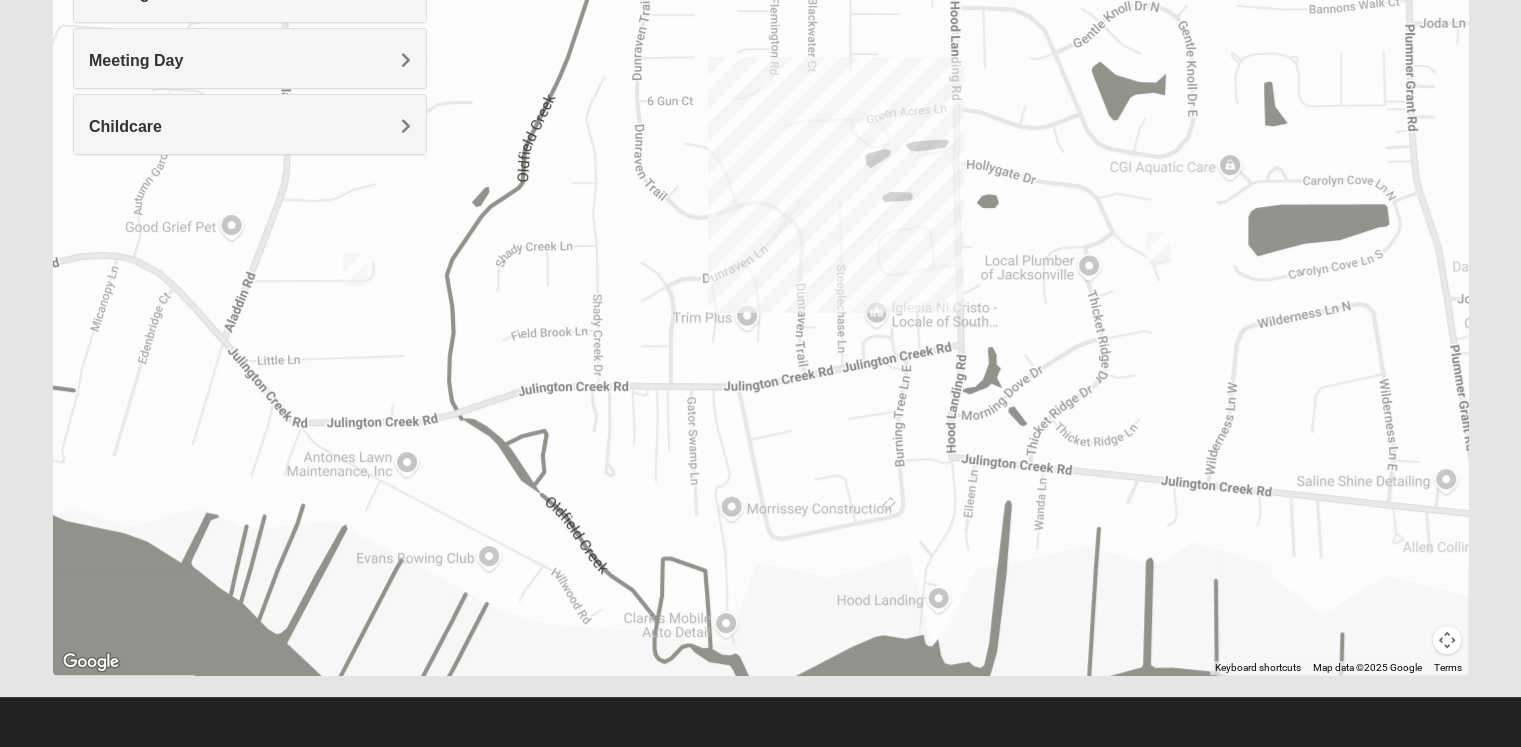 click on "Meeting Day" at bounding box center (250, 60) 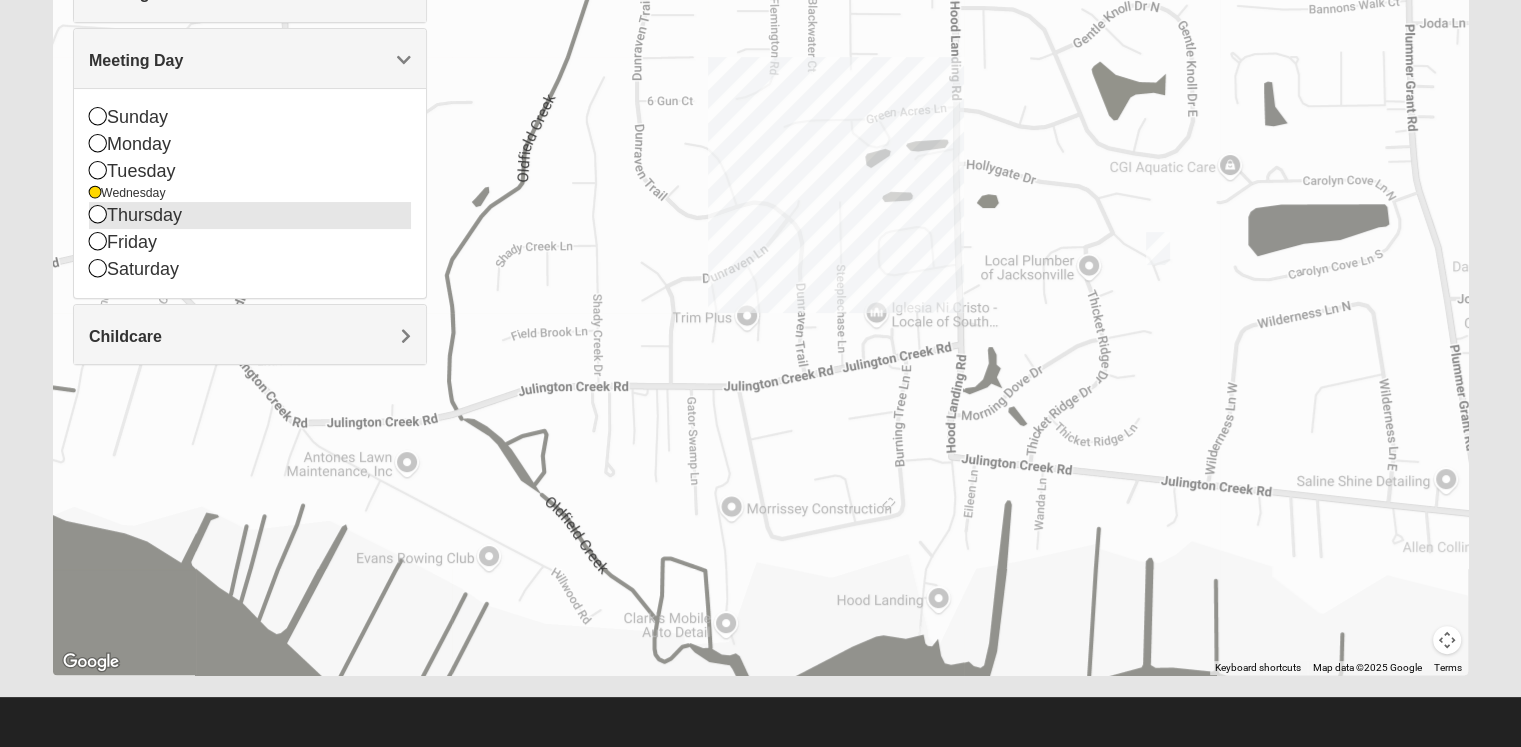 click on "Thursday" at bounding box center [250, 215] 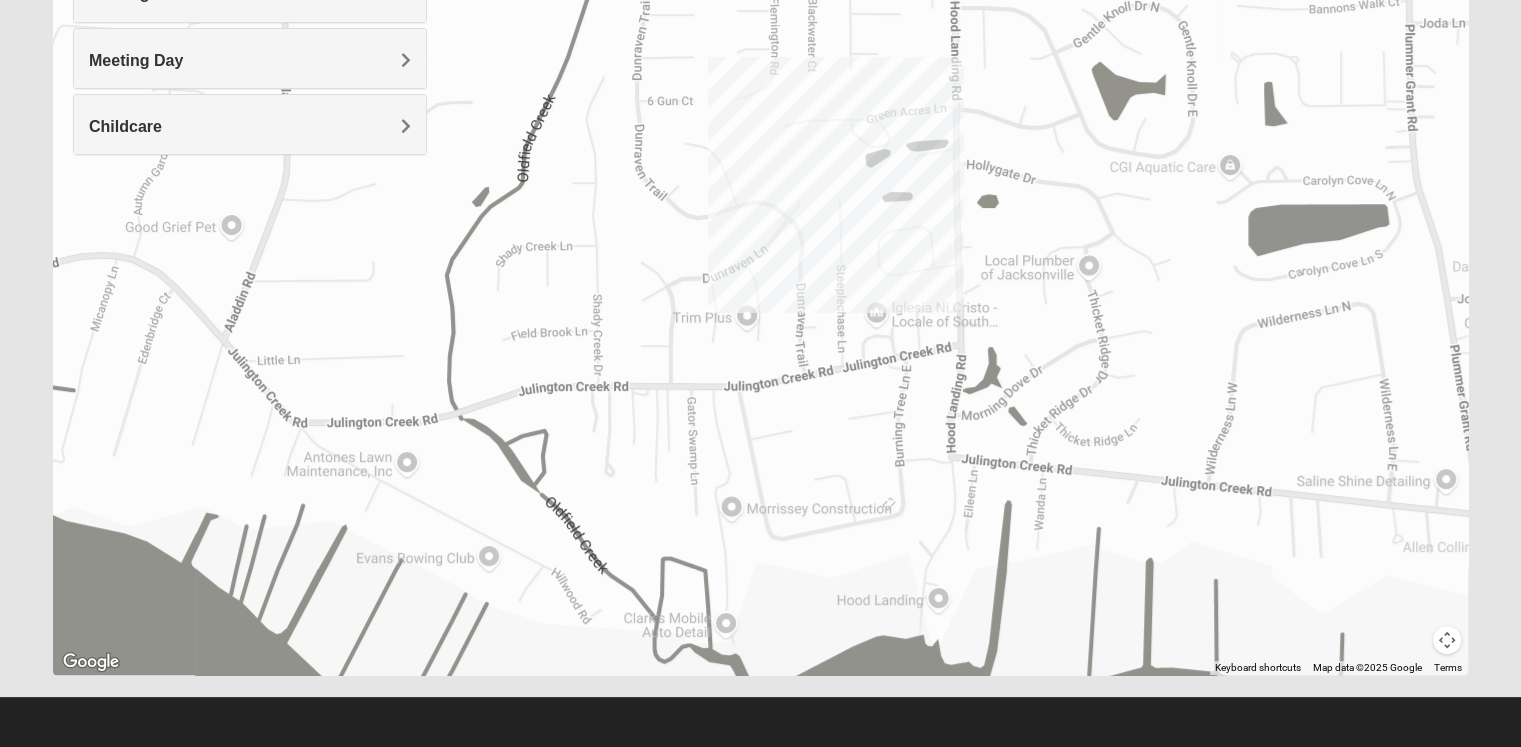 click at bounding box center [1447, 640] 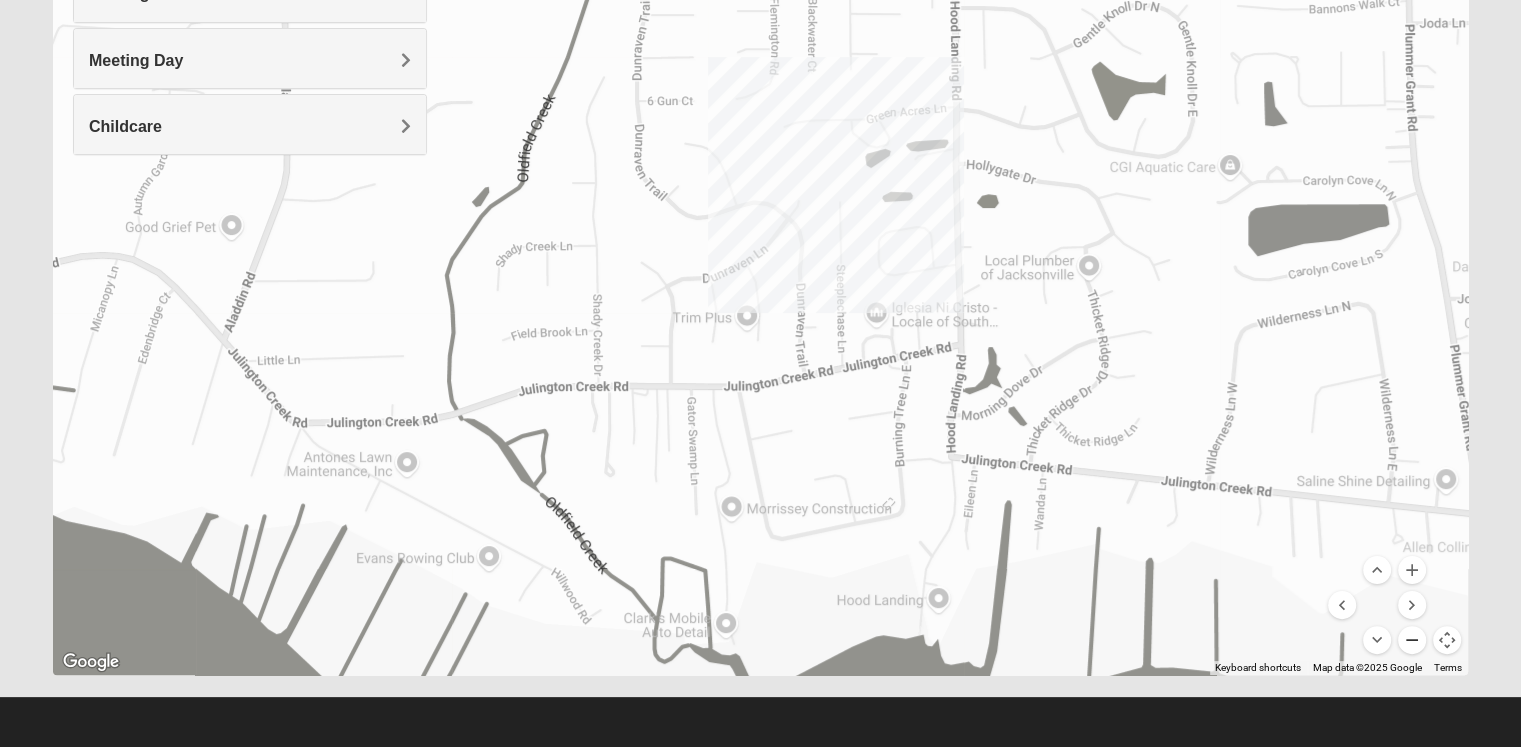click at bounding box center [1412, 640] 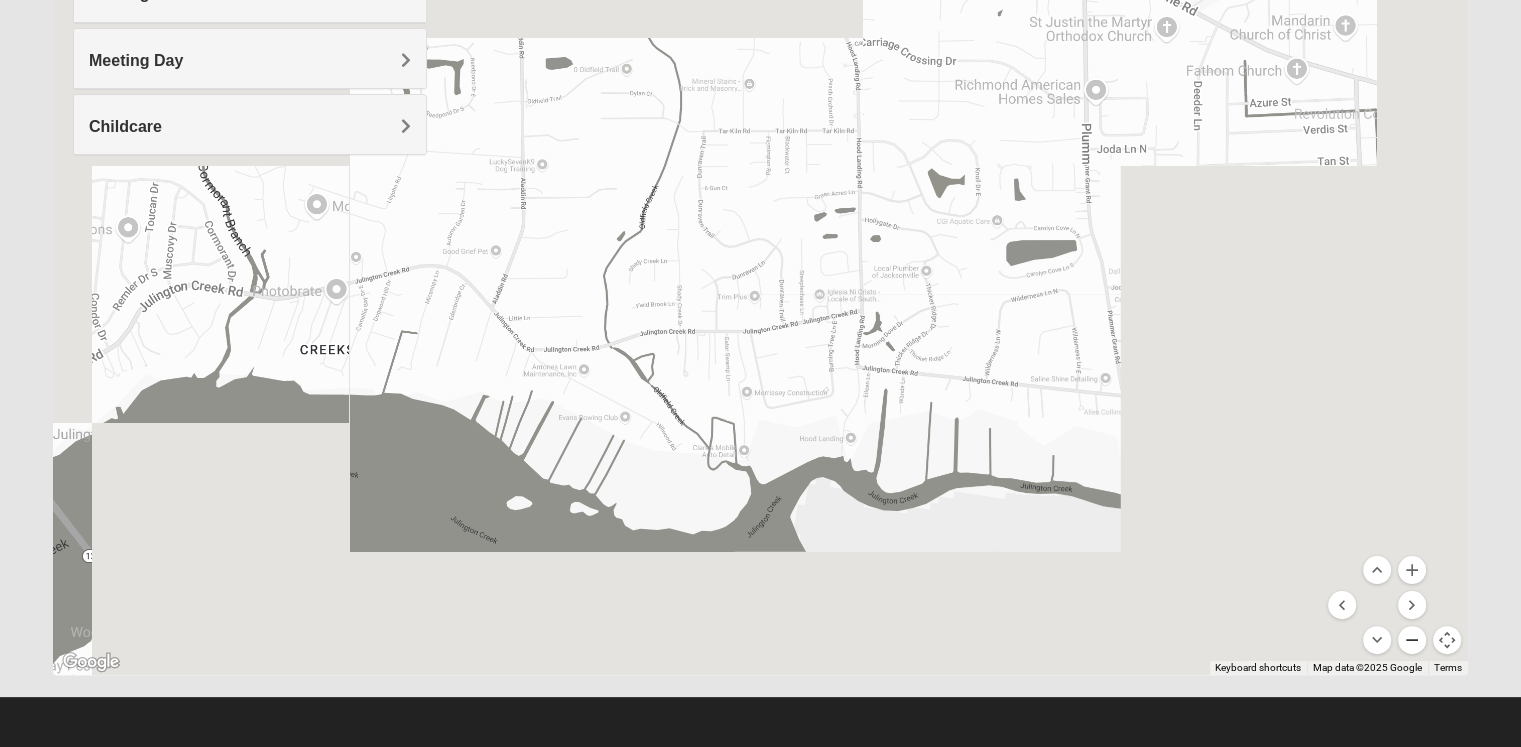 click at bounding box center (1412, 640) 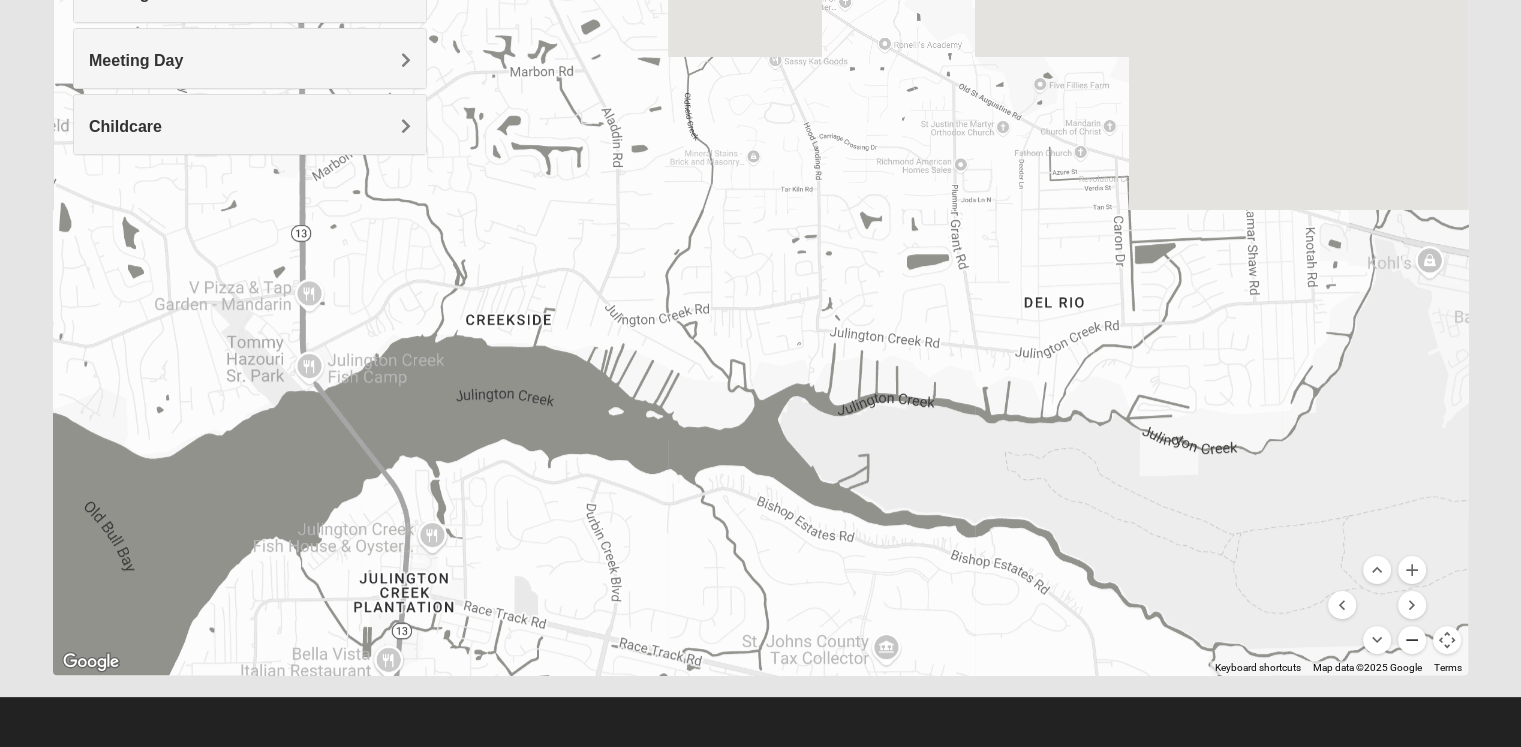 click at bounding box center (1412, 640) 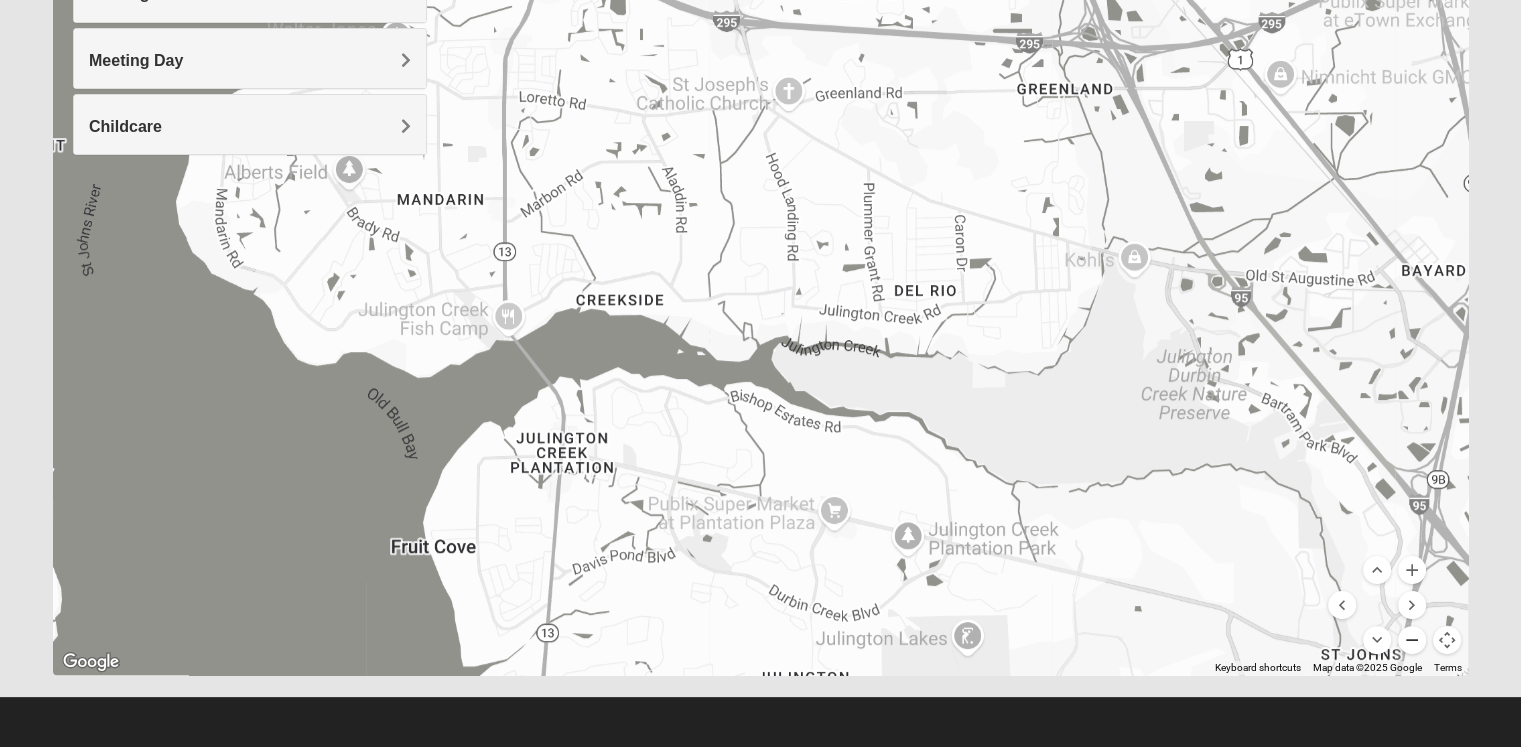 click at bounding box center [1412, 640] 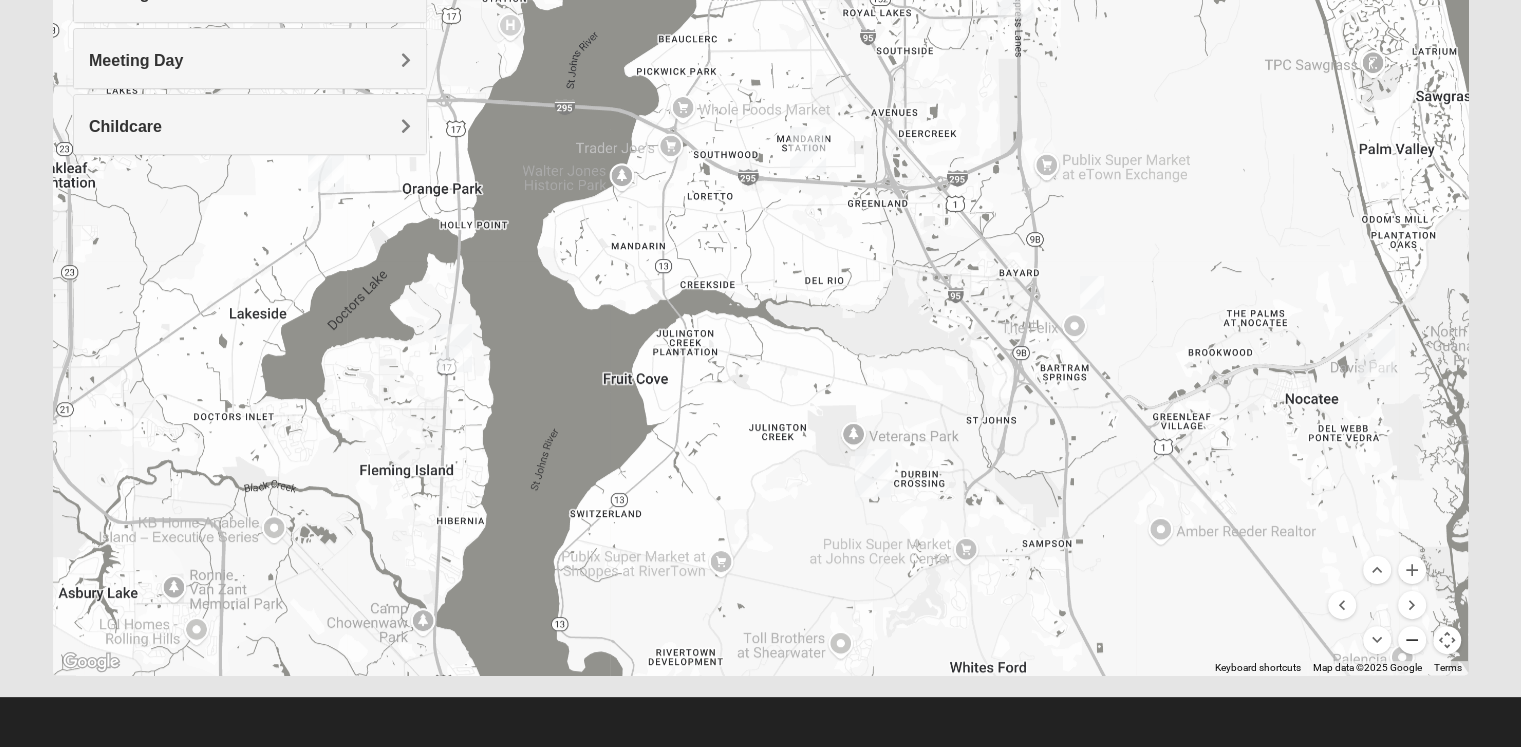 click at bounding box center [1412, 640] 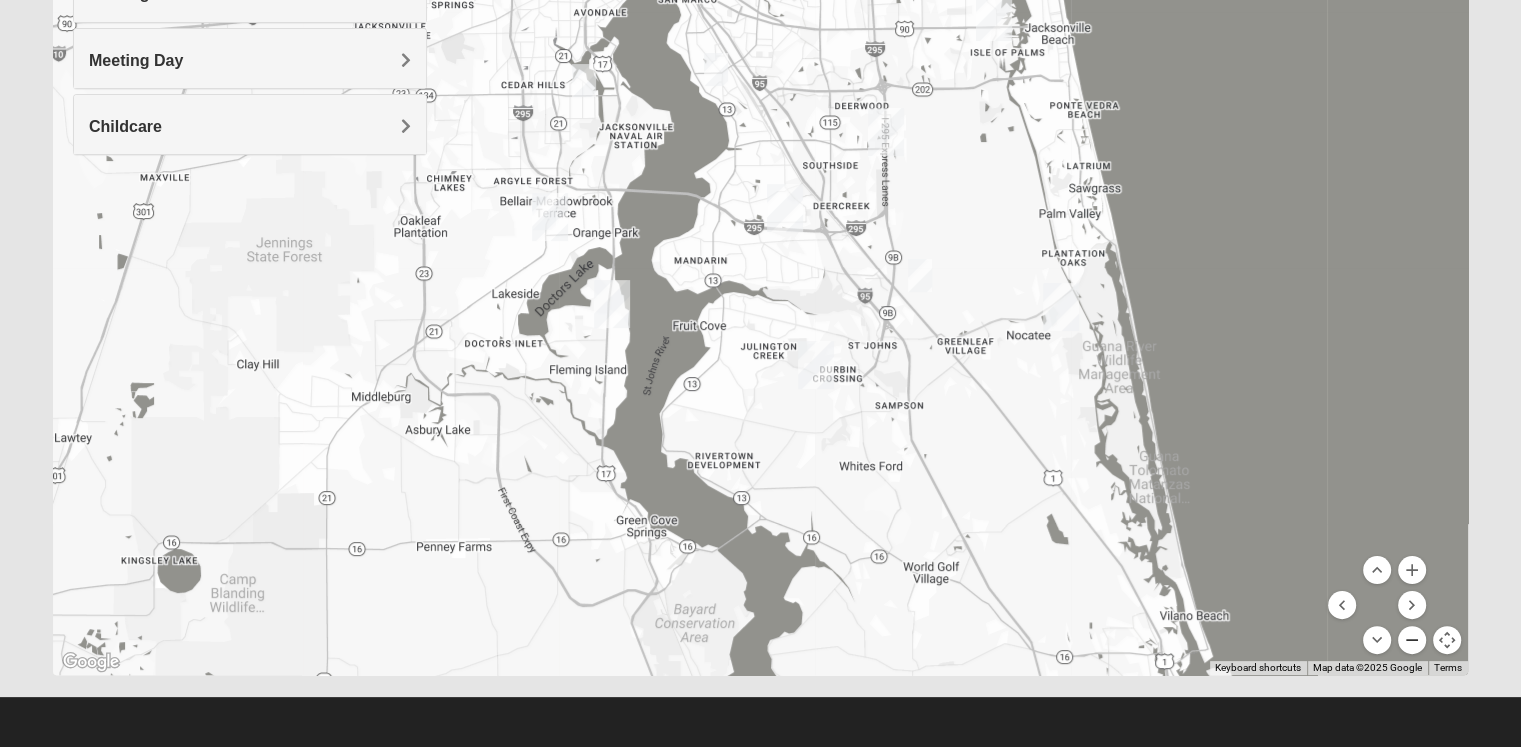 click at bounding box center [1412, 640] 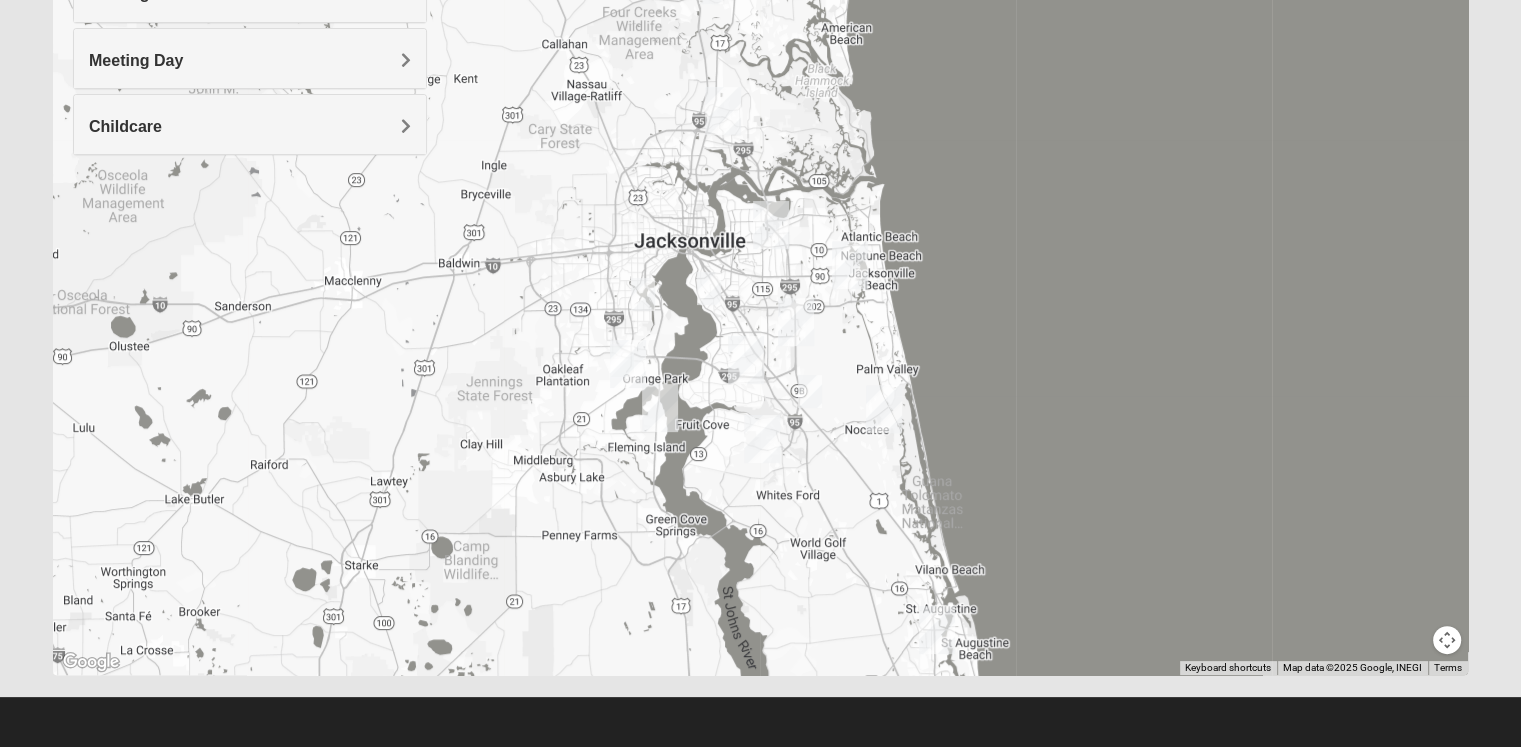 drag, startPoint x: 928, startPoint y: 365, endPoint x: 900, endPoint y: 489, distance: 127.12199 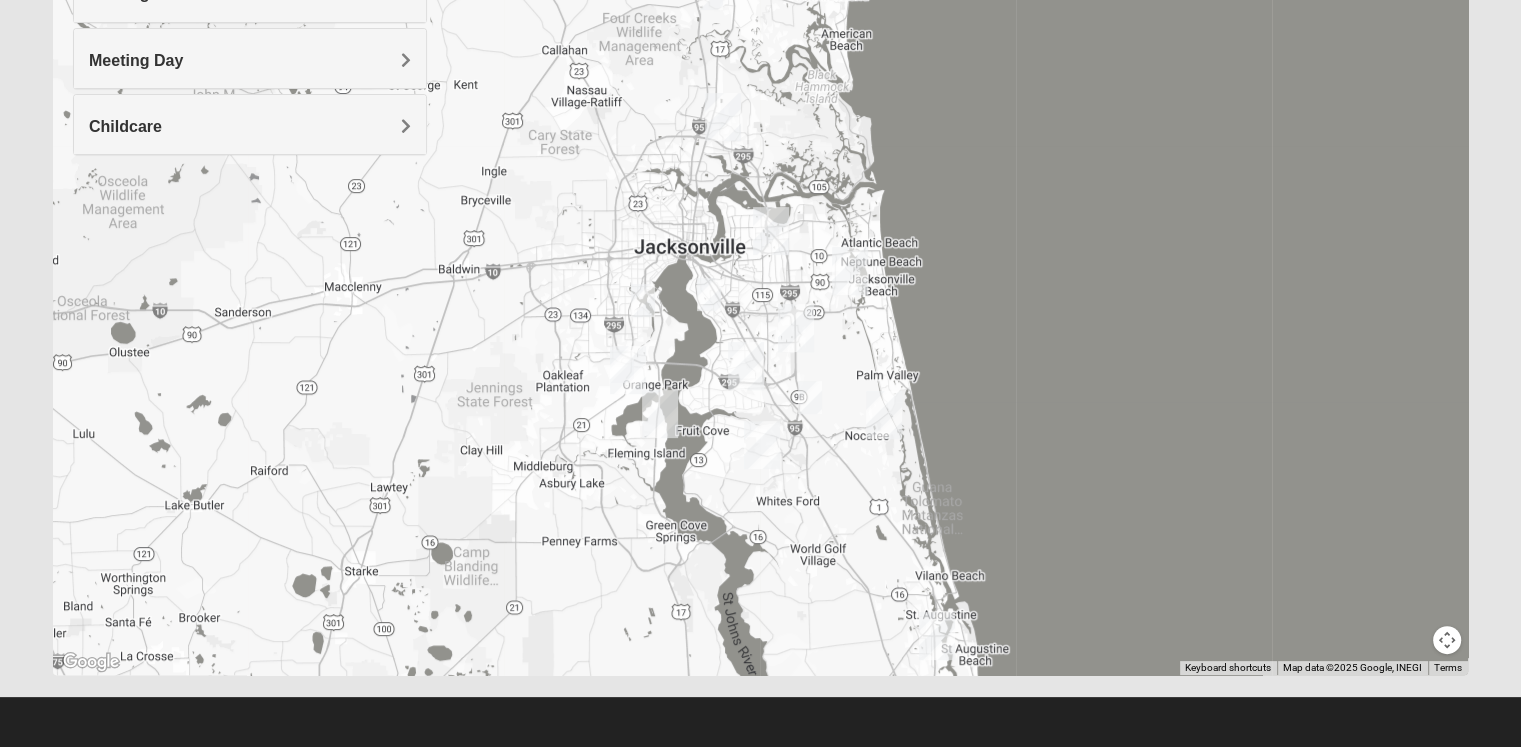 click at bounding box center (760, 275) 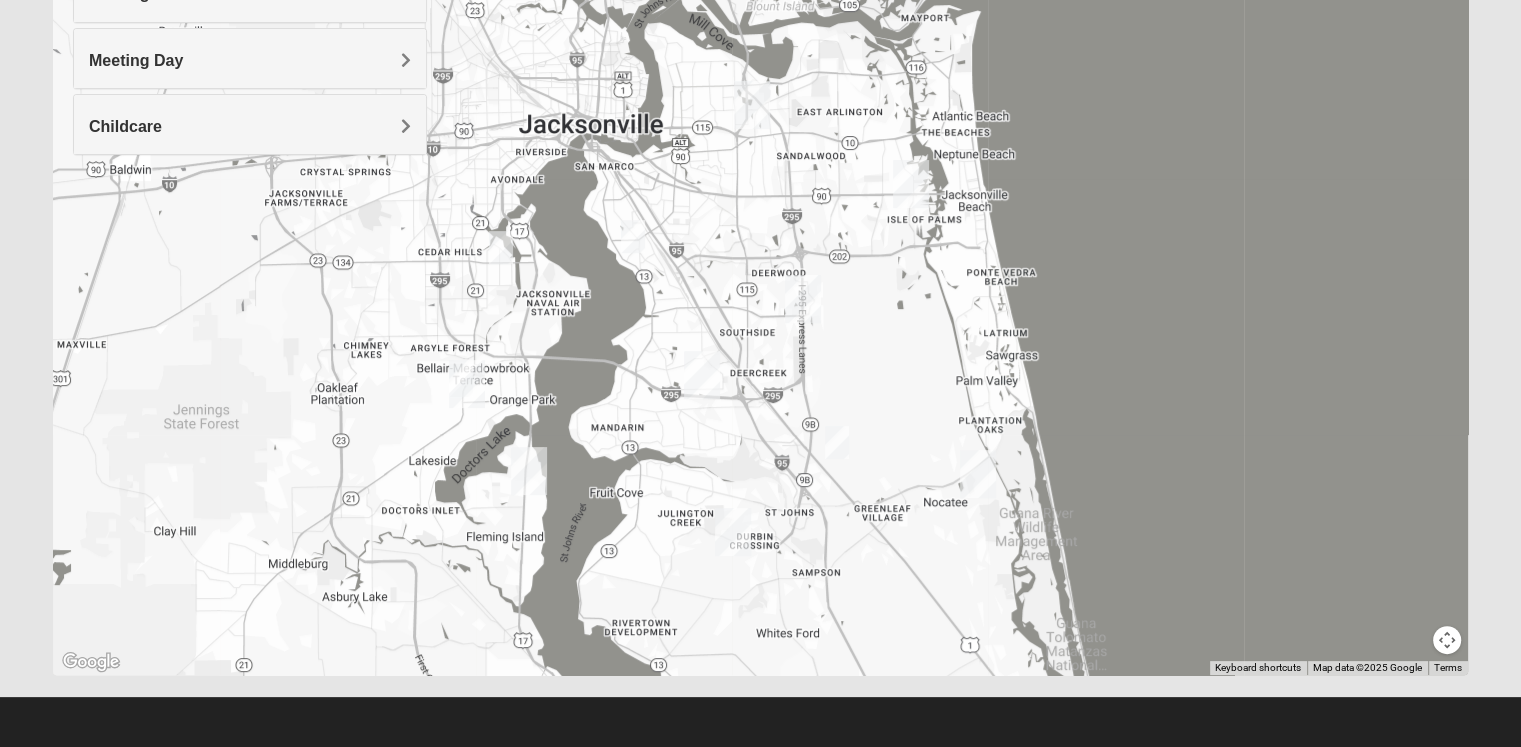 drag, startPoint x: 772, startPoint y: 409, endPoint x: 777, endPoint y: 420, distance: 12.083046 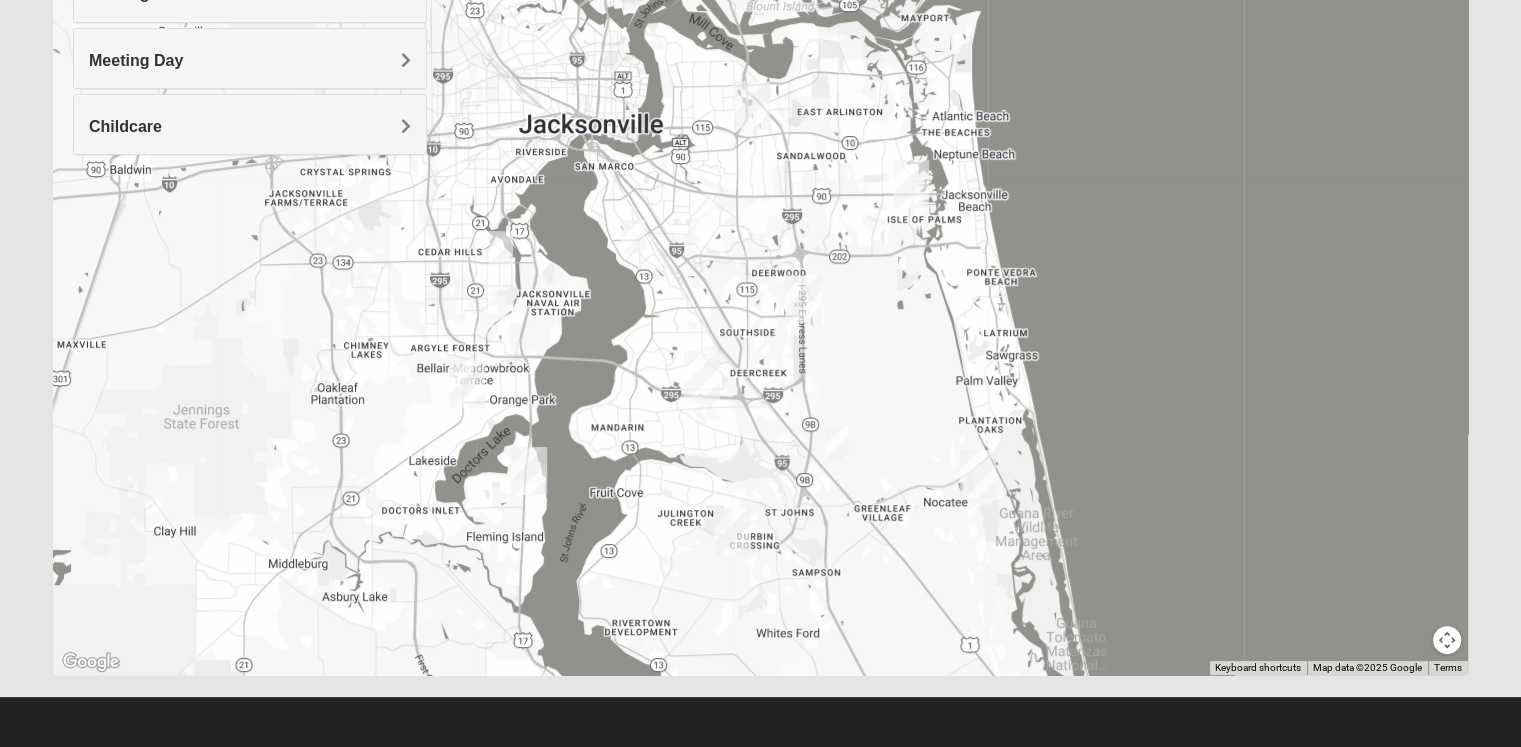 click on "Meeting Day" at bounding box center [250, 60] 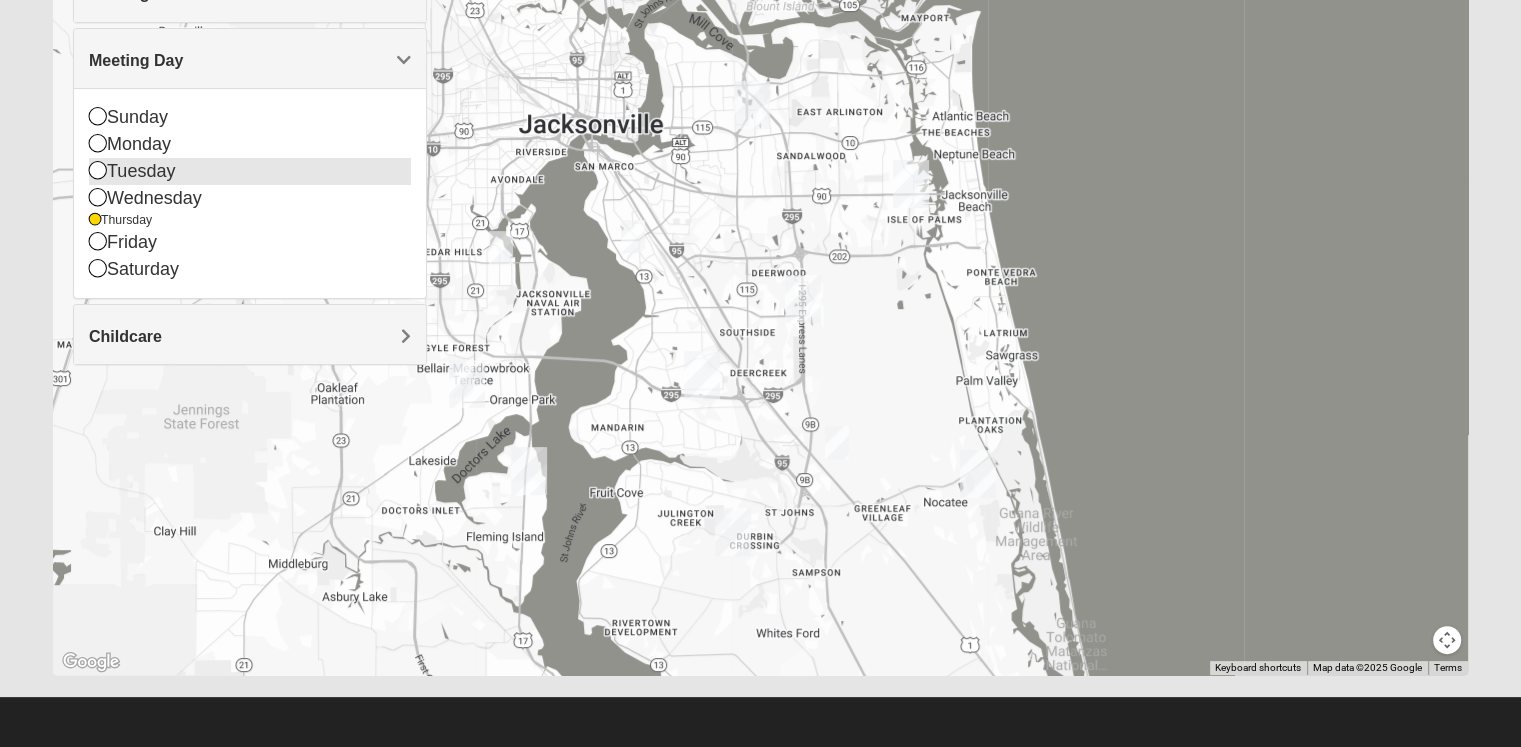 click on "Tuesday" at bounding box center [250, 171] 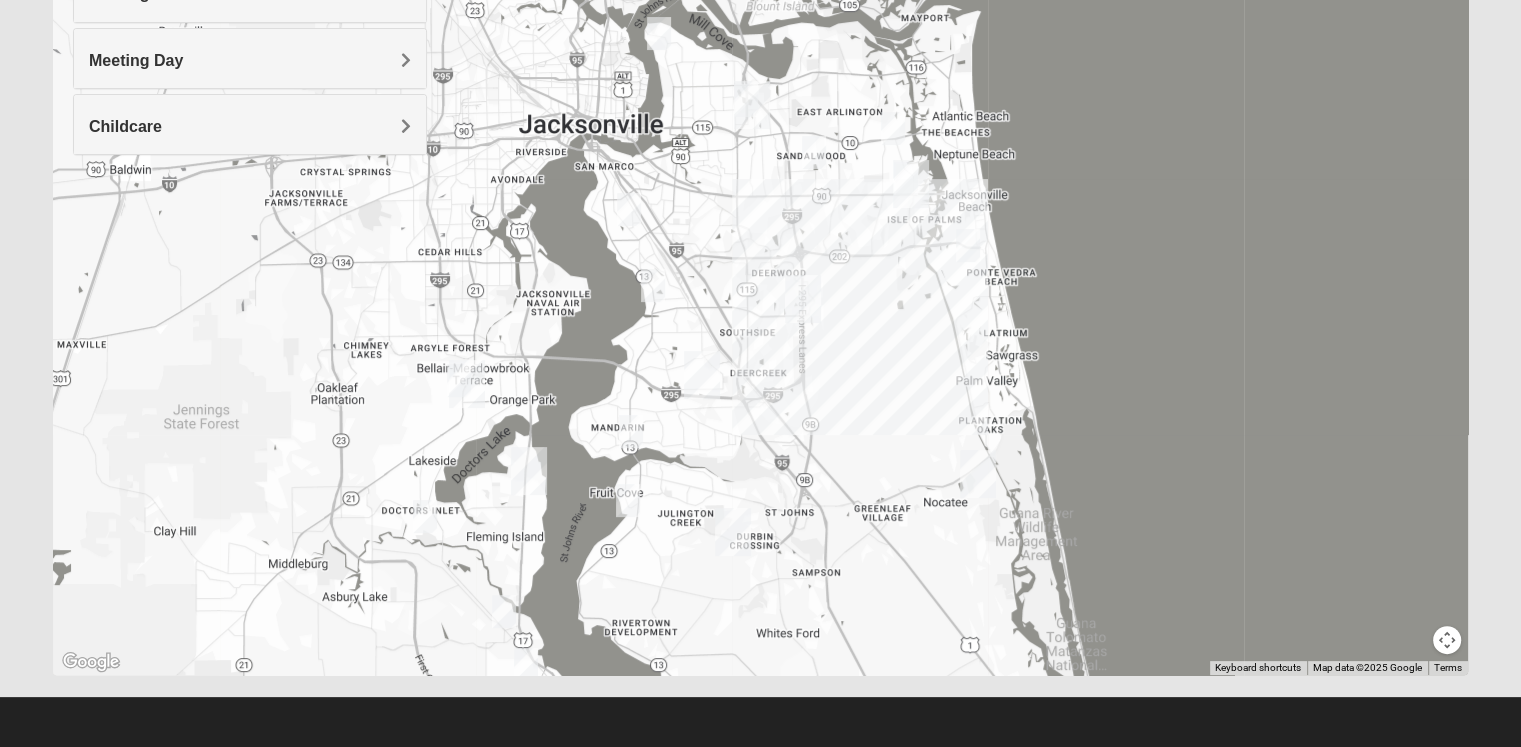 click at bounding box center (628, 500) 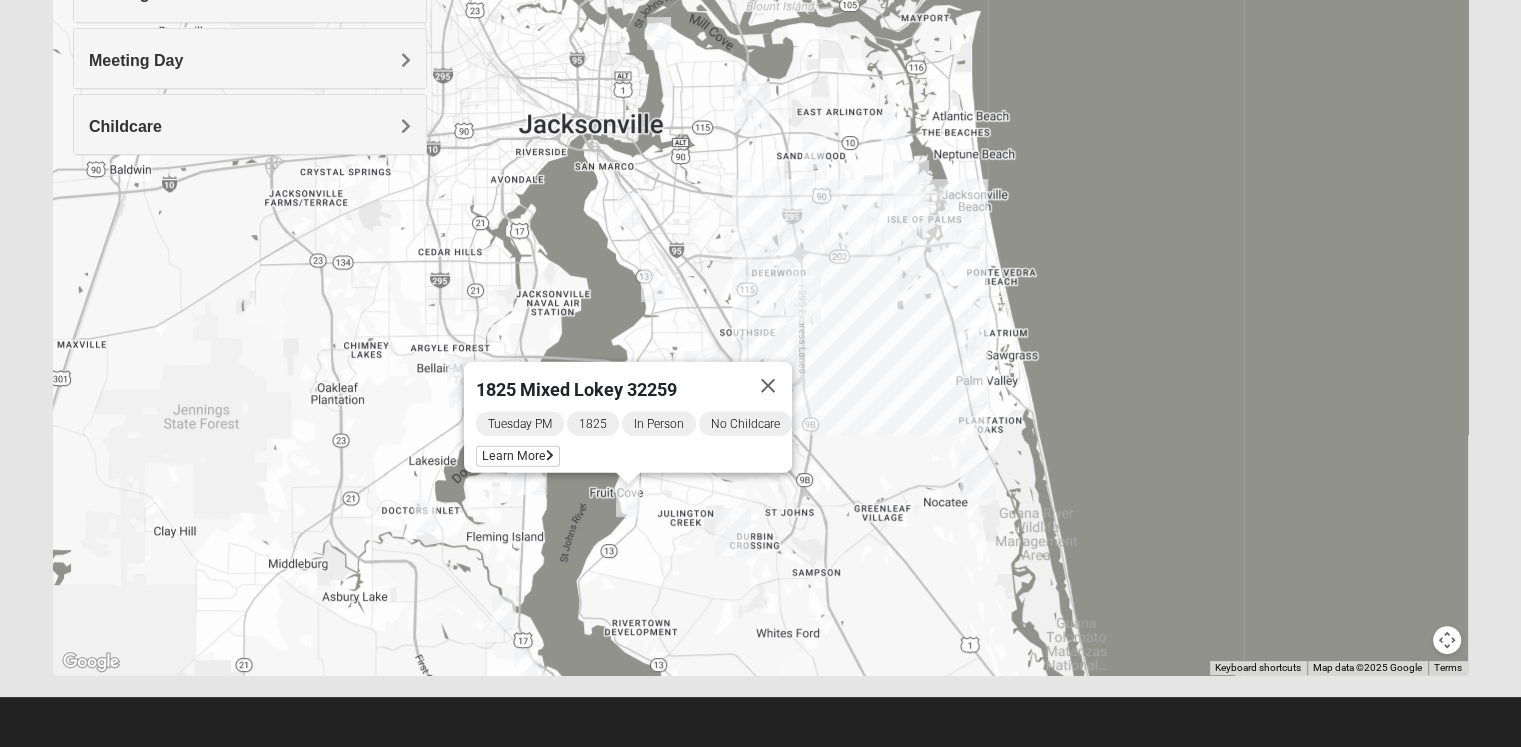 click on "Meeting Day" at bounding box center (136, 60) 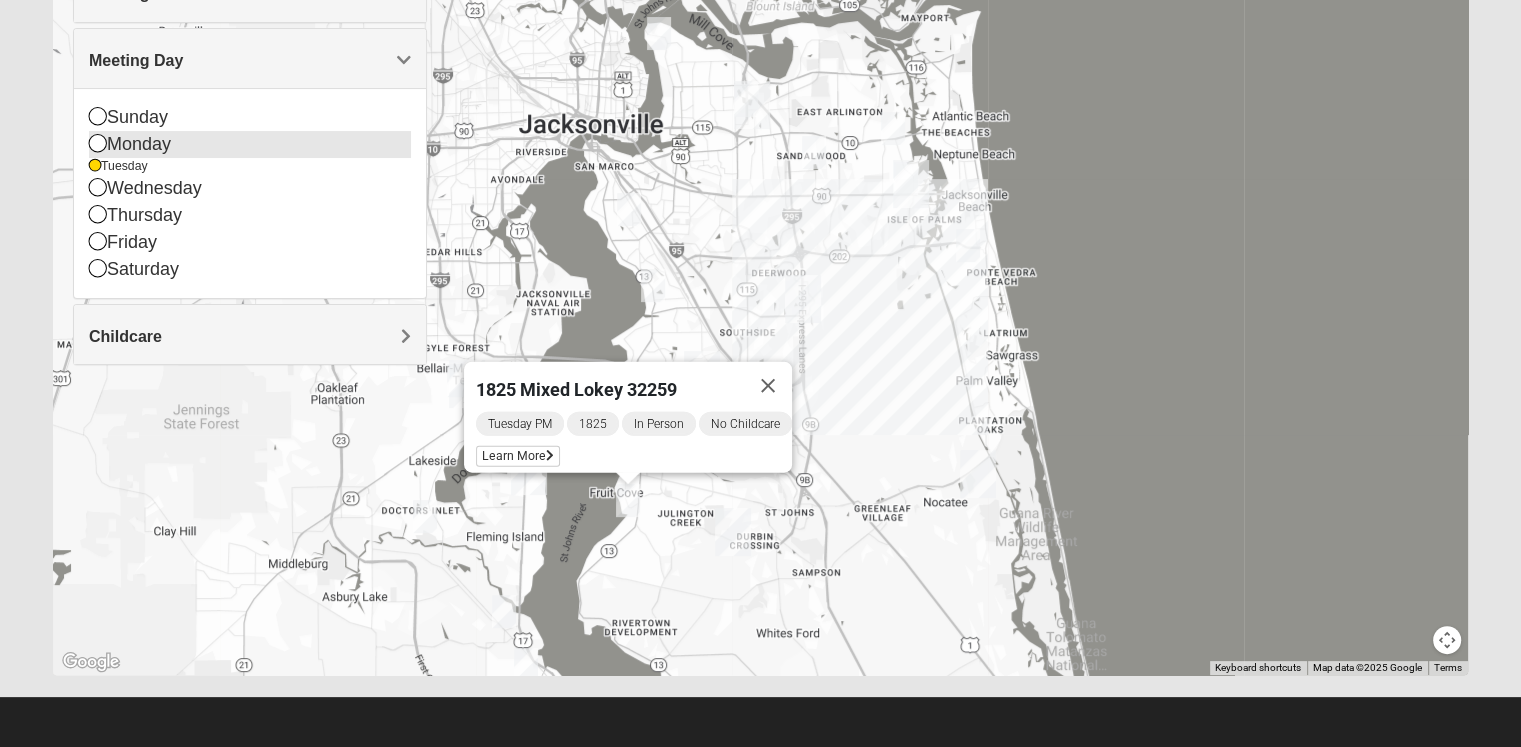click on "Monday" at bounding box center (250, 144) 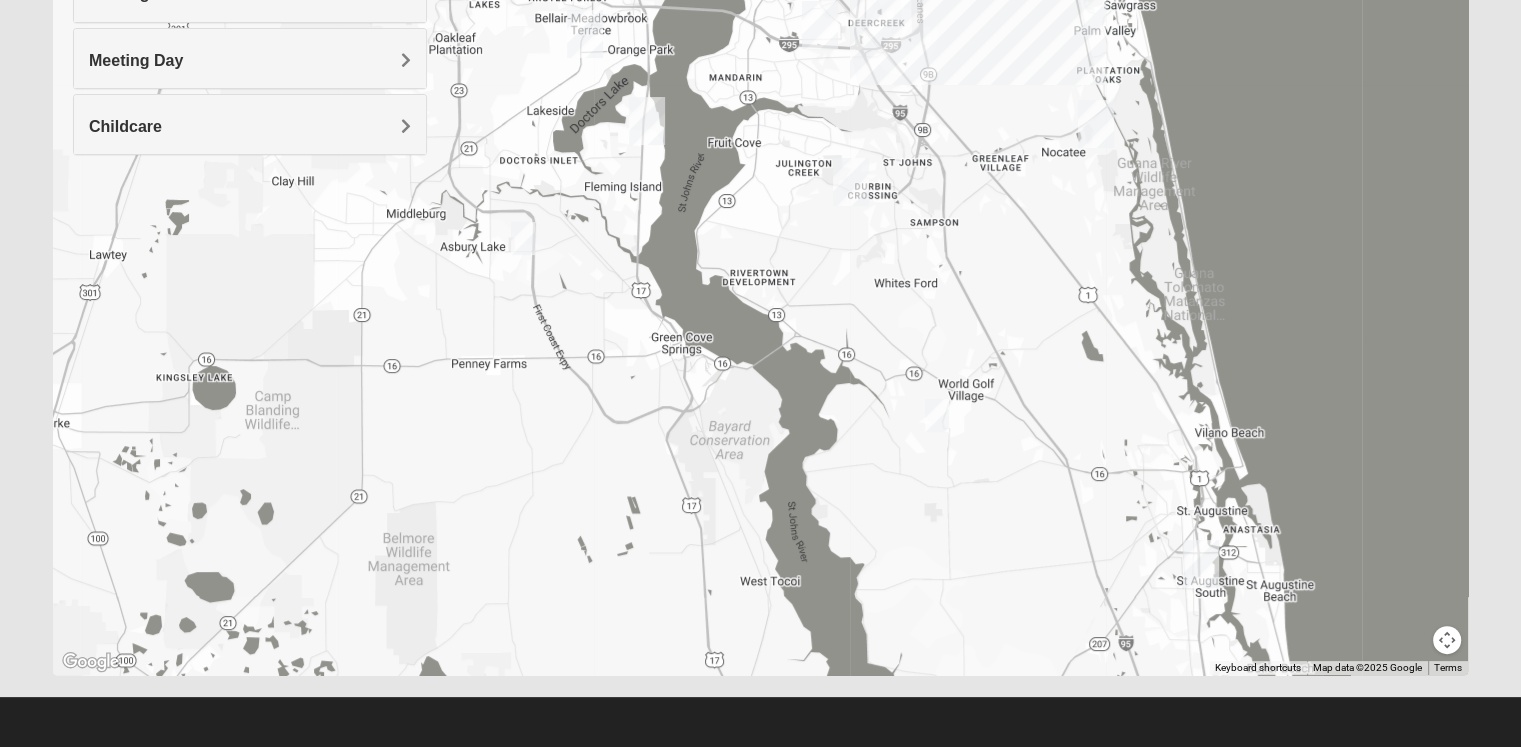 drag, startPoint x: 597, startPoint y: 350, endPoint x: 701, endPoint y: -81, distance: 443.37006 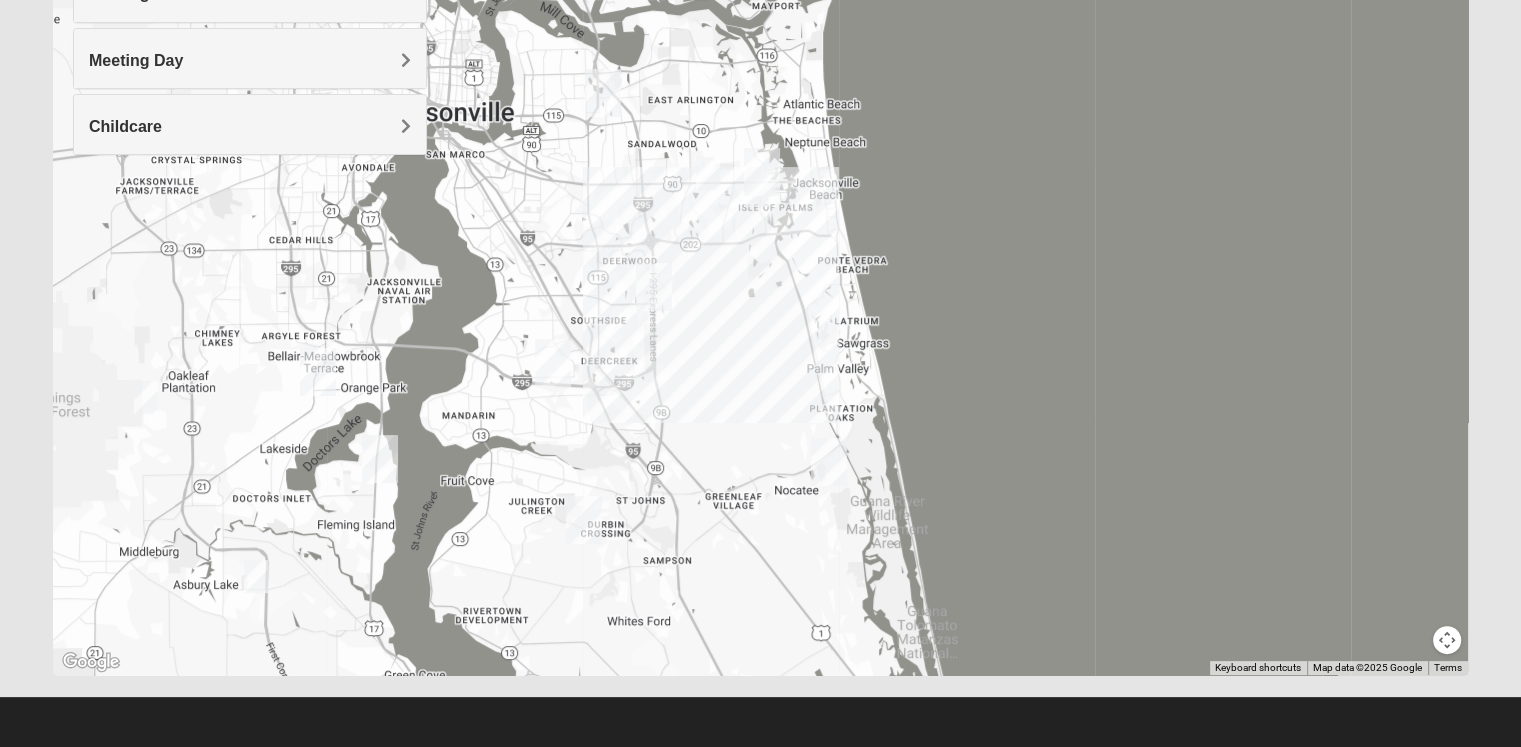 drag, startPoint x: 811, startPoint y: 441, endPoint x: 628, endPoint y: 776, distance: 381.72504 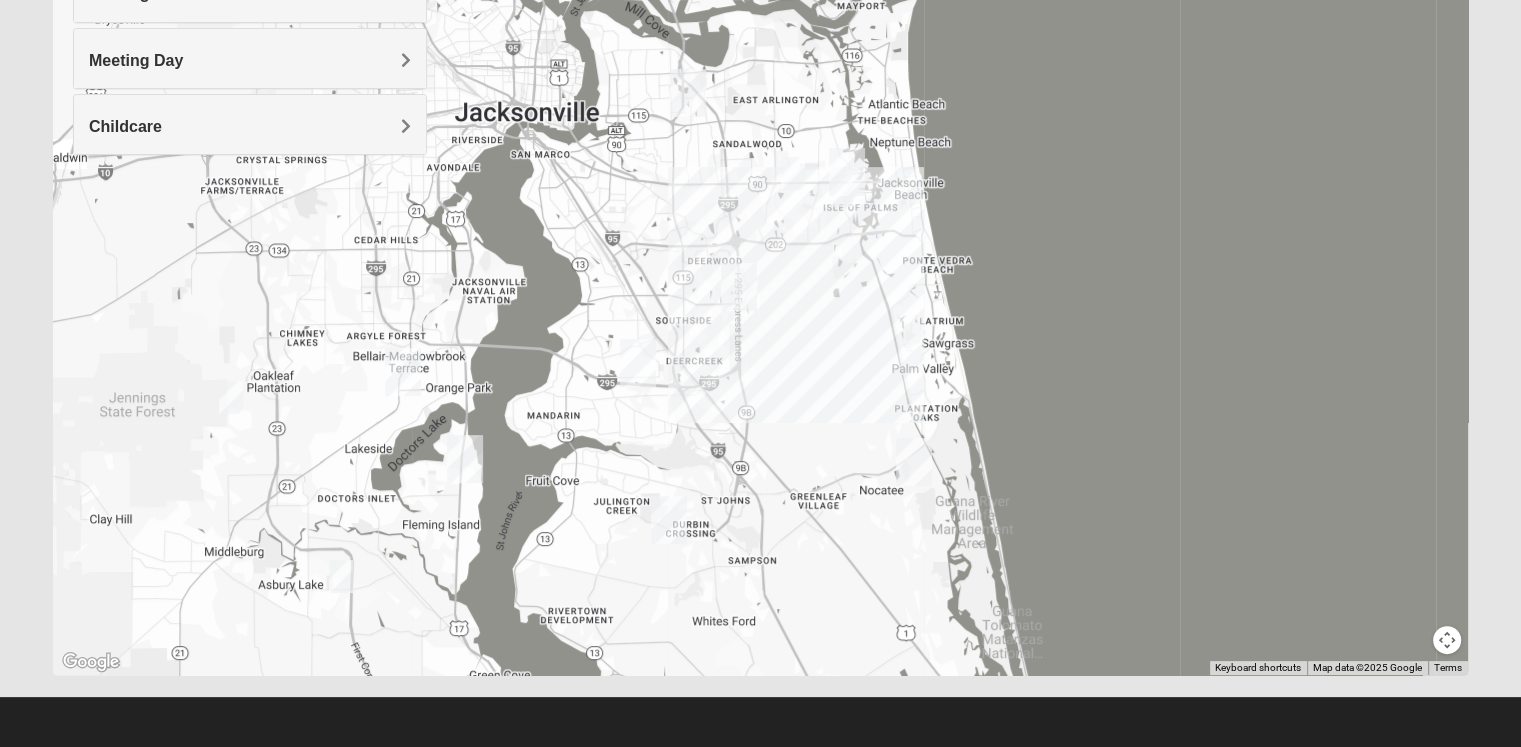 click on "Meeting Day" at bounding box center [250, 60] 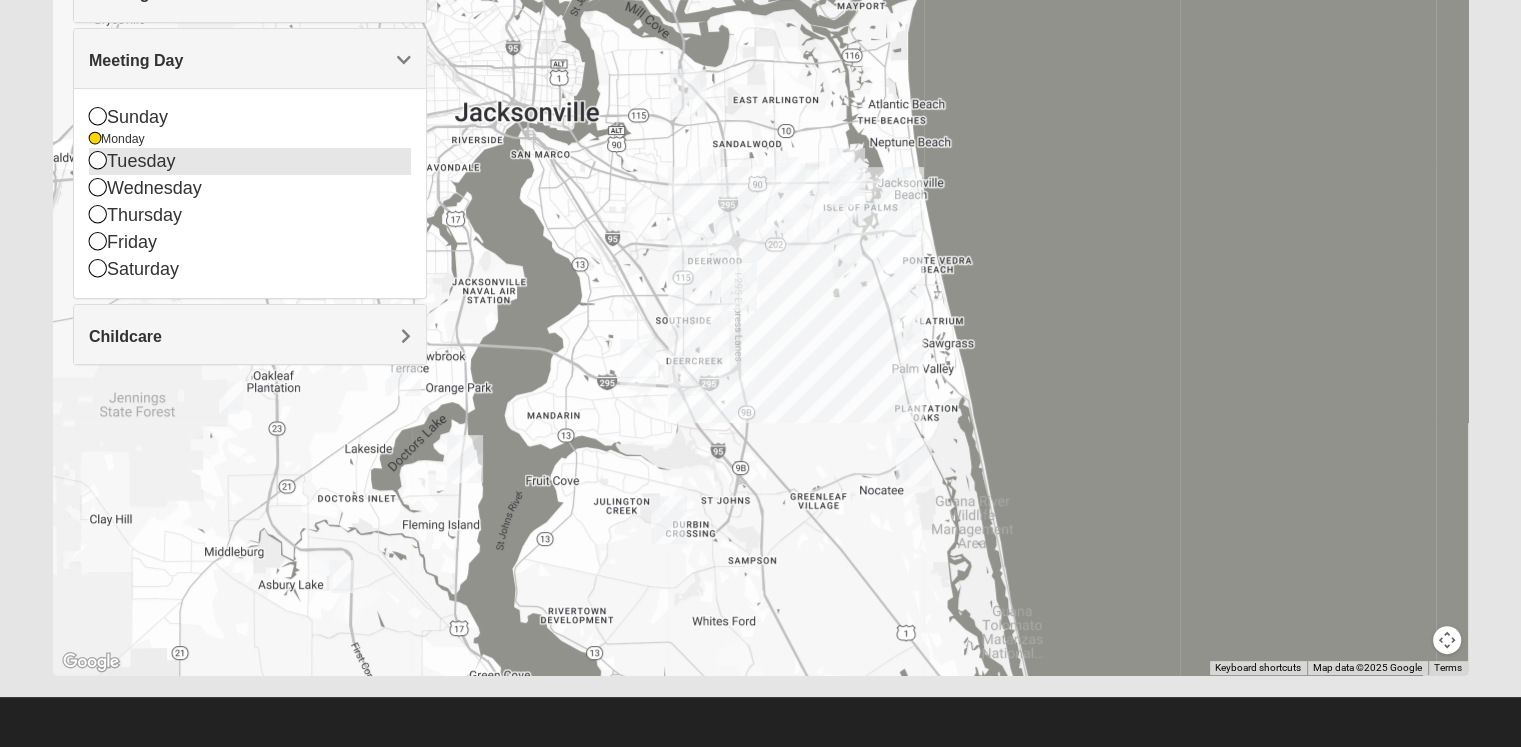 click on "Tuesday" at bounding box center [250, 161] 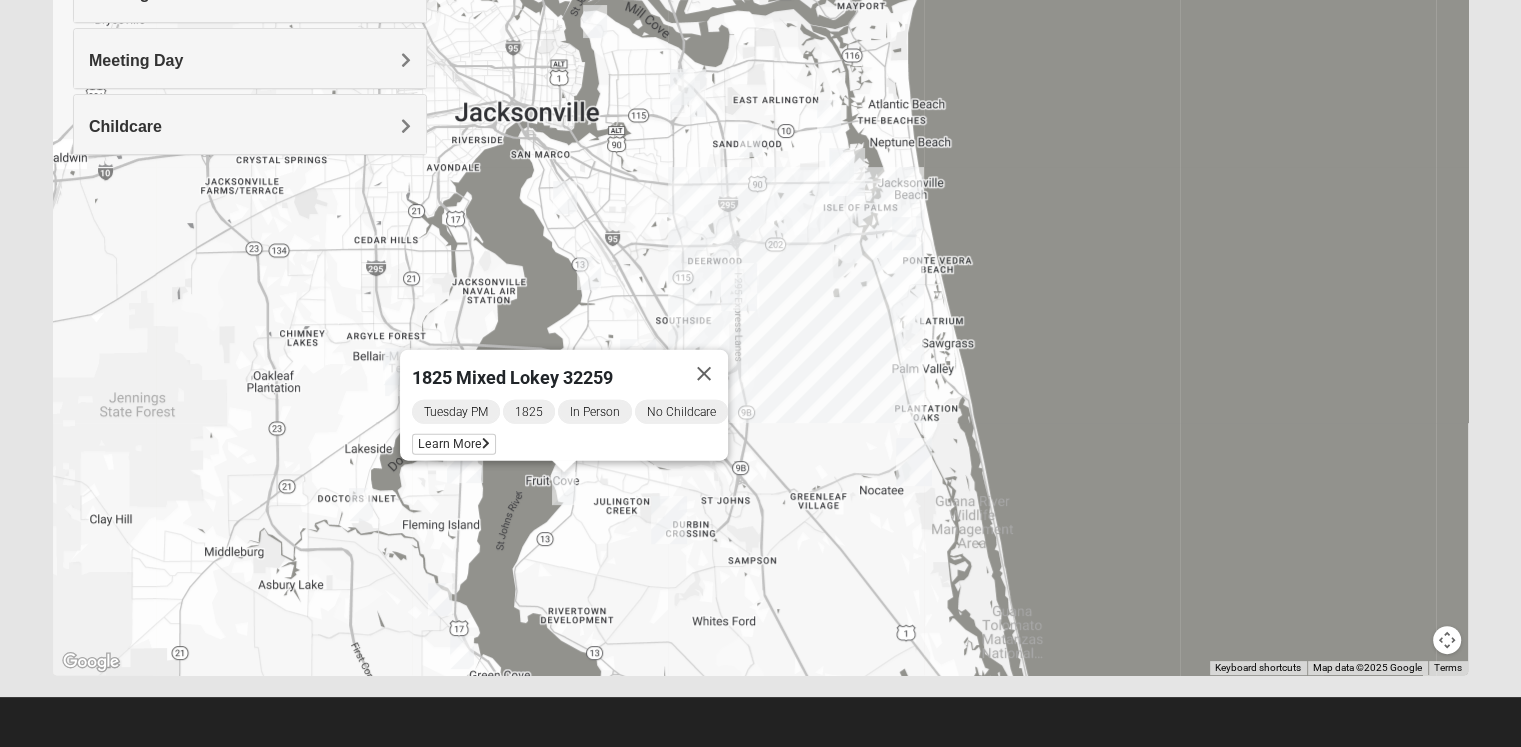 click on "Meeting Day" at bounding box center [136, 60] 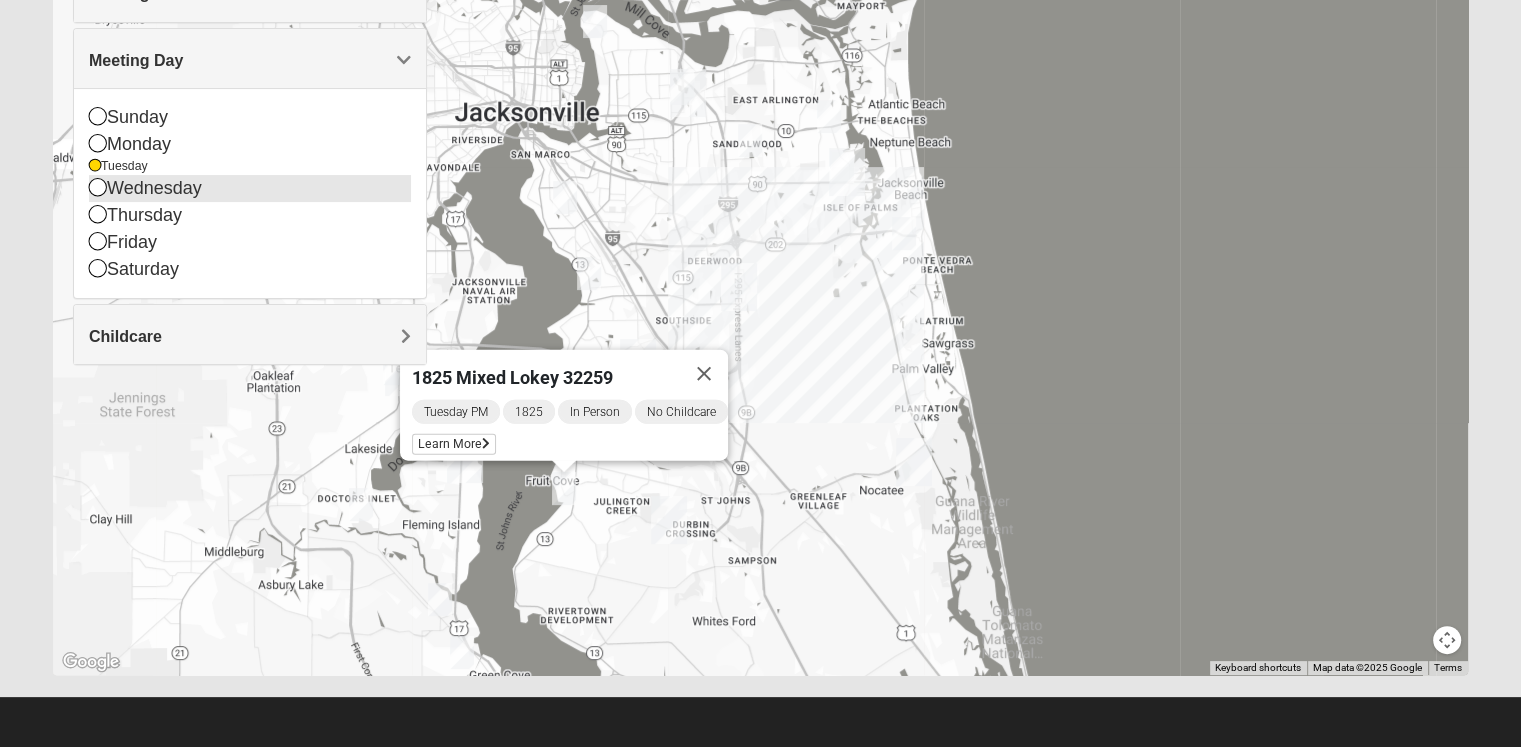 click on "Wednesday" at bounding box center (250, 188) 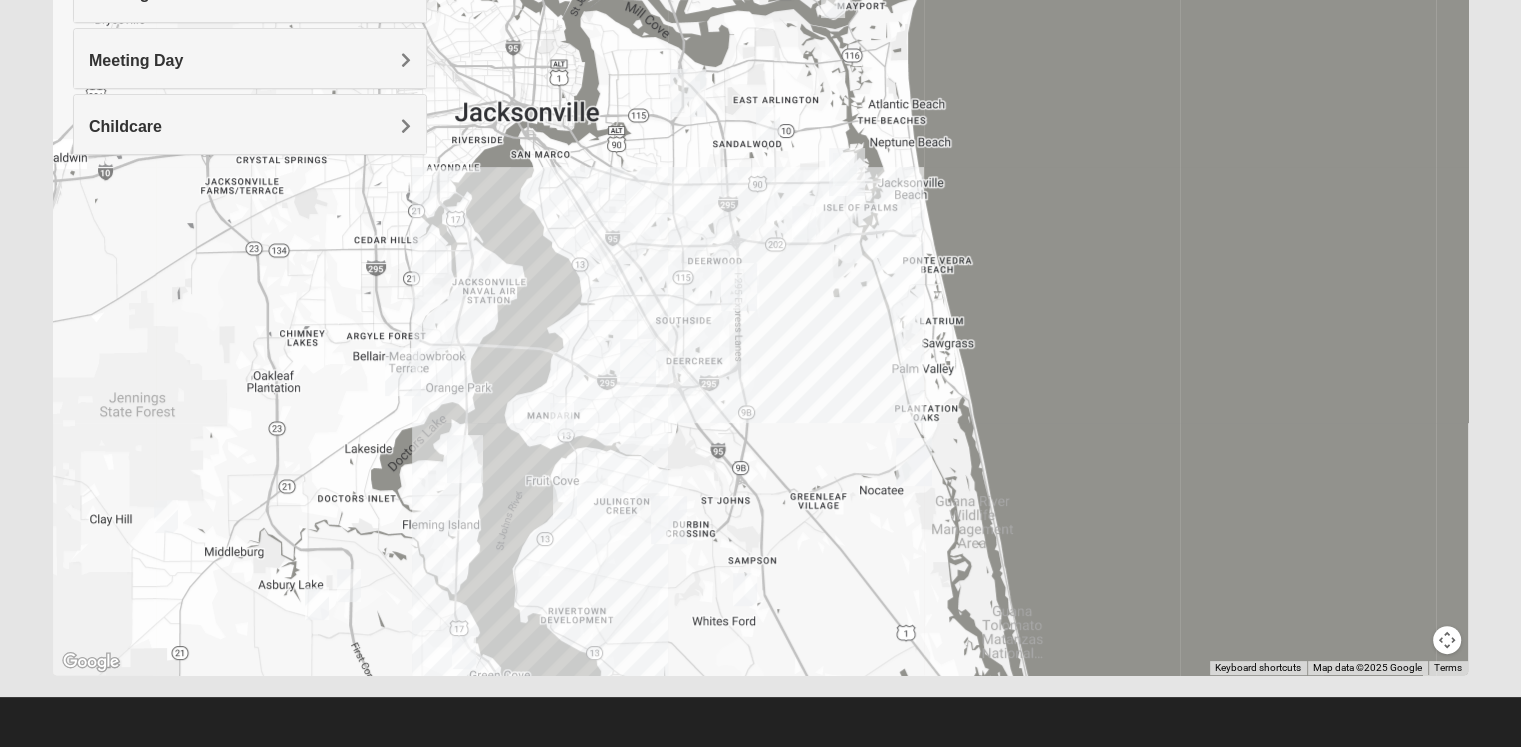 click on "Meeting Day" at bounding box center [250, 58] 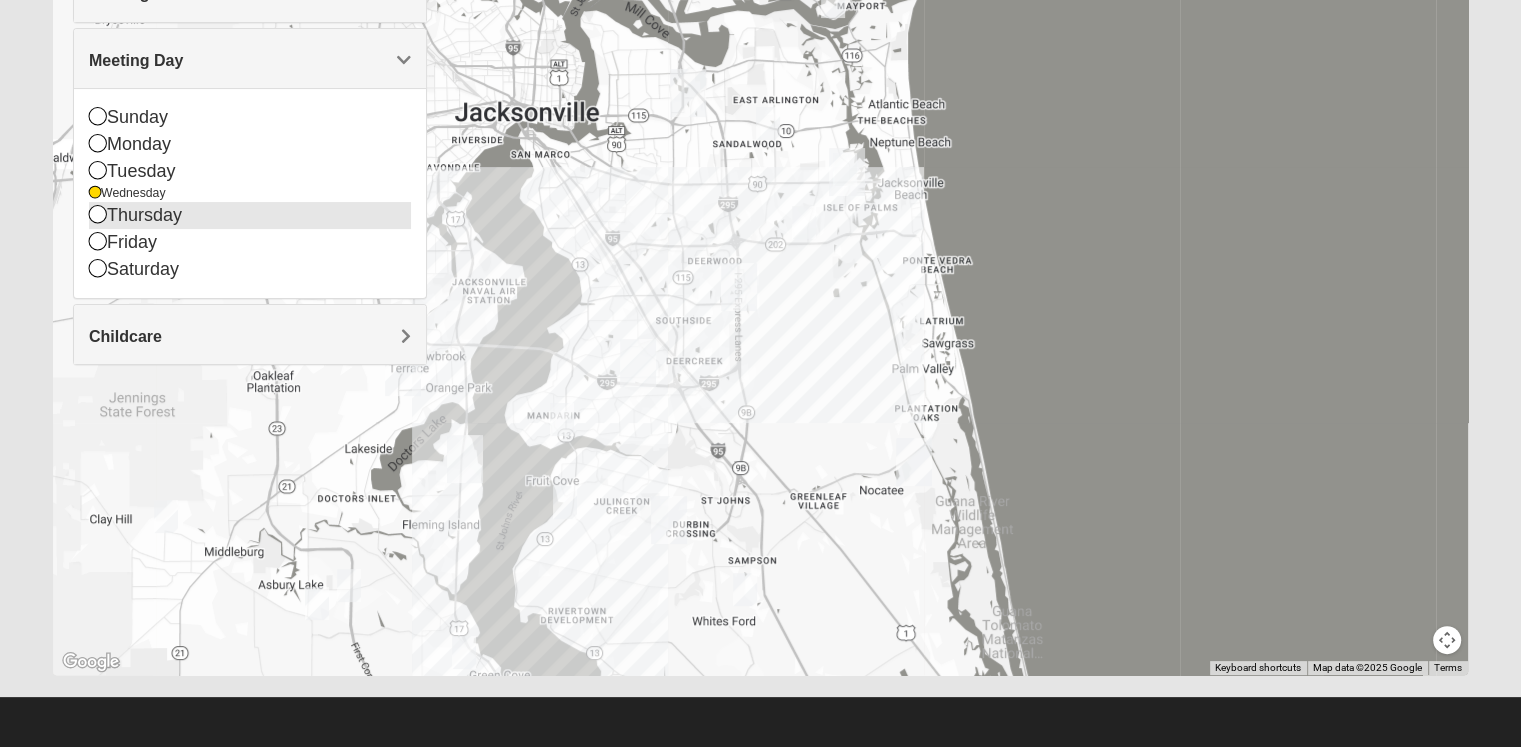 click on "Thursday" at bounding box center [250, 215] 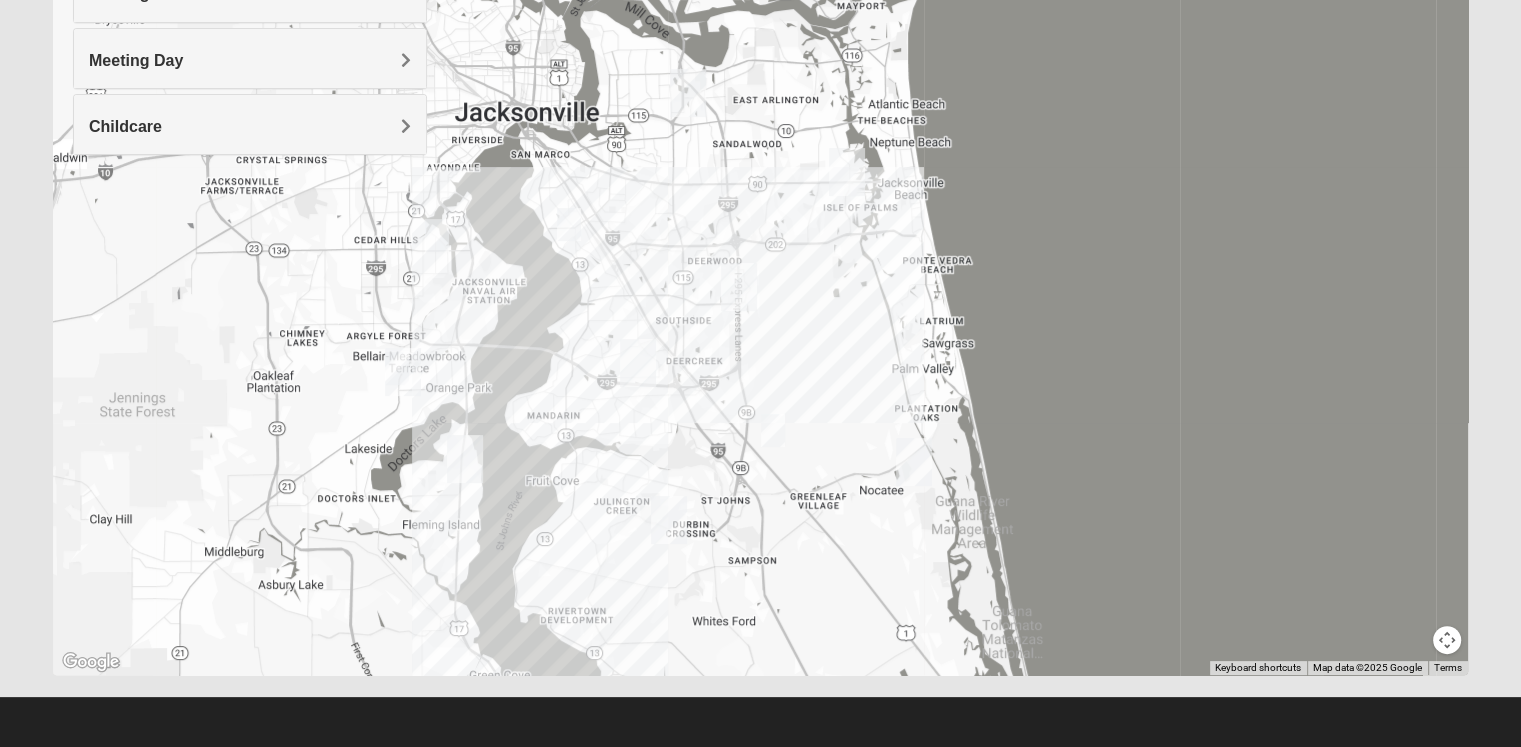 click on "Meeting Day" at bounding box center [250, 58] 